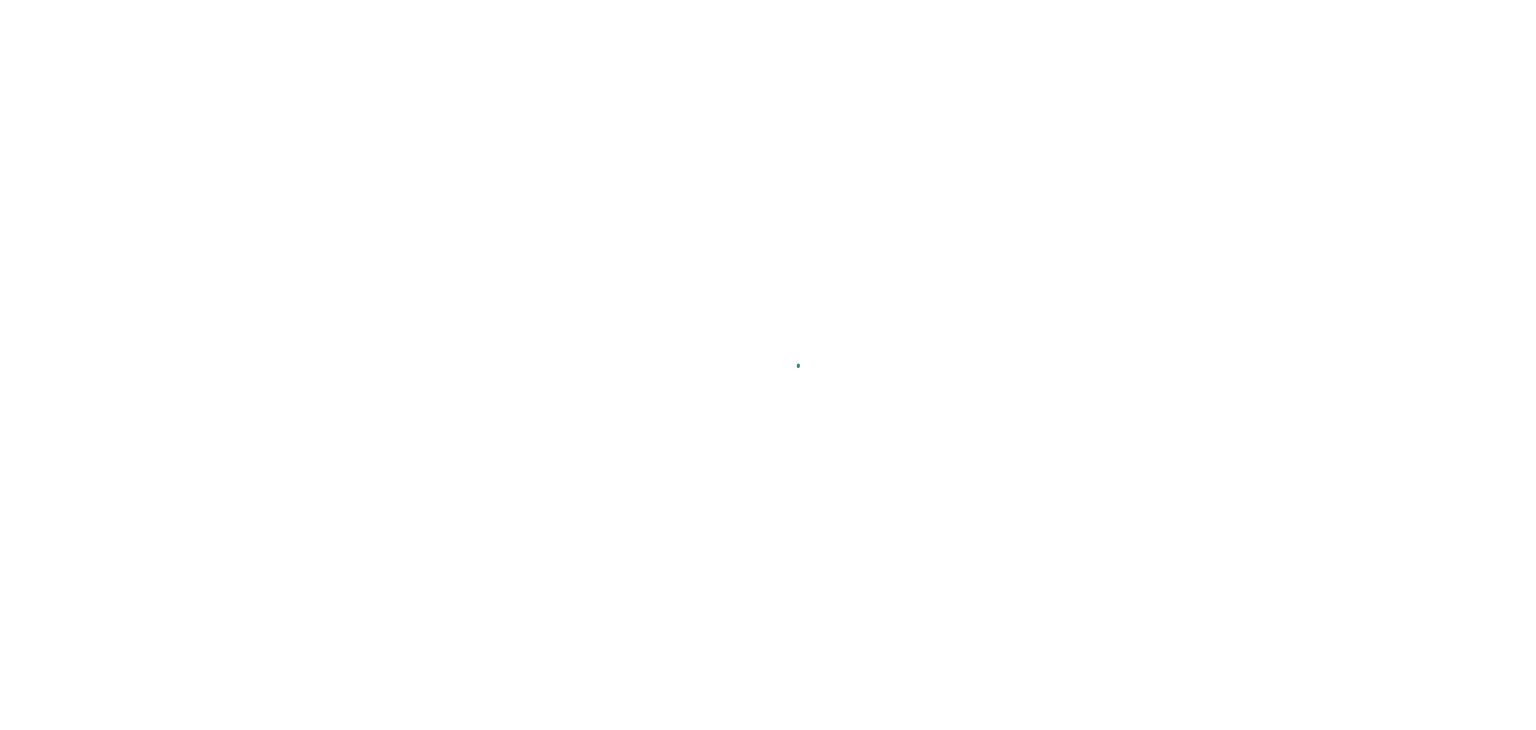 scroll, scrollTop: 0, scrollLeft: 0, axis: both 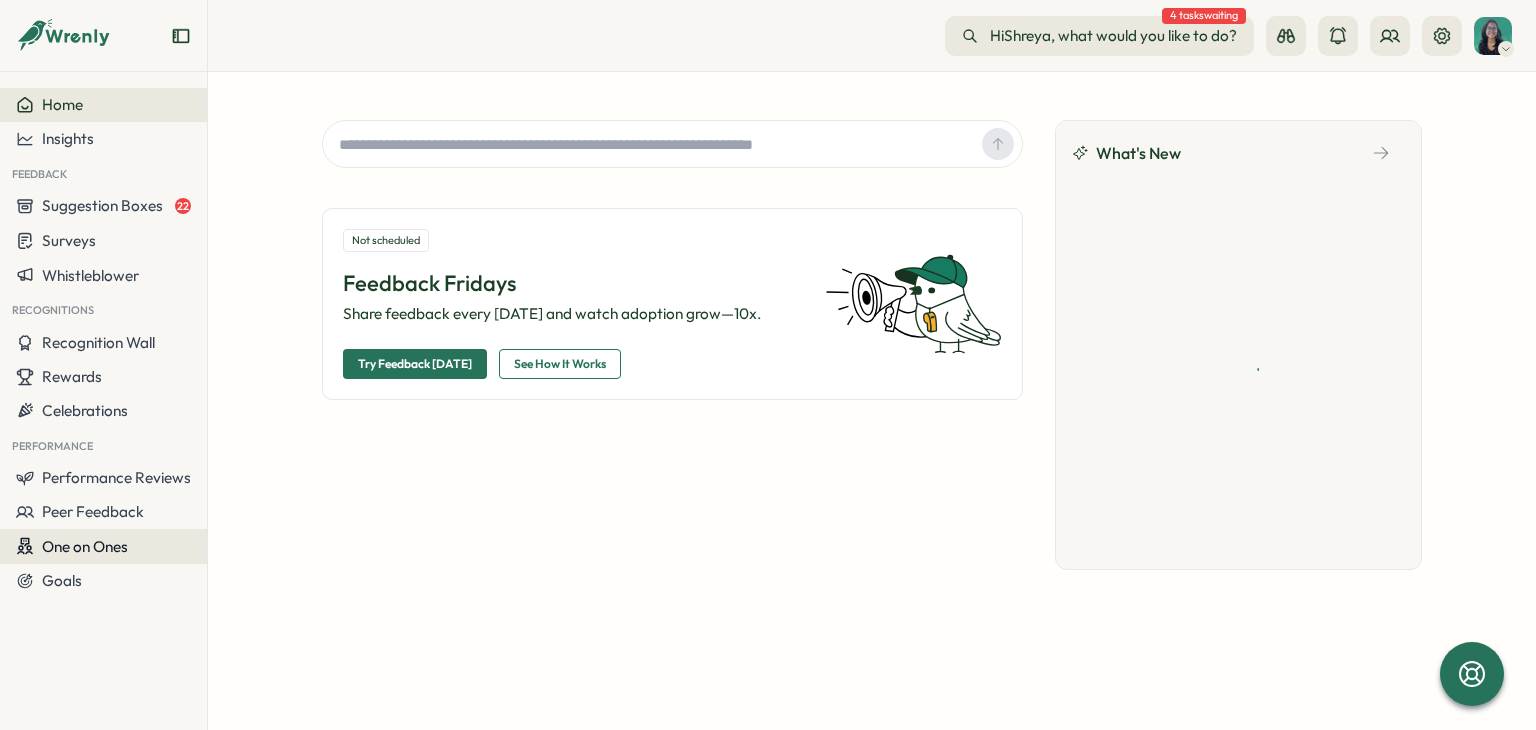 click on "One on Ones" at bounding box center [103, 546] 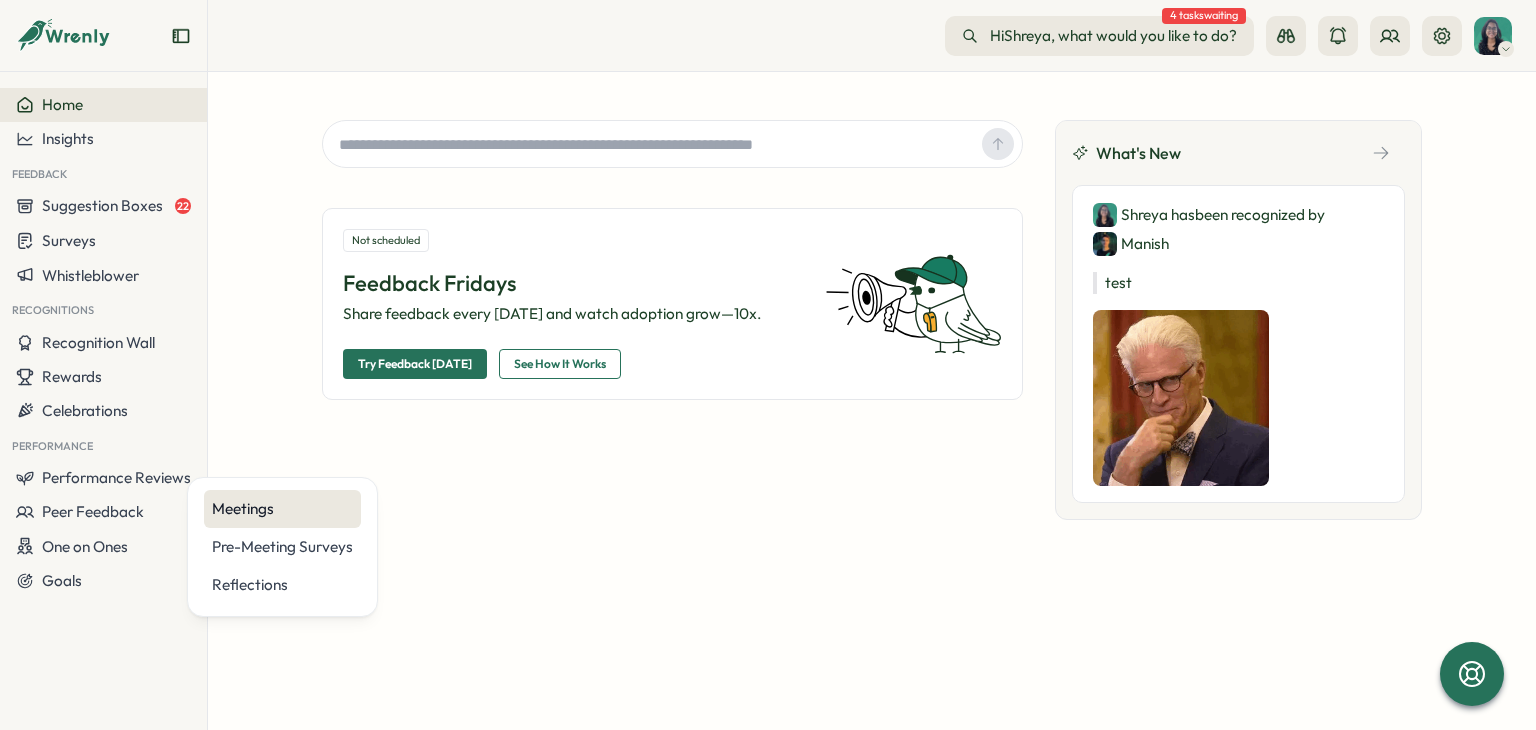click on "Meetings" at bounding box center [282, 509] 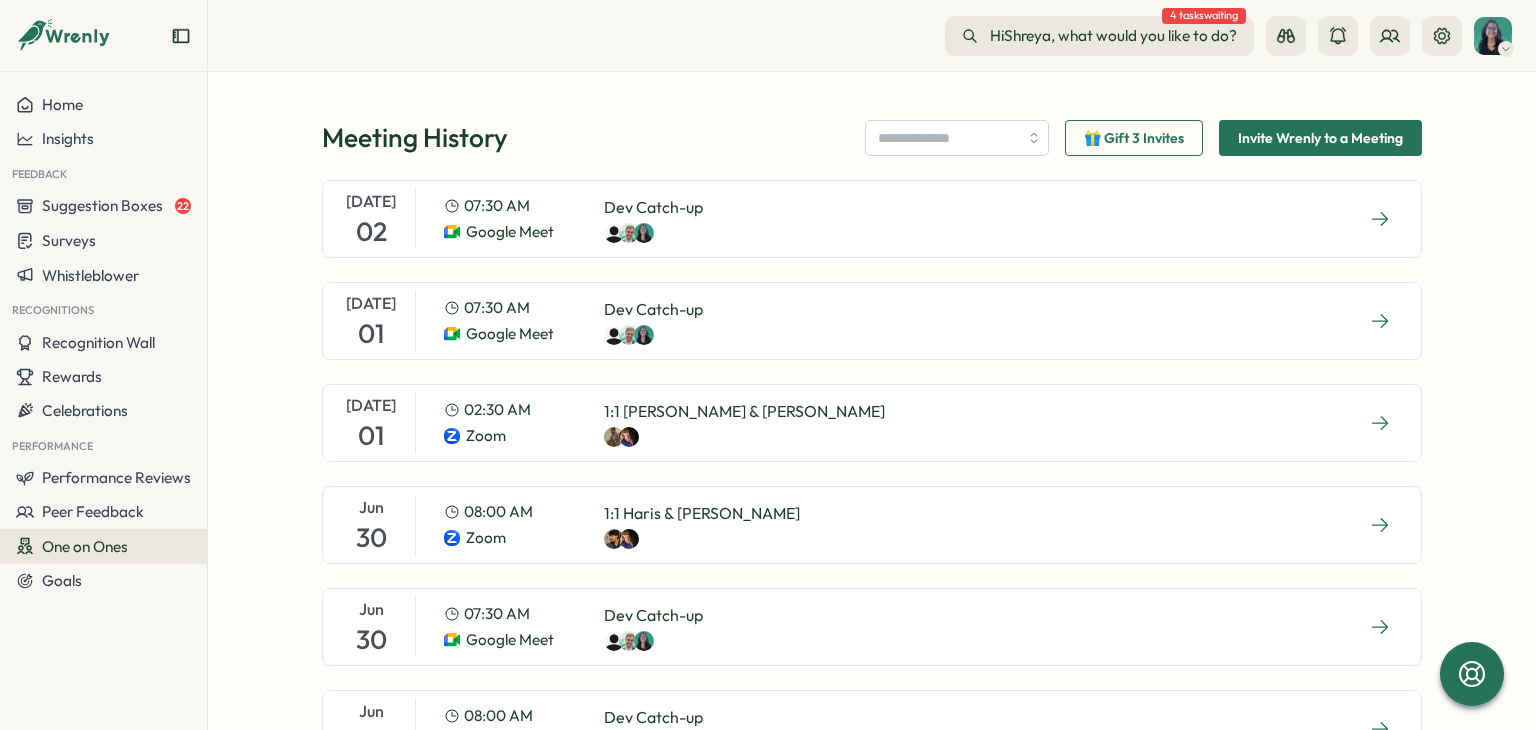 click on "[DATE] 07:30 AM Google Meet Dev Catch-up" at bounding box center (872, 219) 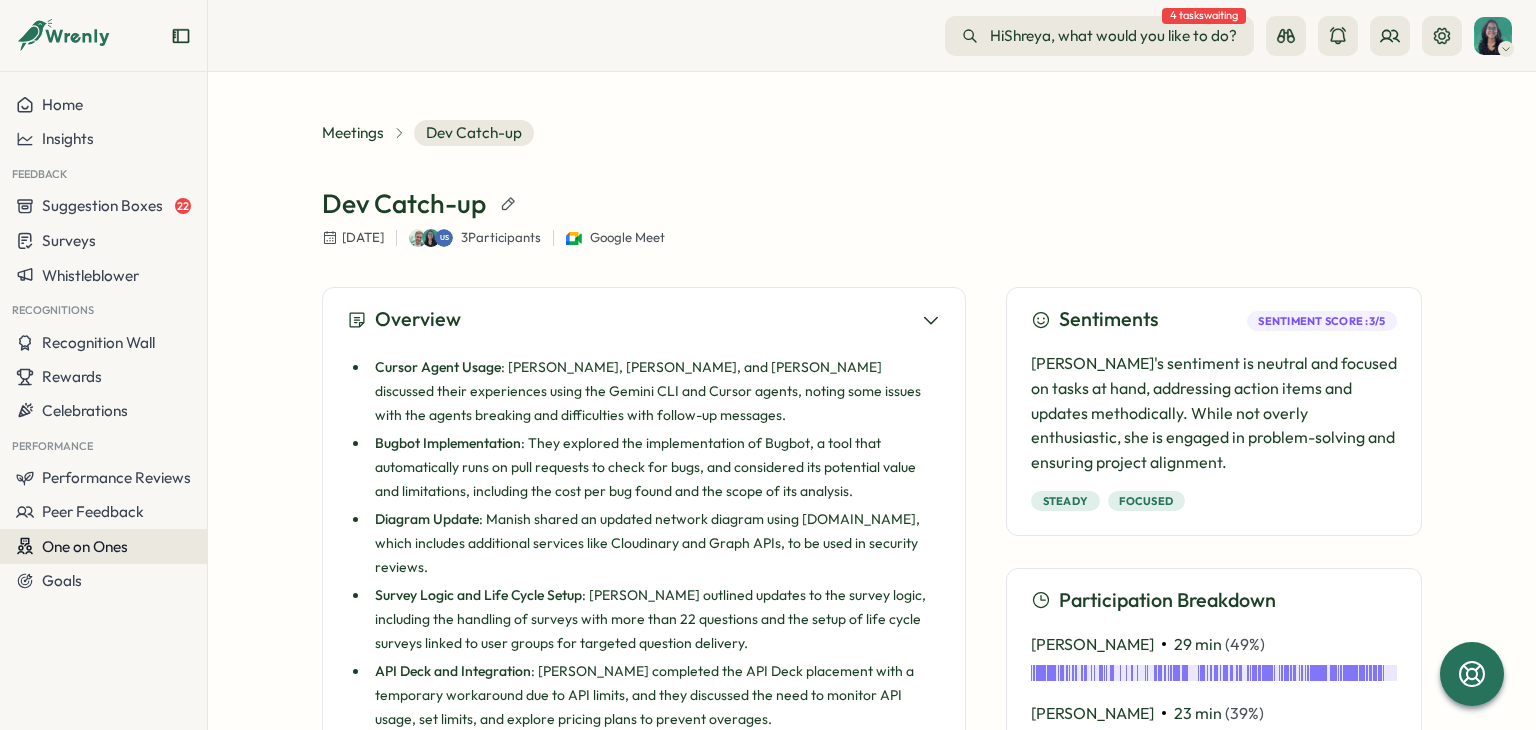 click on "One on Ones" at bounding box center (103, 546) 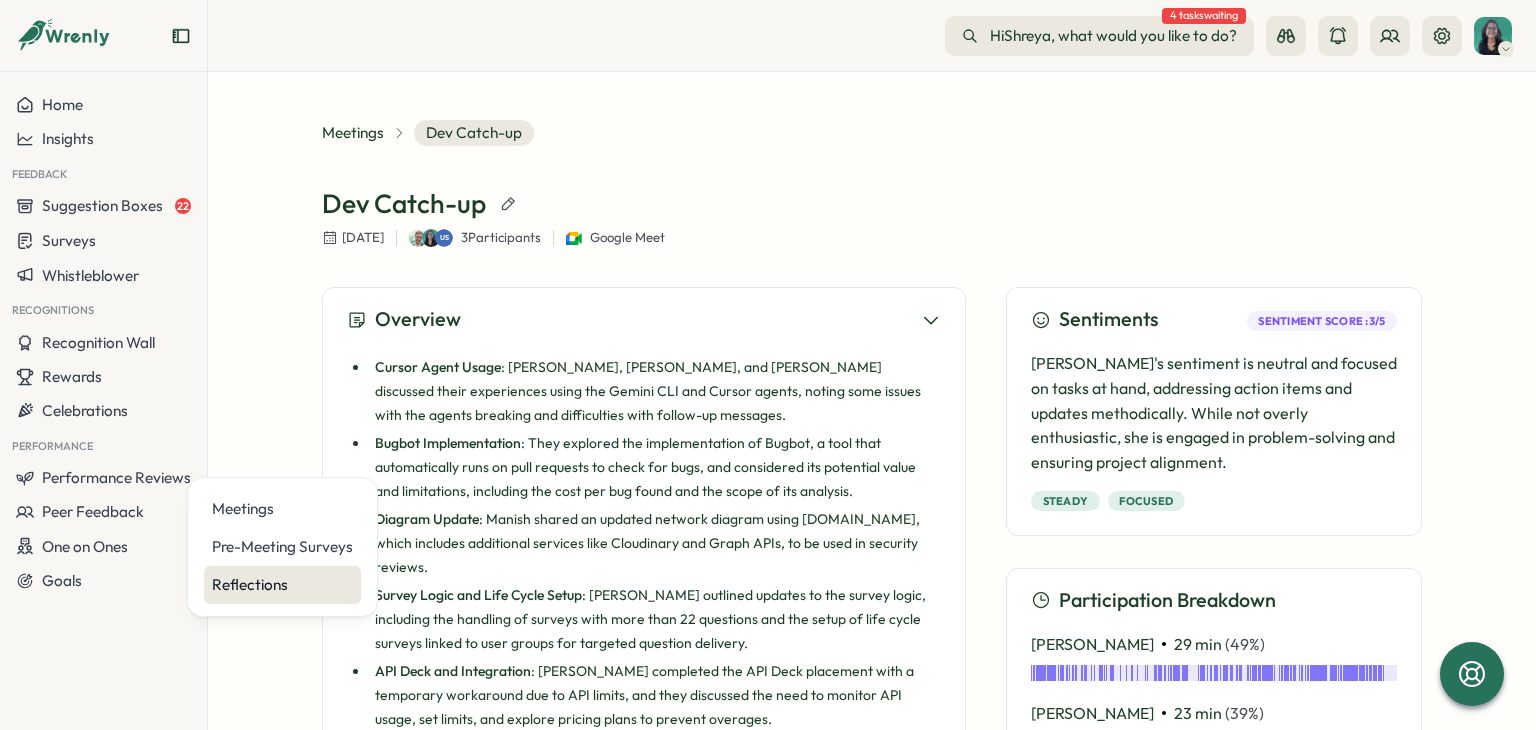 click on "Reflections" at bounding box center [282, 585] 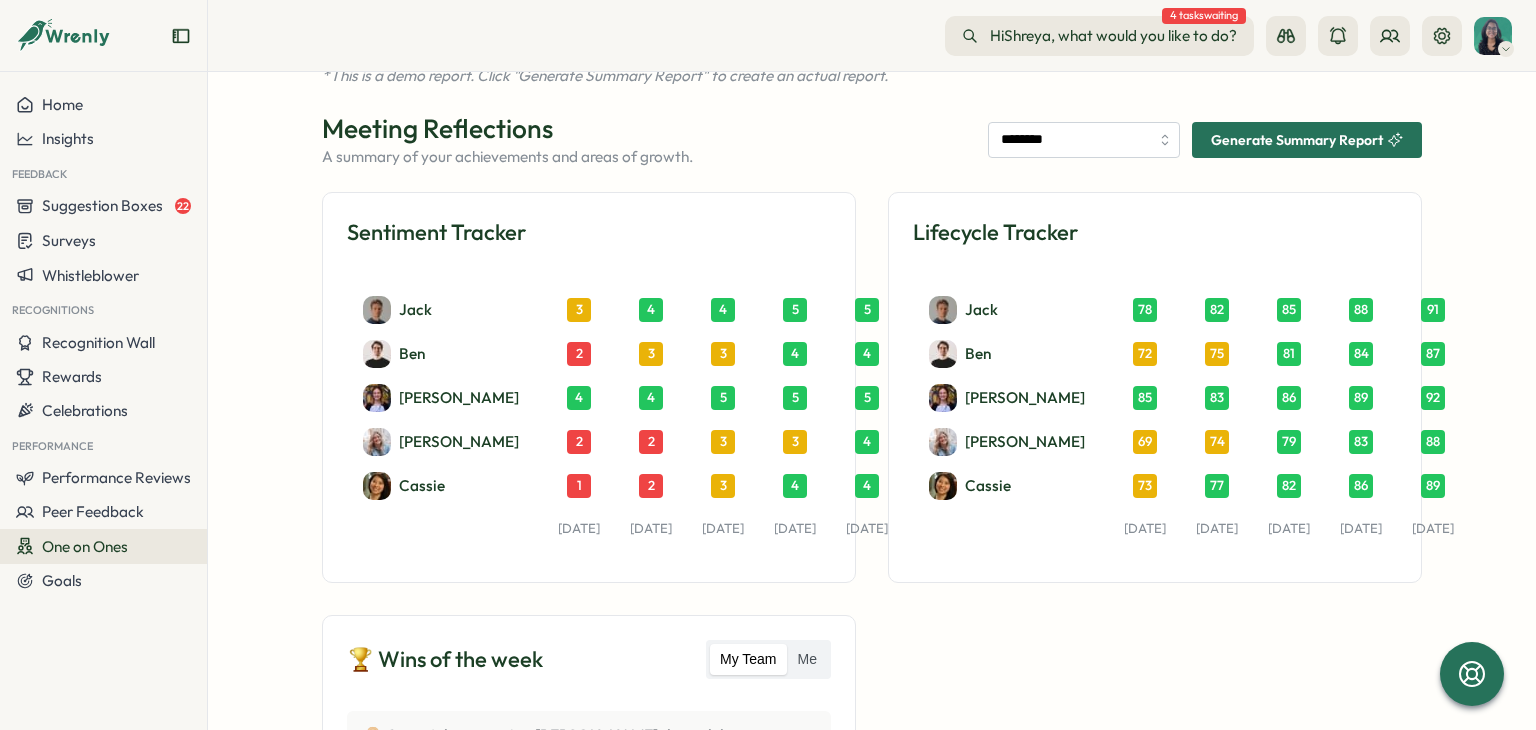 scroll, scrollTop: 0, scrollLeft: 0, axis: both 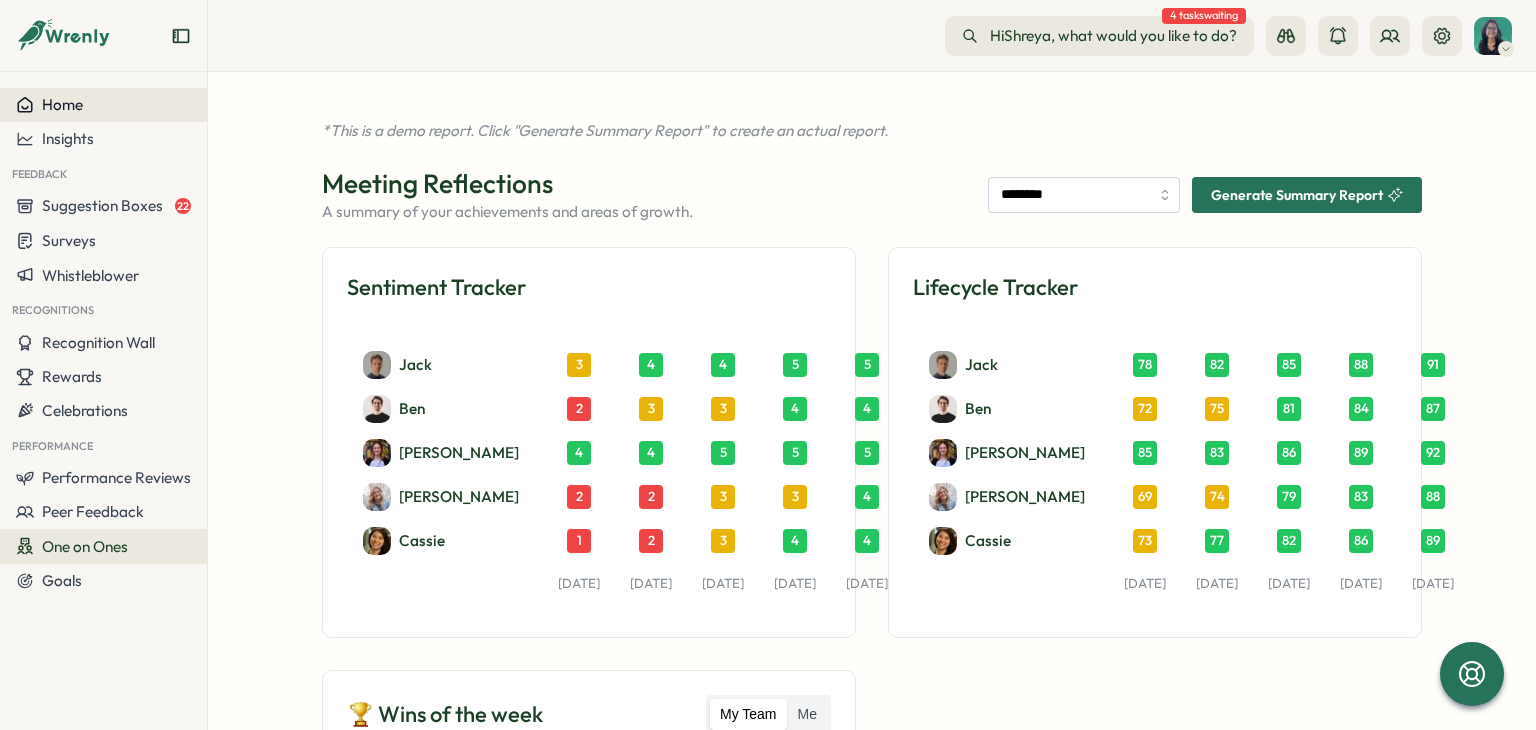 click on "Home" at bounding box center [103, 105] 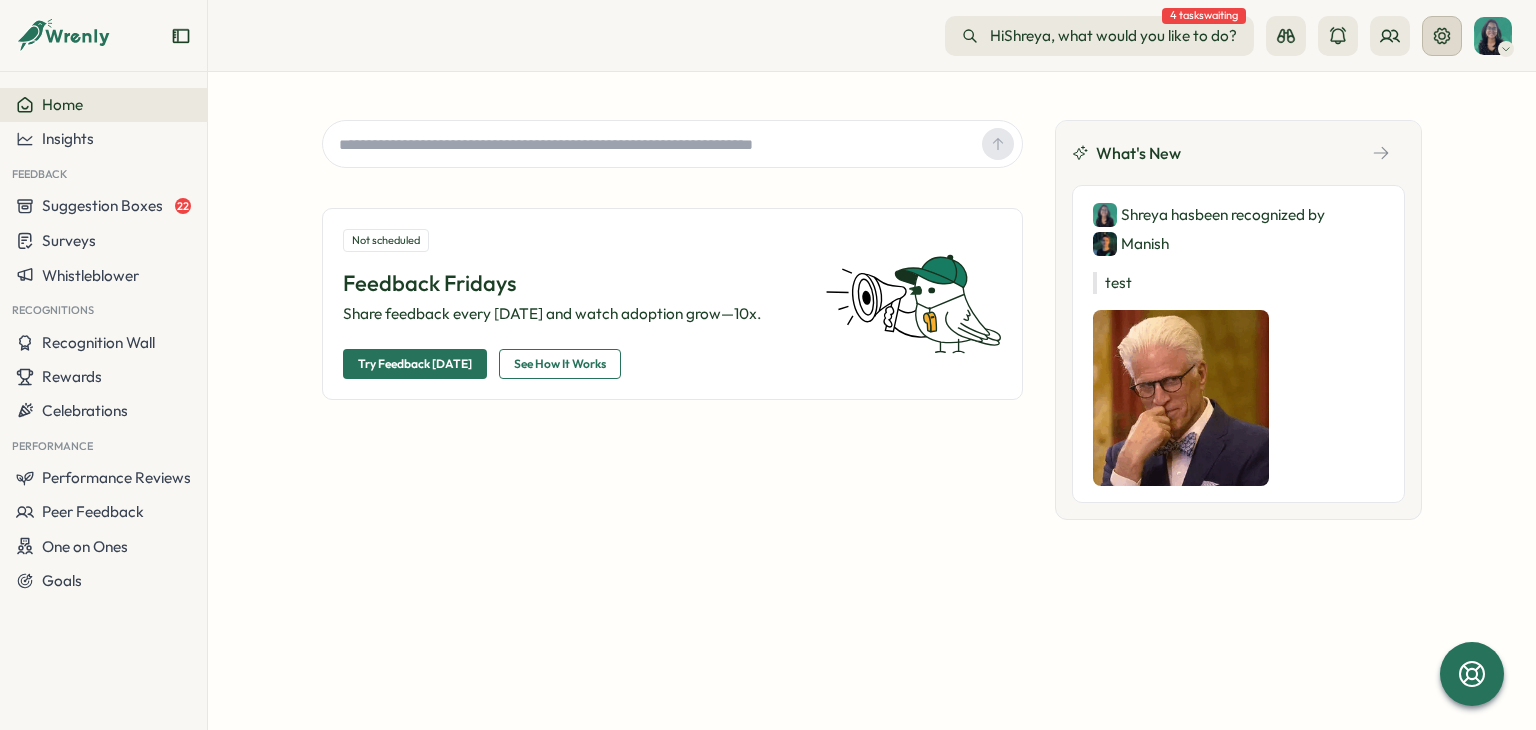 click 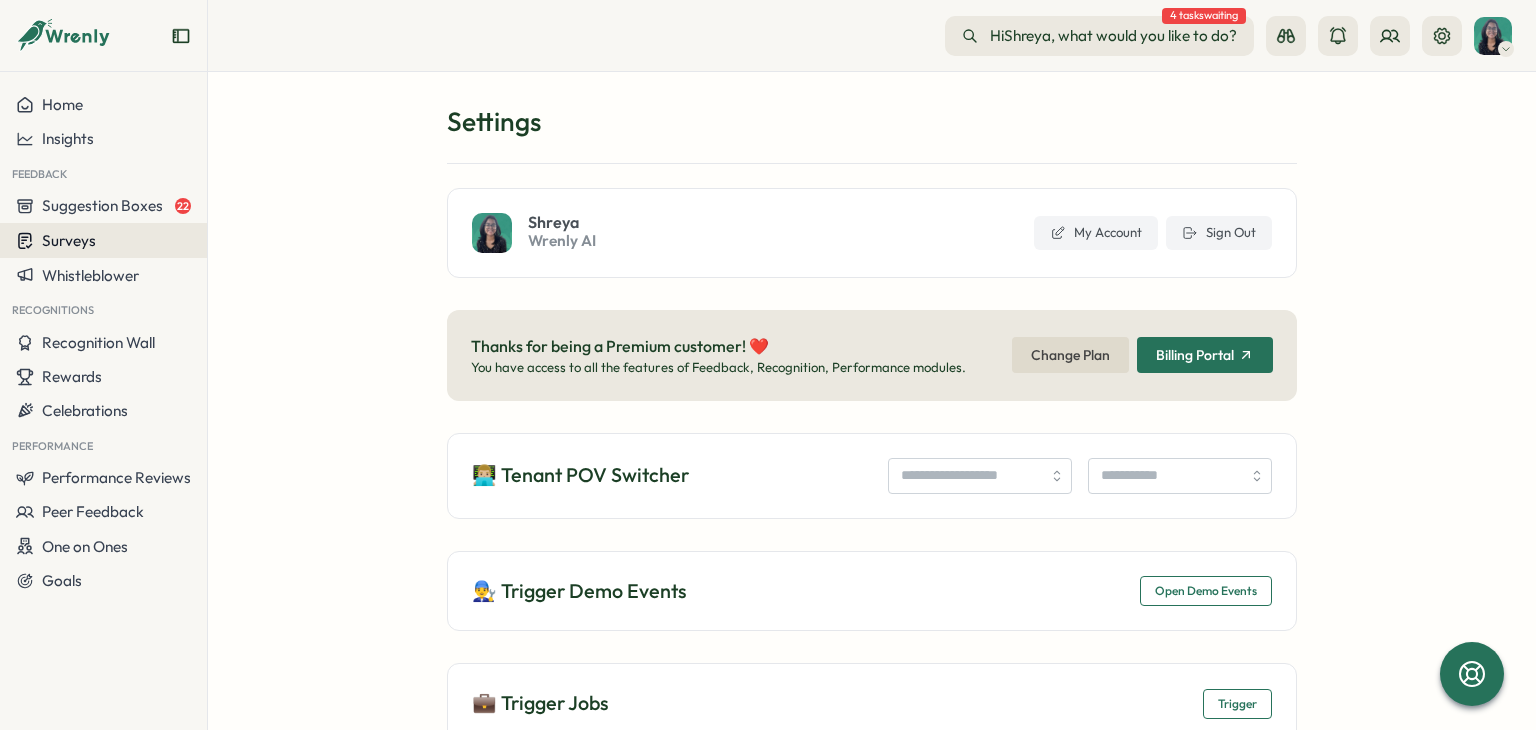 click on "Surveys" at bounding box center (103, 240) 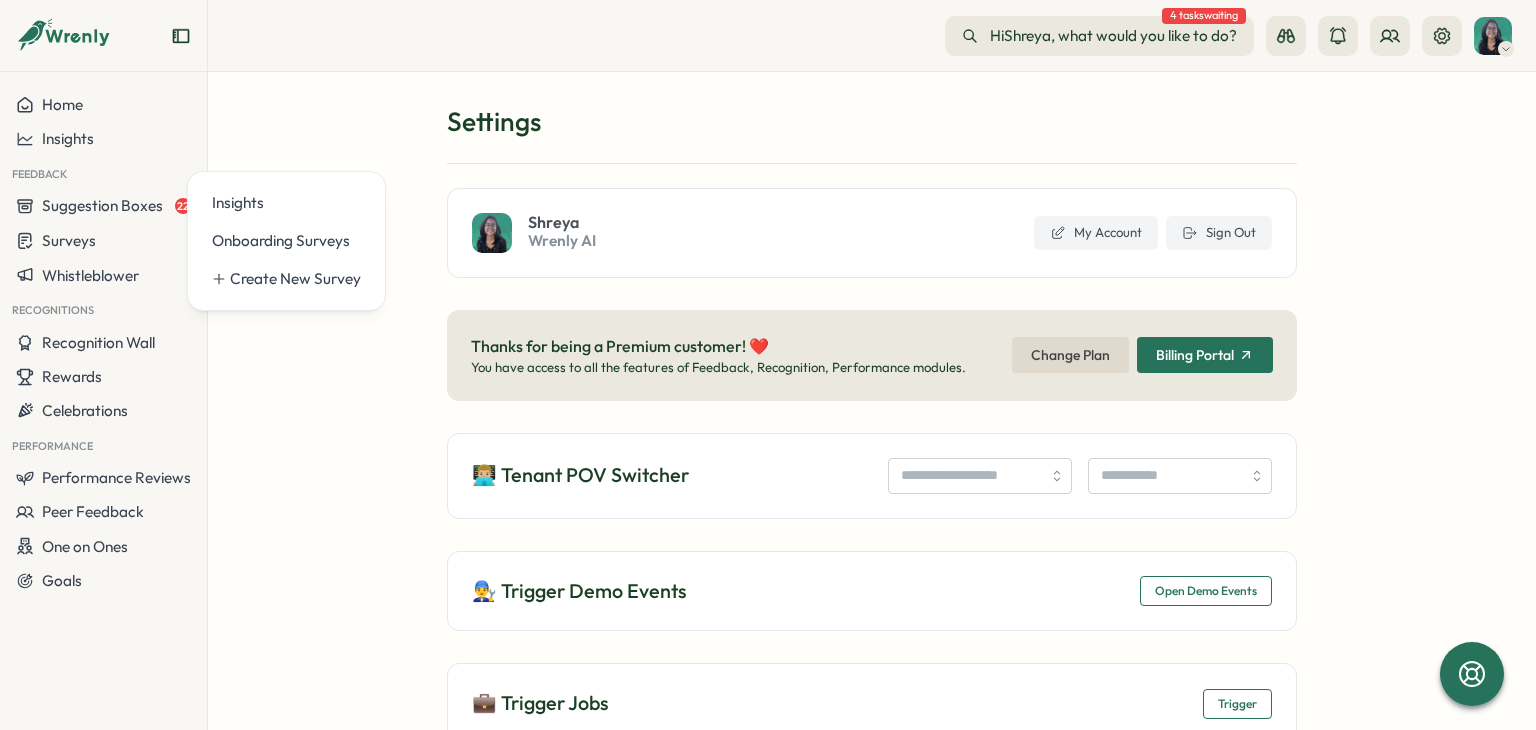 click on "Insights Onboarding Surveys Create New Survey" at bounding box center [286, 241] 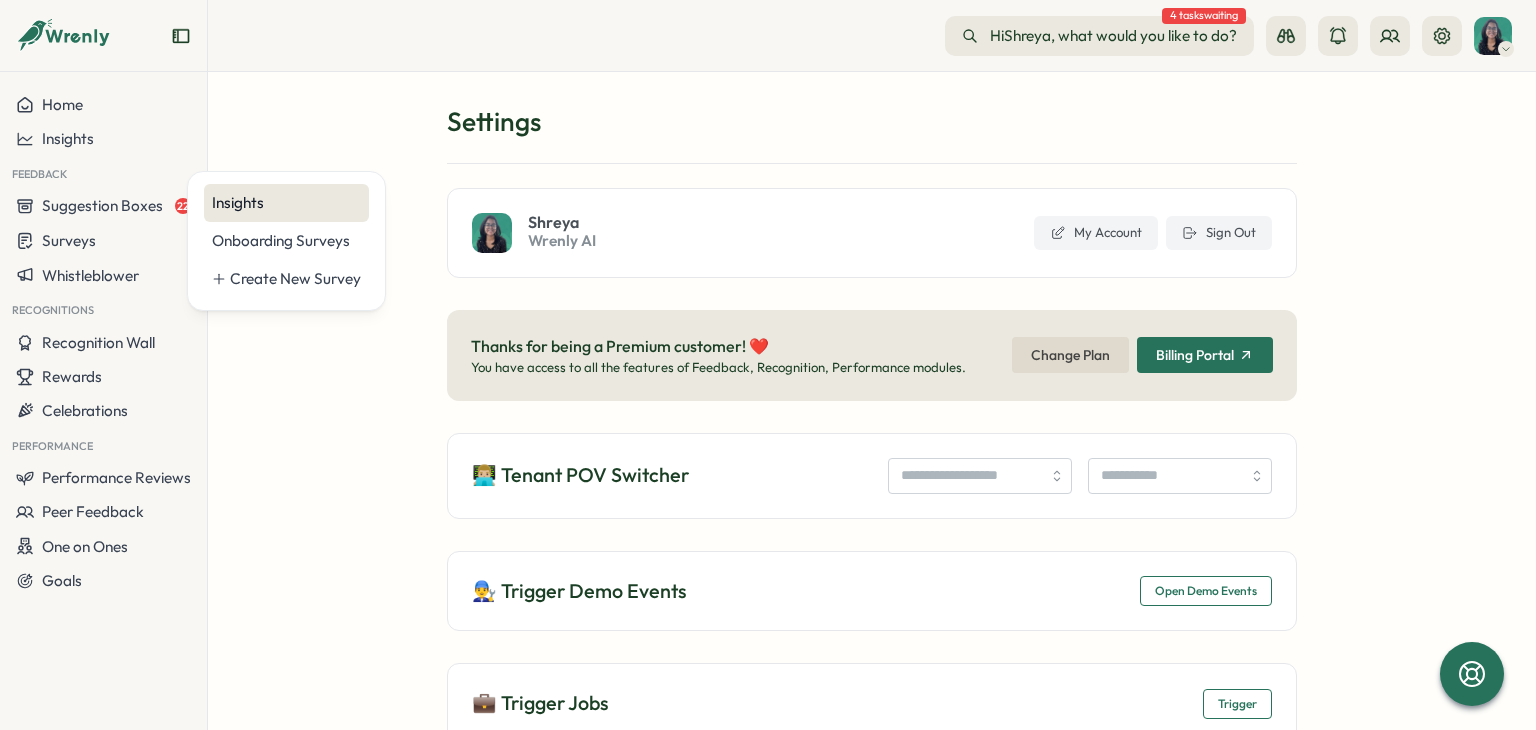 click on "Insights" at bounding box center [286, 203] 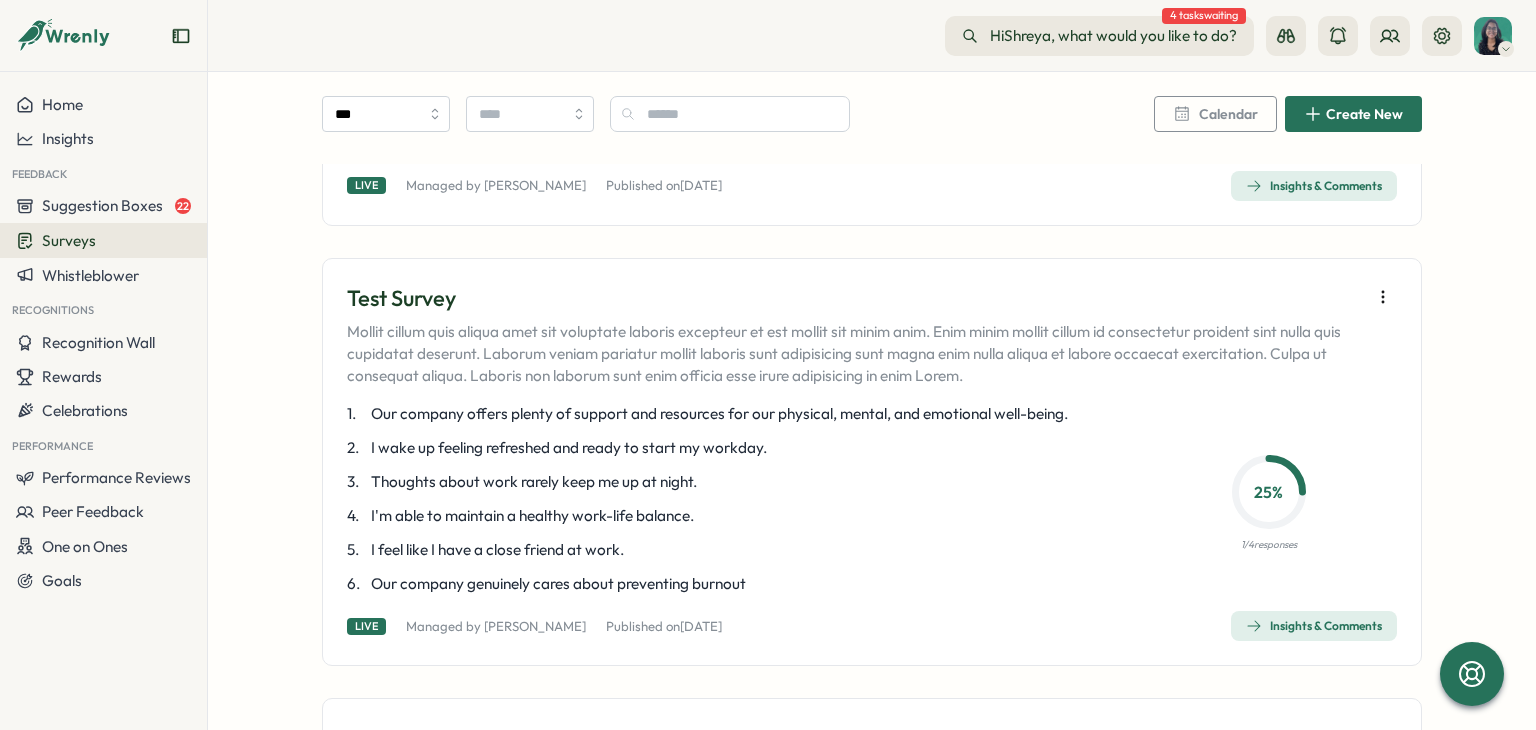 scroll, scrollTop: 0, scrollLeft: 0, axis: both 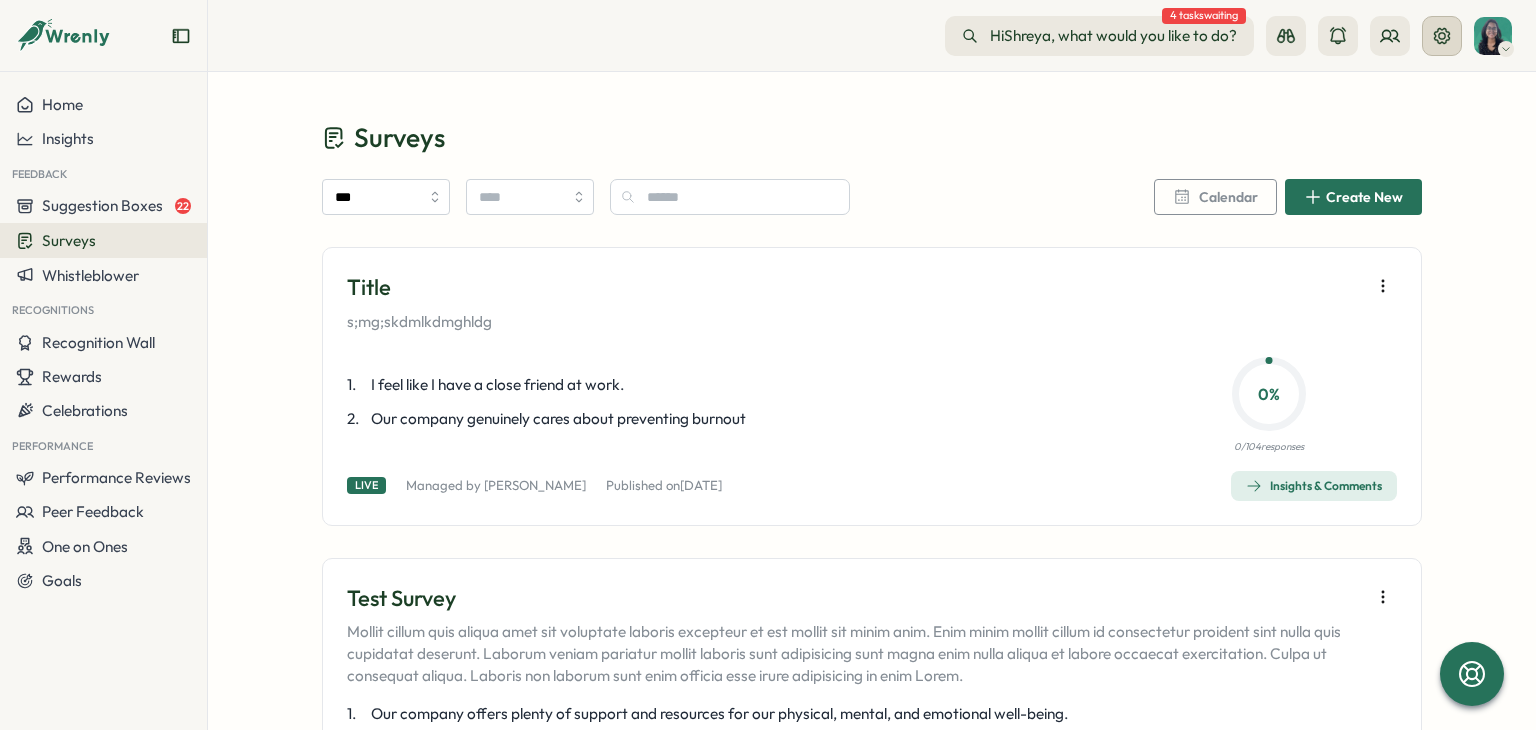 click 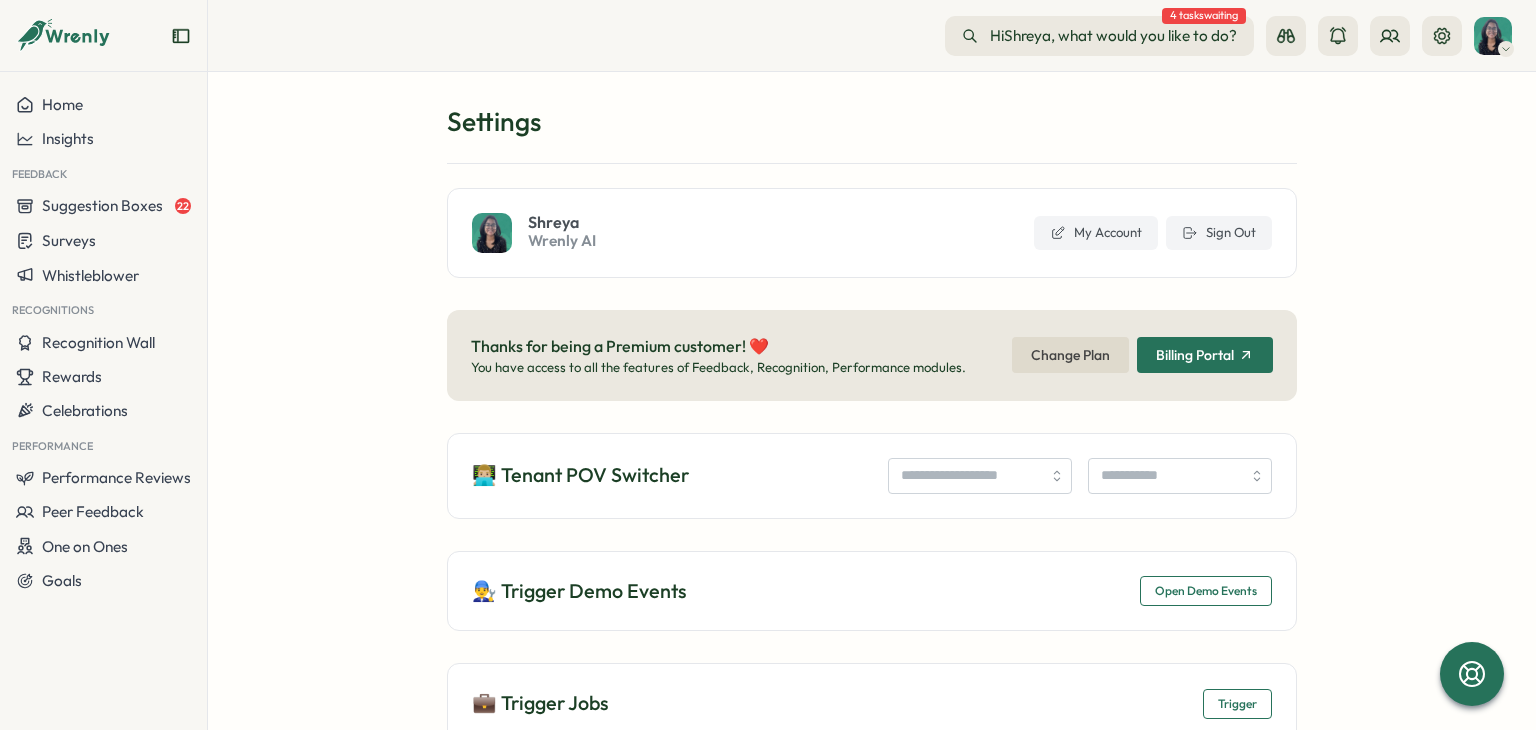 click on "Wrenly AI" at bounding box center (562, 241) 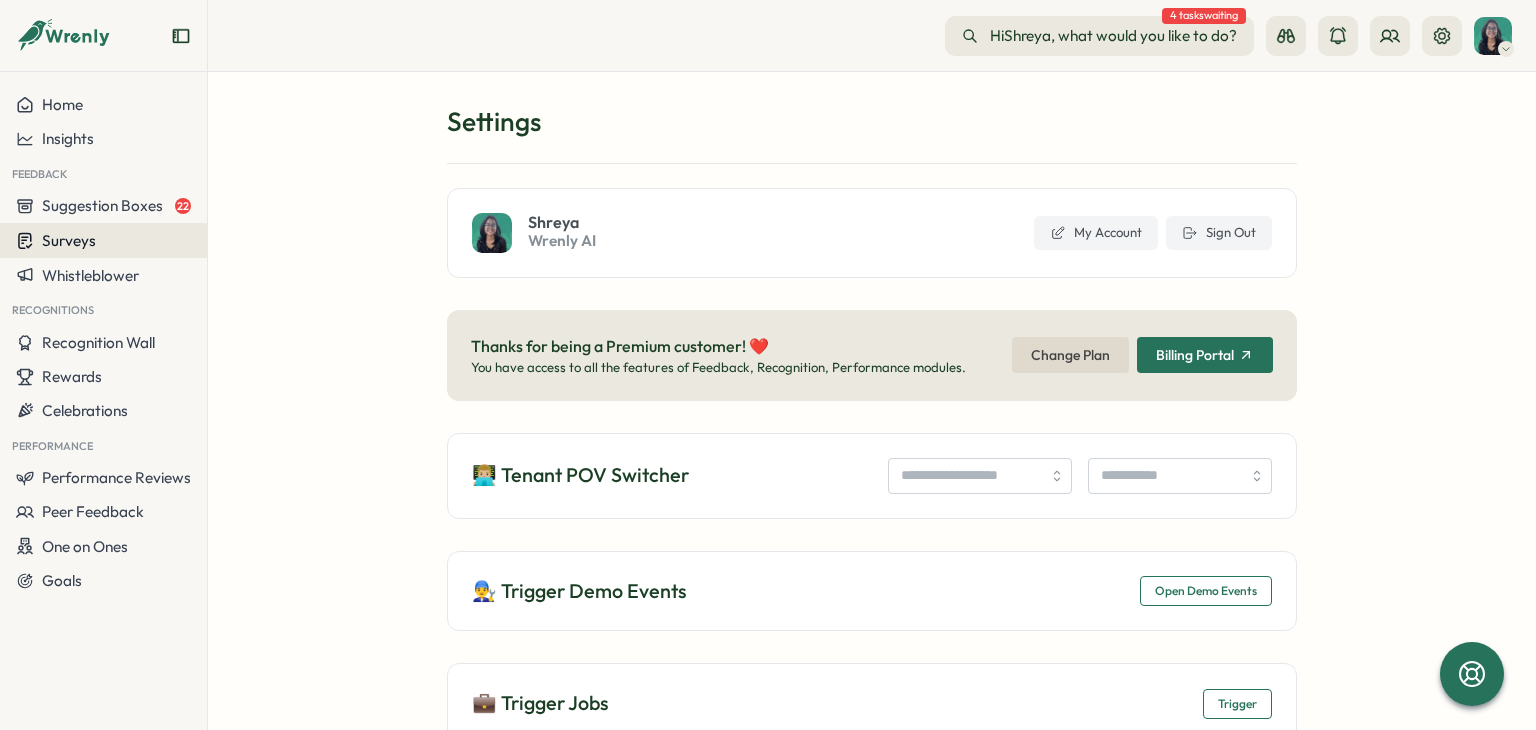 click on "Surveys" at bounding box center [103, 240] 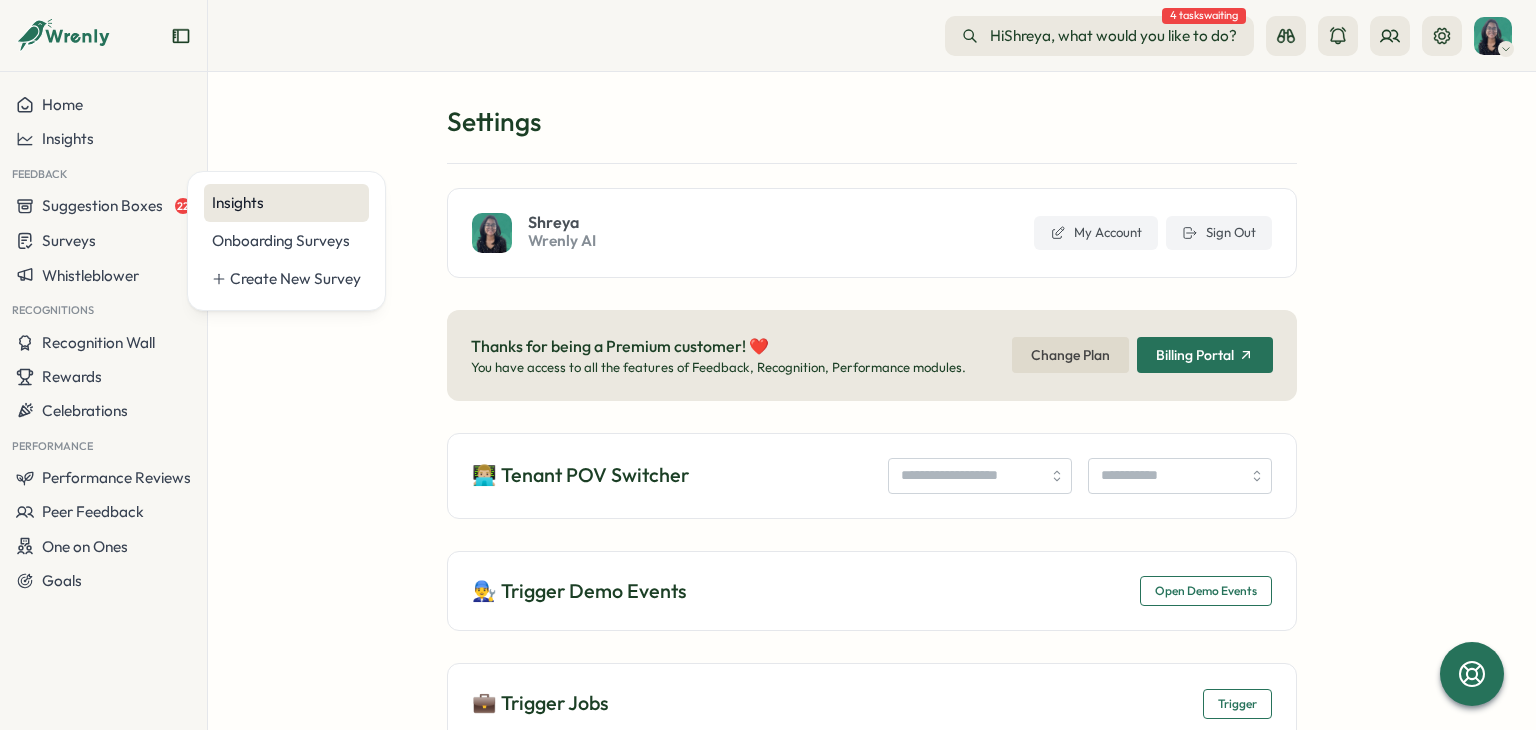 click on "Insights" at bounding box center (286, 203) 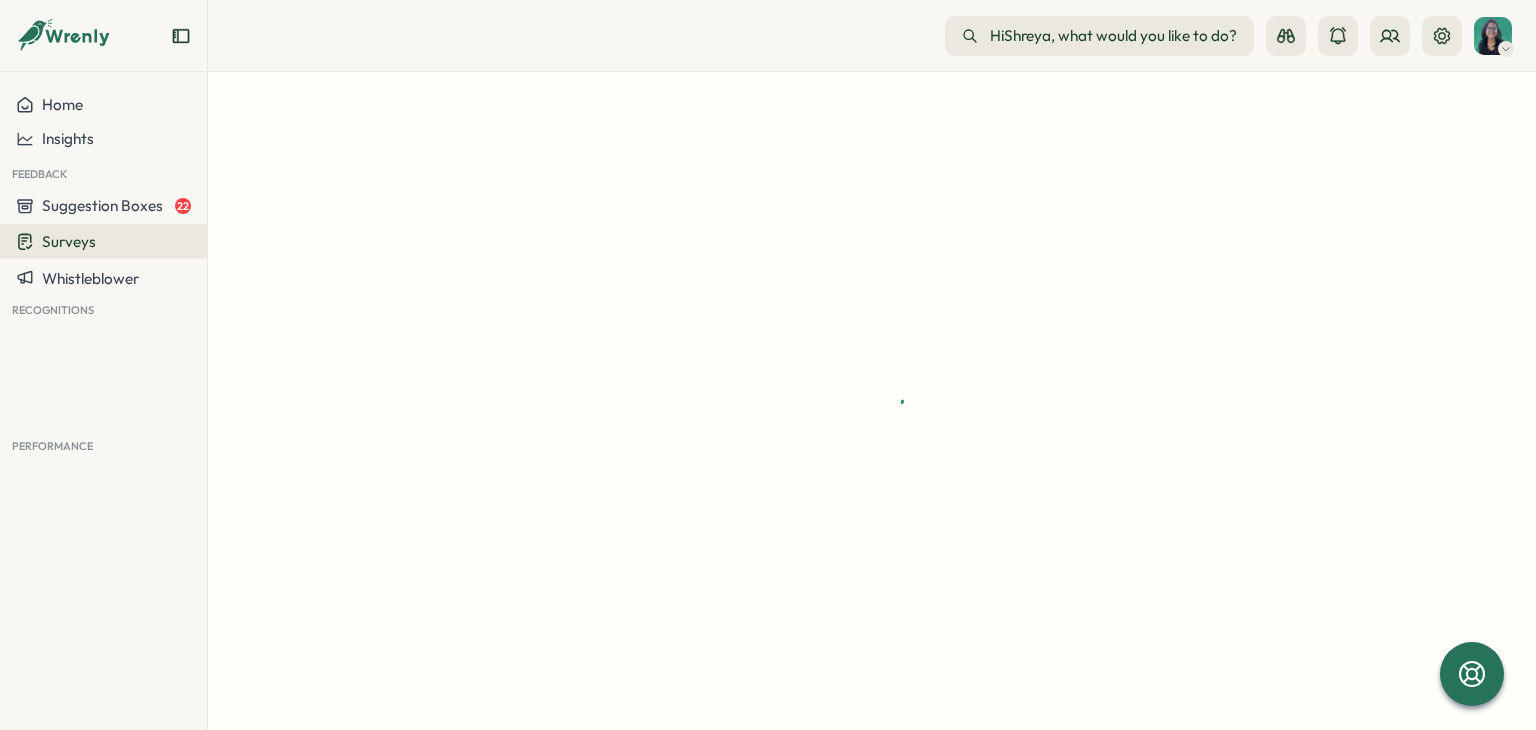 scroll, scrollTop: 0, scrollLeft: 0, axis: both 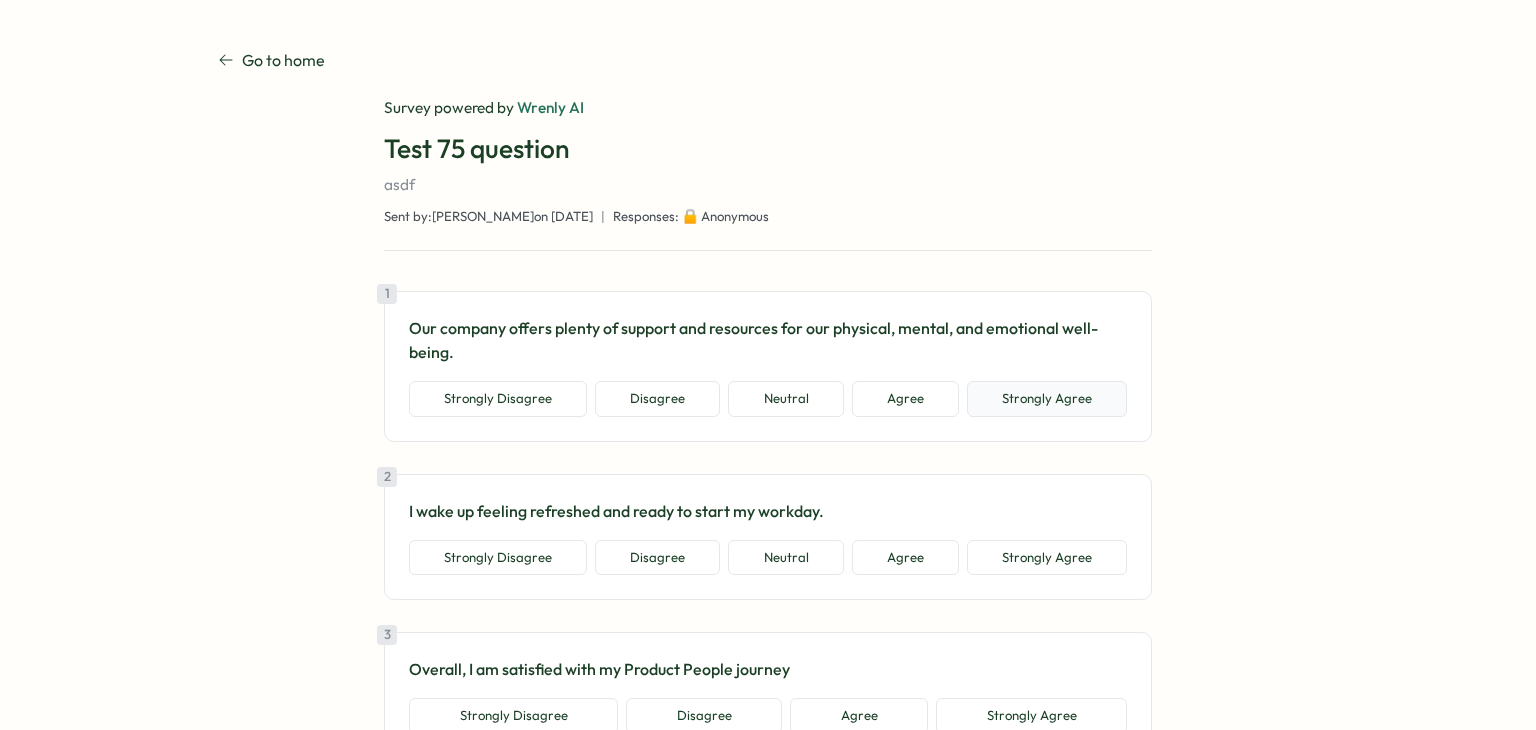 click on "Strongly Agree" at bounding box center (1047, 399) 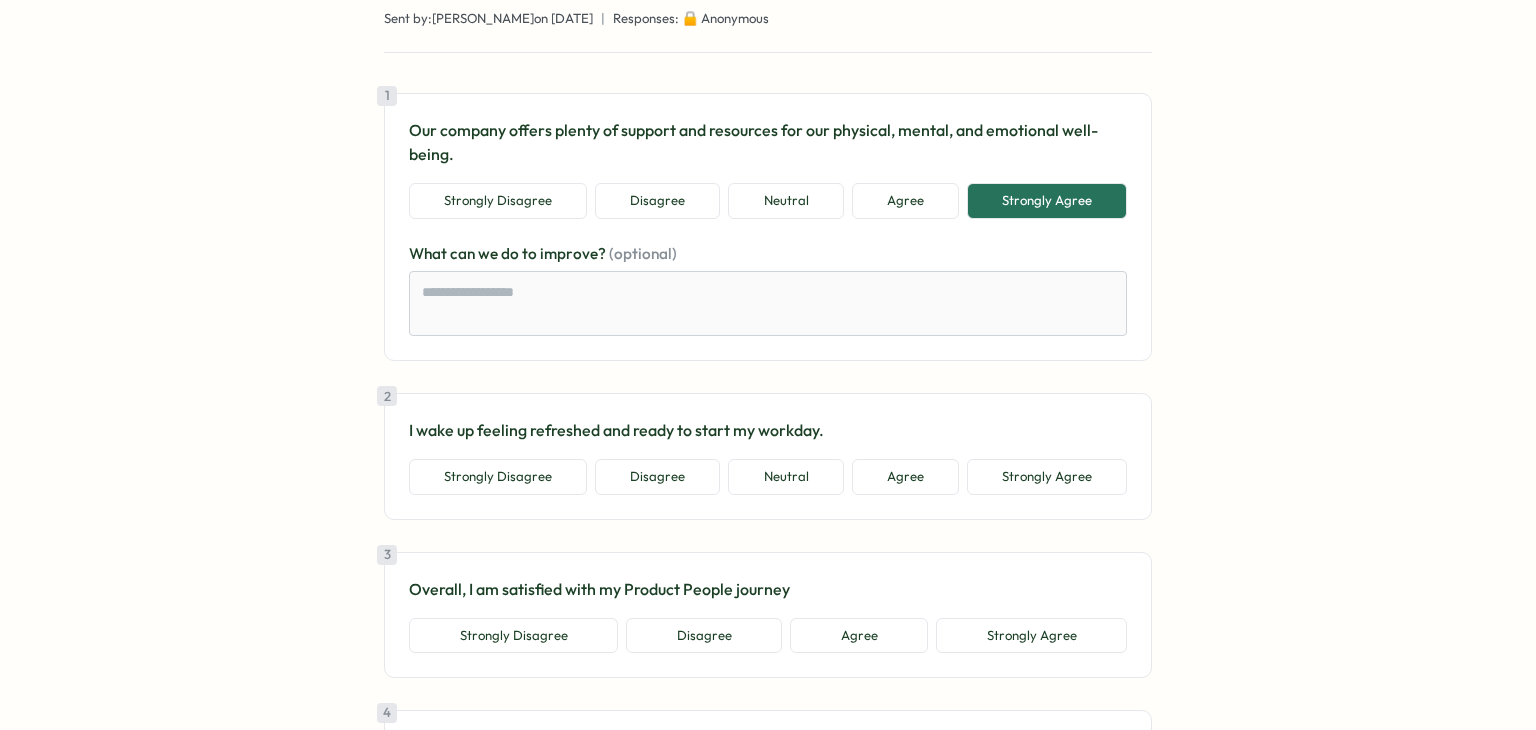 scroll, scrollTop: 200, scrollLeft: 0, axis: vertical 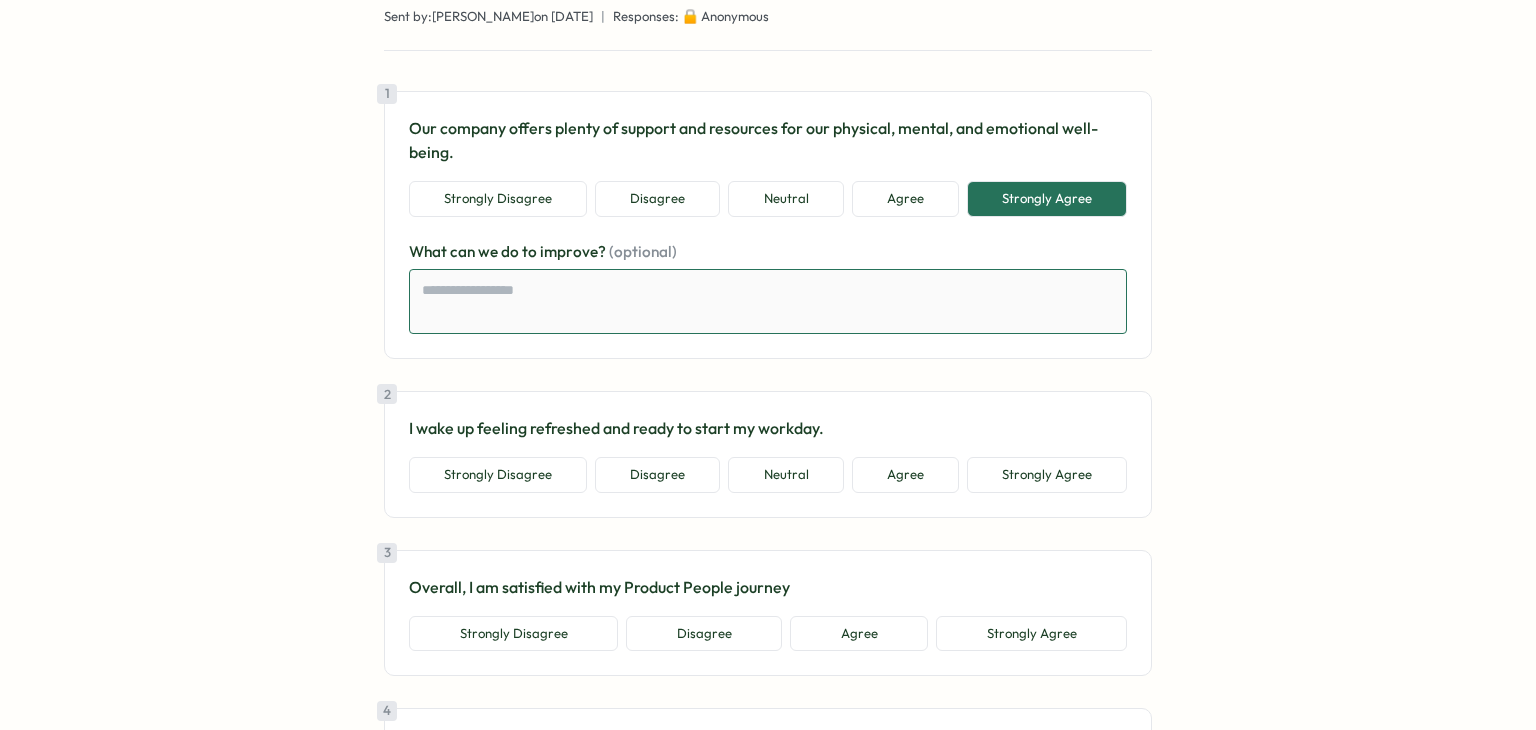 click at bounding box center (768, 302) 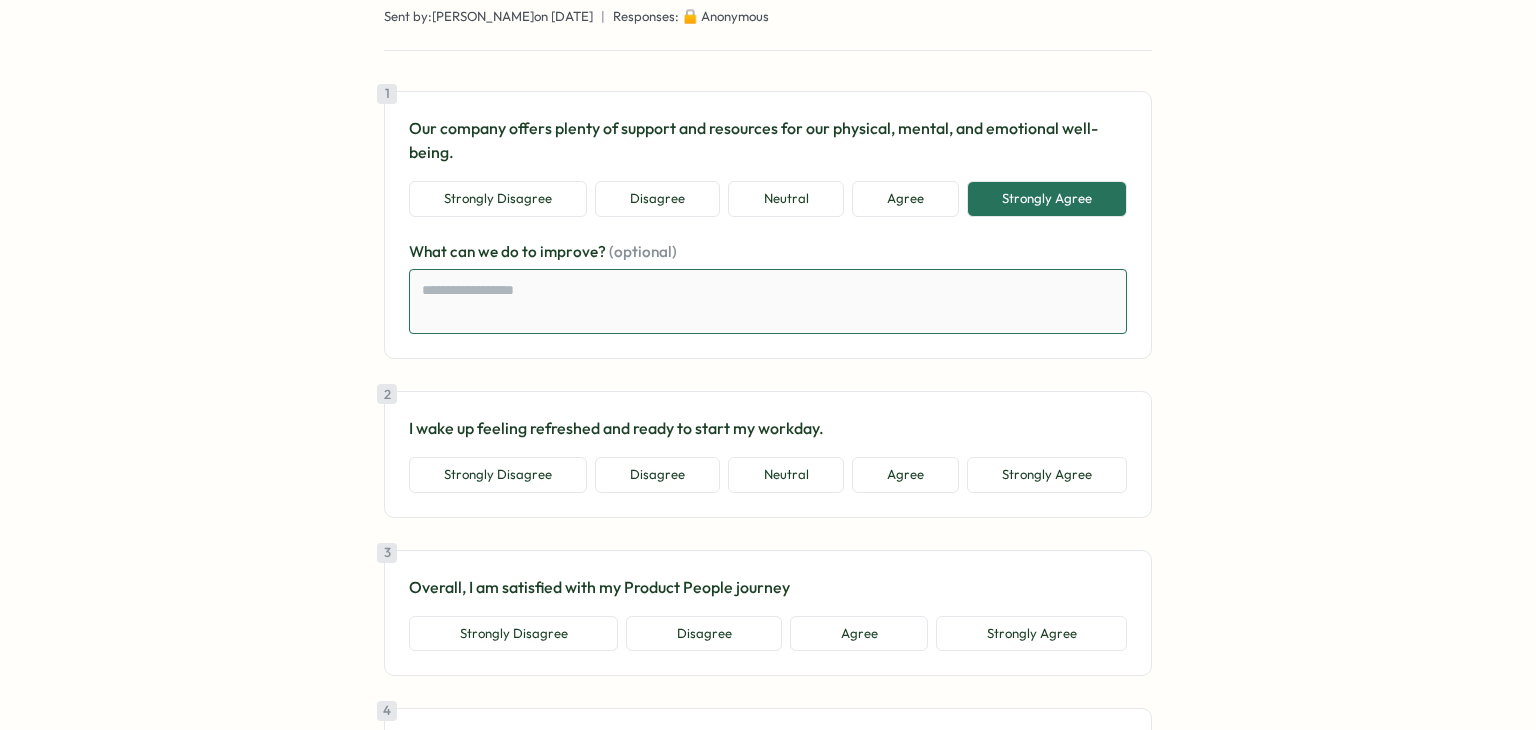 type on "*" 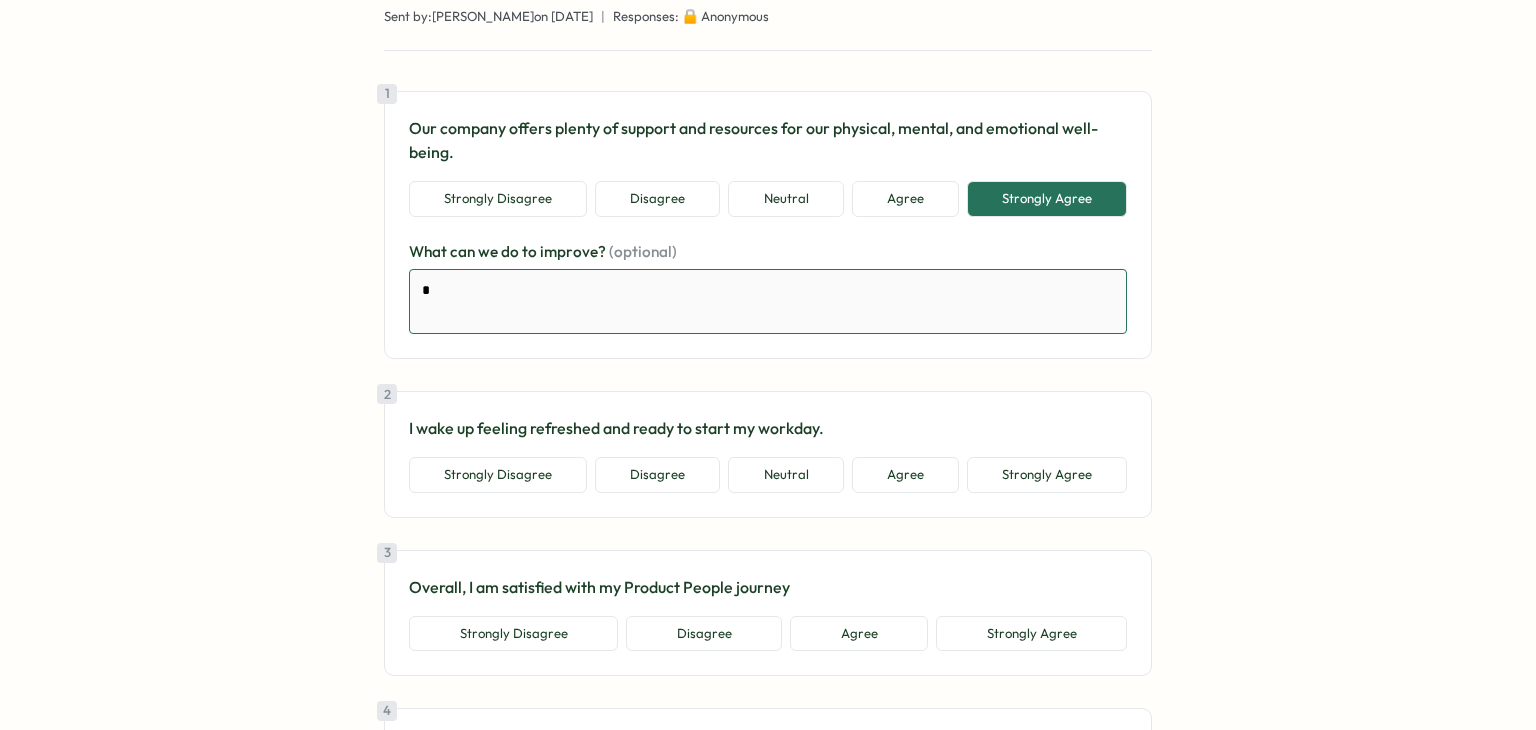 type on "*" 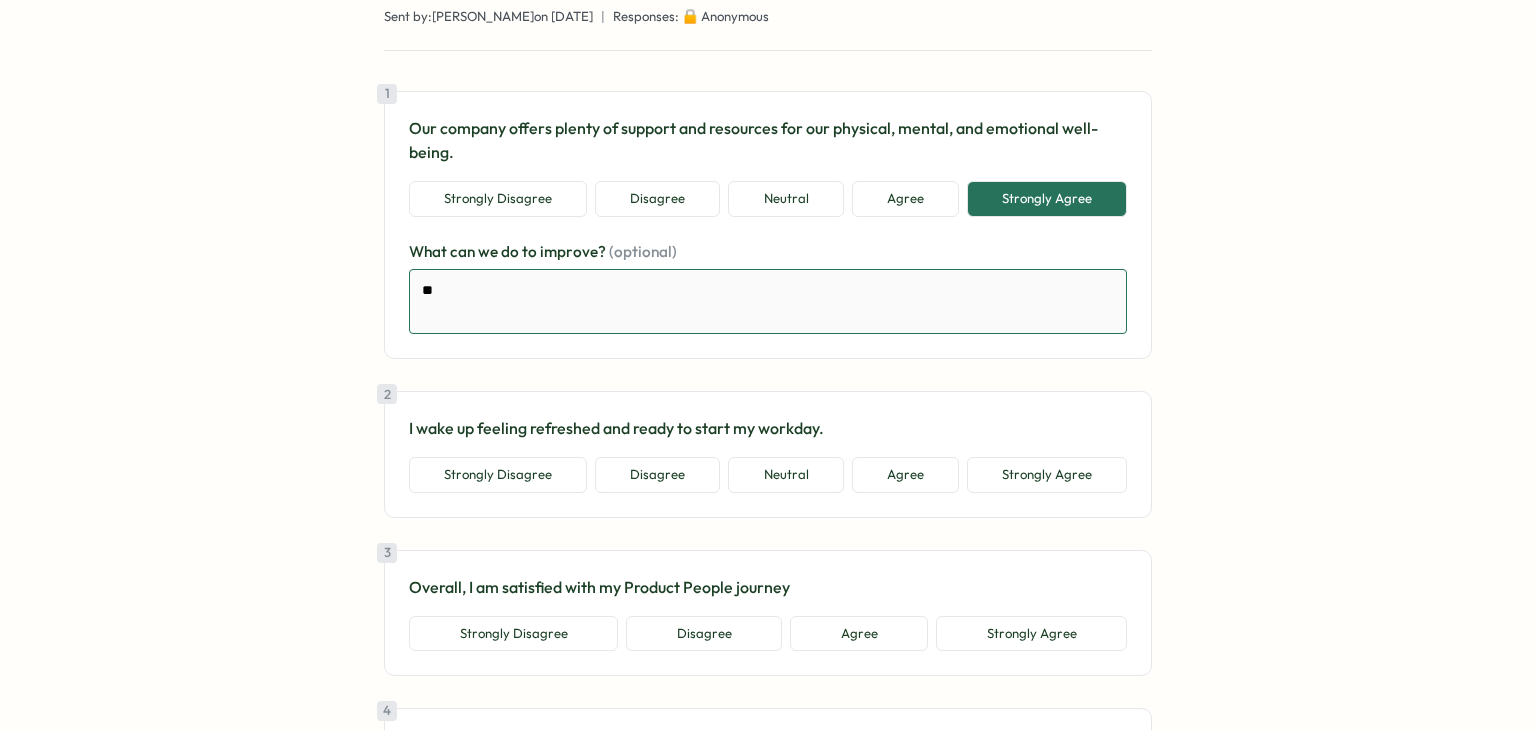 type on "*" 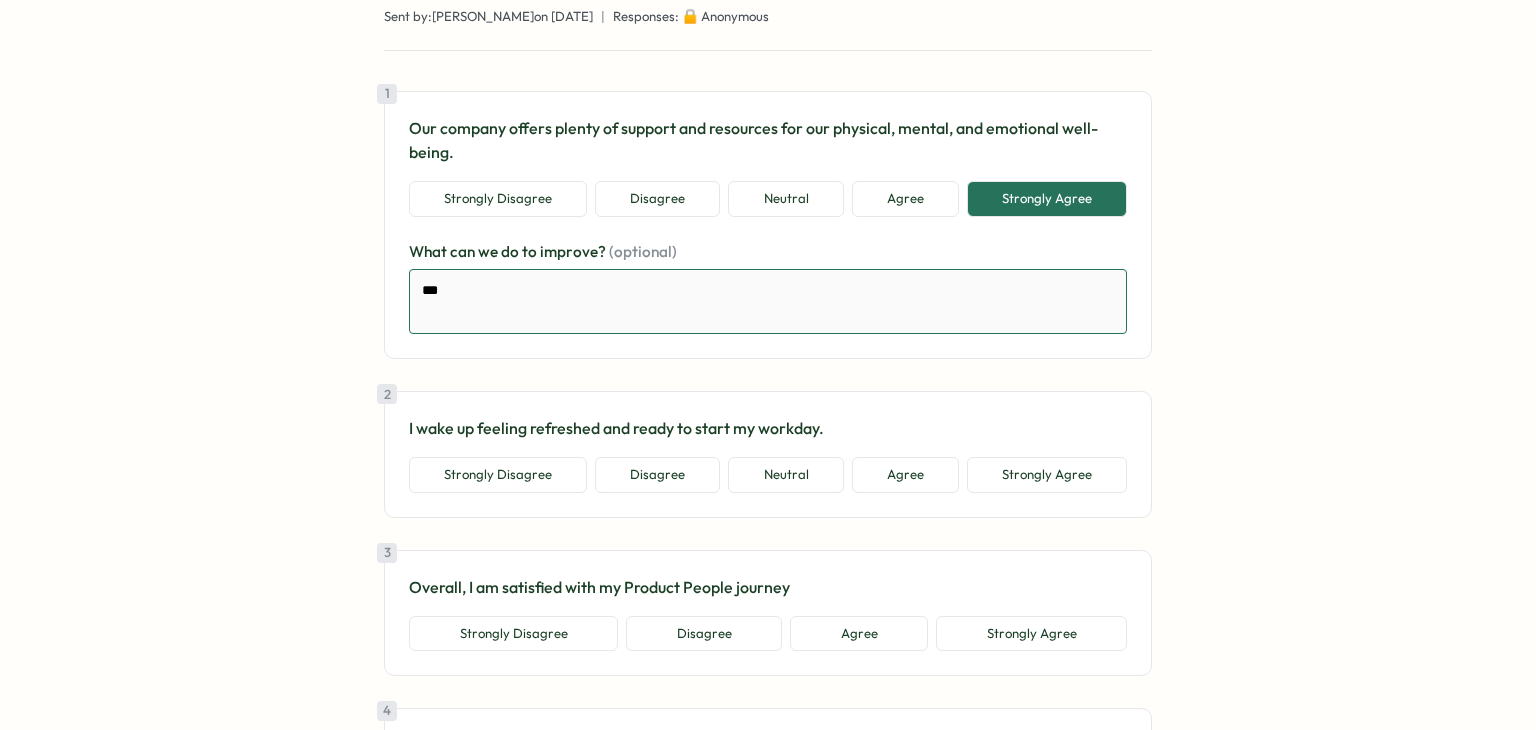 type on "*" 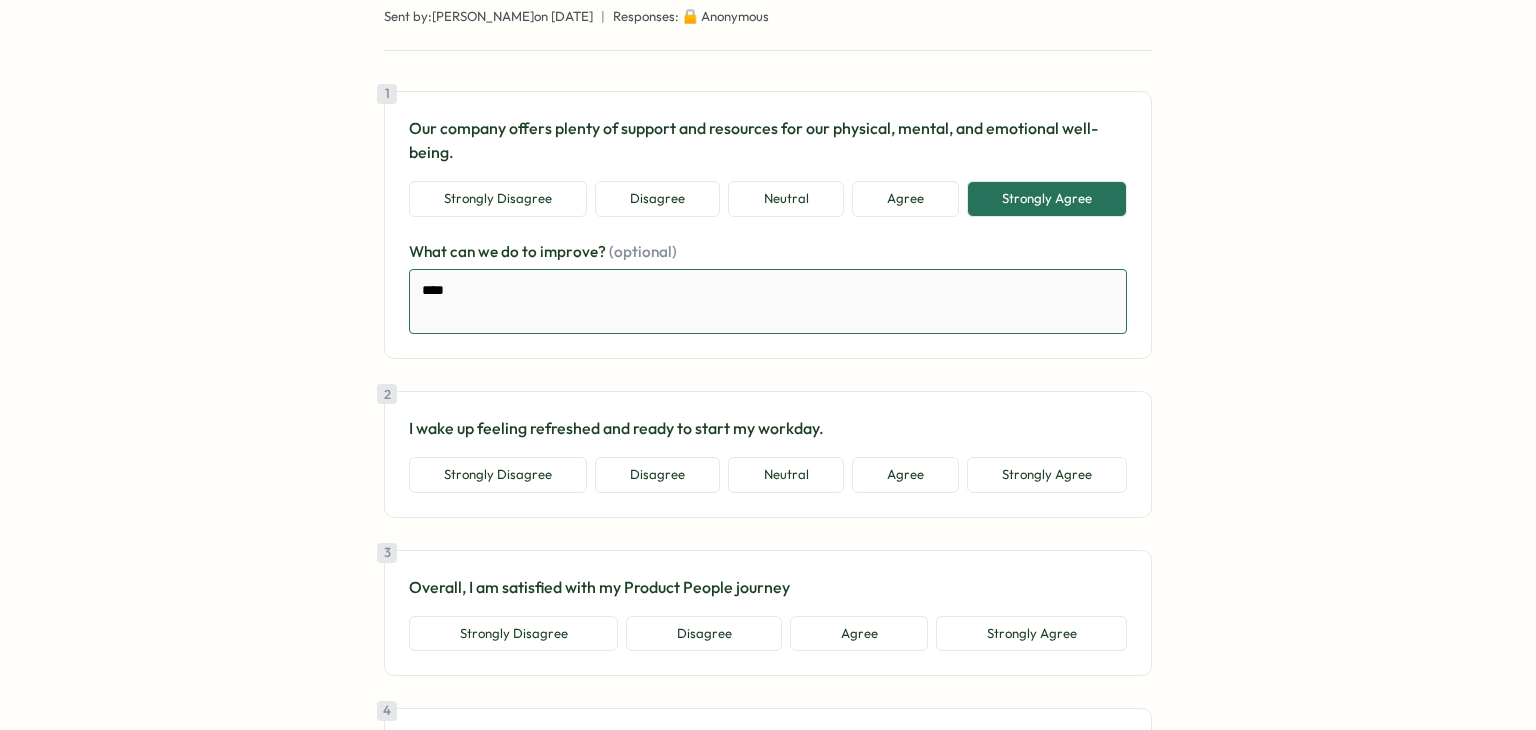 type on "*" 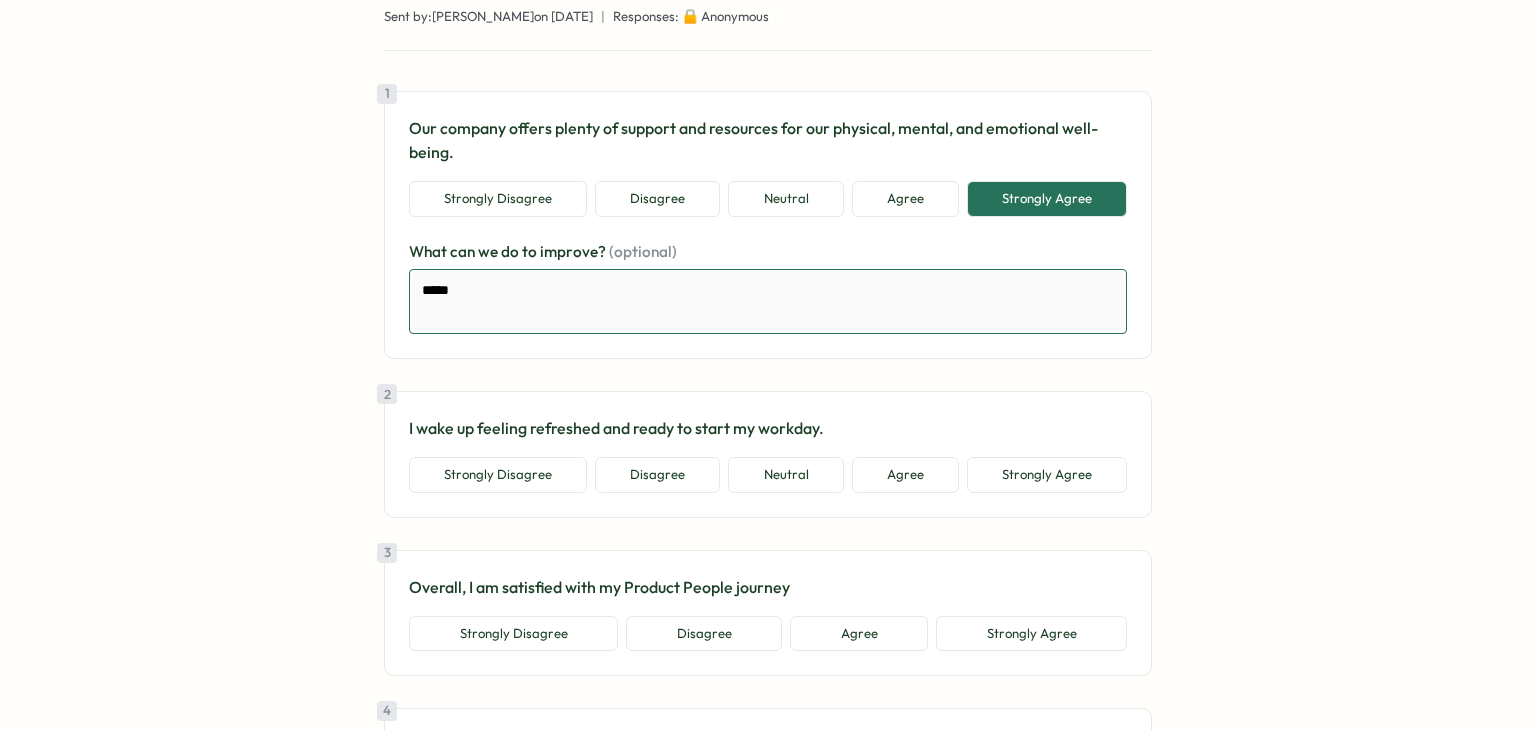 type on "*" 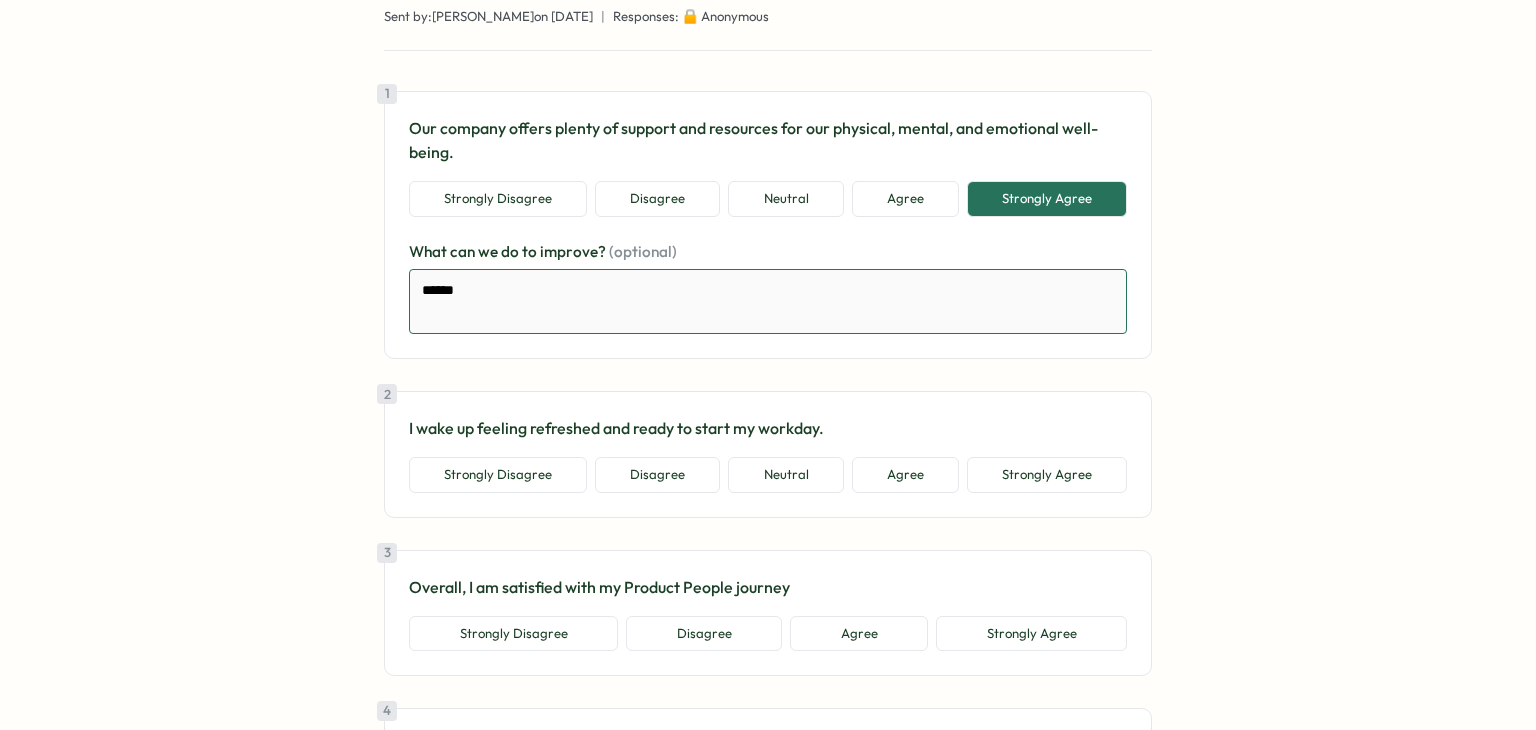 type on "*" 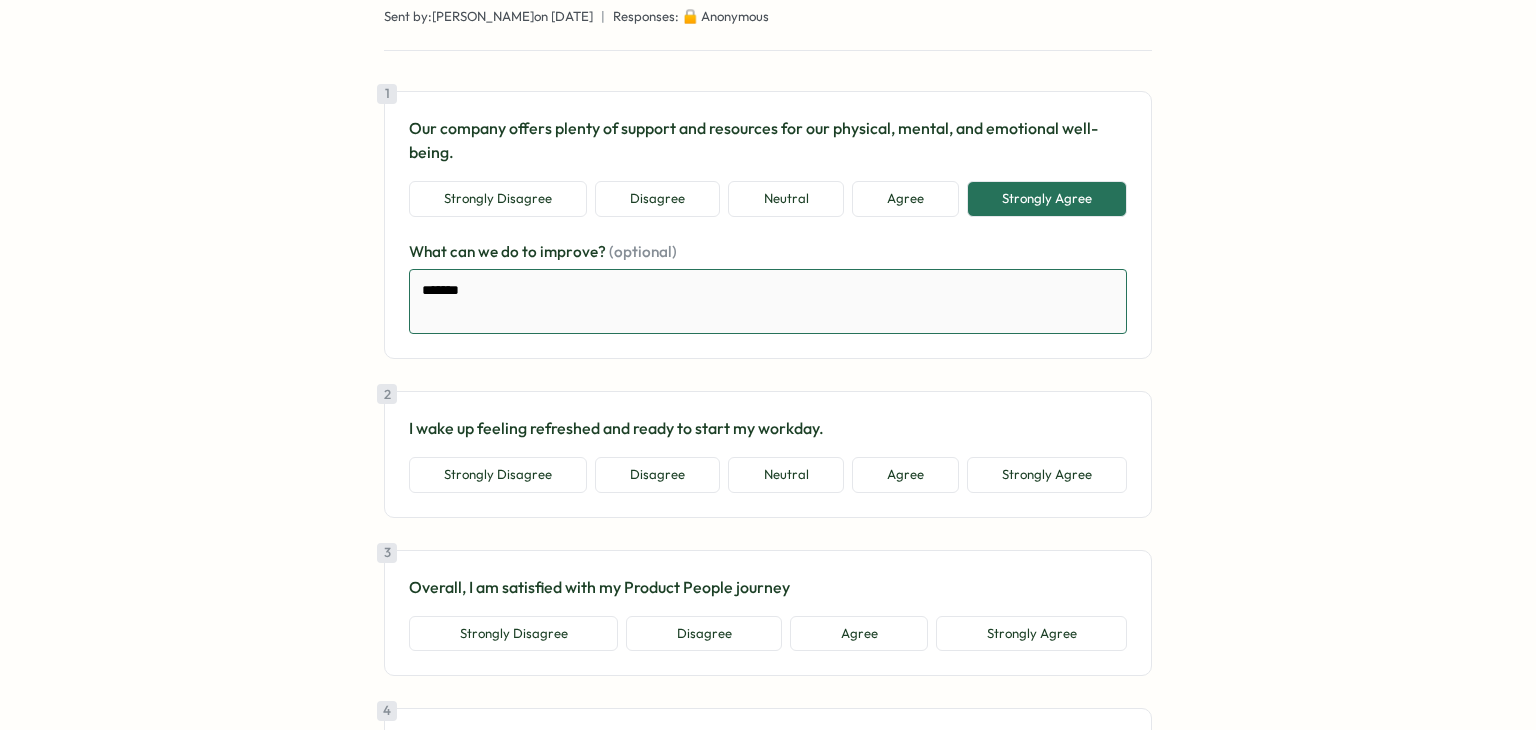 type on "*" 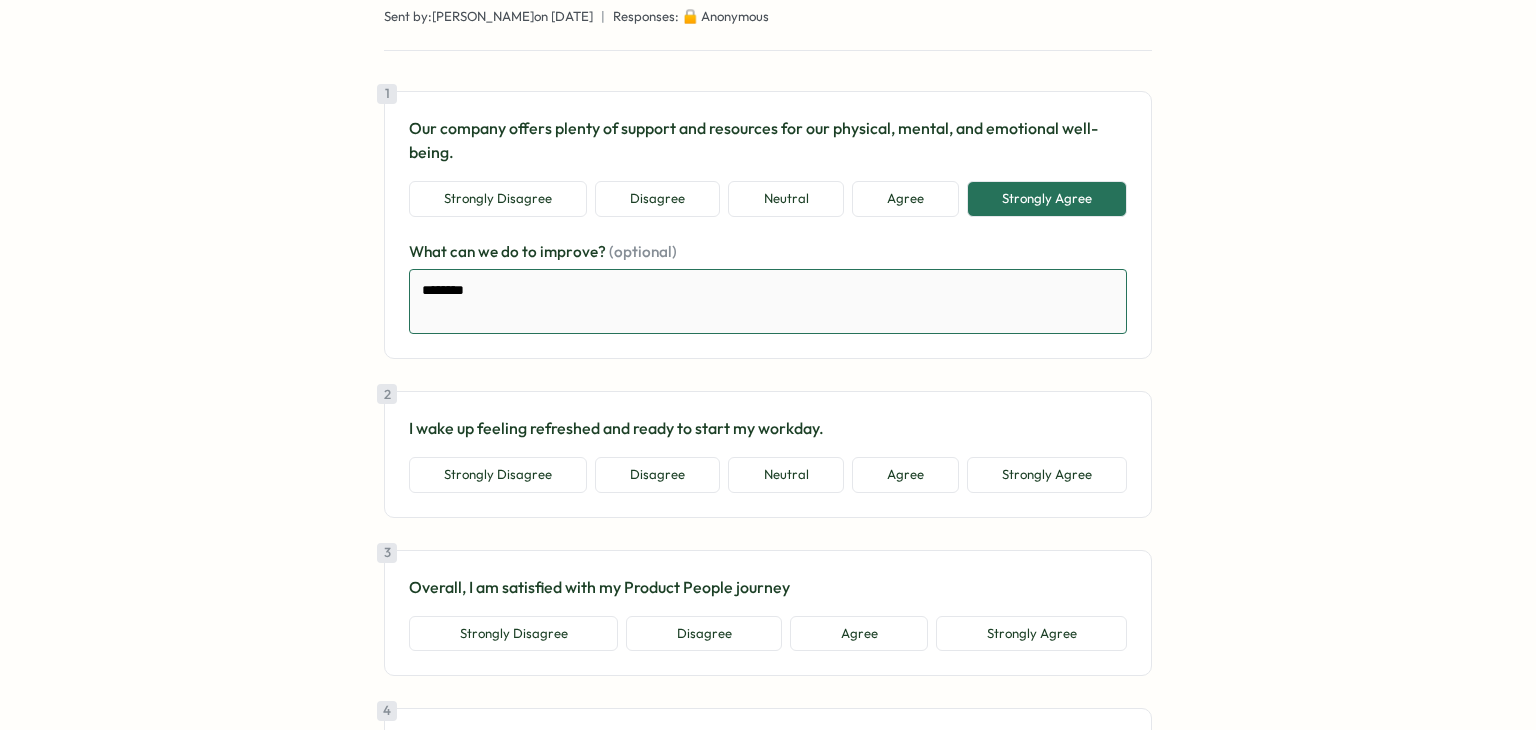 type on "*" 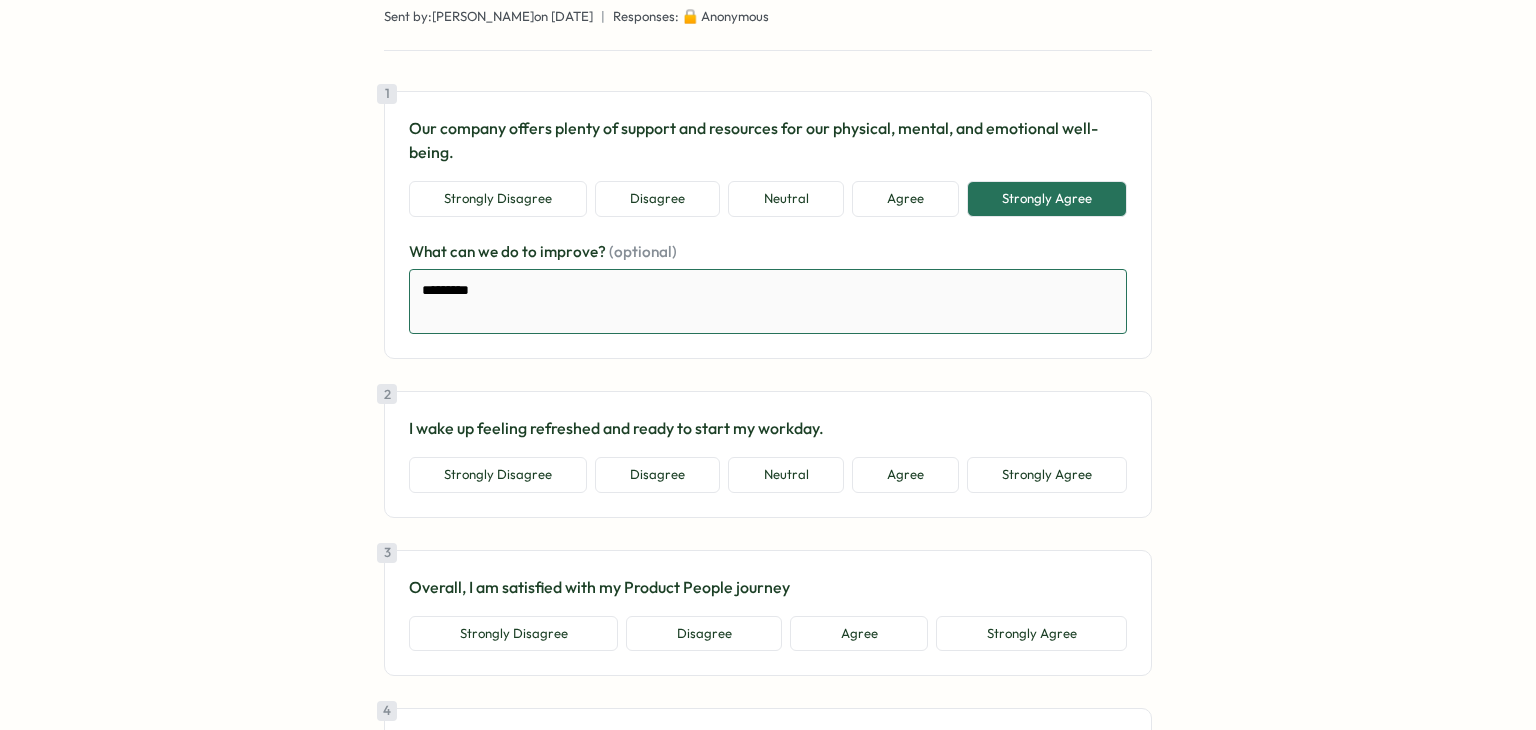 type on "*" 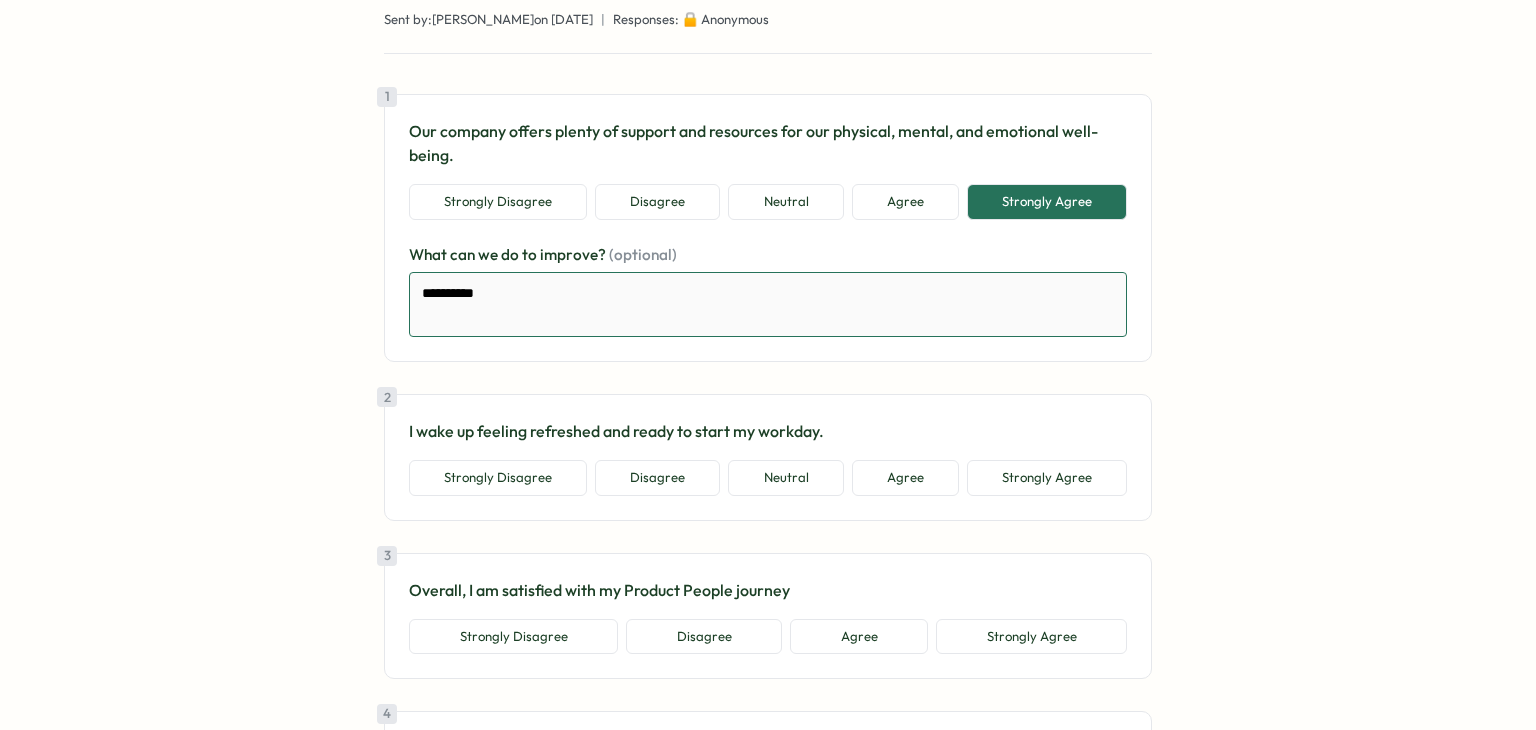 scroll, scrollTop: 200, scrollLeft: 0, axis: vertical 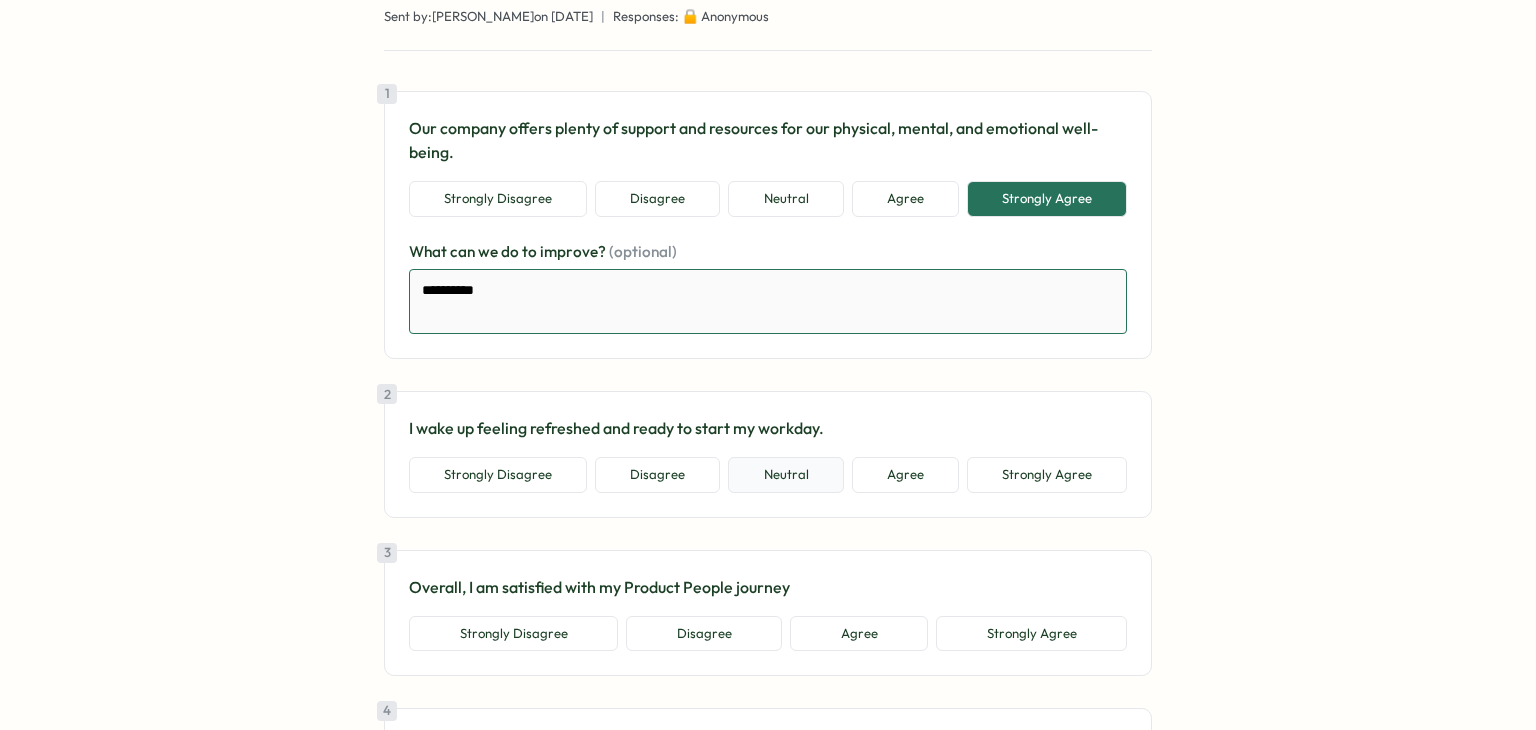 type on "**********" 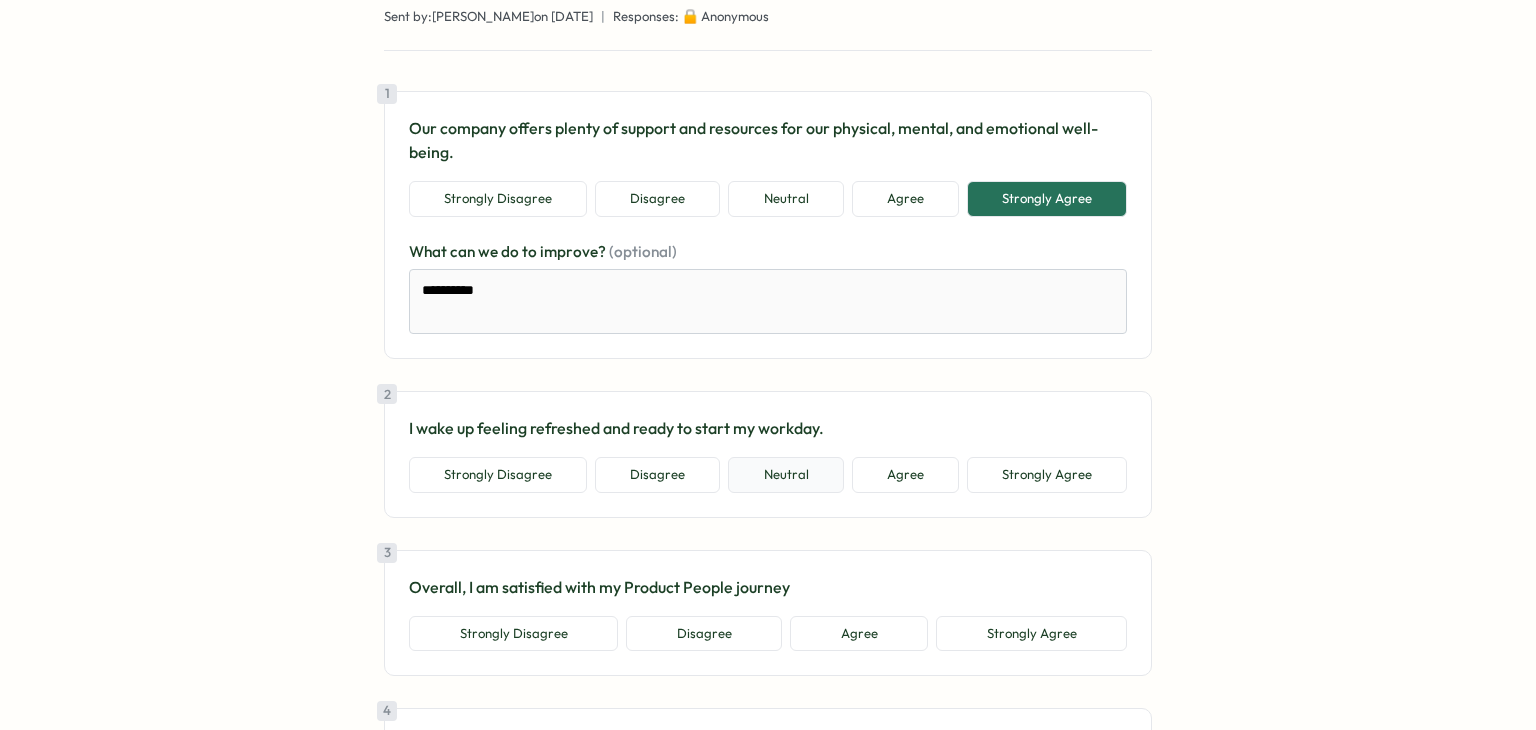 click on "Neutral" at bounding box center [785, 475] 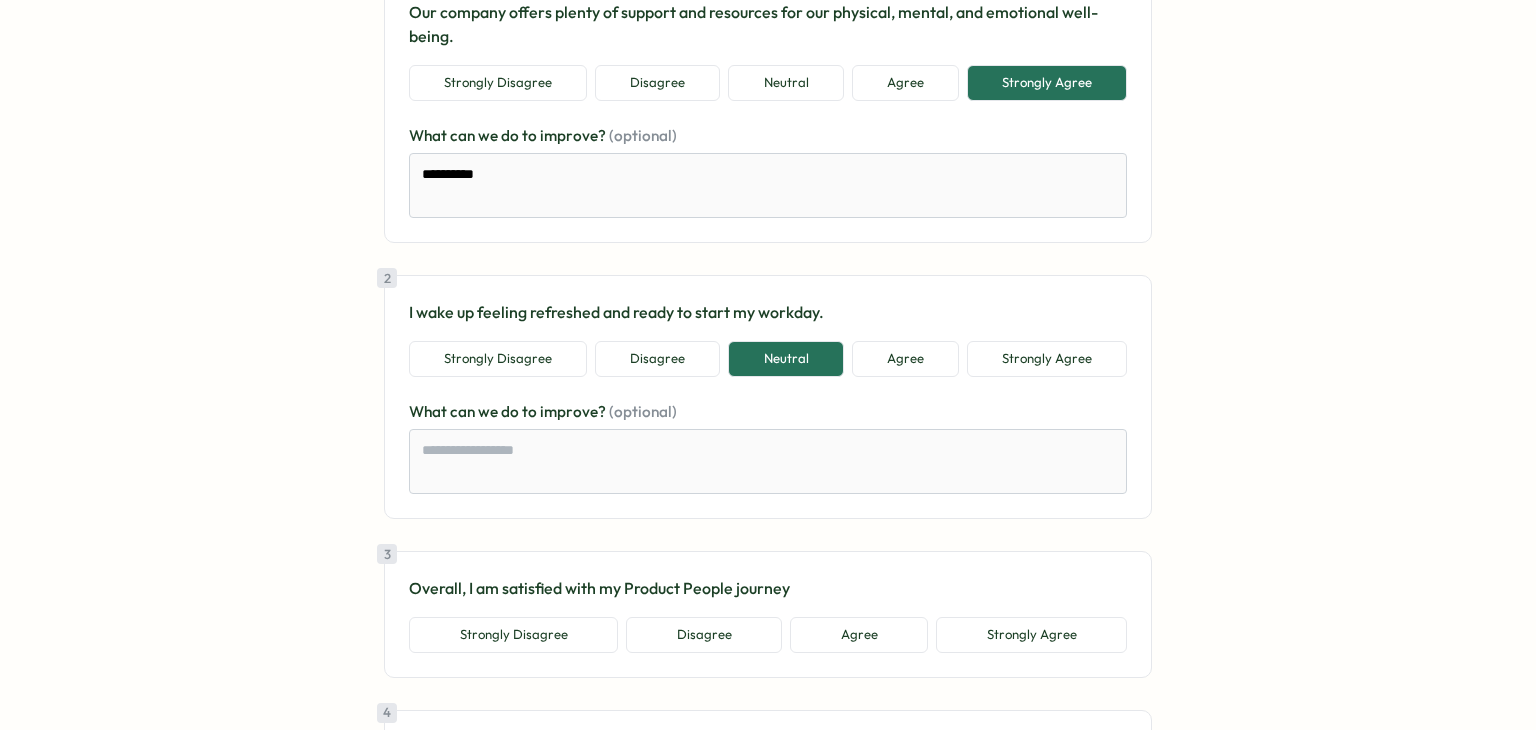 scroll, scrollTop: 500, scrollLeft: 0, axis: vertical 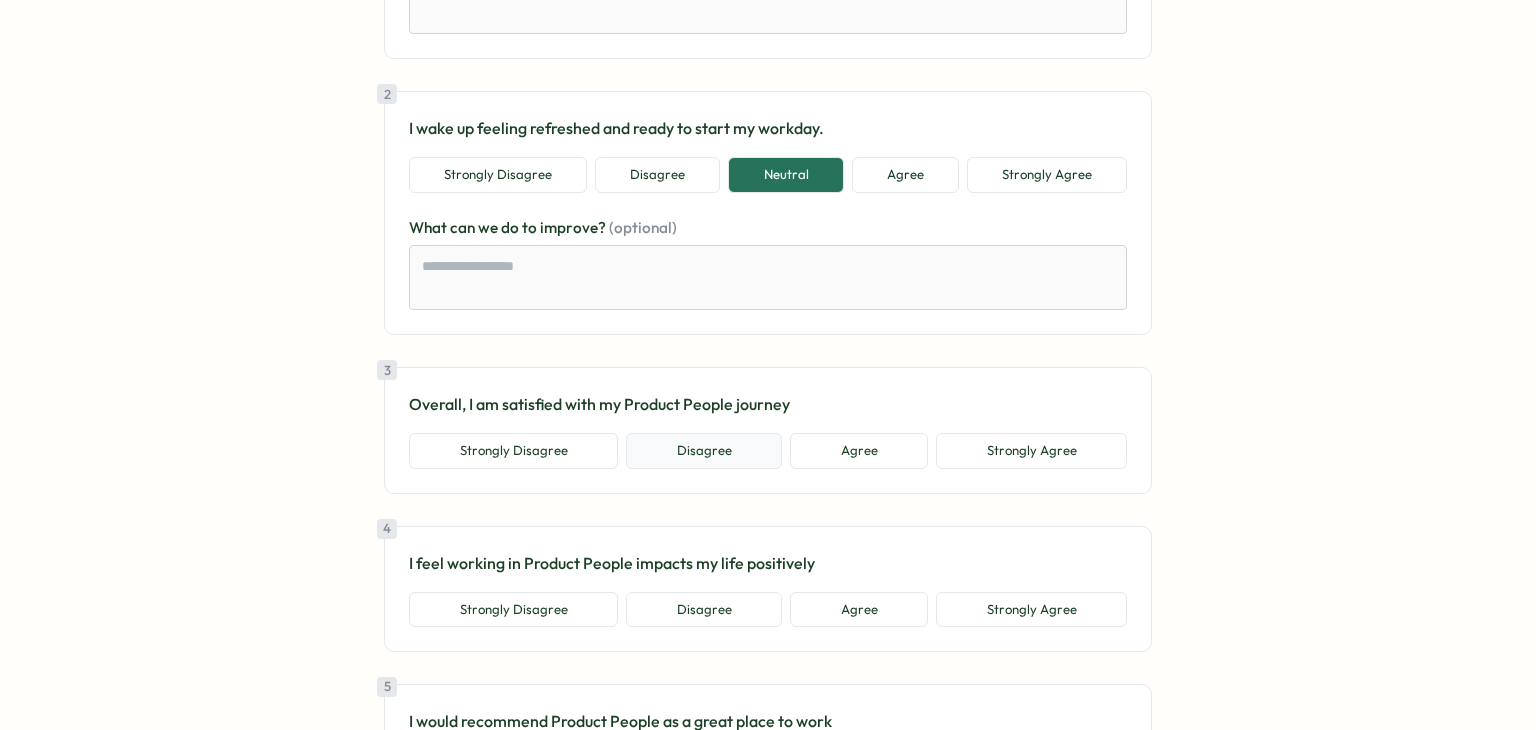 click on "Disagree" at bounding box center (704, 451) 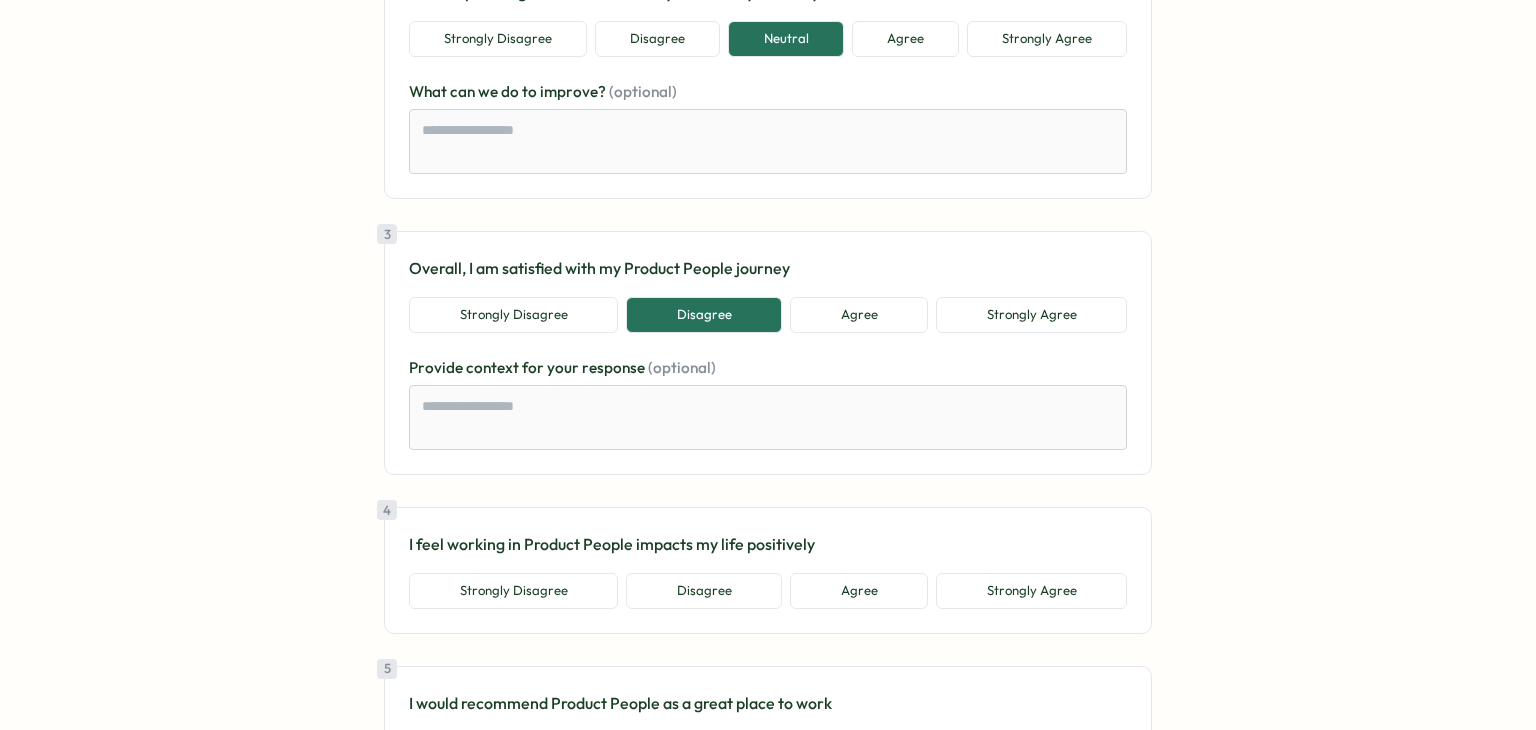 scroll, scrollTop: 800, scrollLeft: 0, axis: vertical 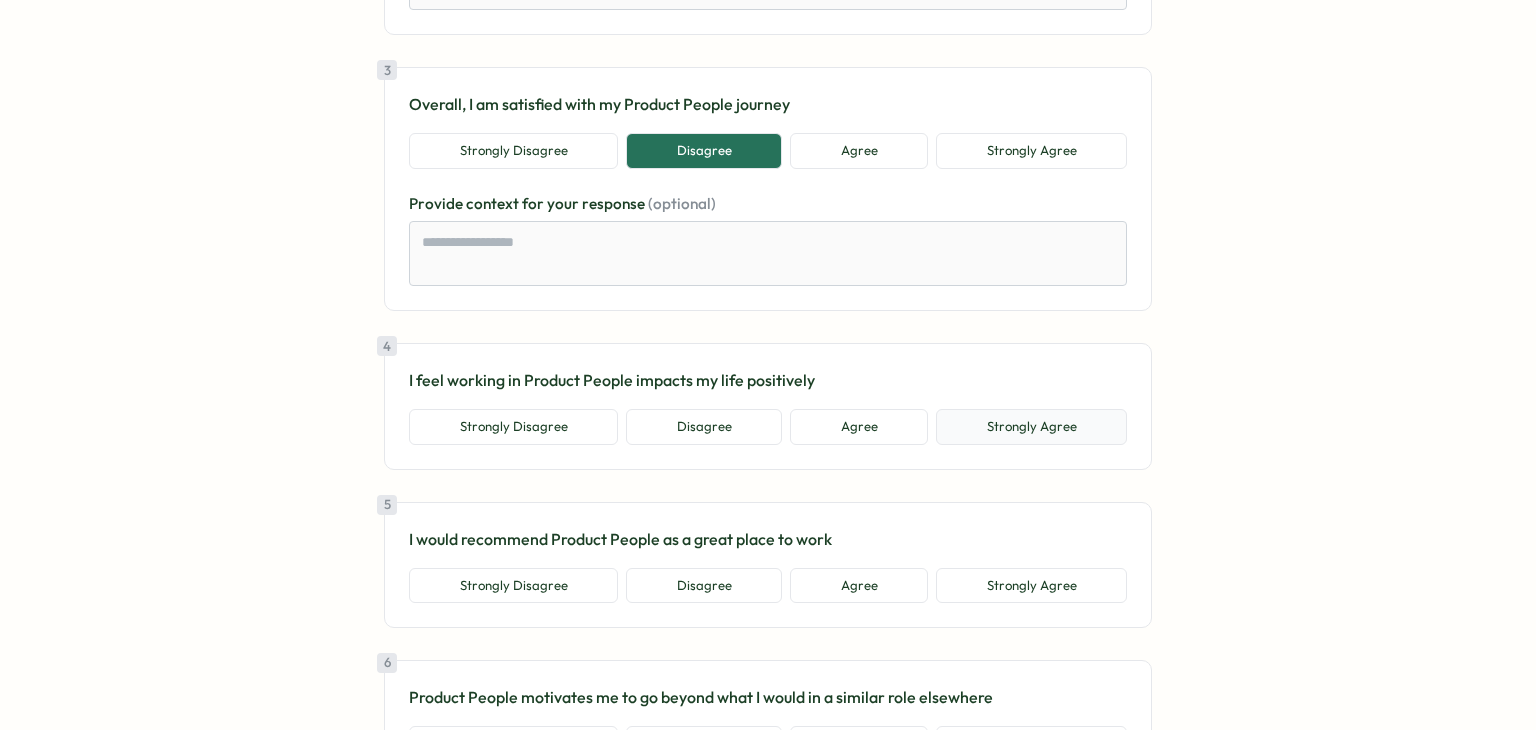 click on "Strongly Agree" at bounding box center [1031, 427] 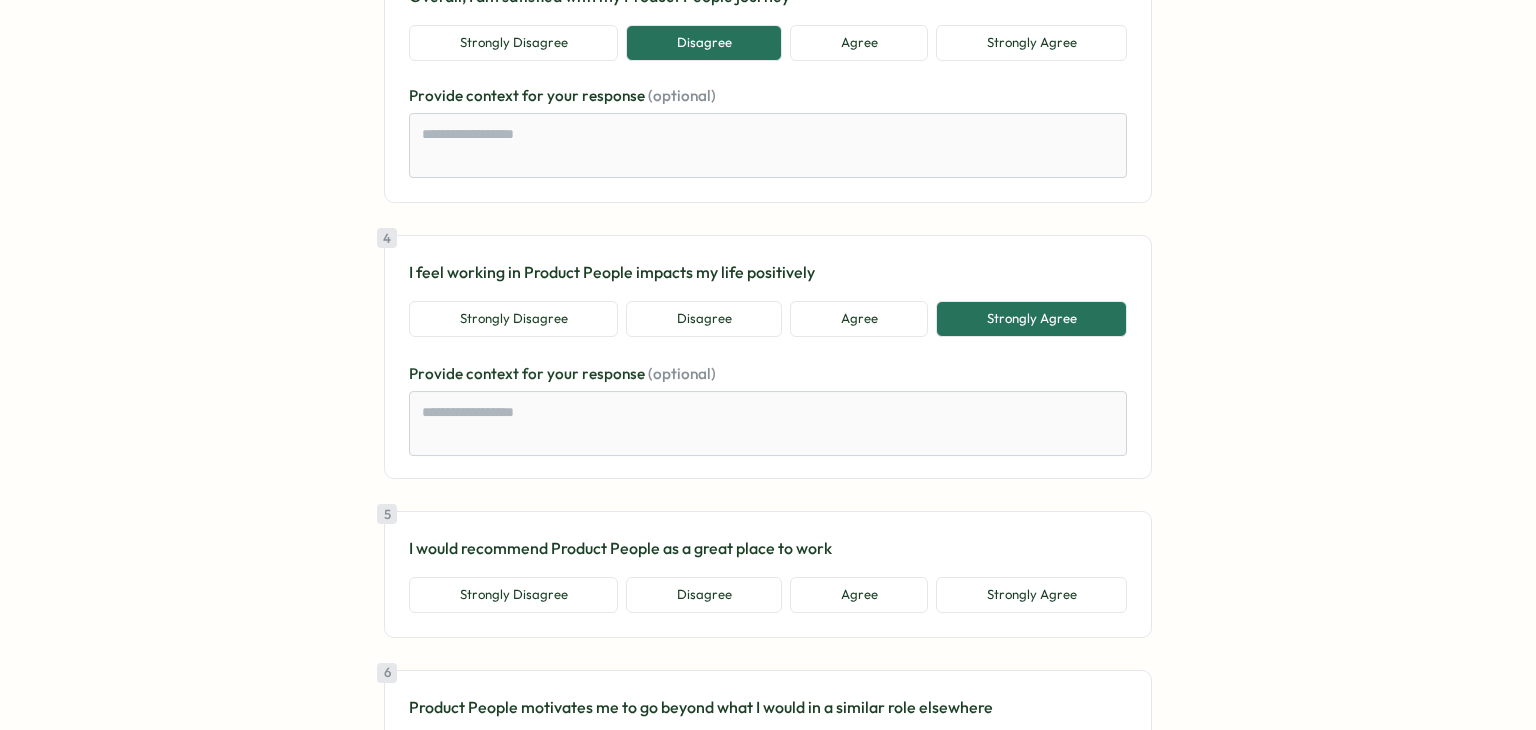scroll, scrollTop: 1100, scrollLeft: 0, axis: vertical 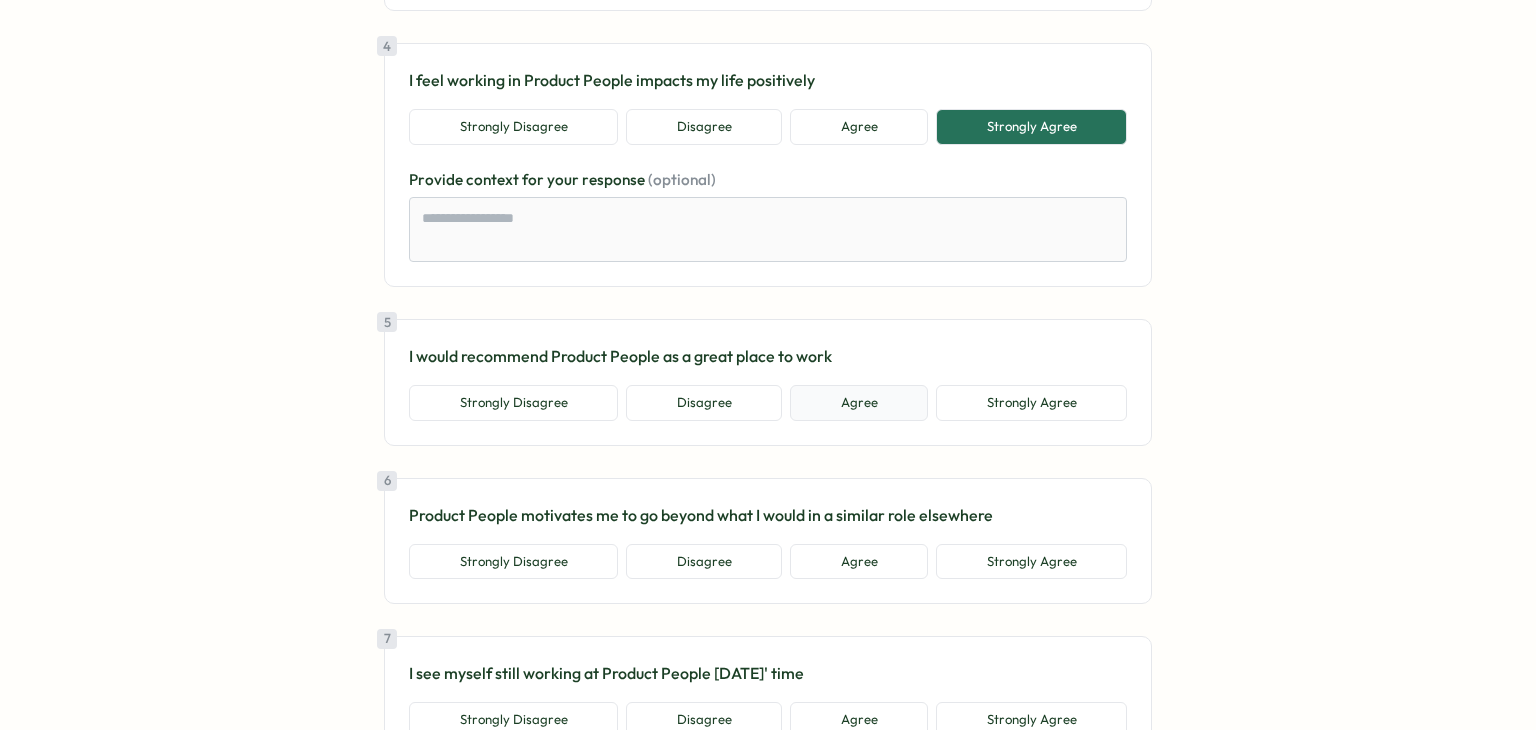 click on "Agree" at bounding box center [859, 403] 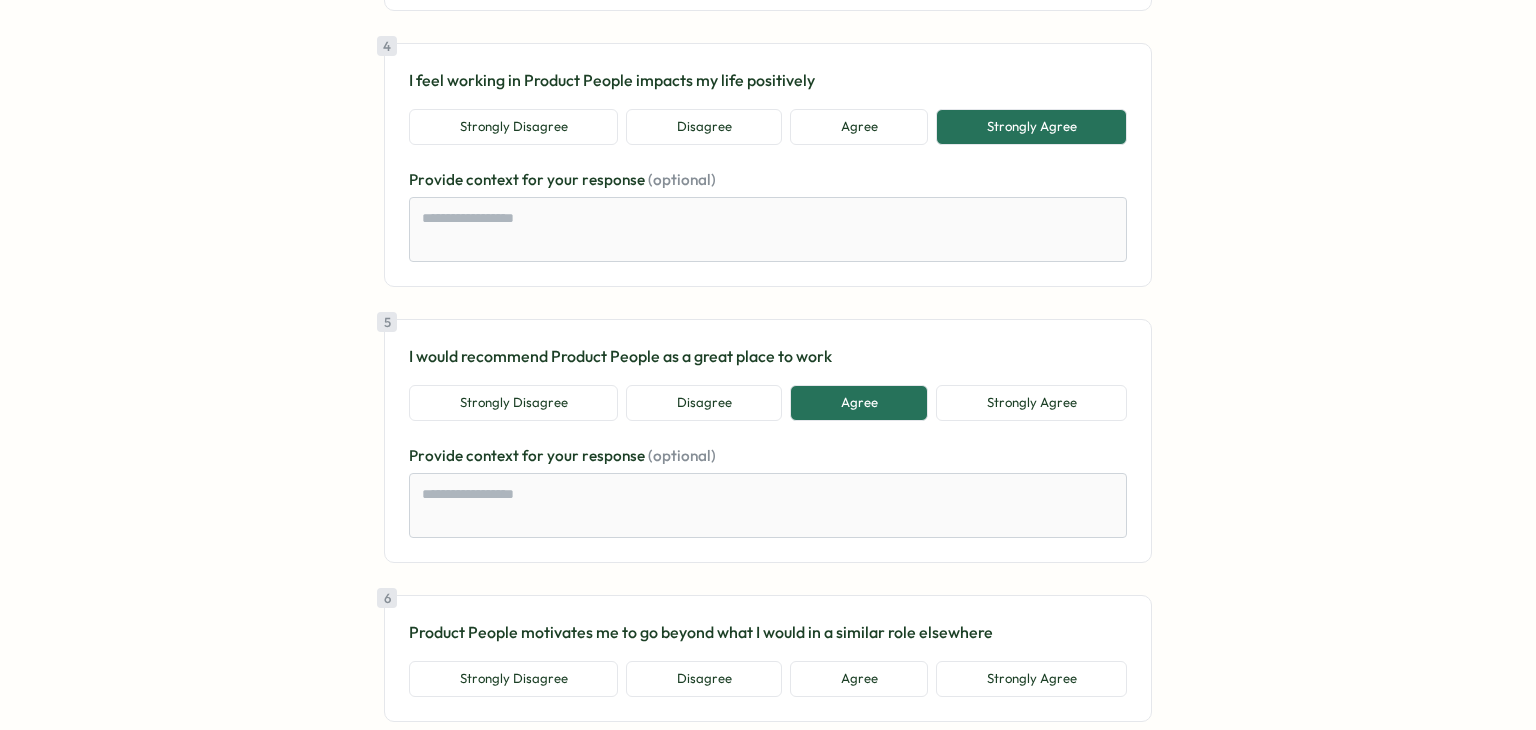 scroll, scrollTop: 1400, scrollLeft: 0, axis: vertical 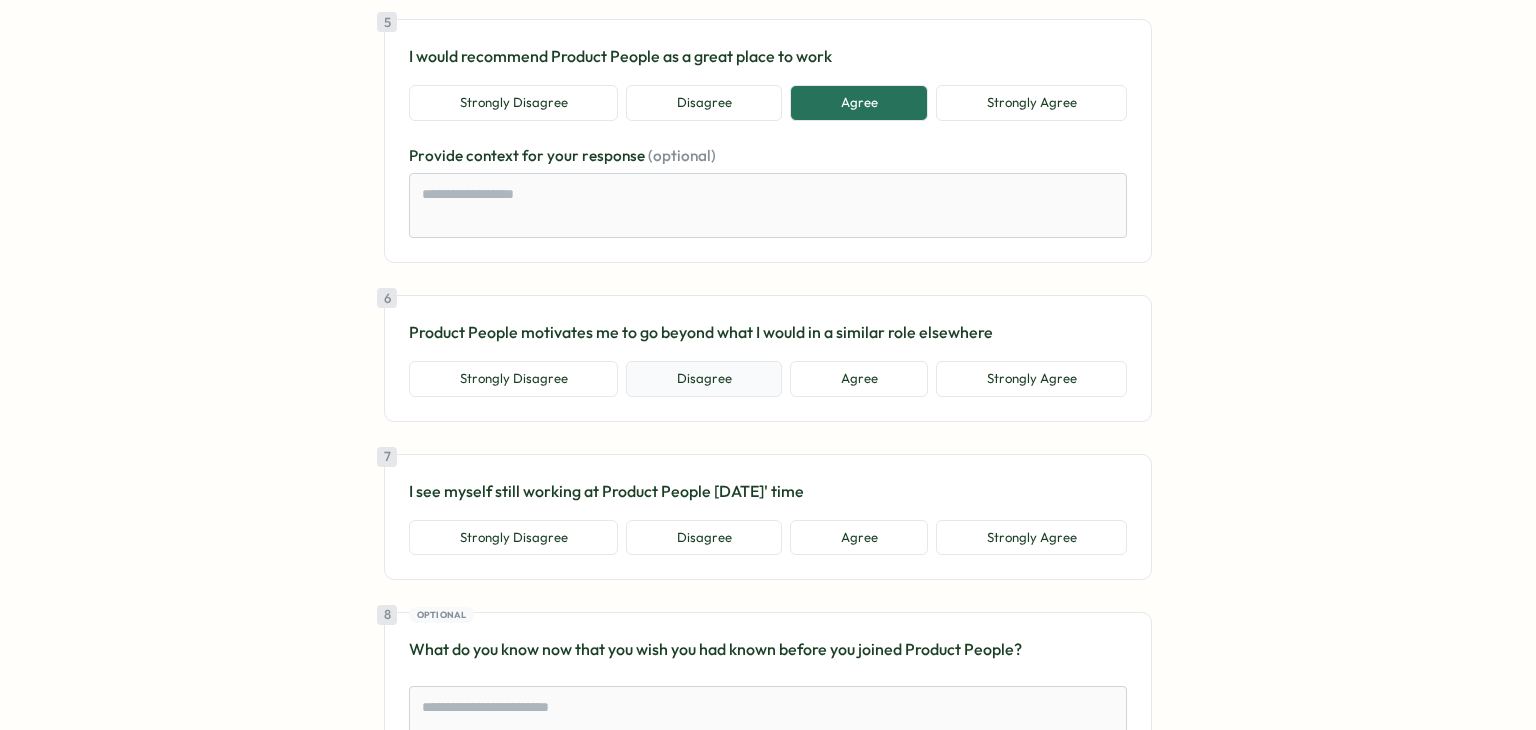 click on "Disagree" at bounding box center (704, 379) 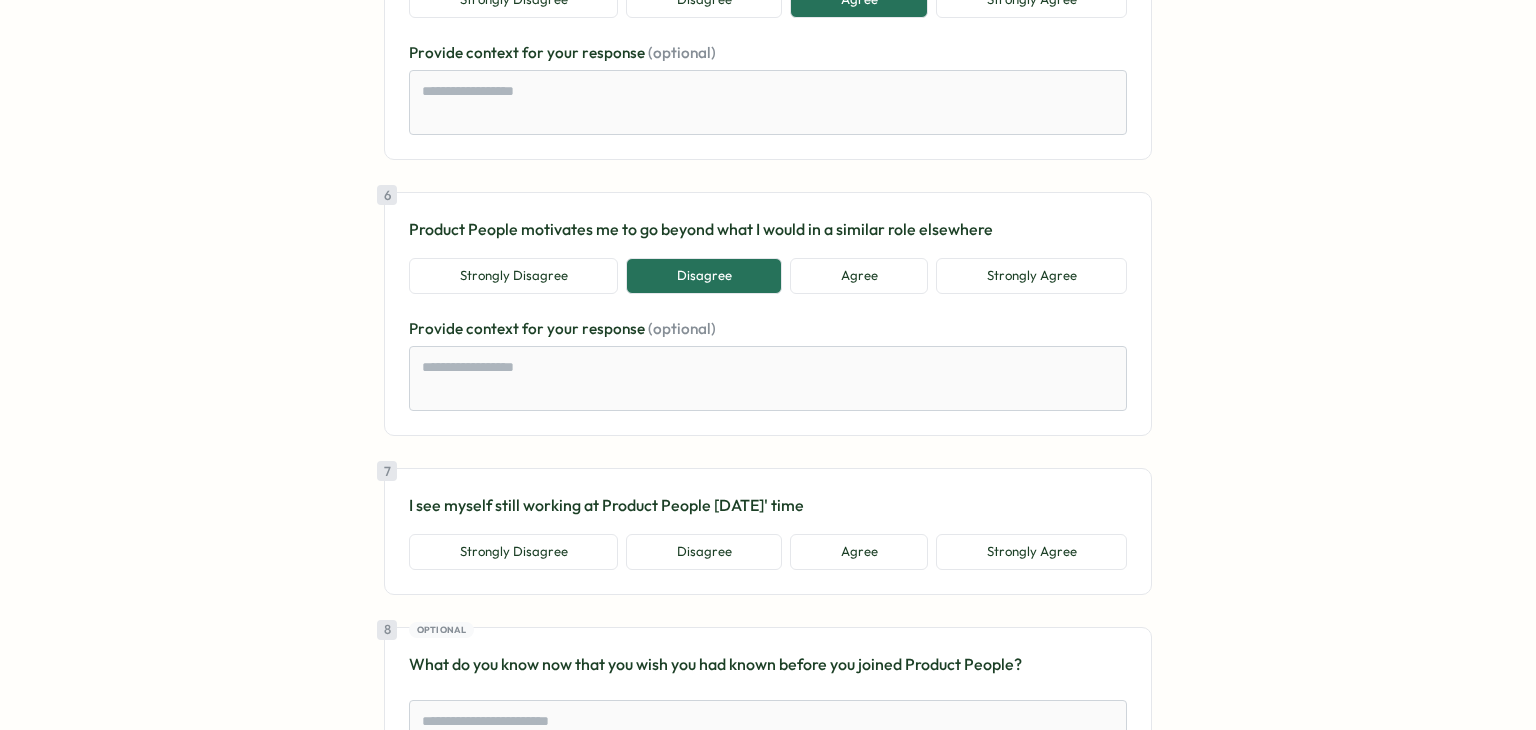 scroll, scrollTop: 1600, scrollLeft: 0, axis: vertical 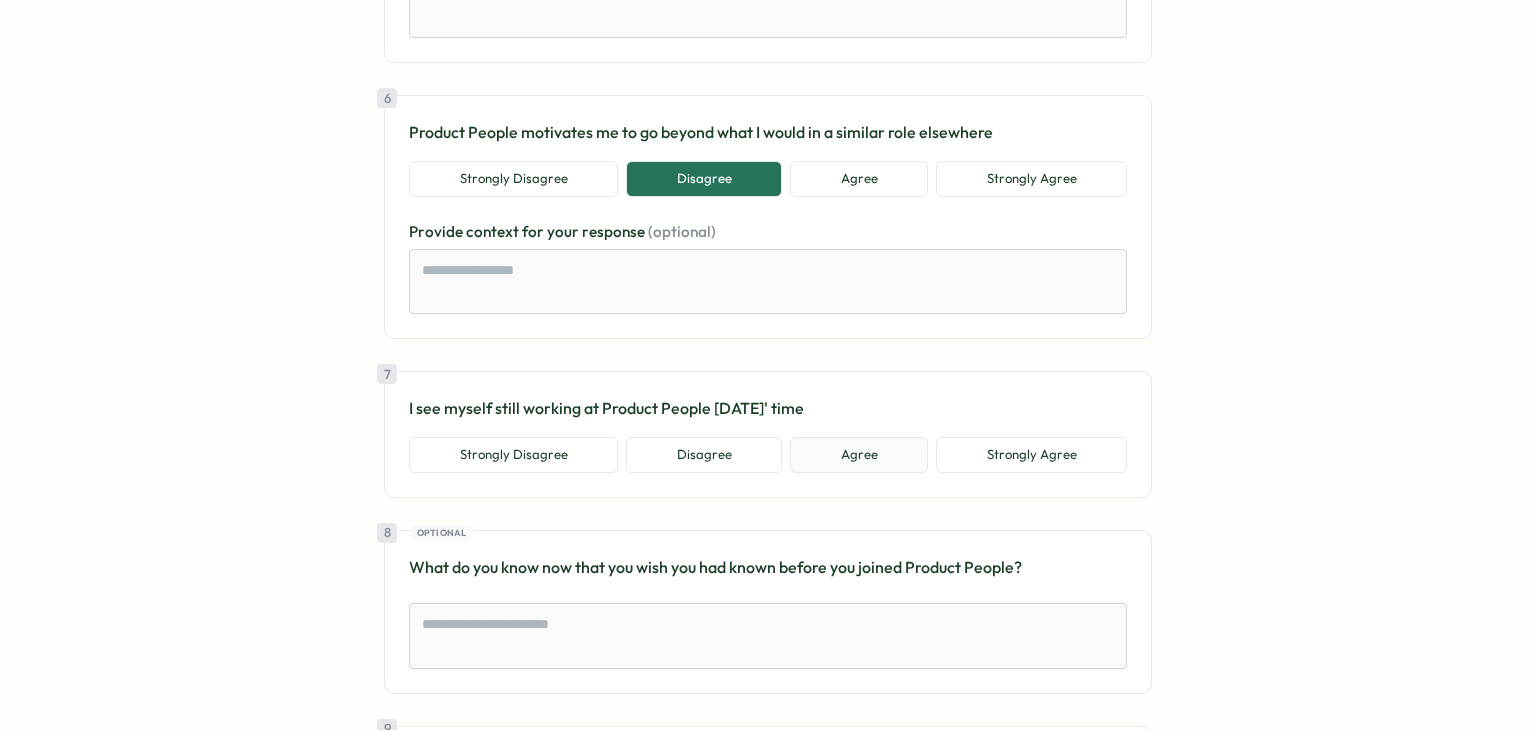 drag, startPoint x: 875, startPoint y: 464, endPoint x: 865, endPoint y: 456, distance: 12.806249 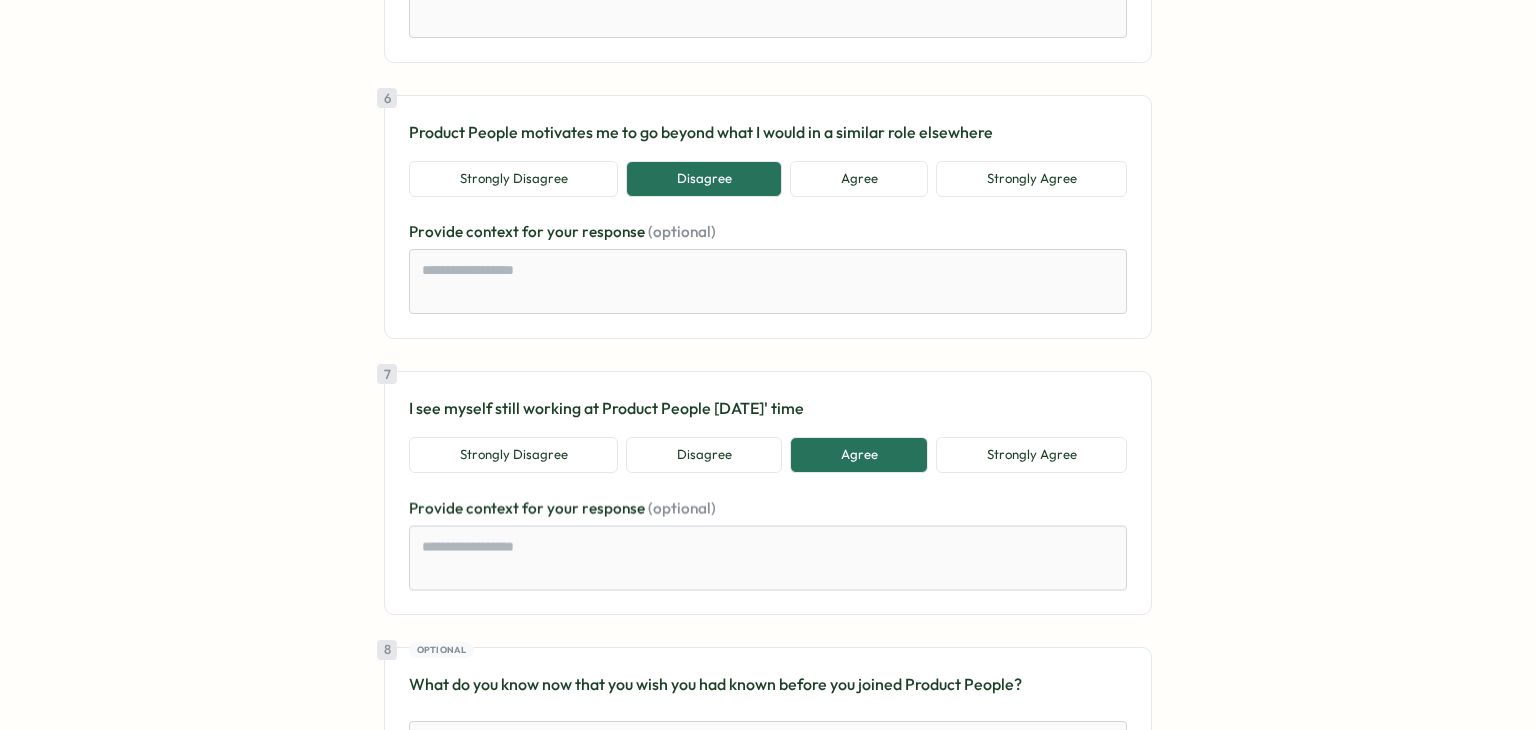 scroll, scrollTop: 1800, scrollLeft: 0, axis: vertical 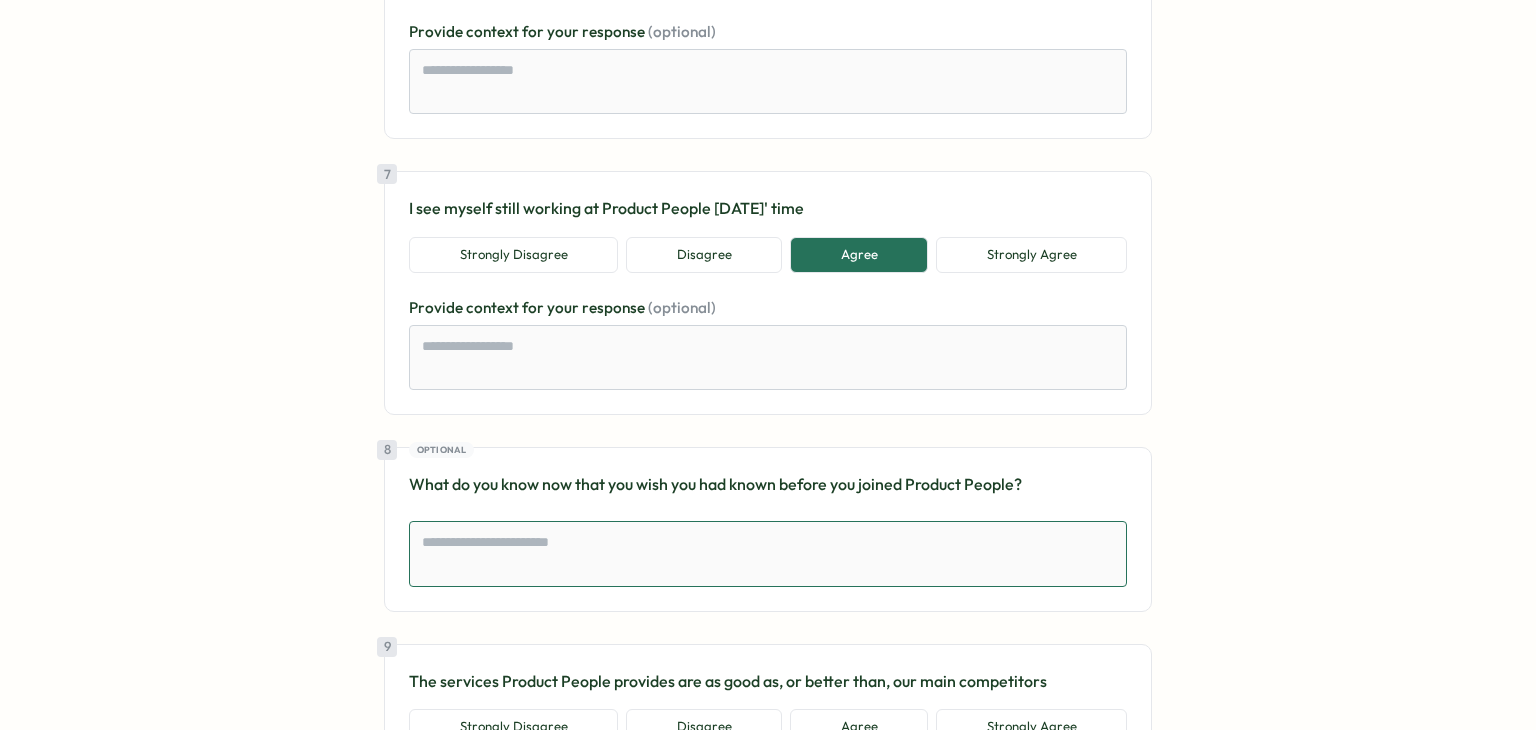 click at bounding box center [768, 554] 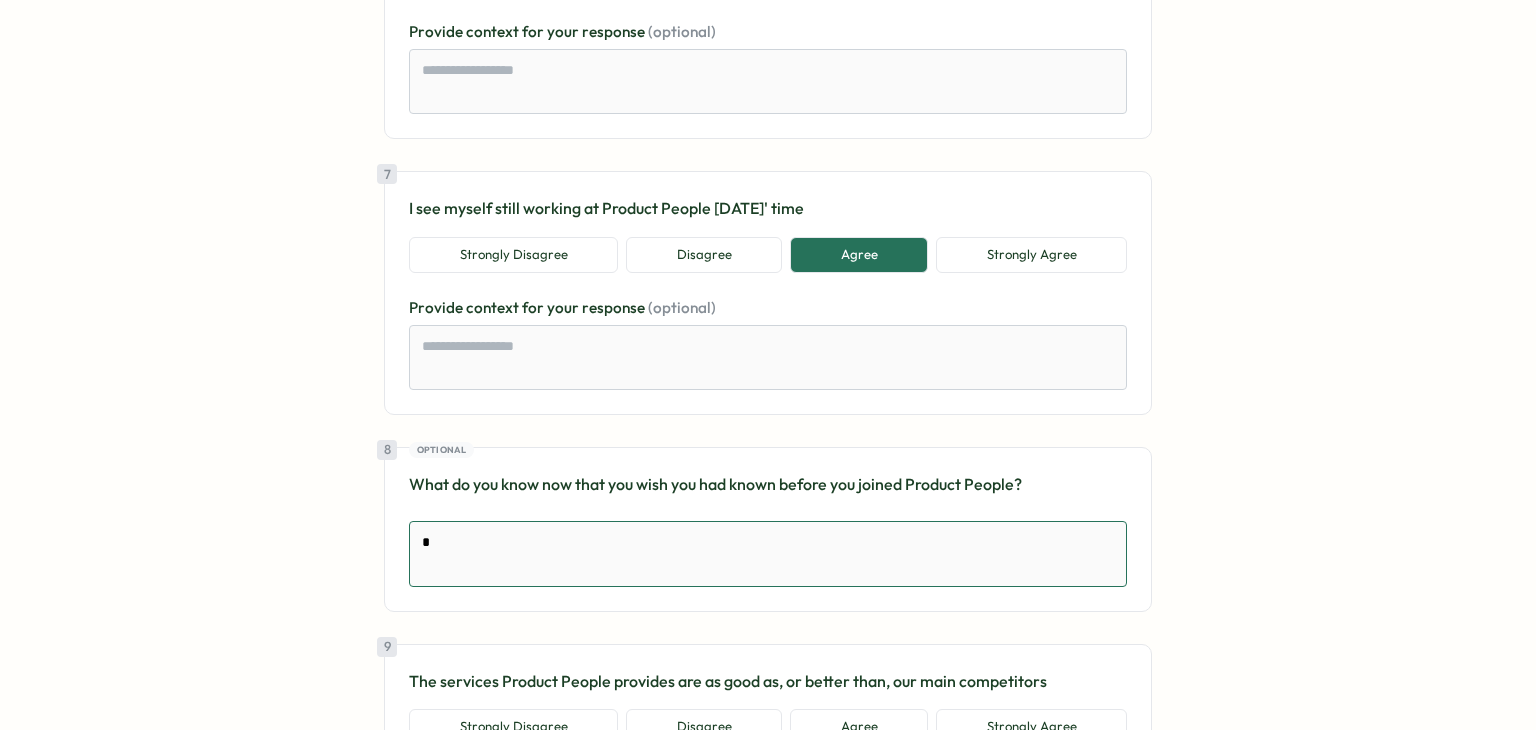 type on "*" 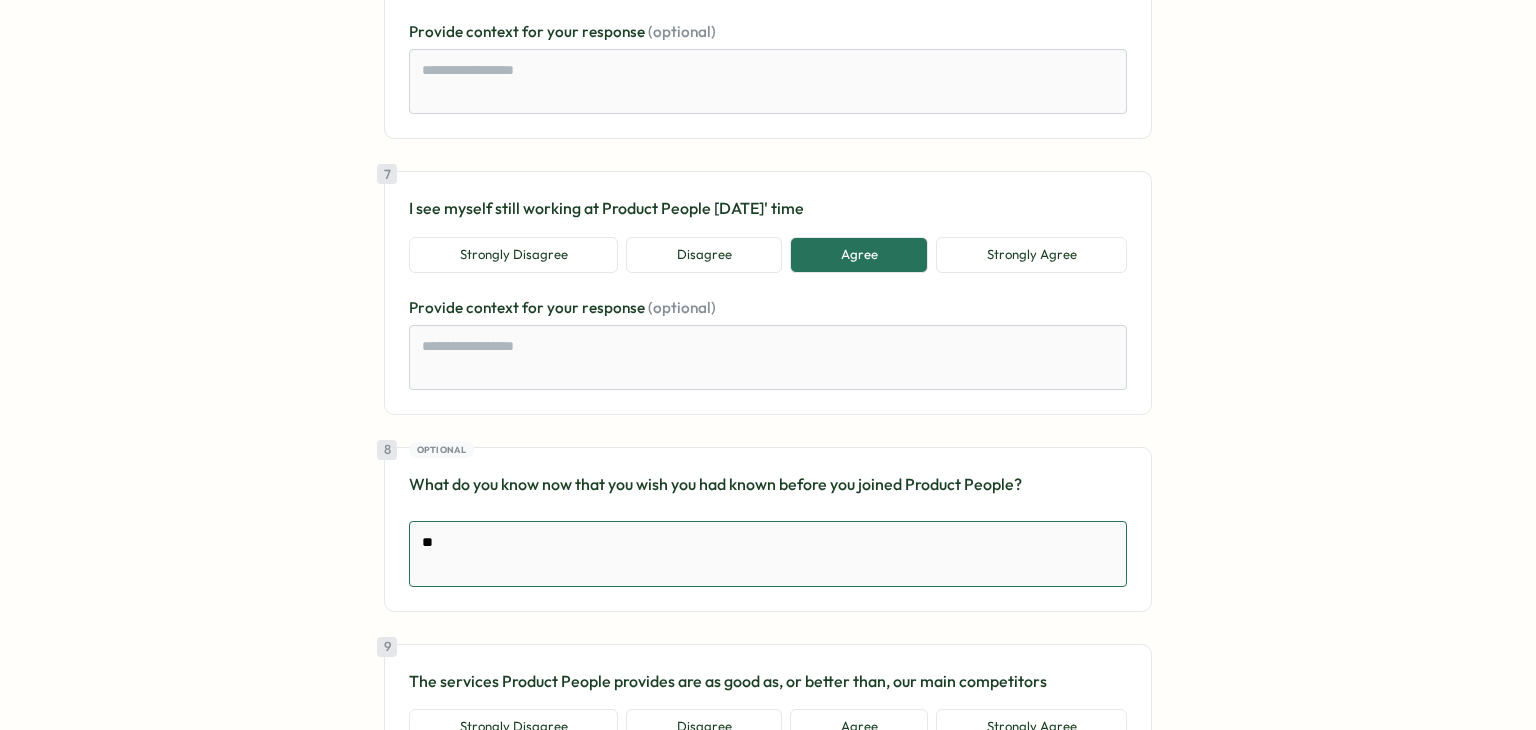 type on "***" 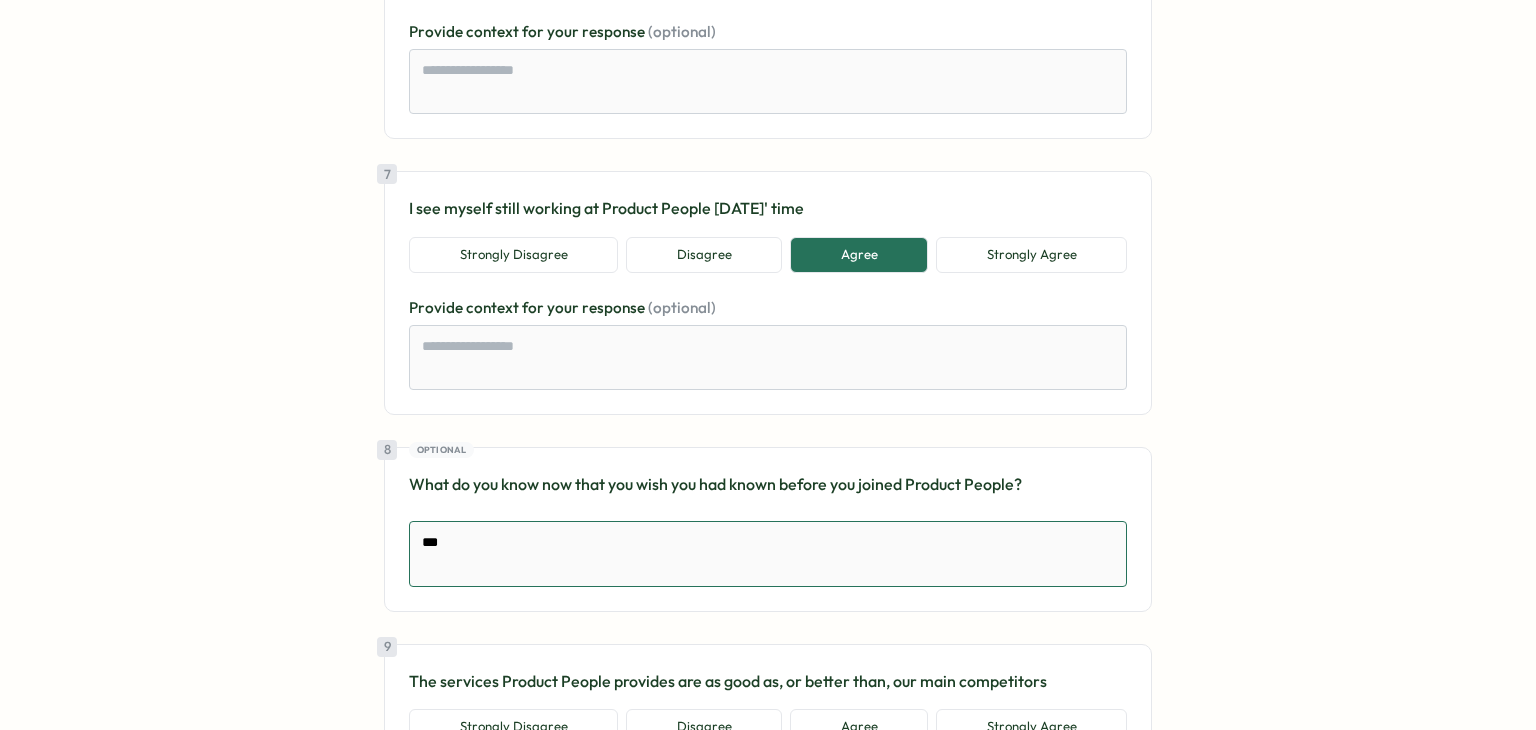 type on "*" 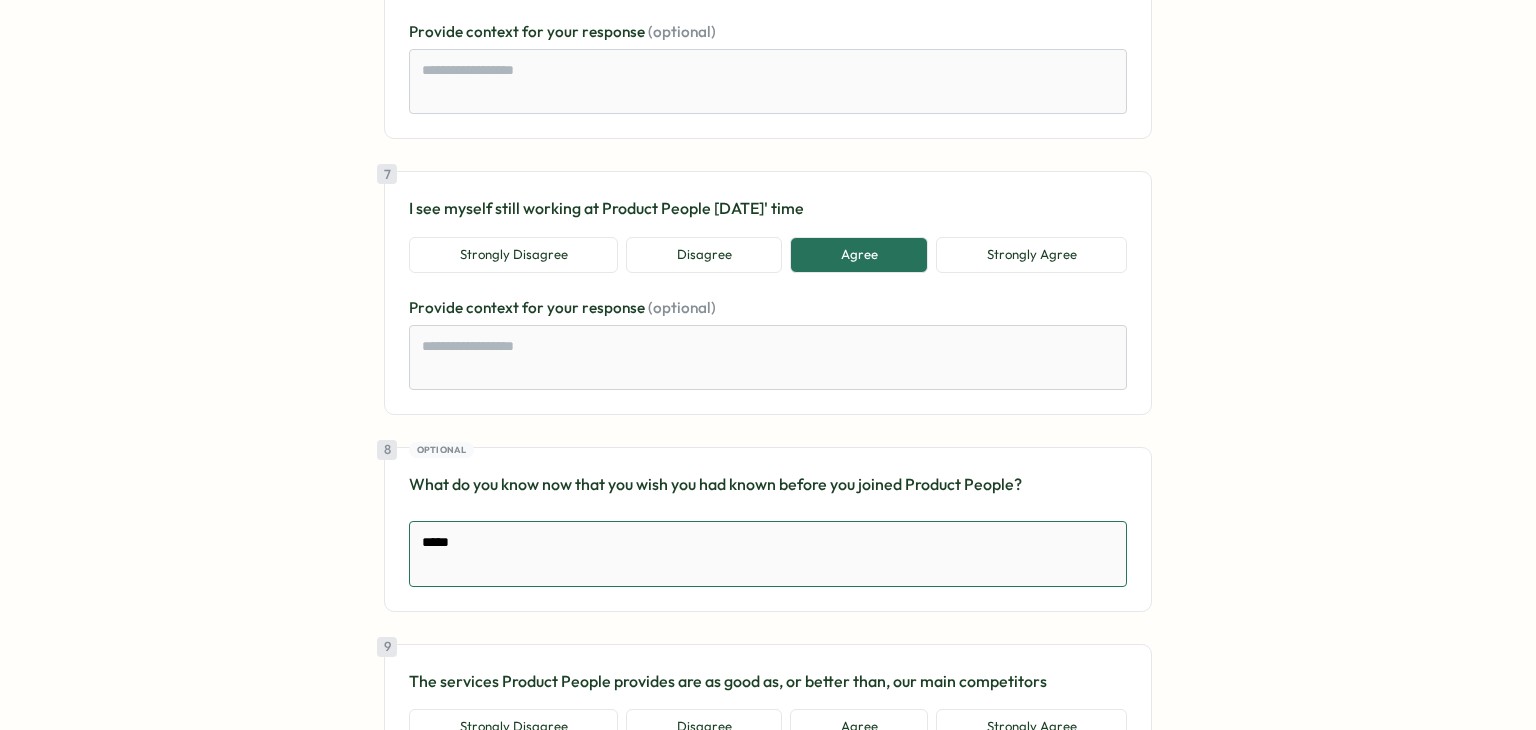 type on "******" 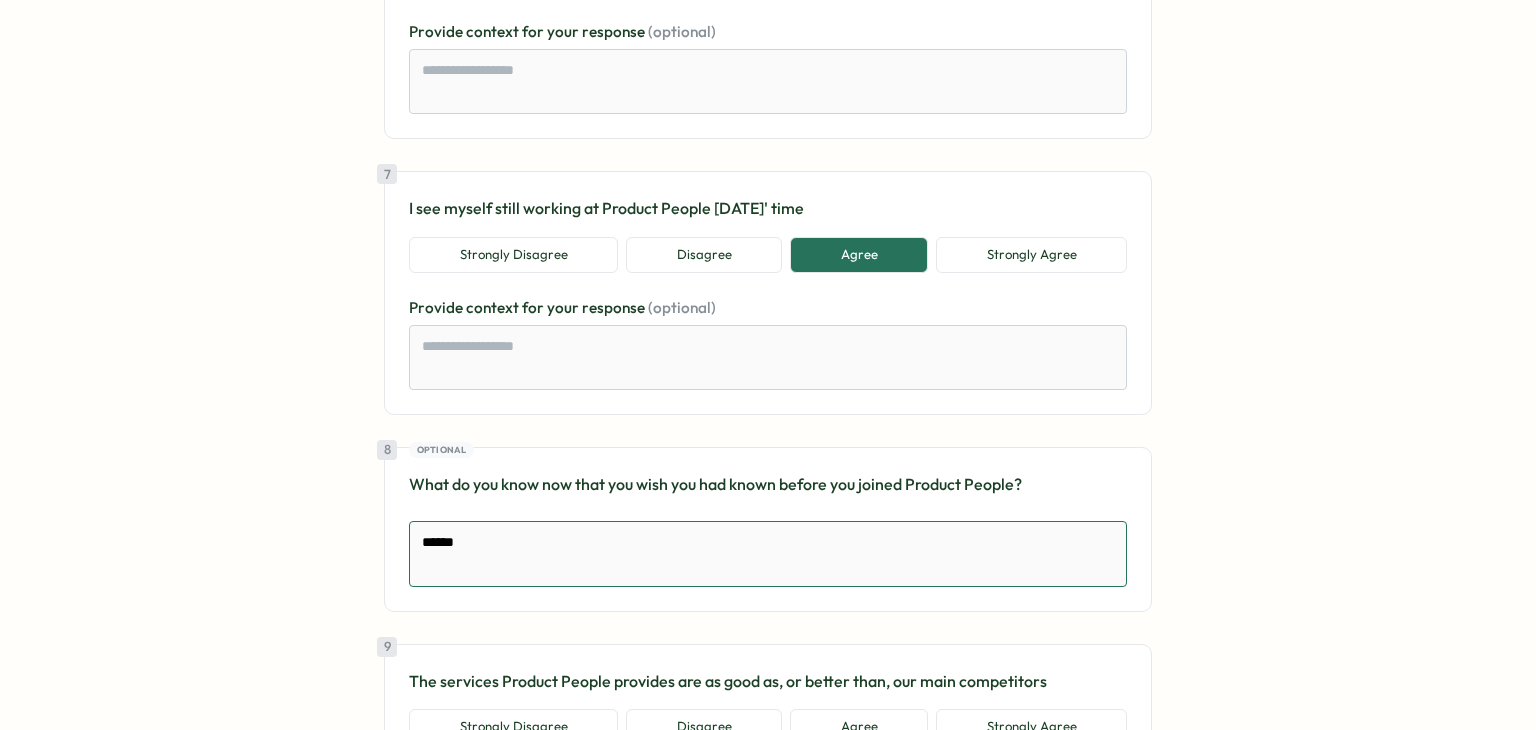 type on "*" 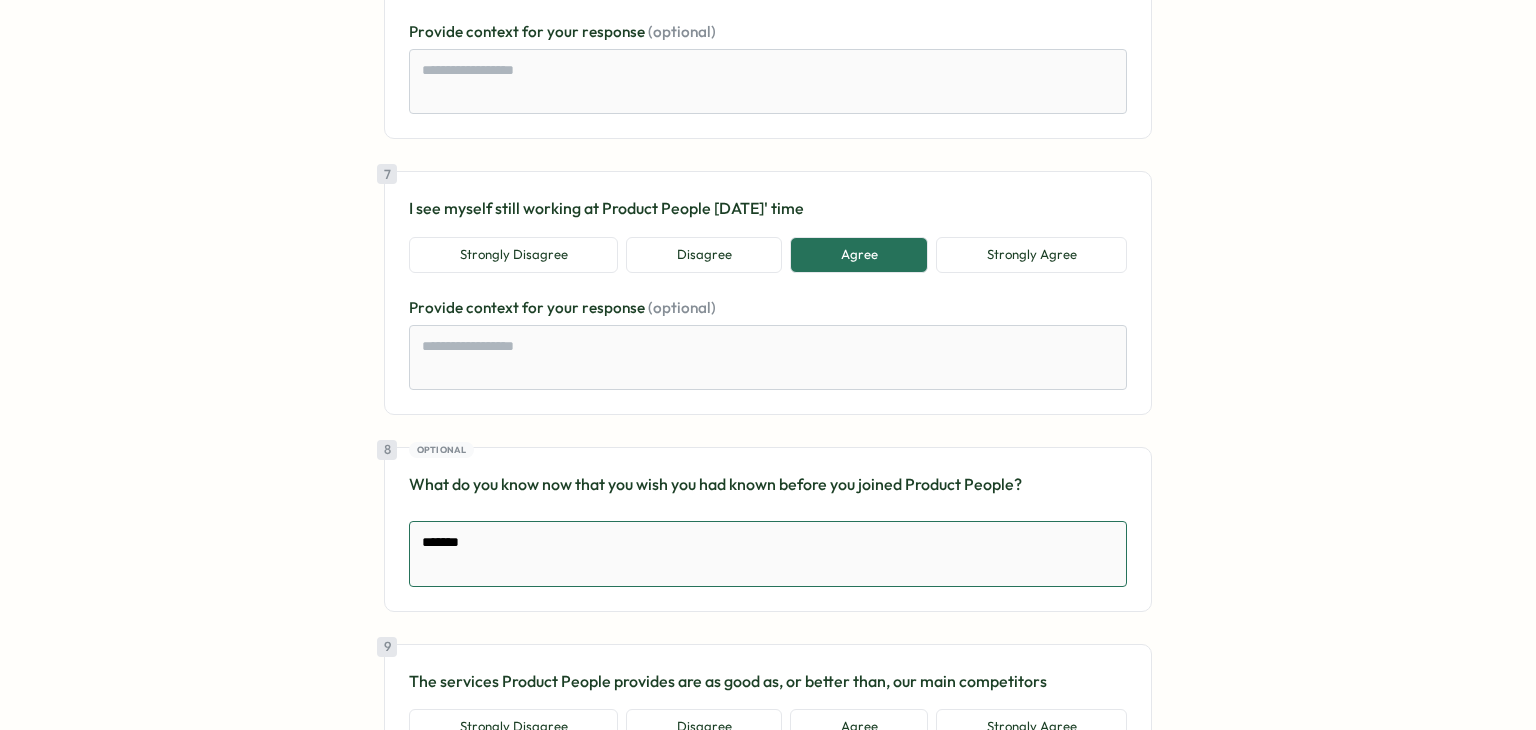 type on "********" 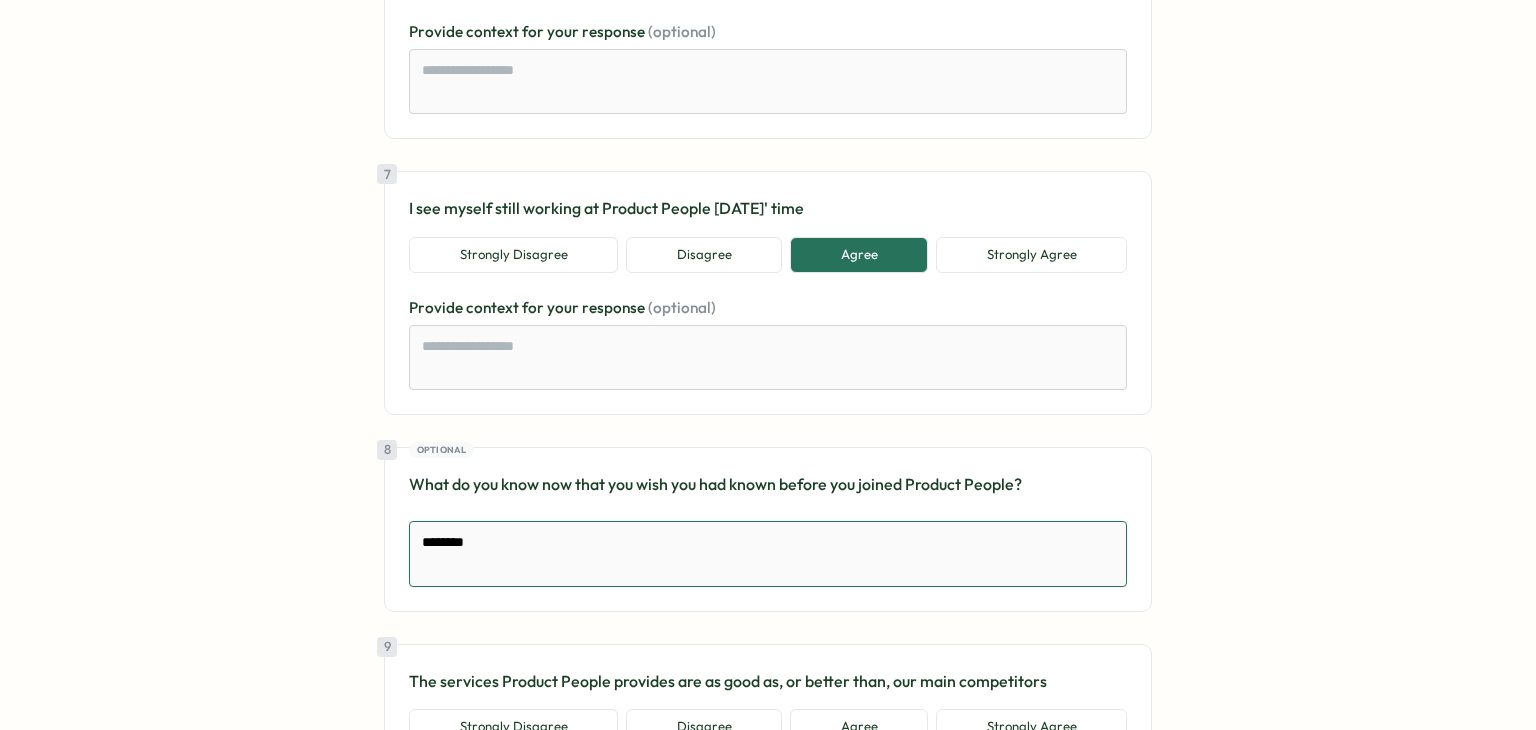 type on "*" 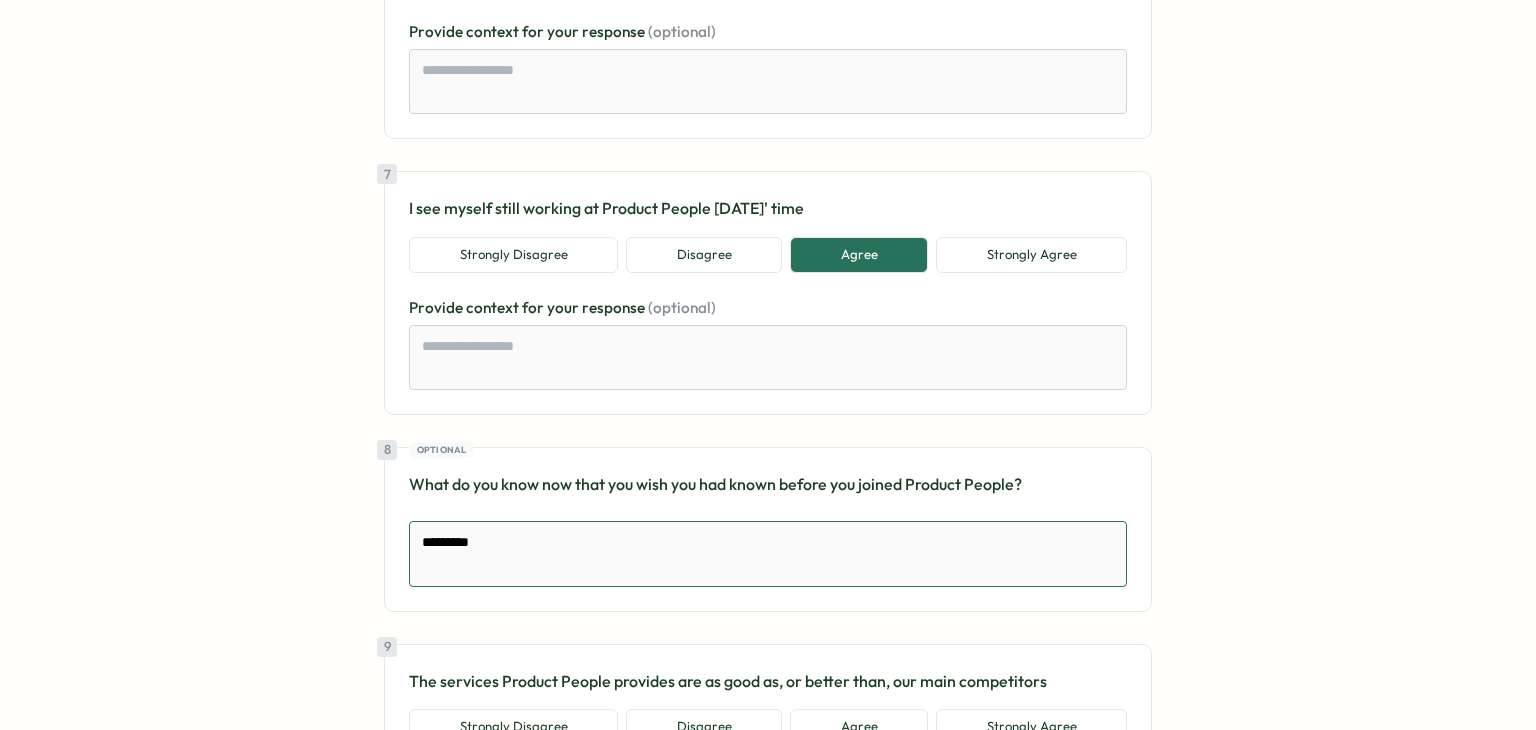 type on "**********" 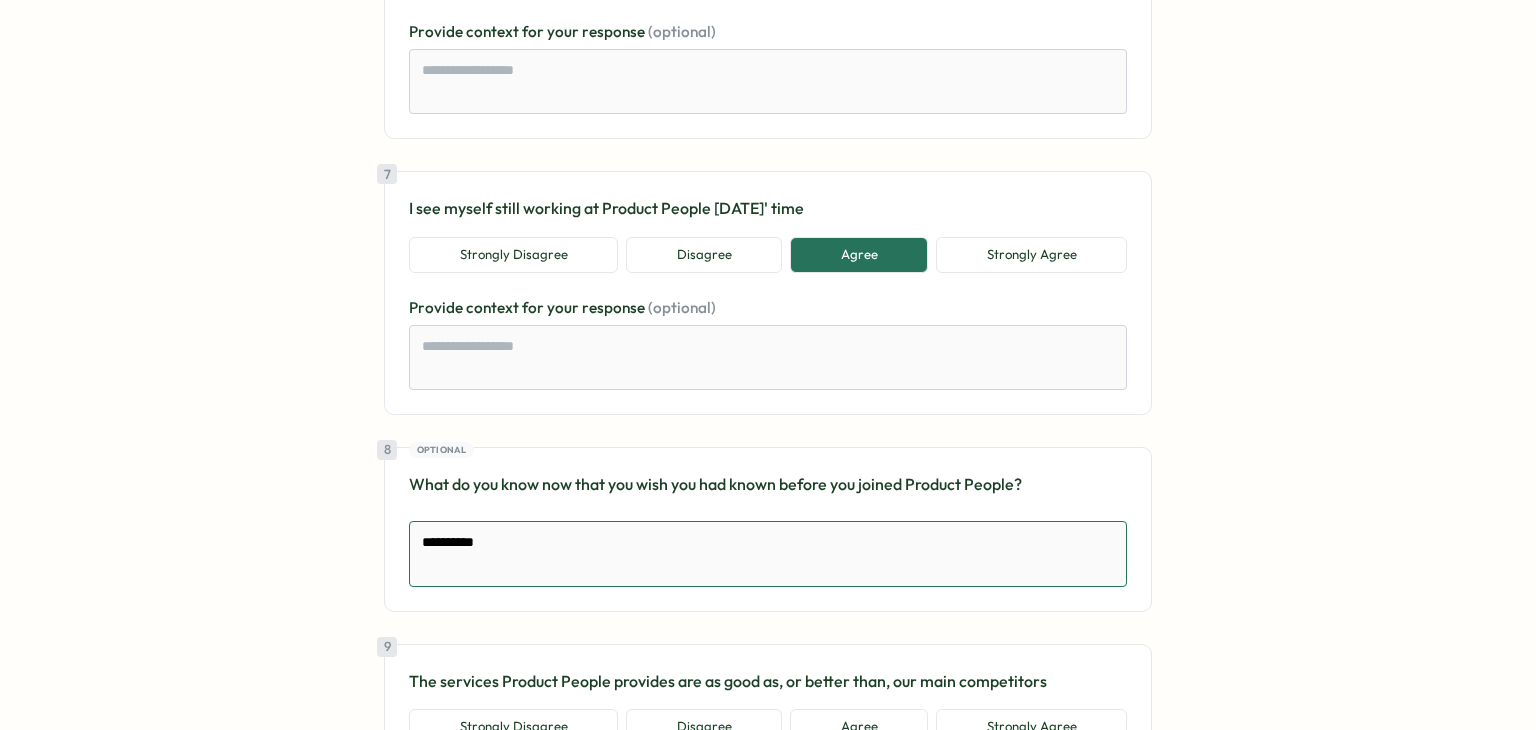 type on "*" 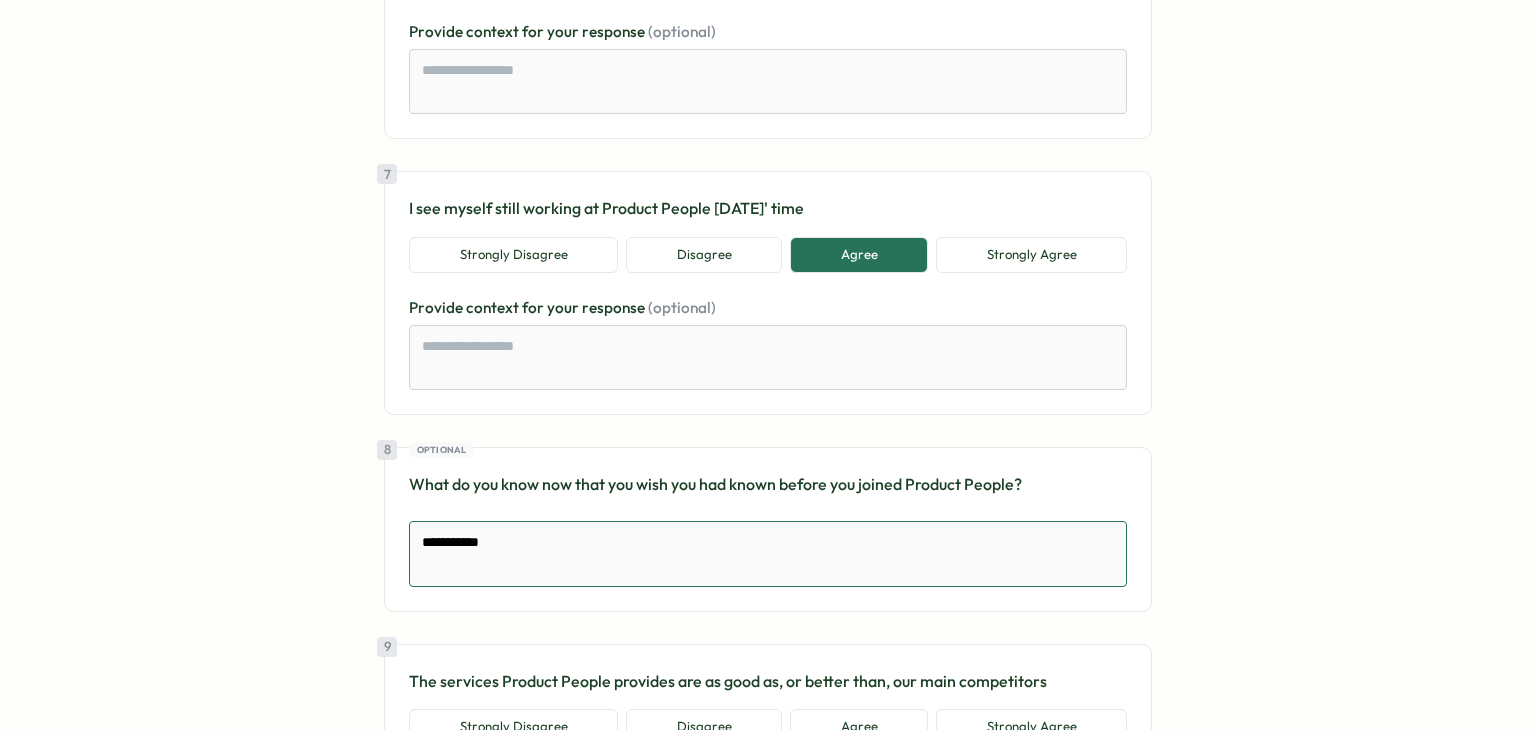 type on "**********" 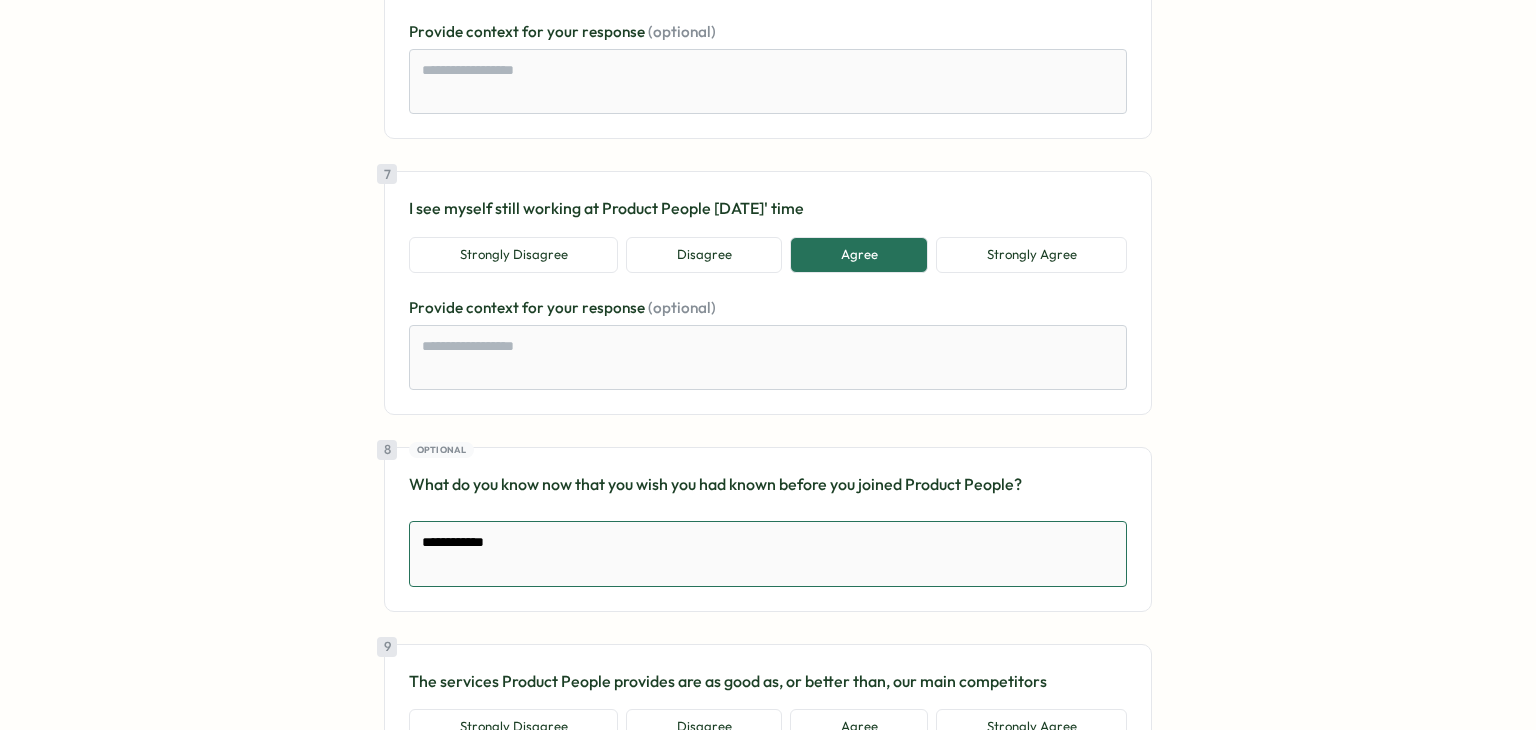 type on "*" 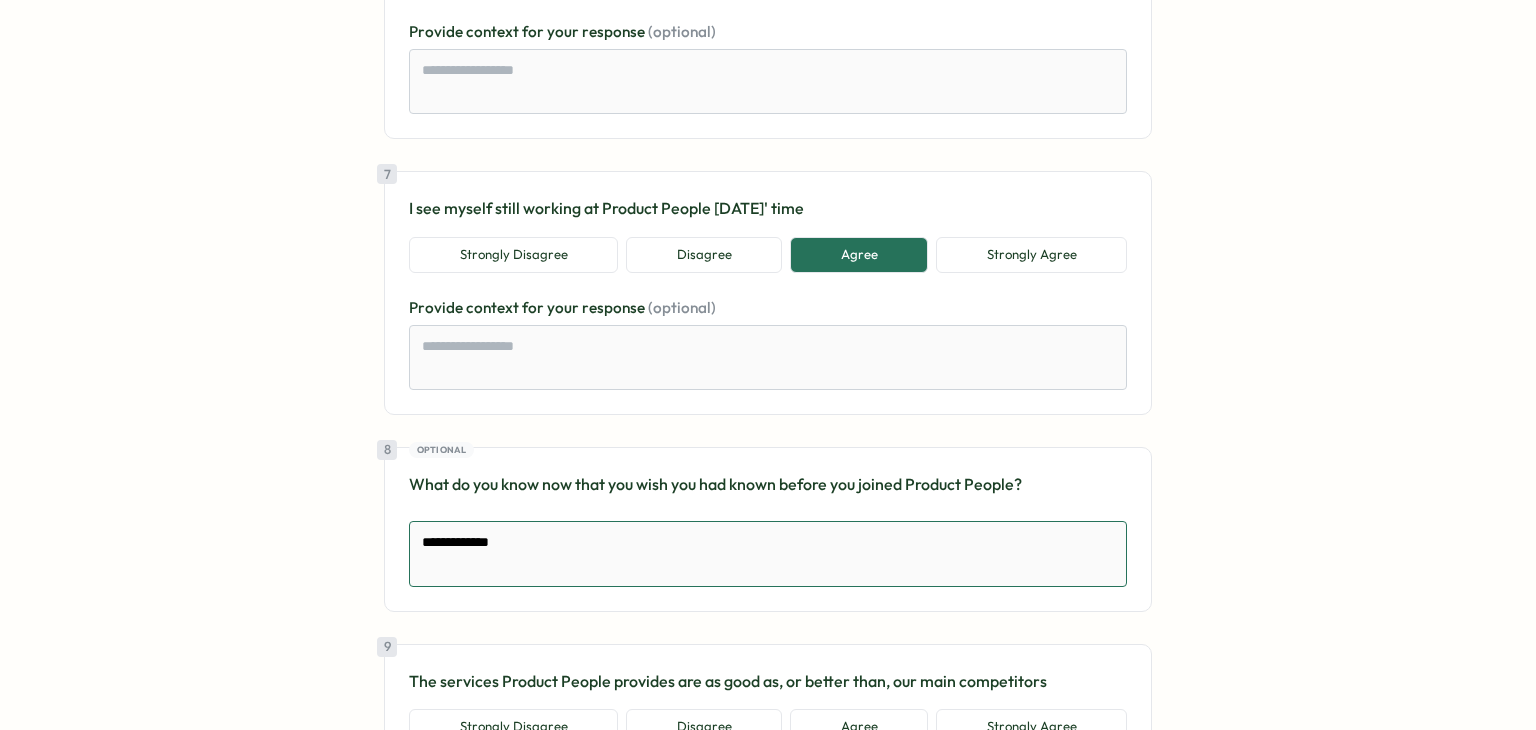 type on "*" 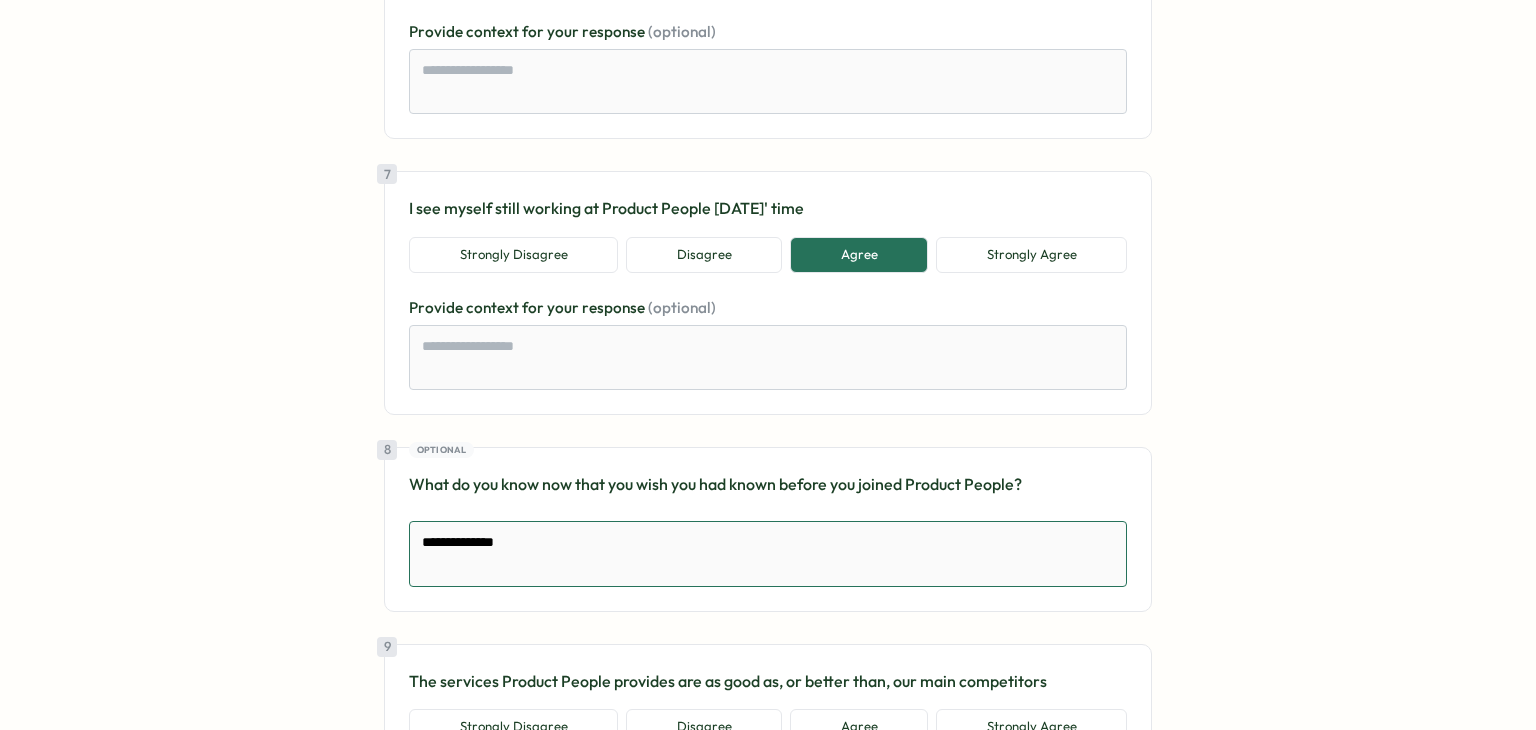 type on "*" 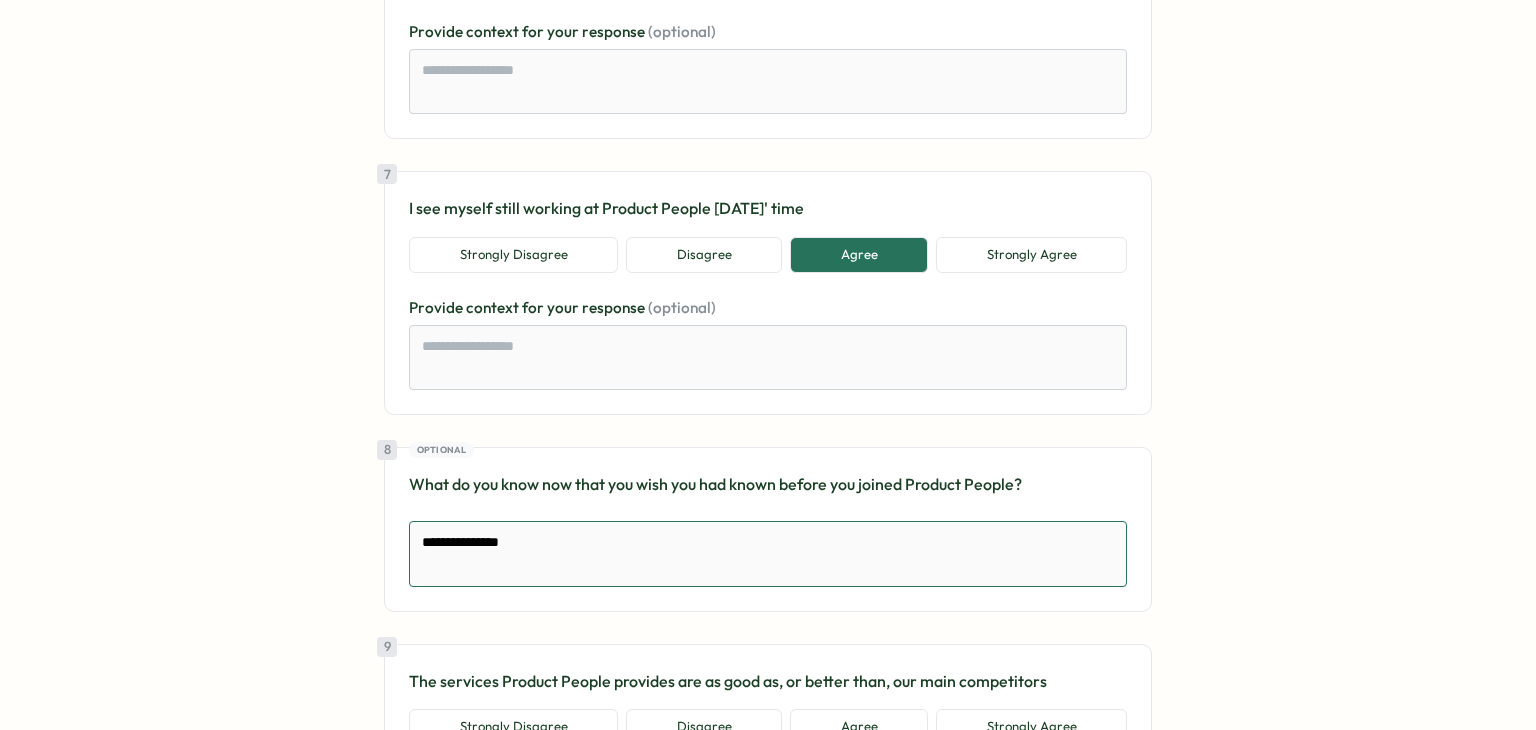 type on "*" 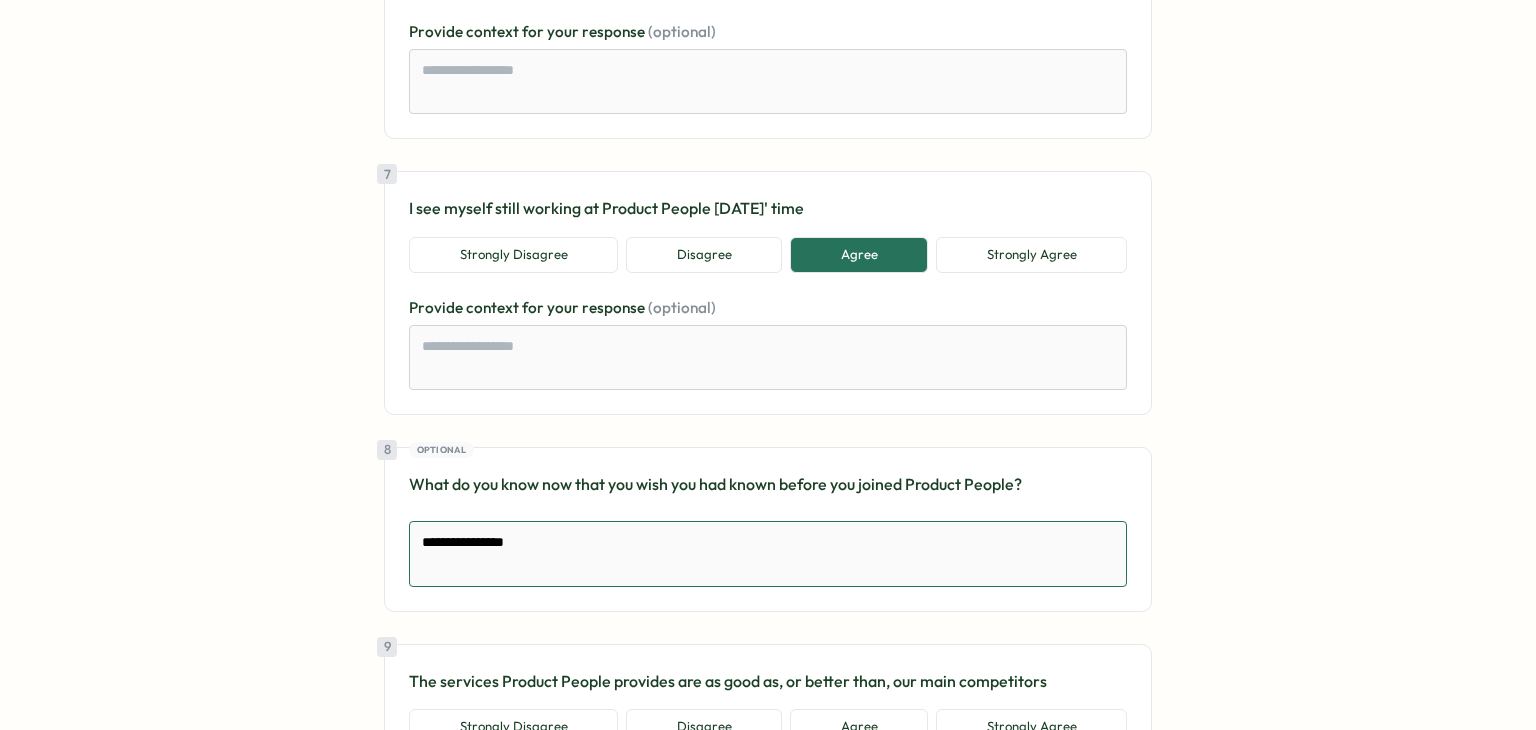 type on "**********" 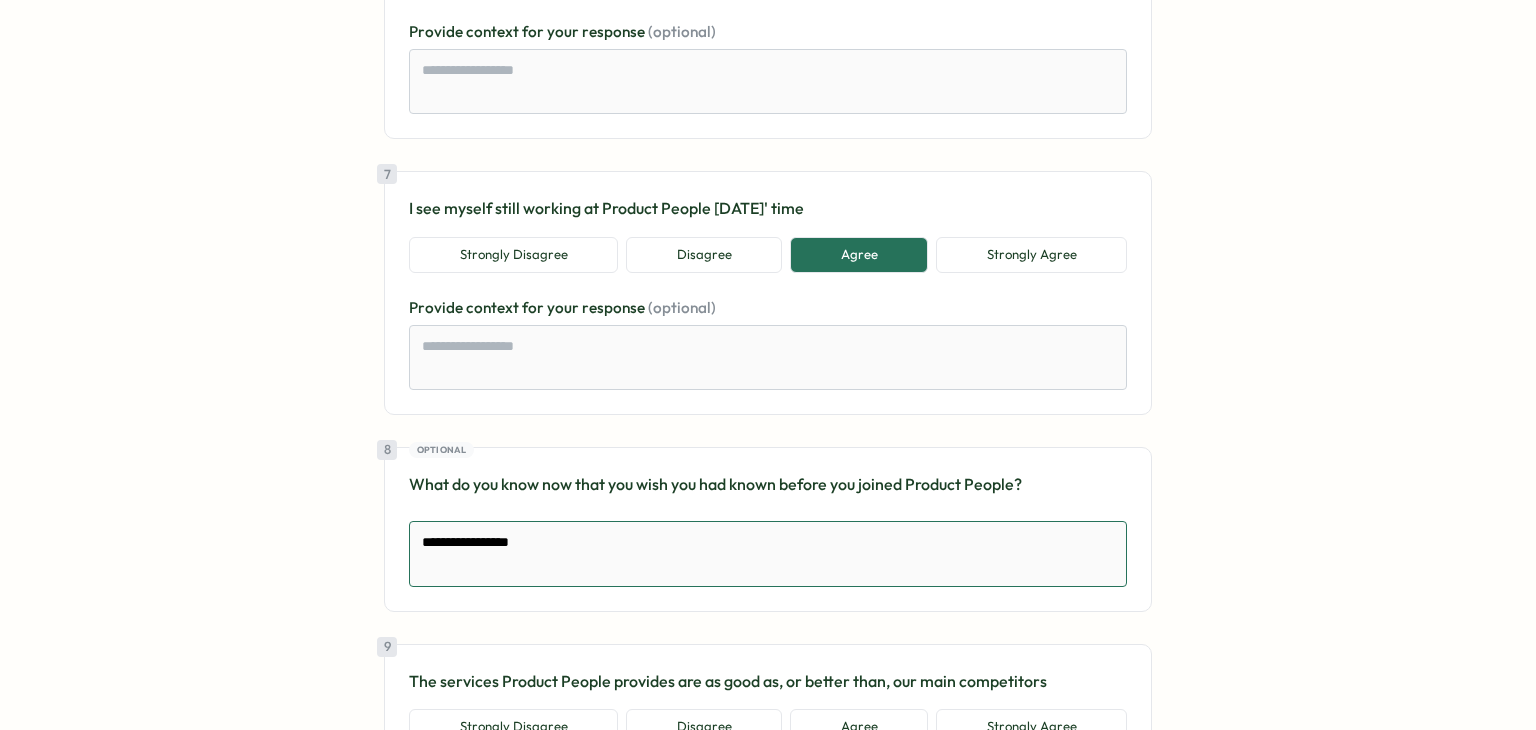 type on "*" 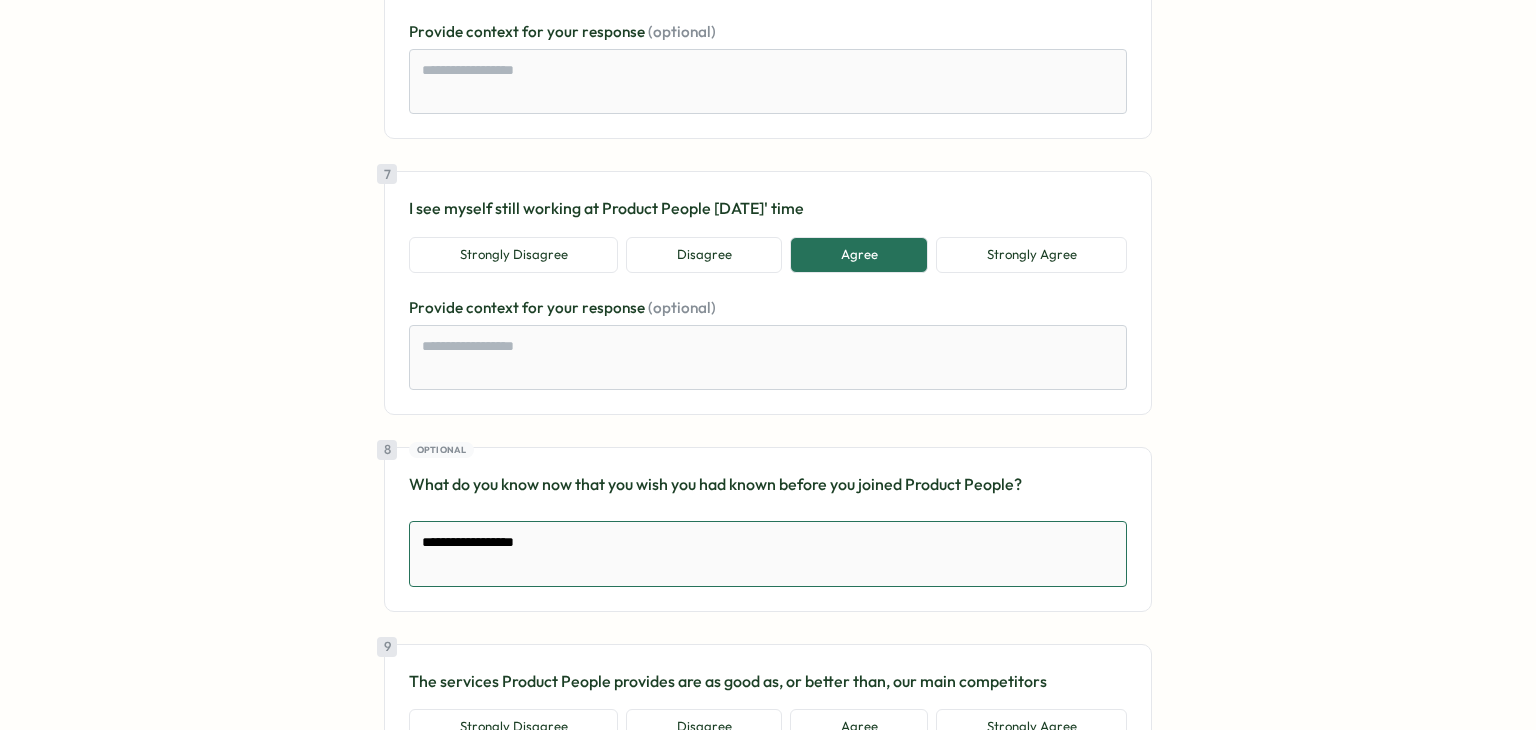 type on "**********" 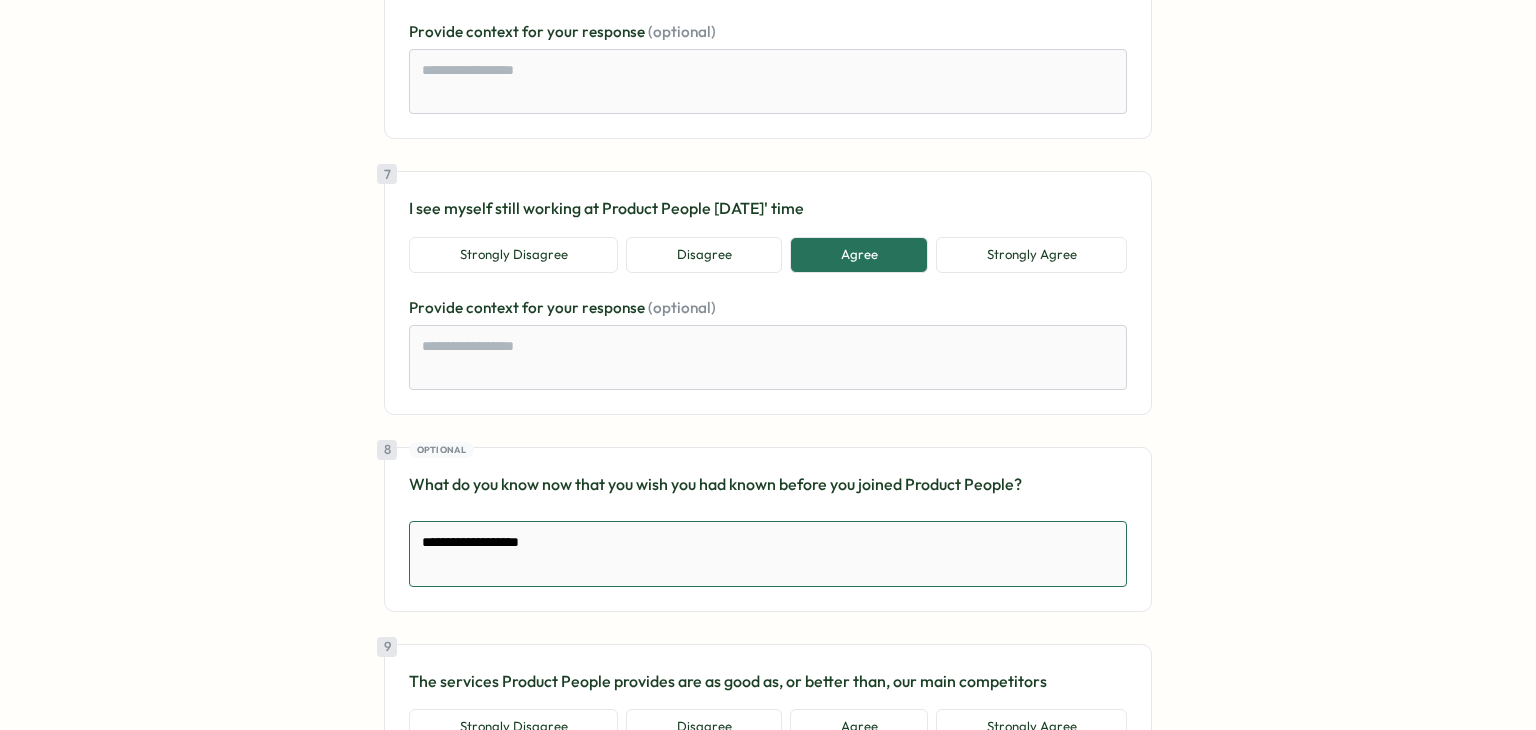type on "*" 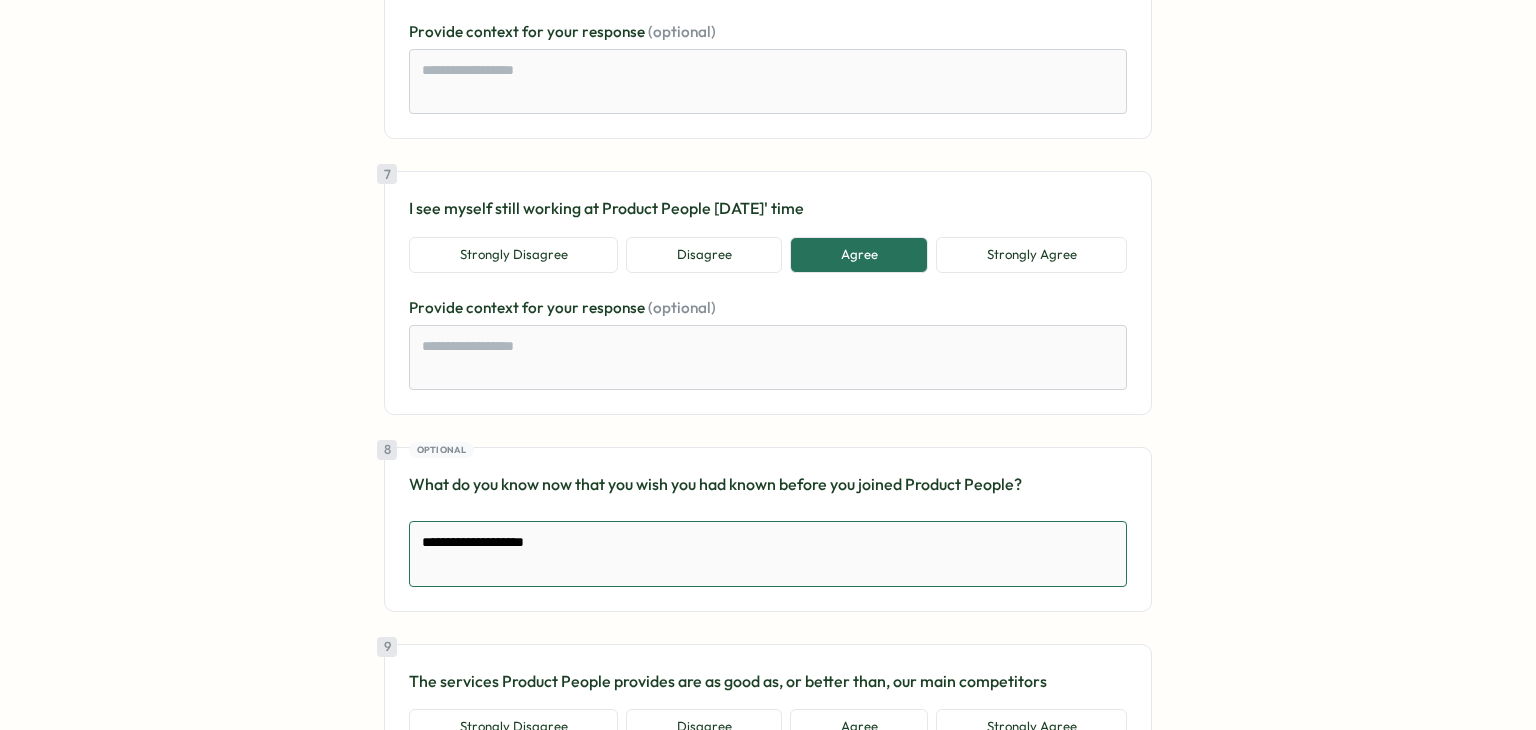 type on "*" 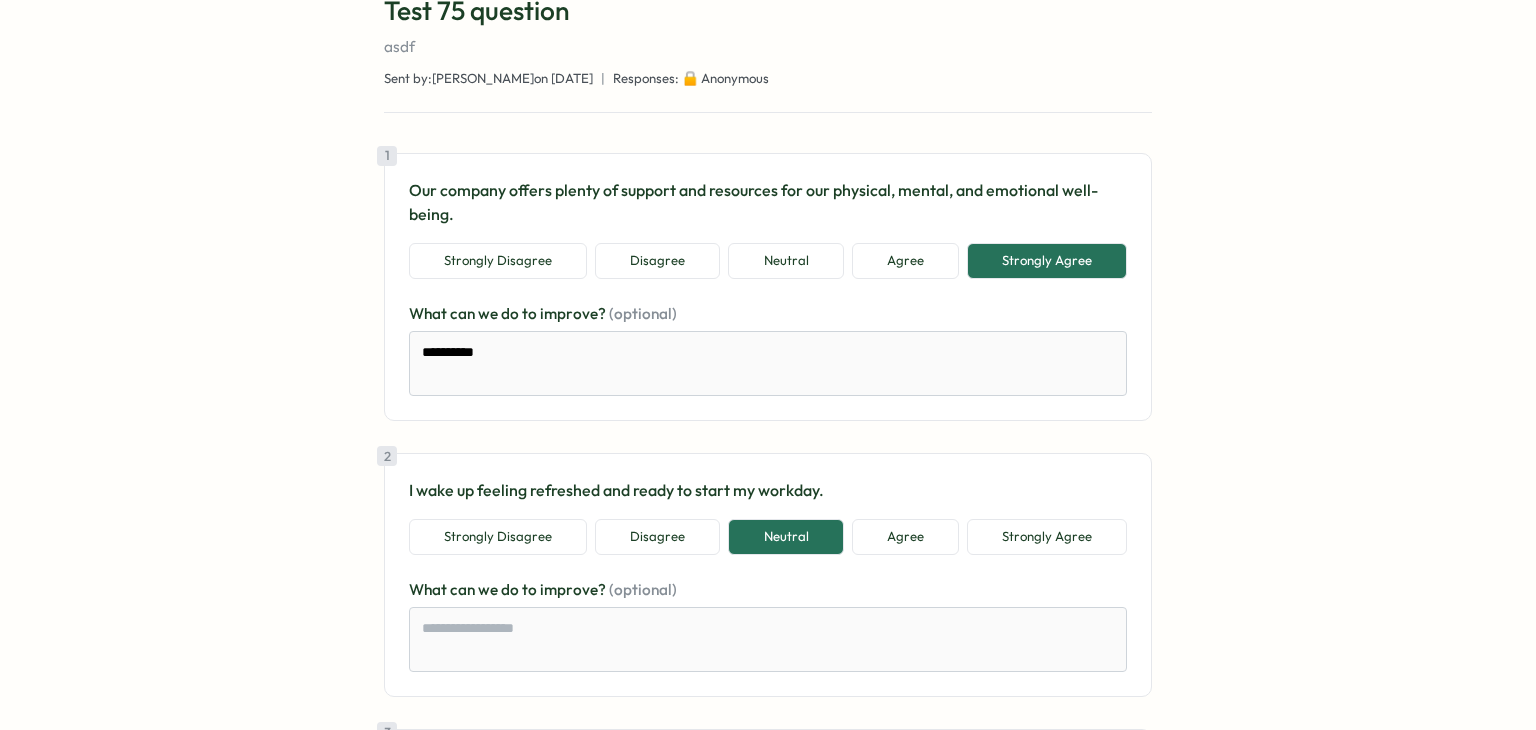 scroll, scrollTop: 300, scrollLeft: 0, axis: vertical 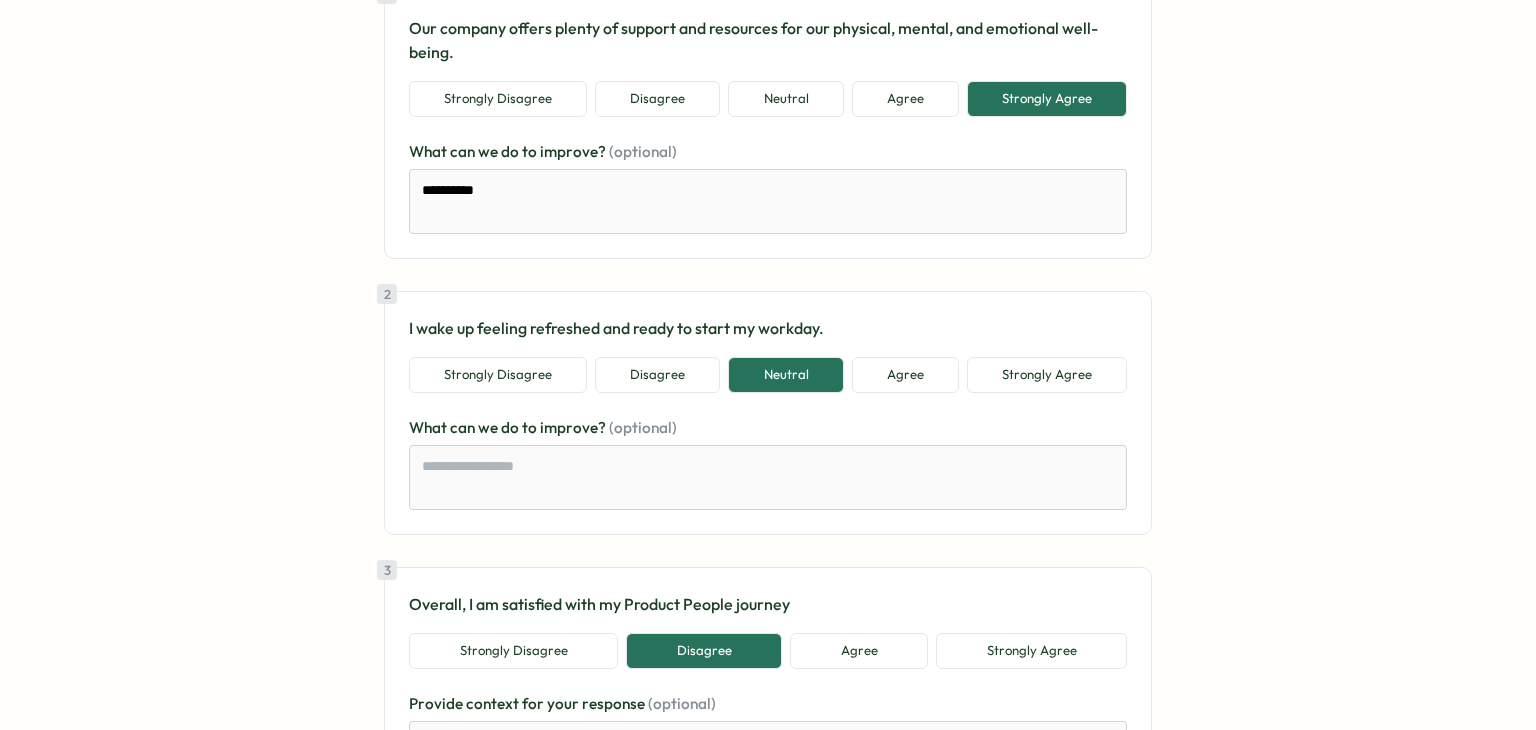 type on "**********" 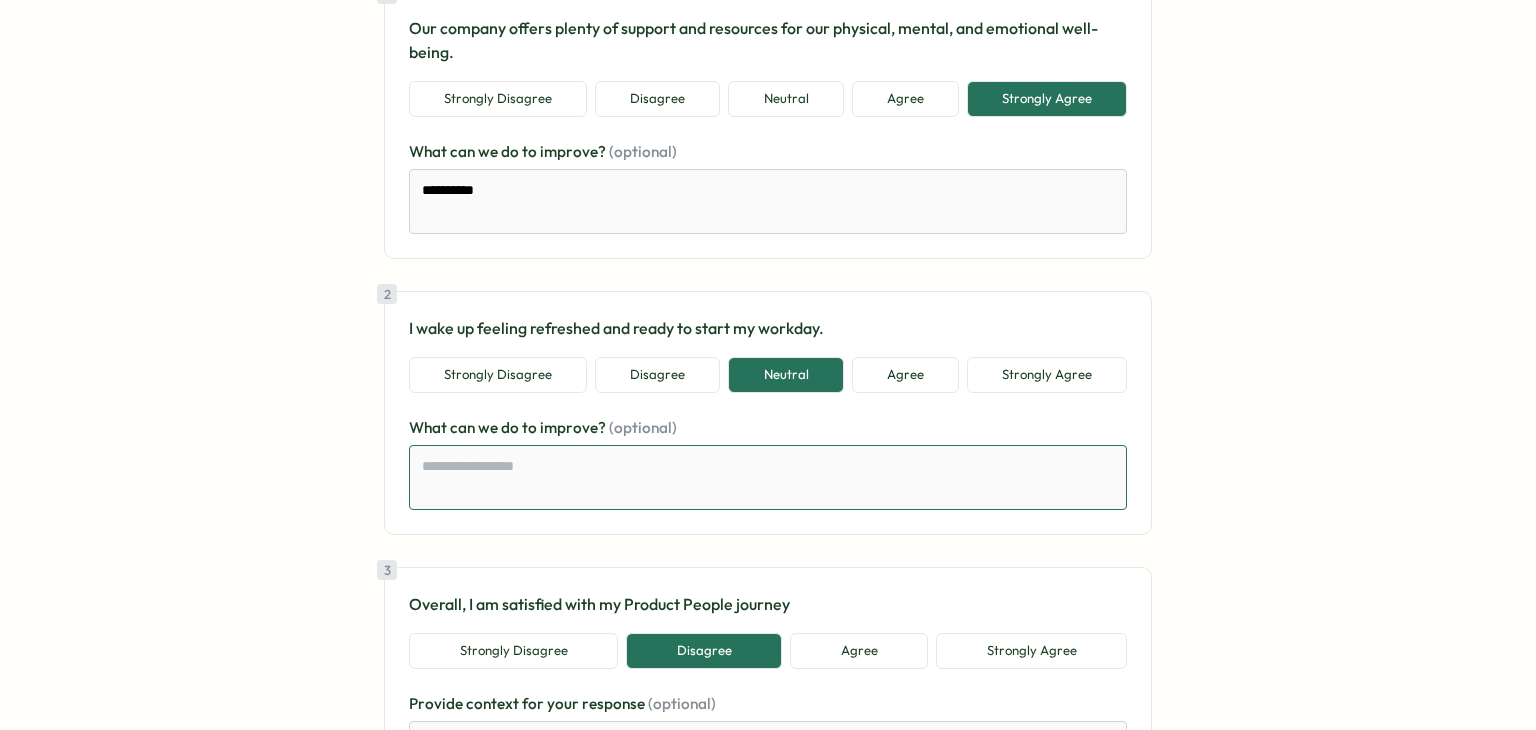 click at bounding box center (768, 478) 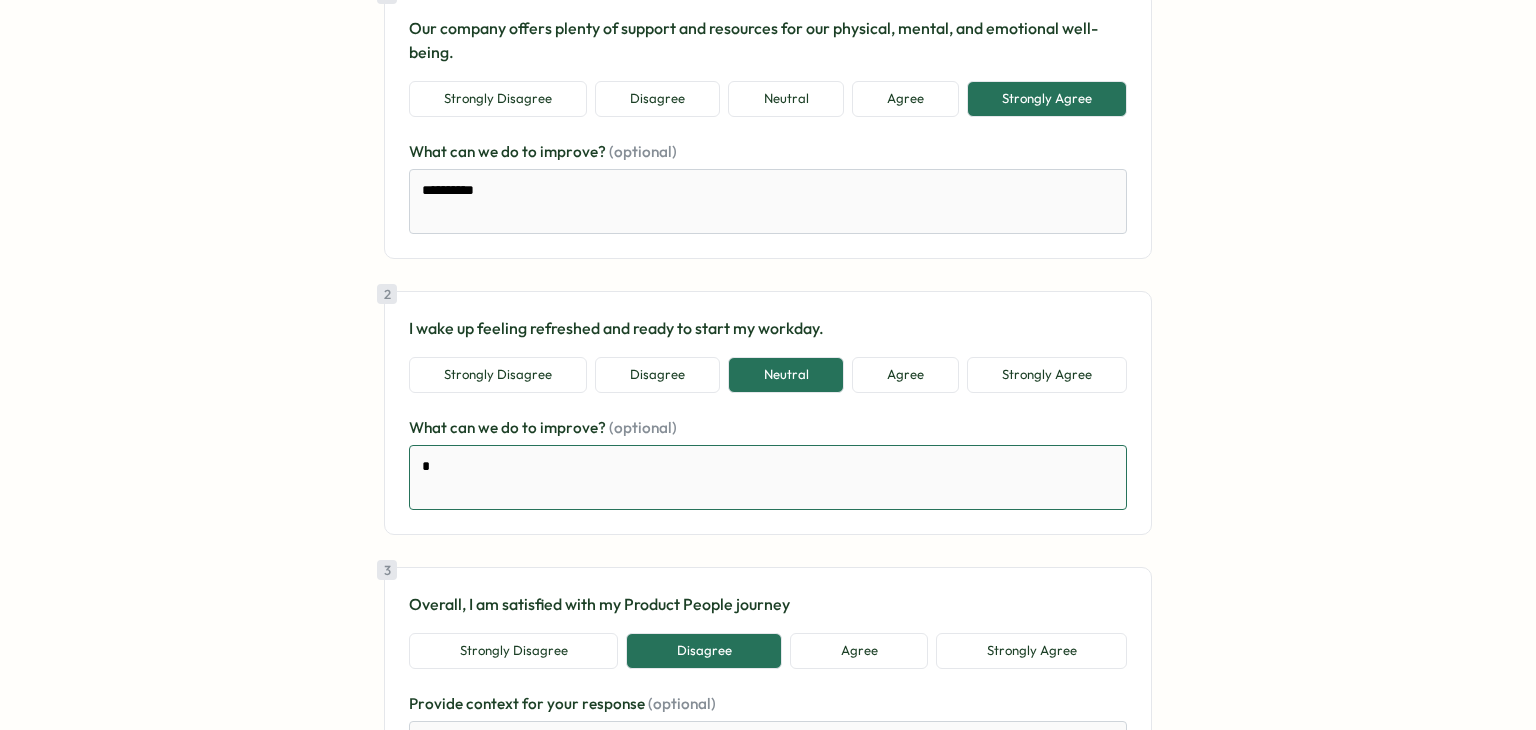 type on "*" 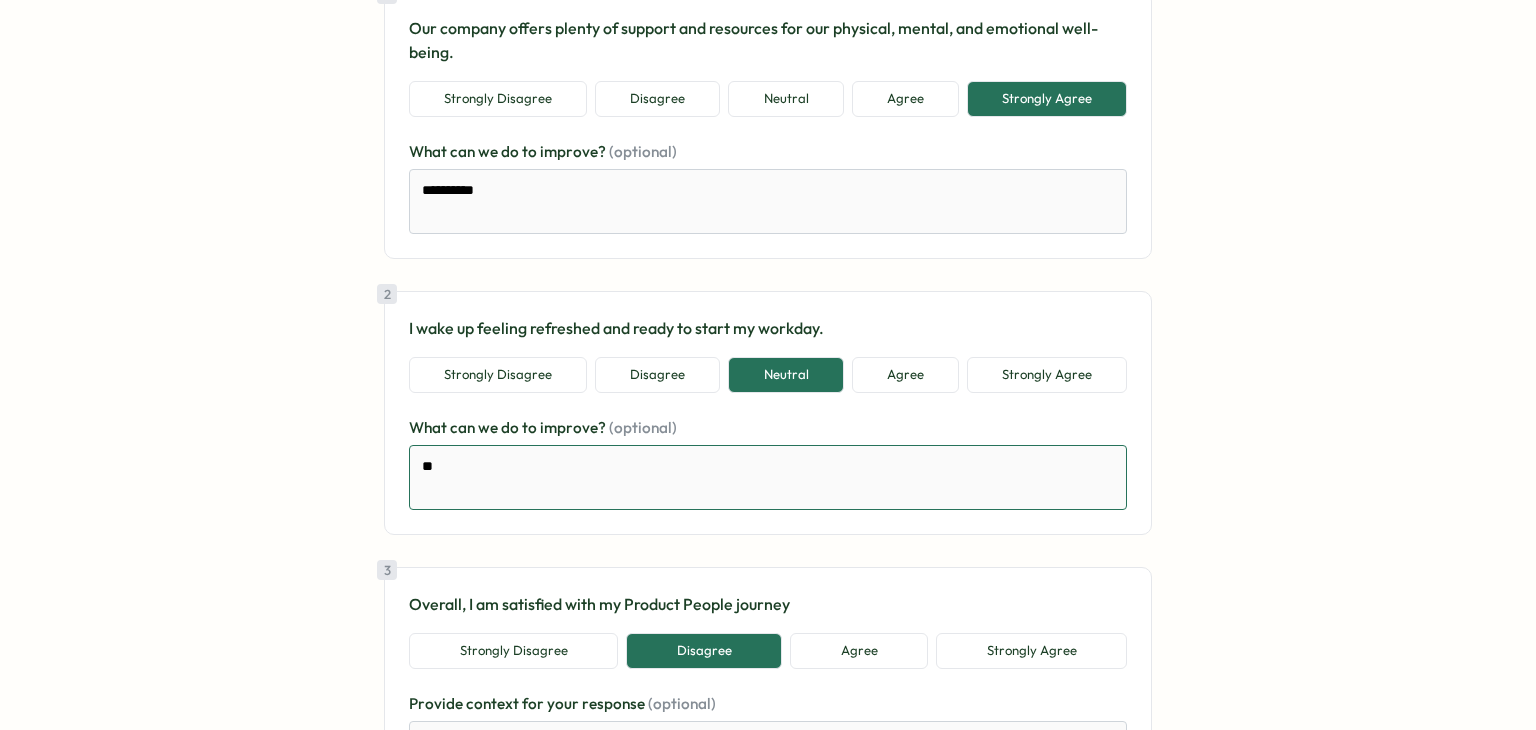 type on "*" 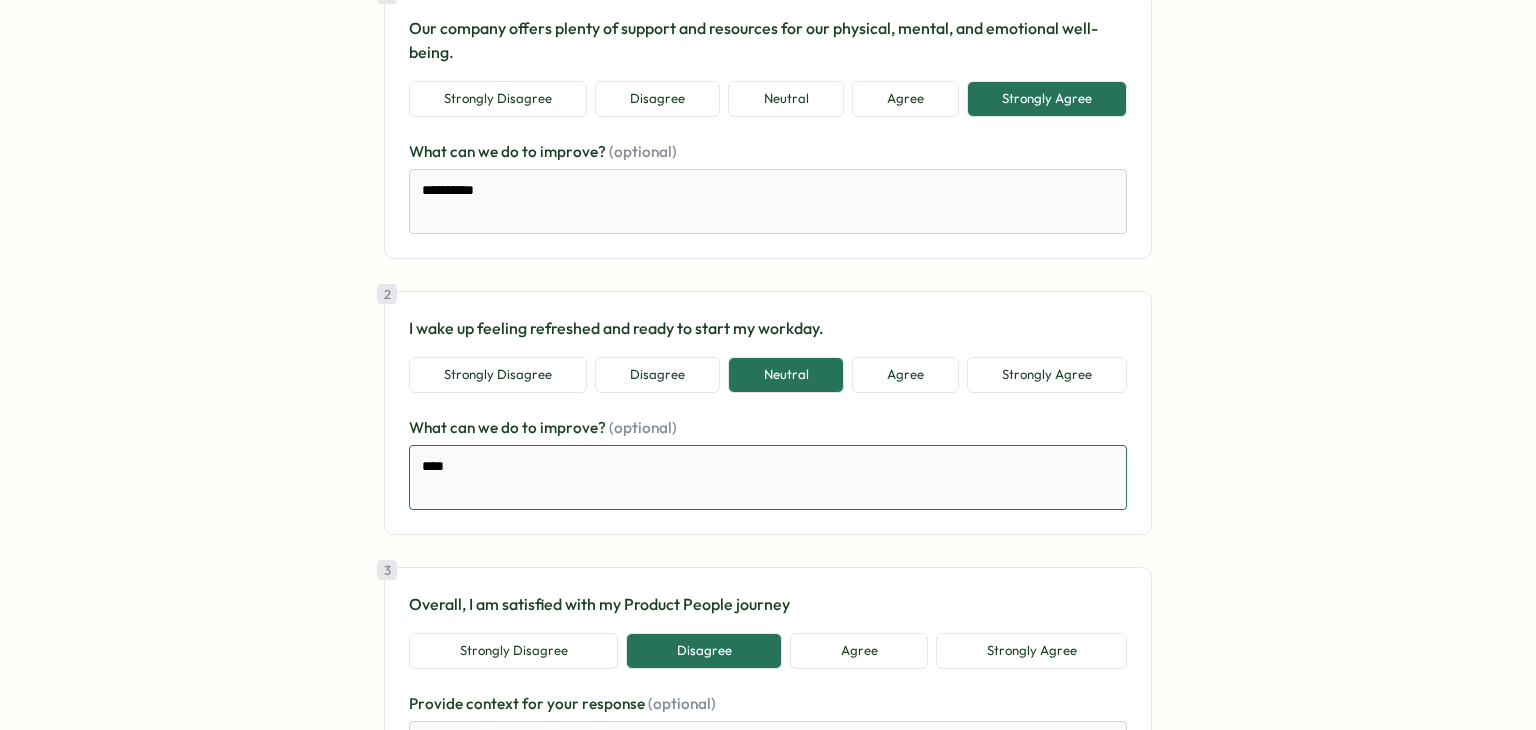 type on "*****" 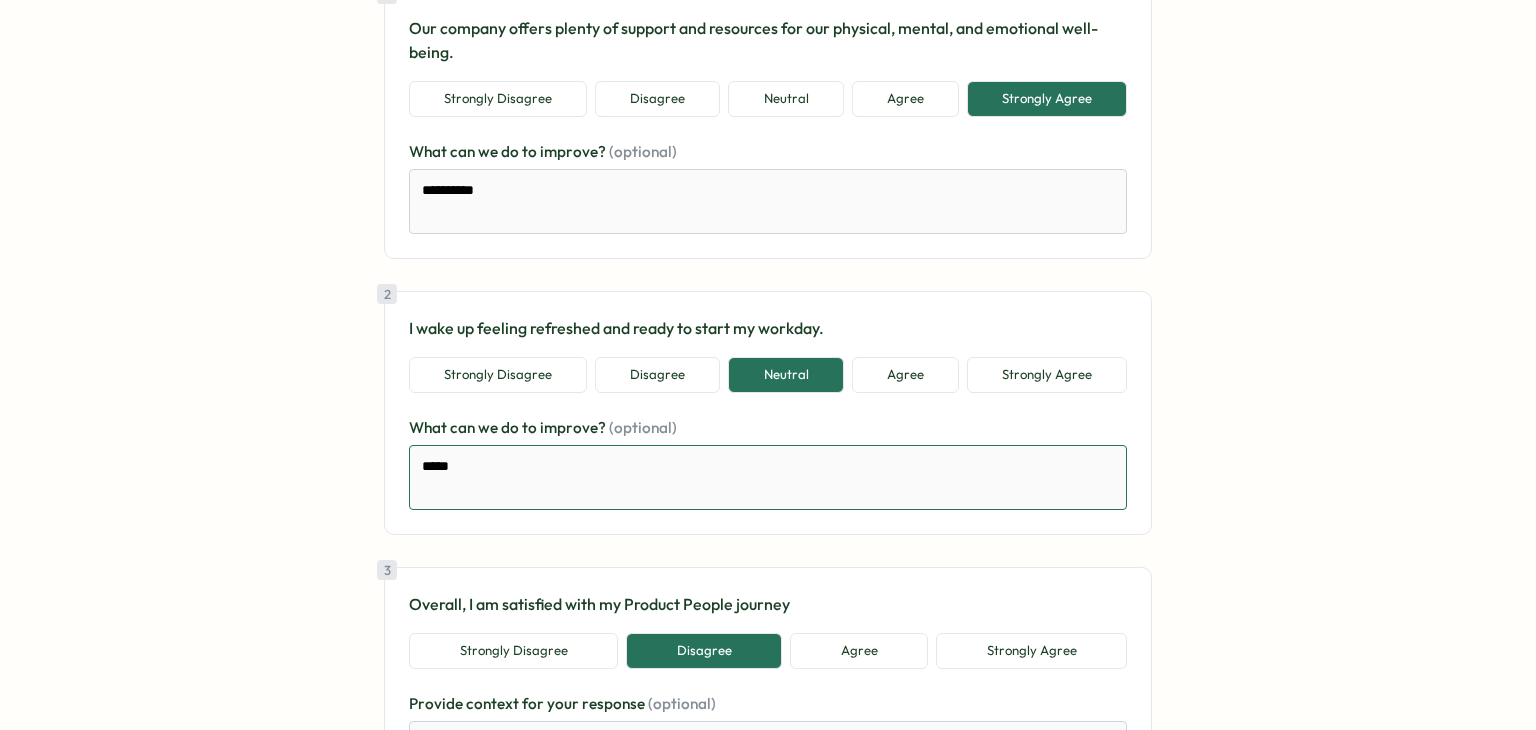 type on "*" 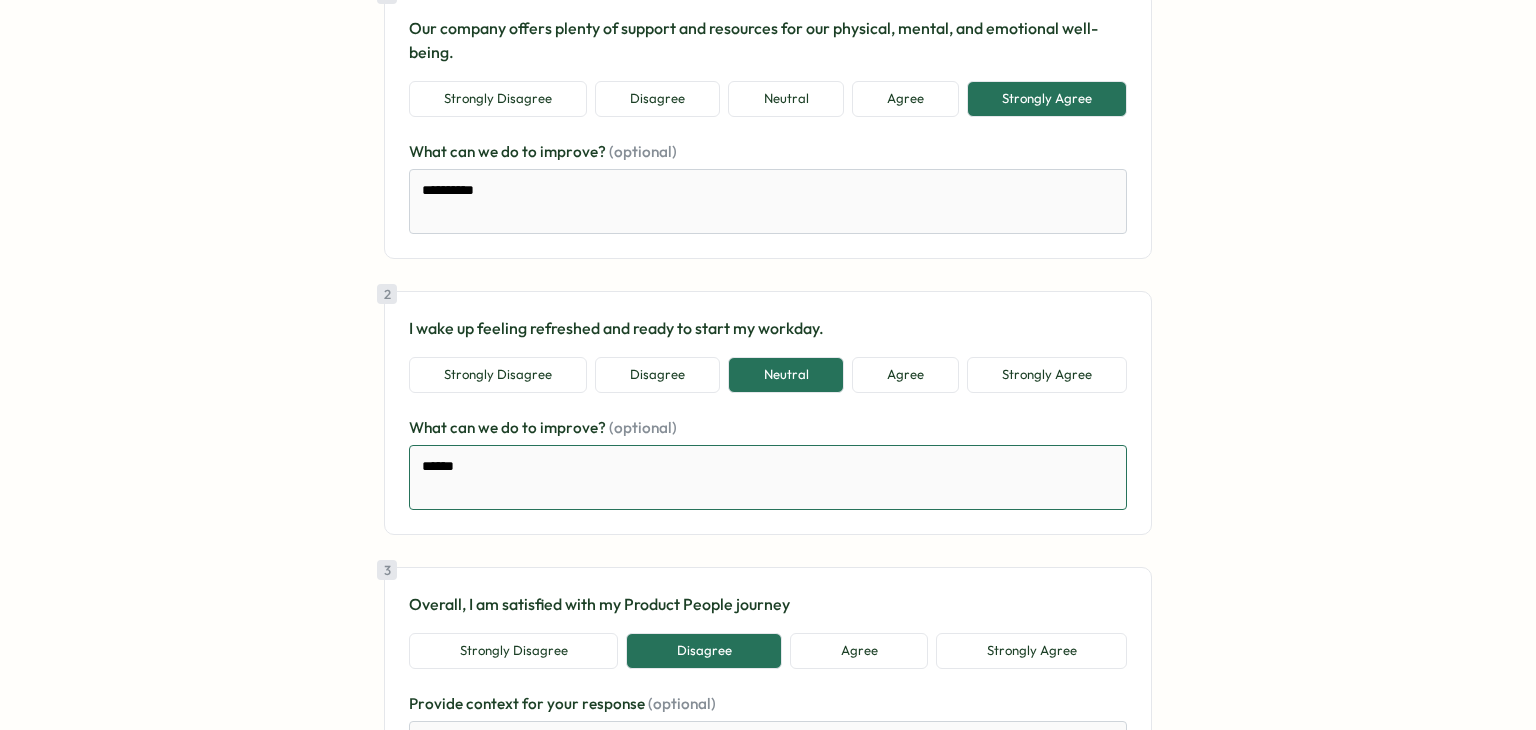 type on "*" 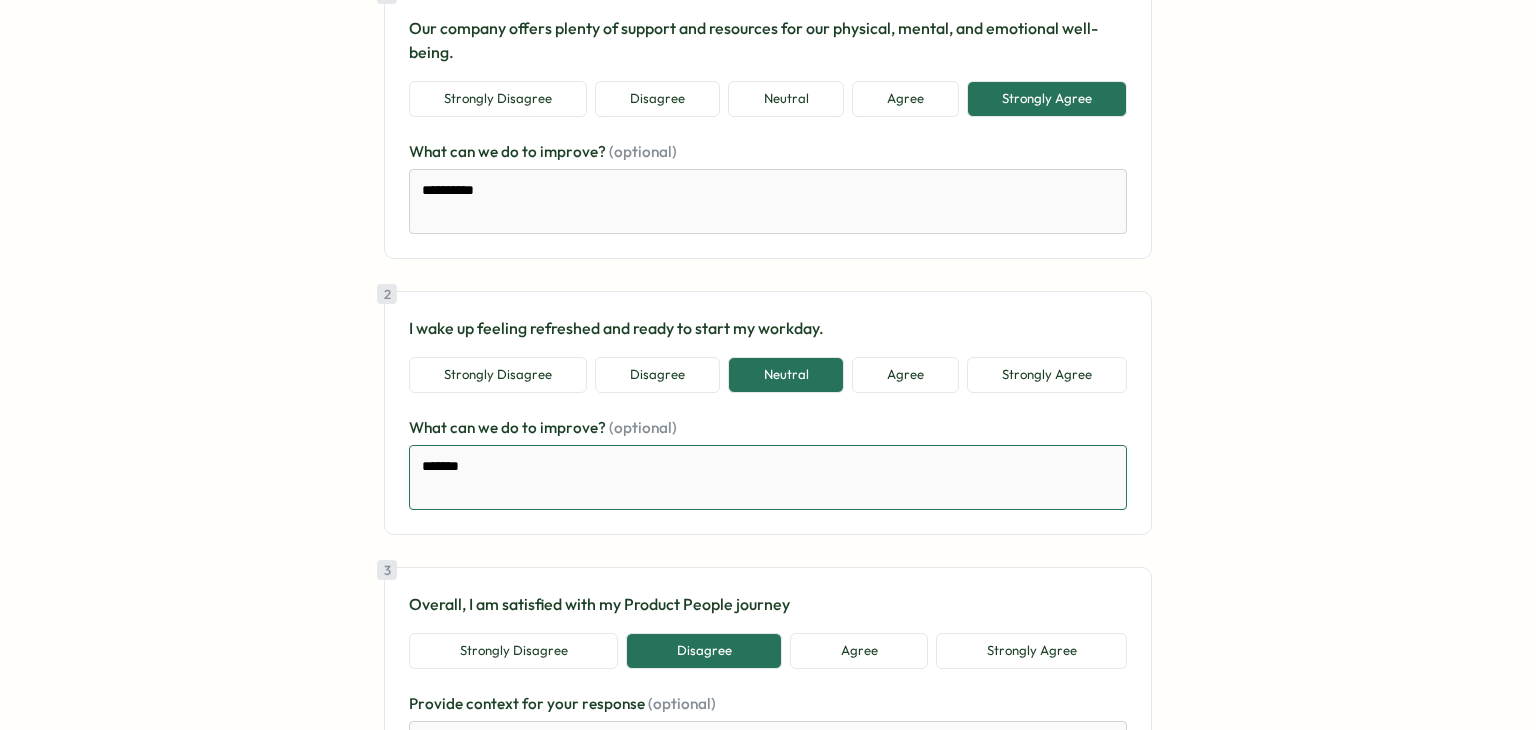 type on "*" 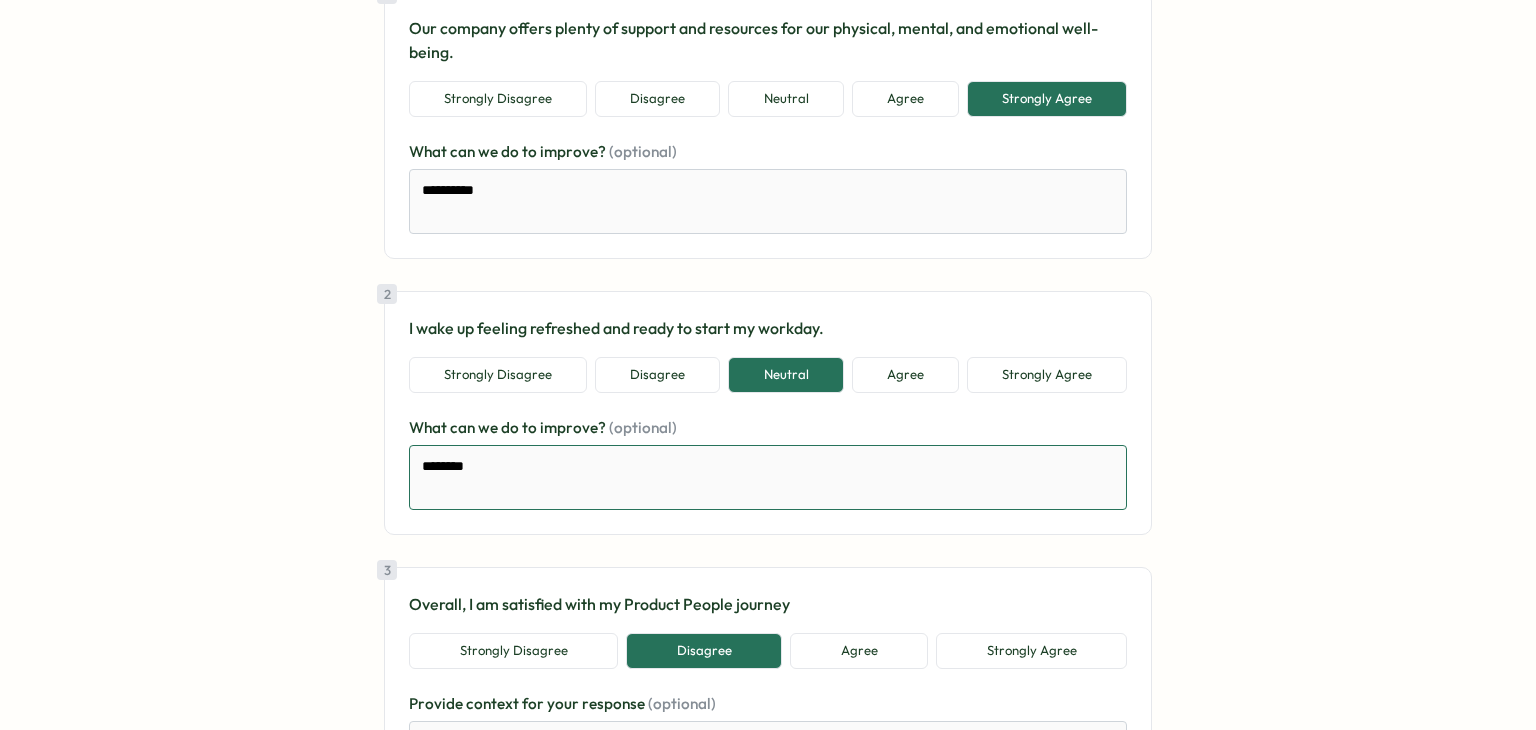 type on "*********" 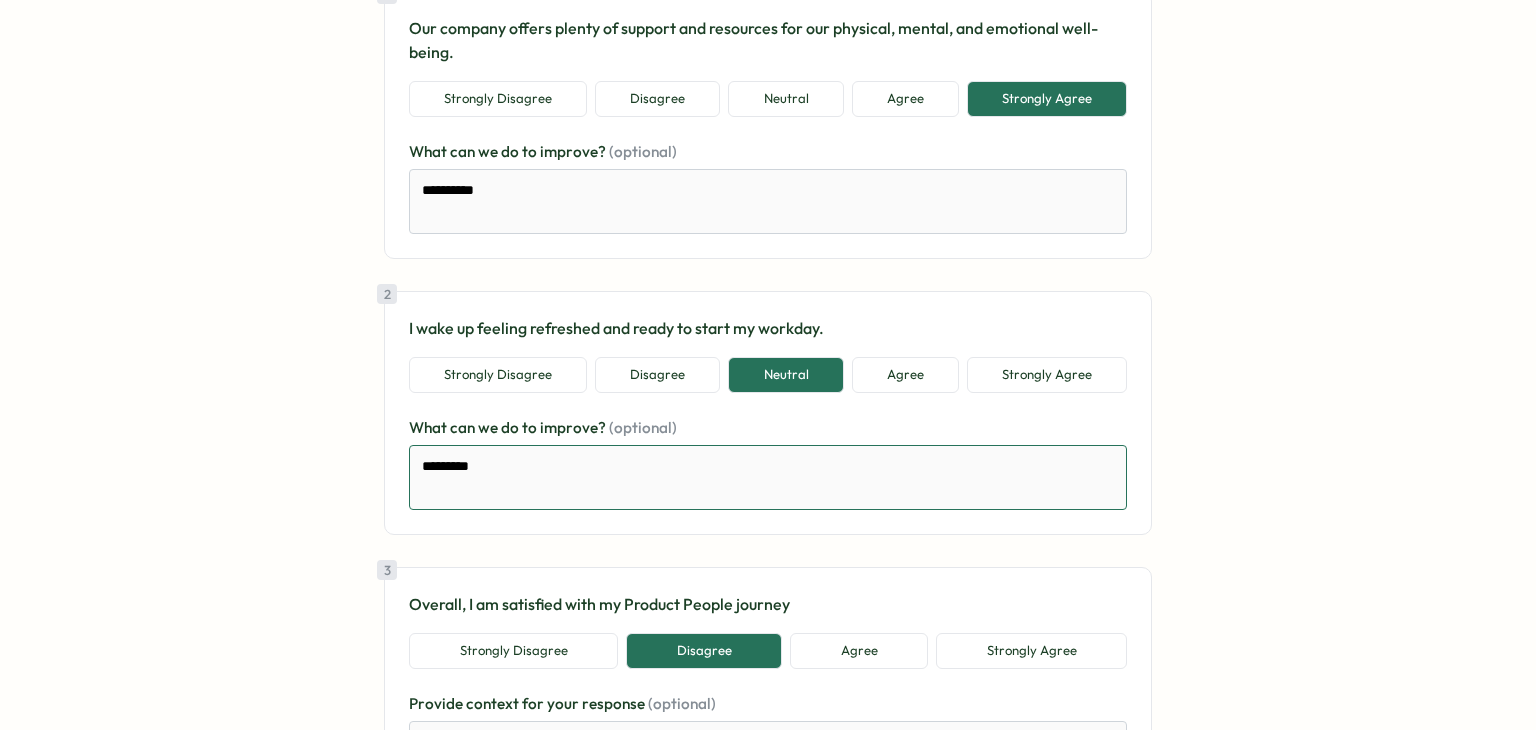 type on "*" 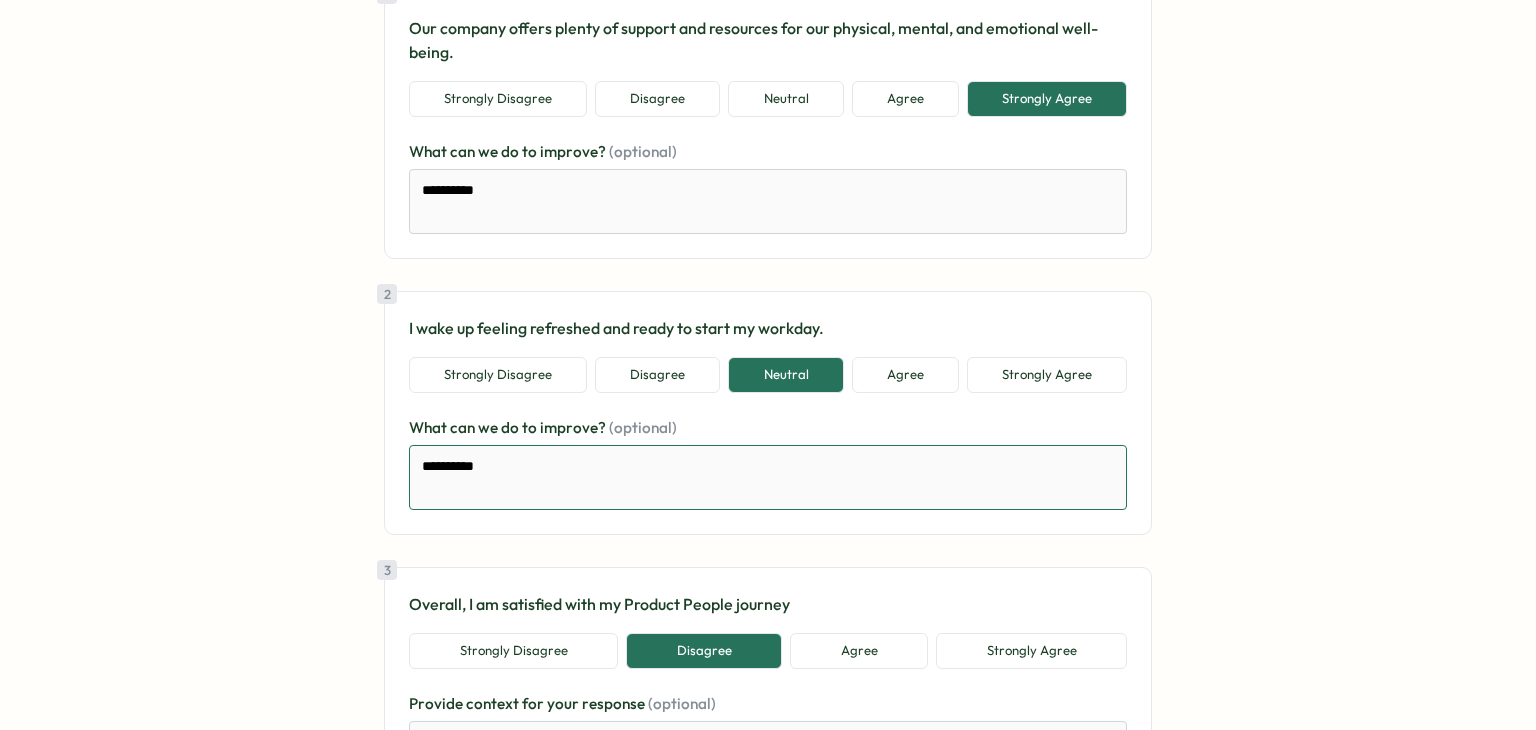 type on "*" 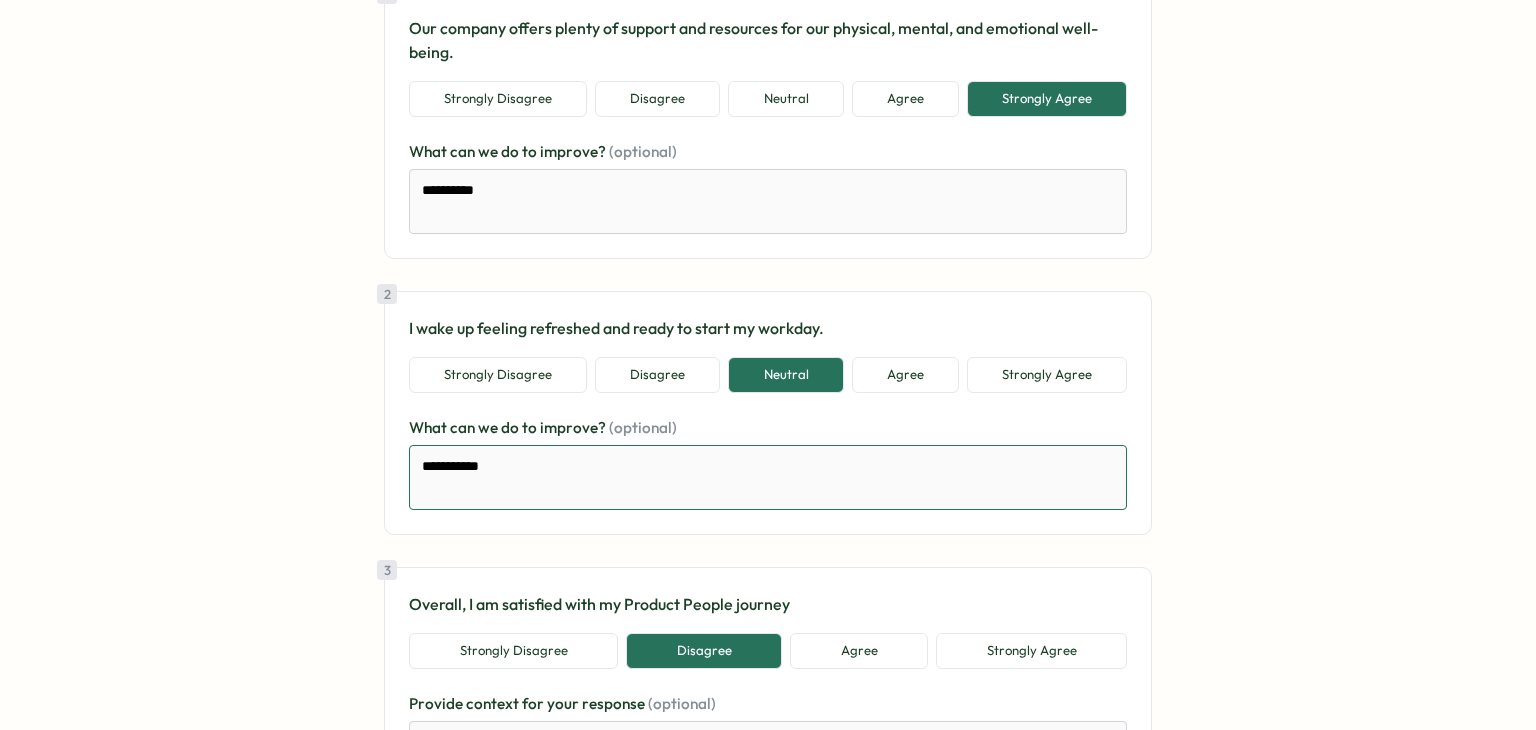 type on "*" 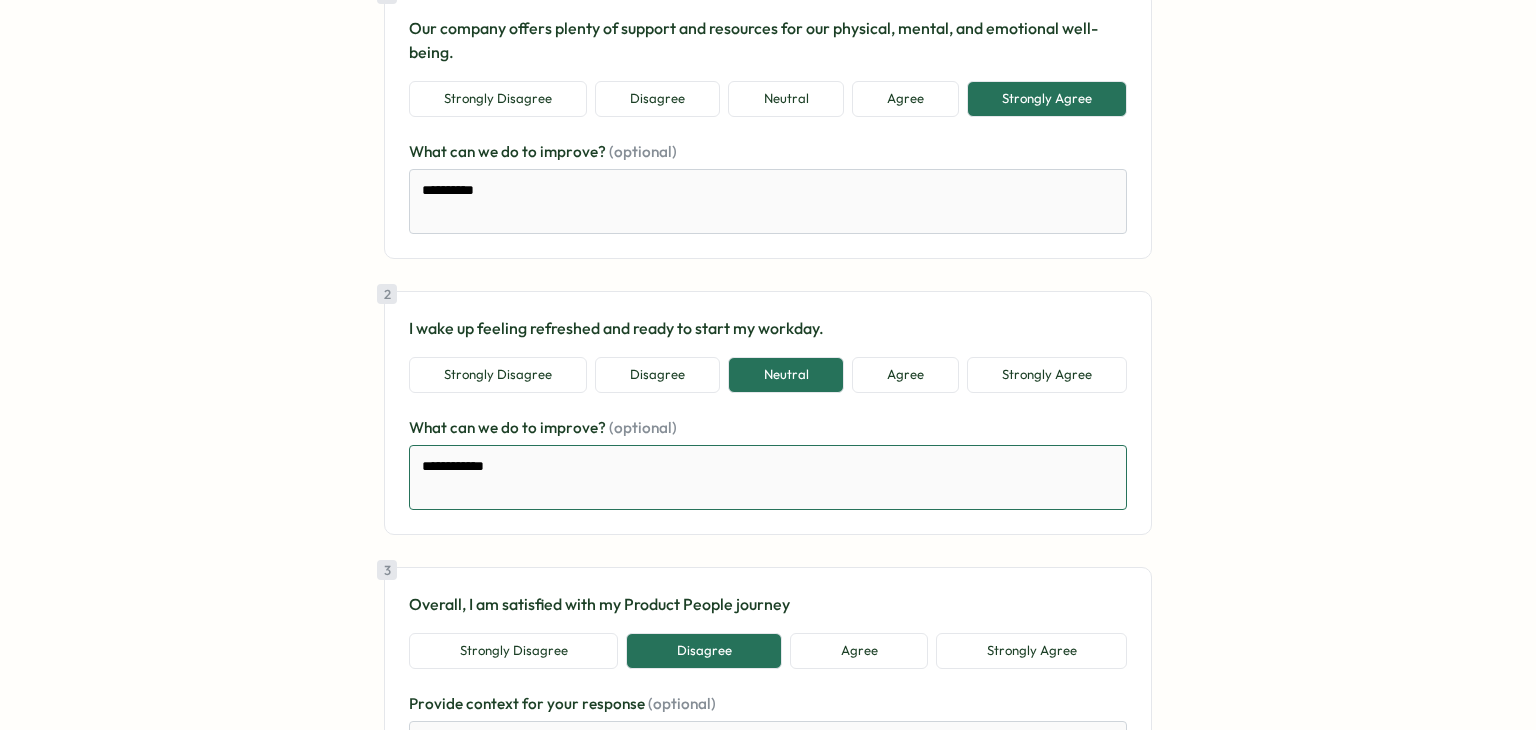 type on "*" 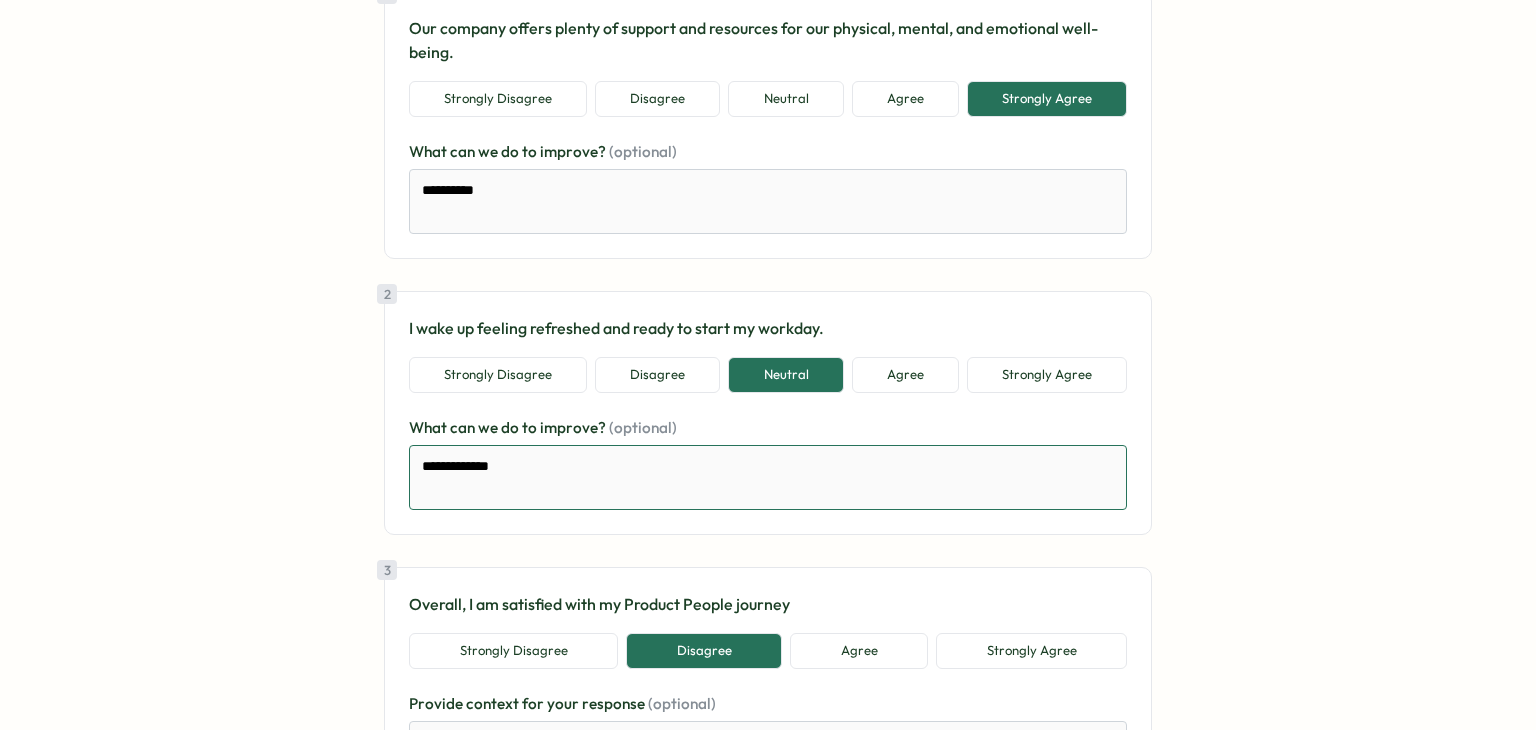type on "*" 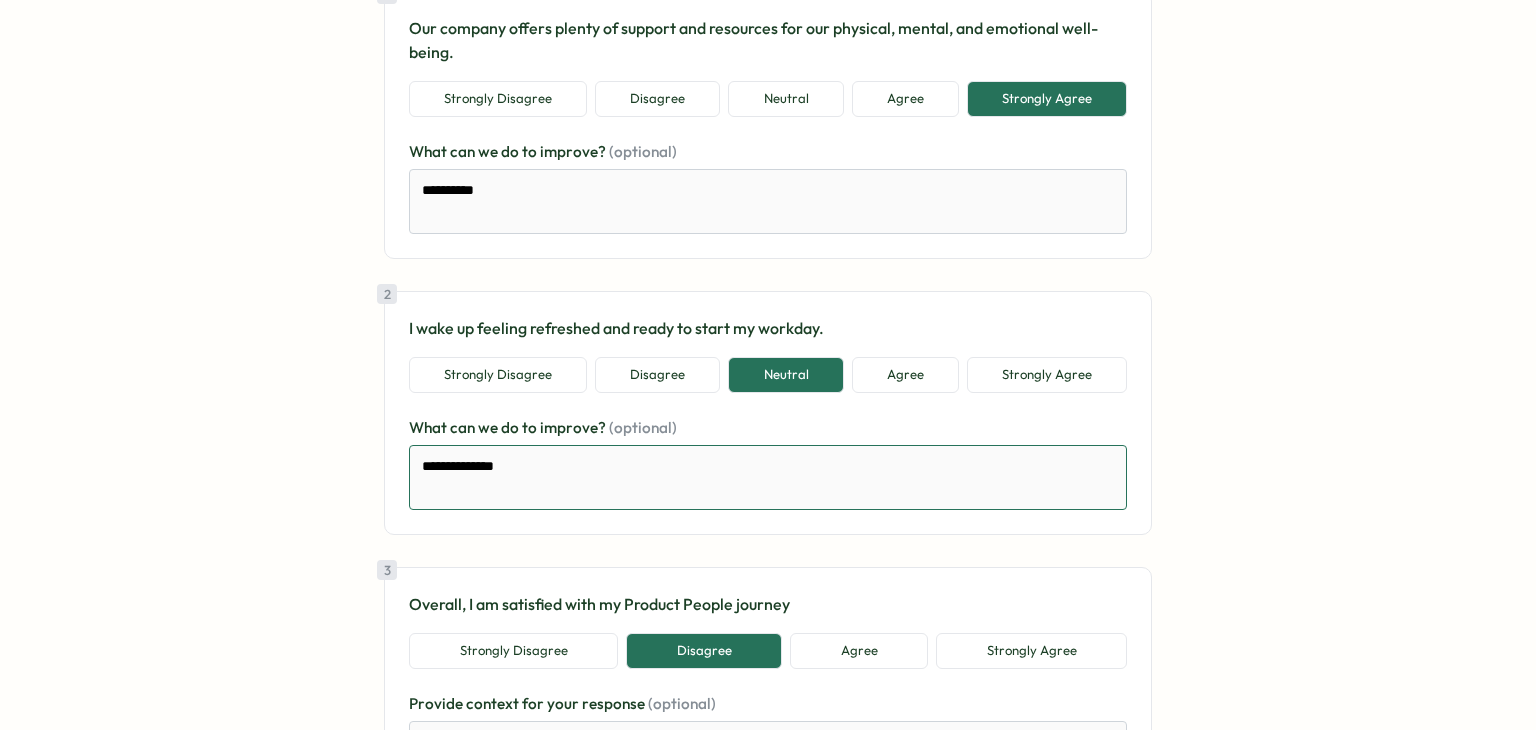 type on "*" 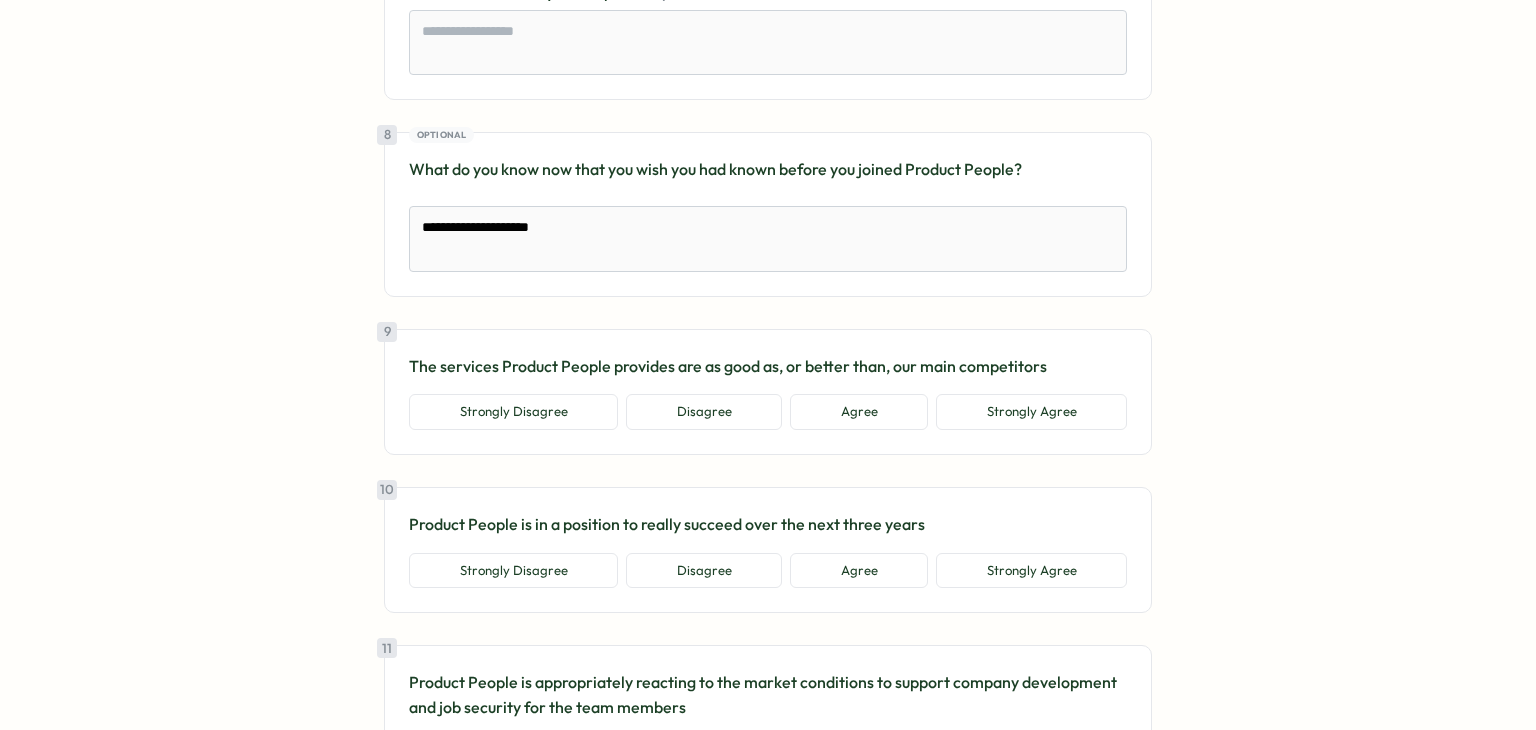 scroll, scrollTop: 2200, scrollLeft: 0, axis: vertical 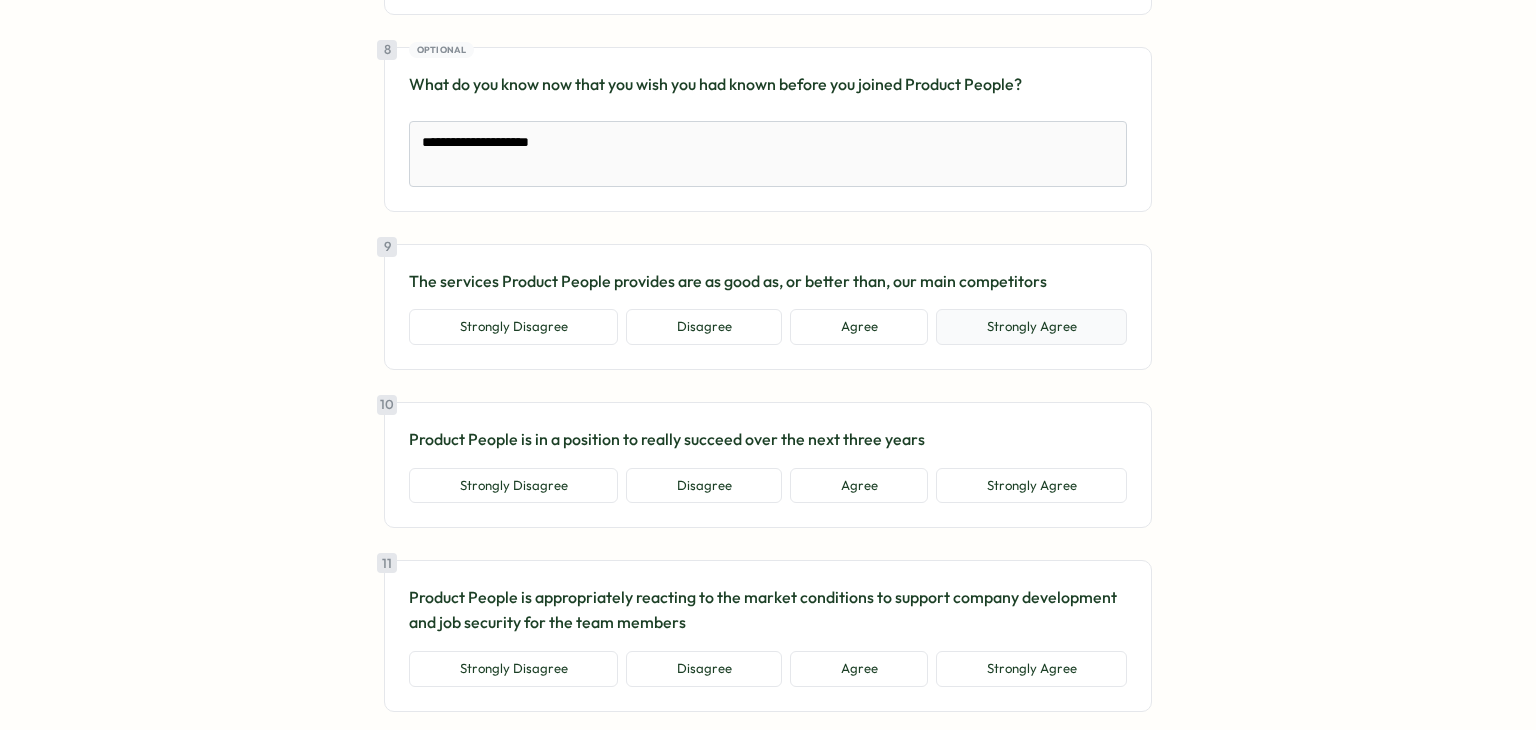 type on "**********" 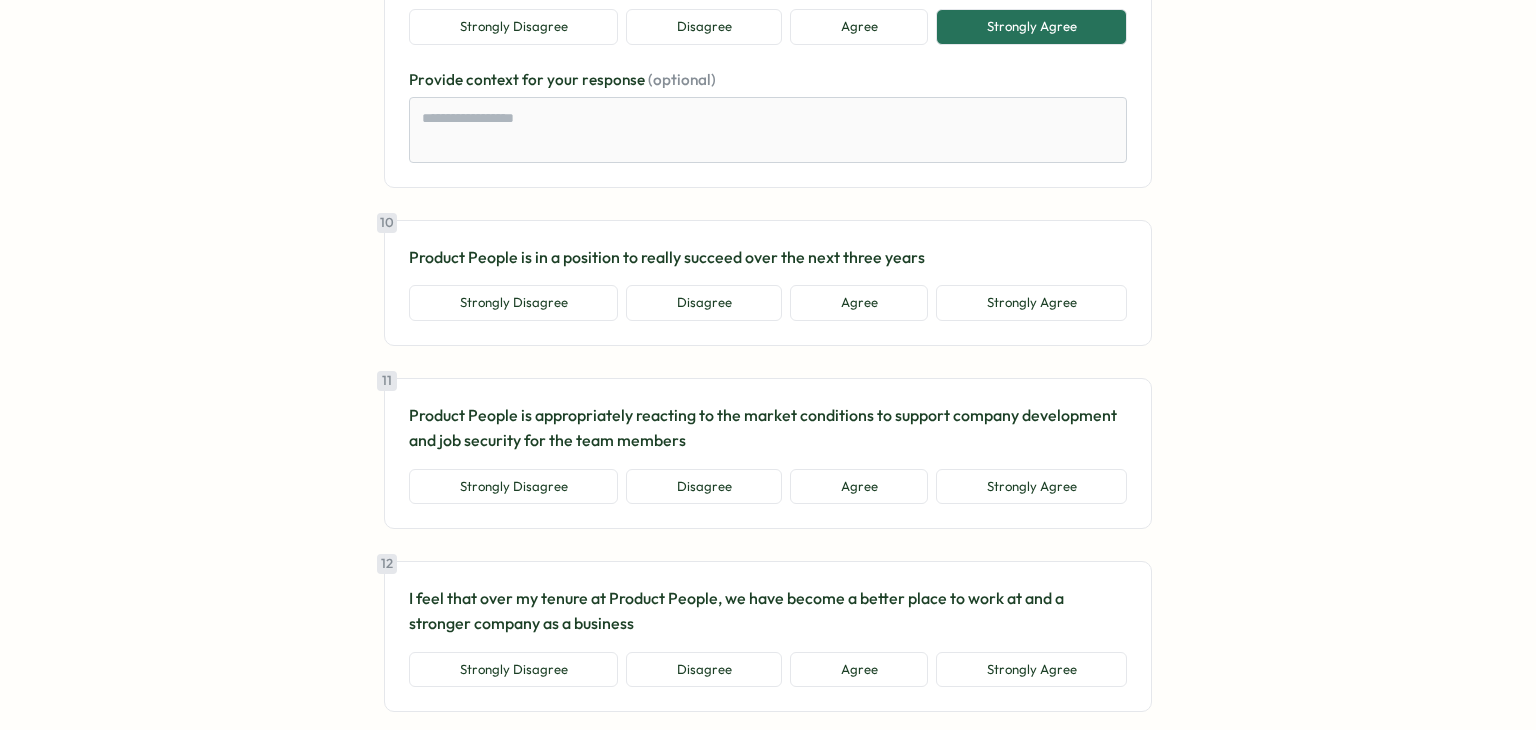 scroll, scrollTop: 2600, scrollLeft: 0, axis: vertical 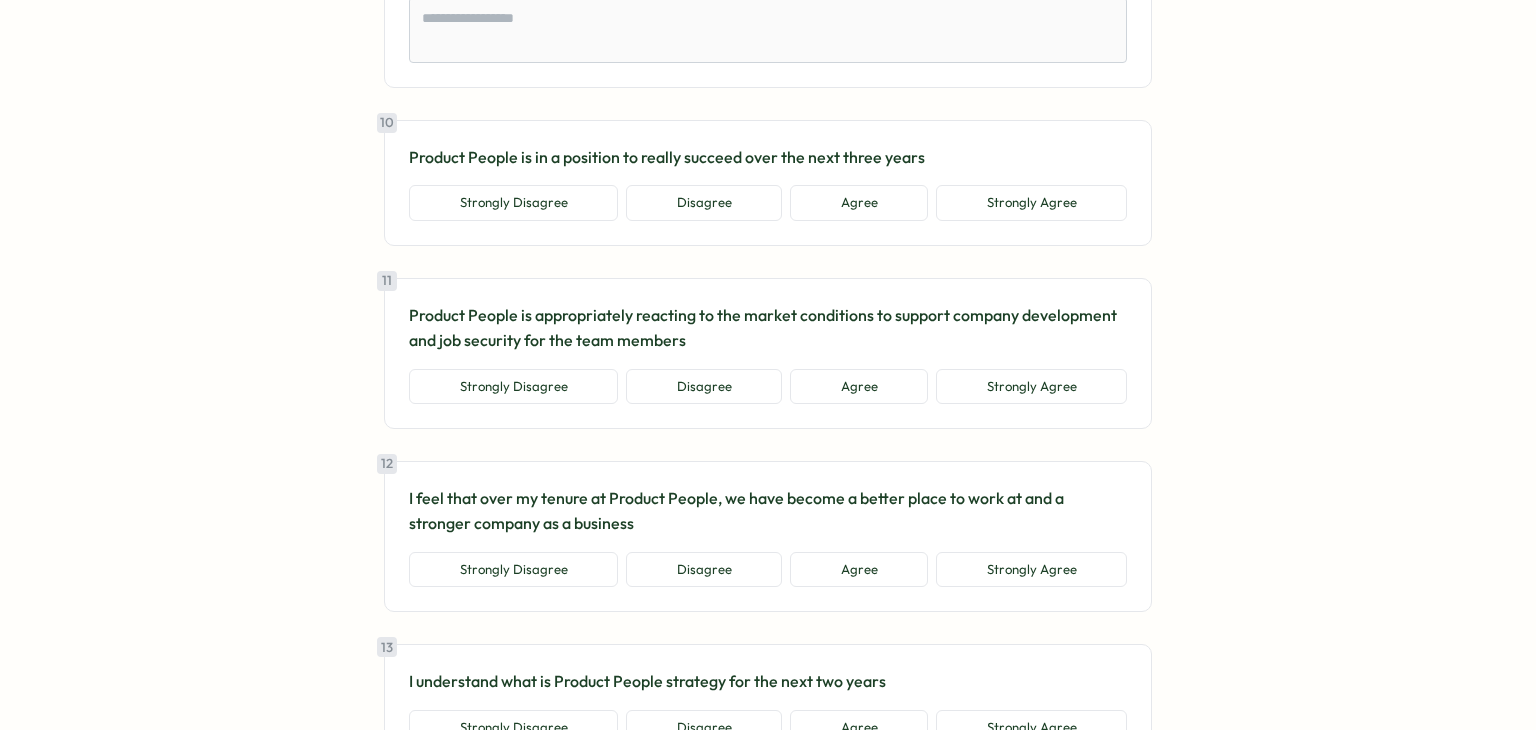 click on "Agree" at bounding box center [859, 203] 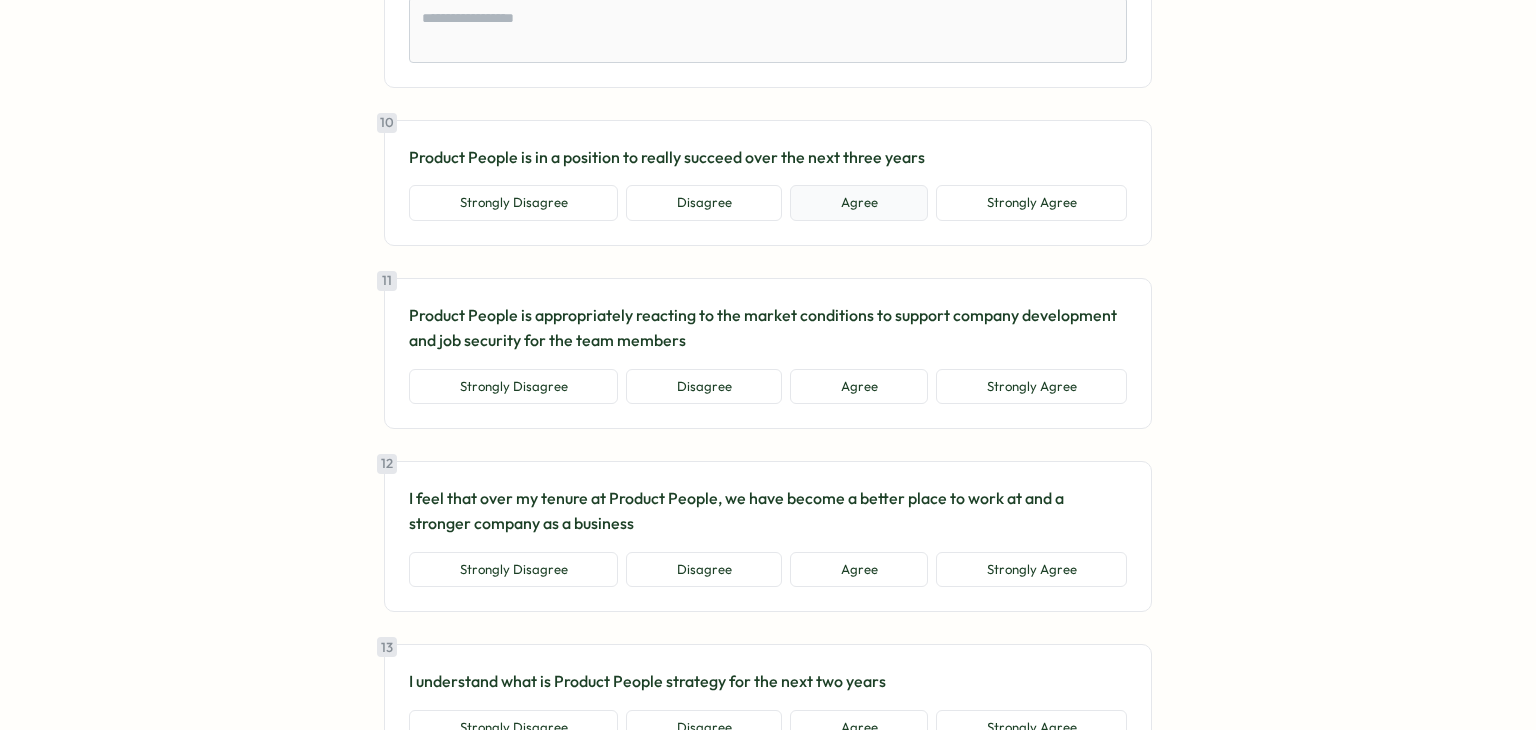 click on "Agree" at bounding box center [859, 203] 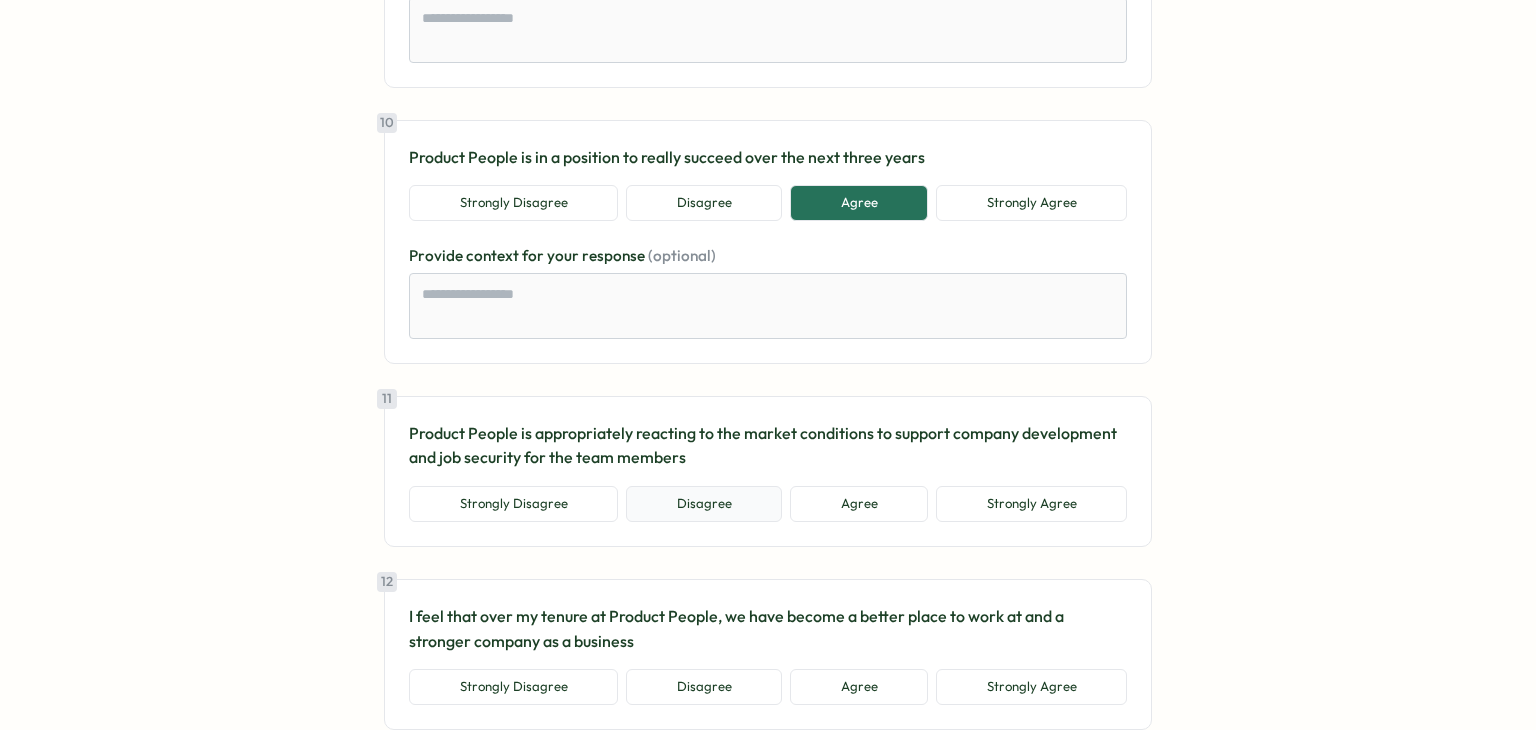 click on "Disagree" at bounding box center (704, 504) 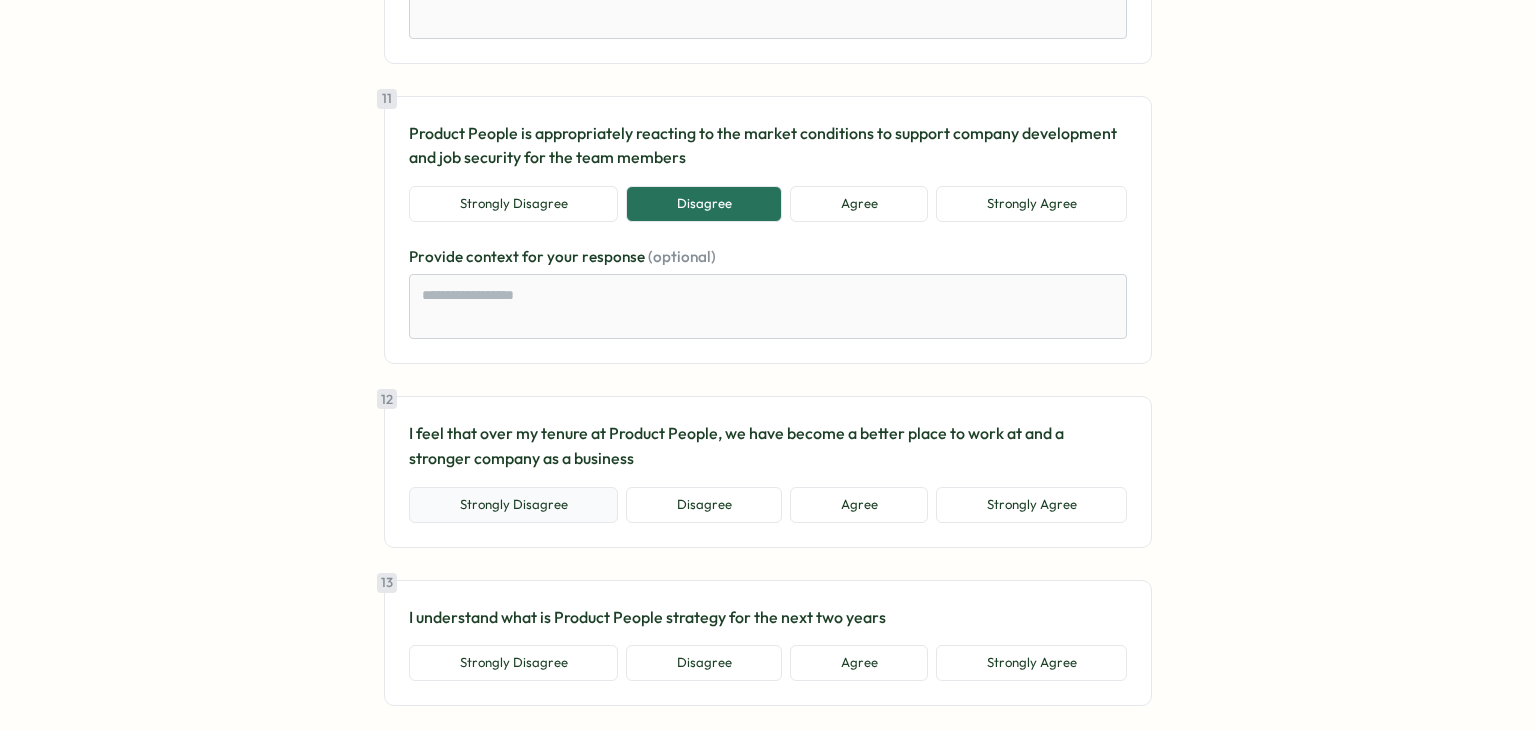 click on "Strongly Disagree" at bounding box center [513, 505] 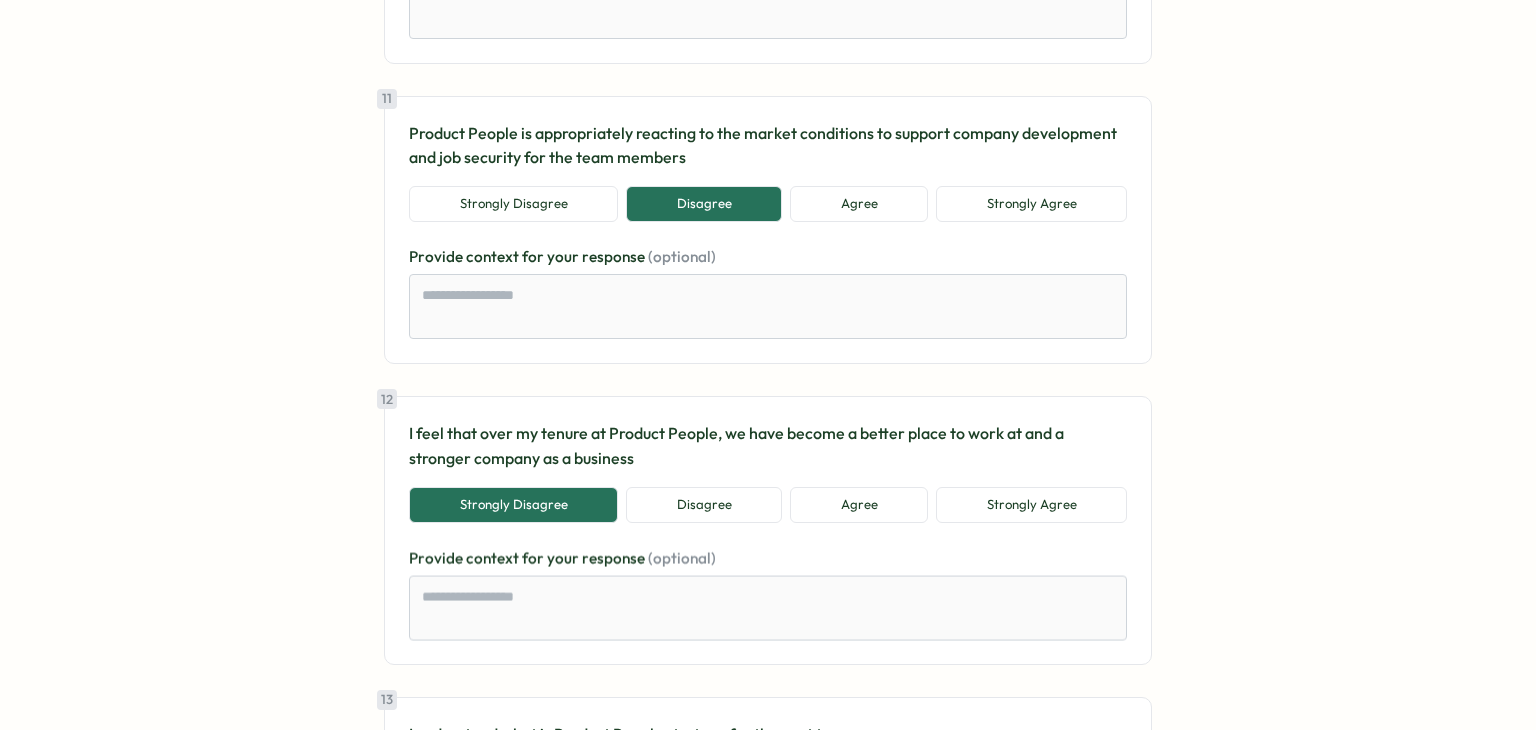 scroll, scrollTop: 3300, scrollLeft: 0, axis: vertical 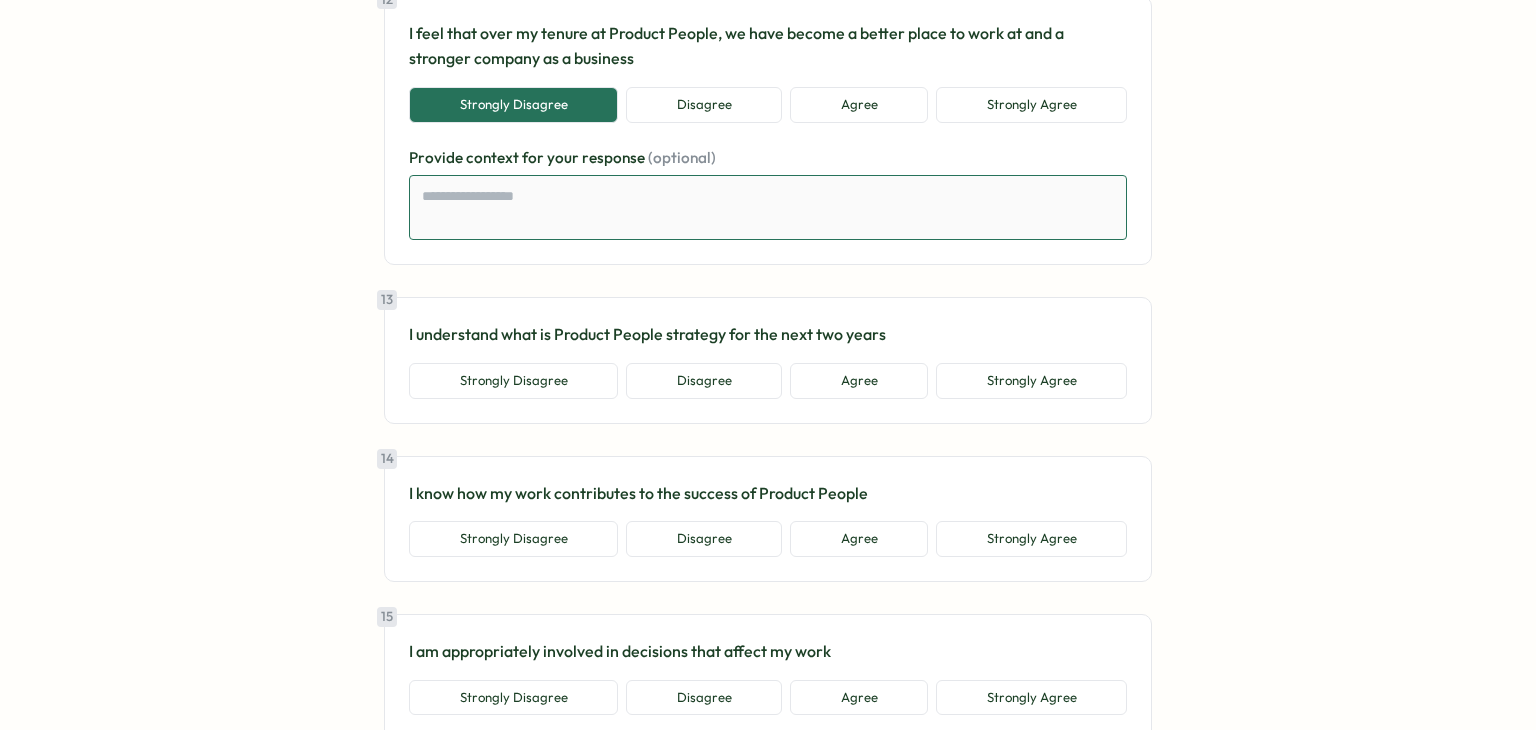 click at bounding box center [768, 208] 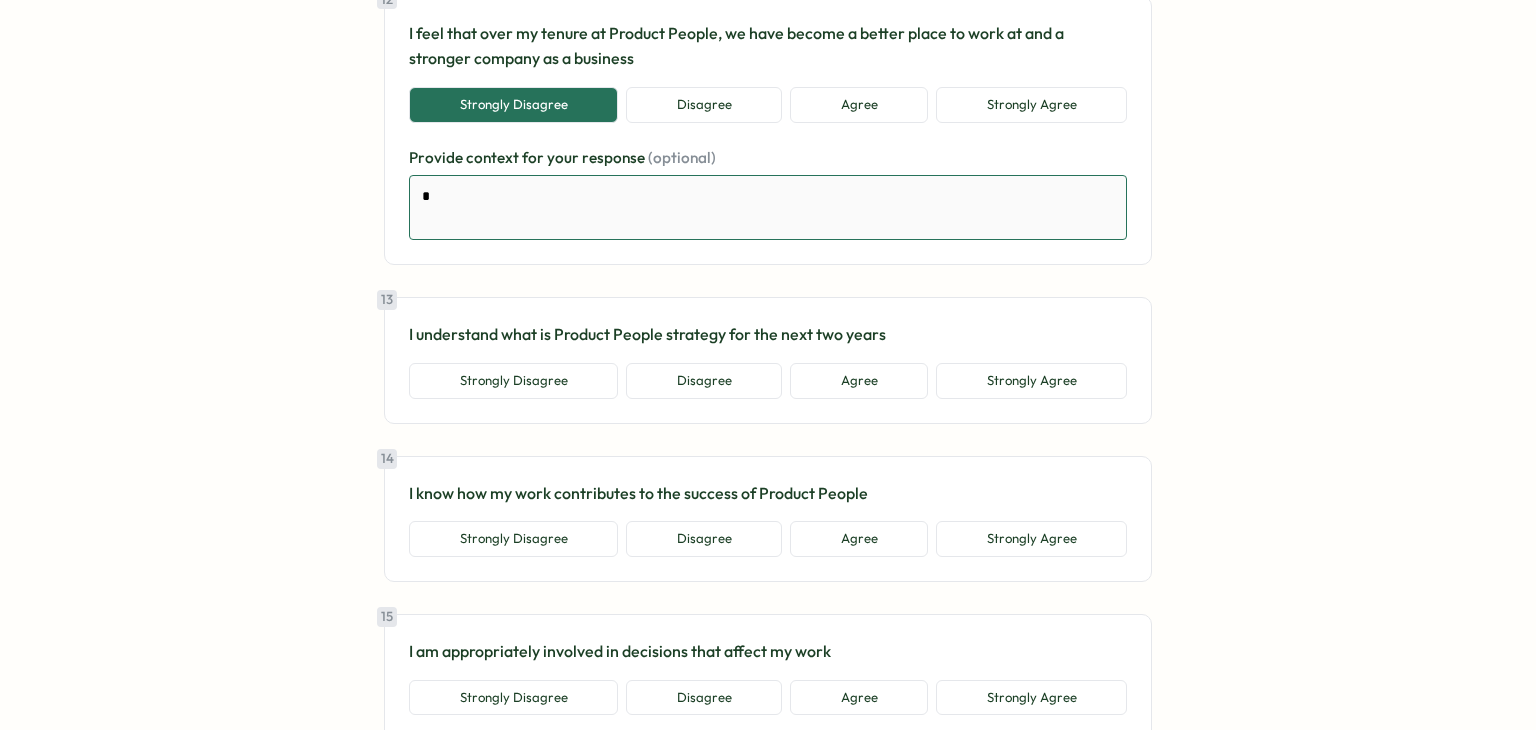 type on "*" 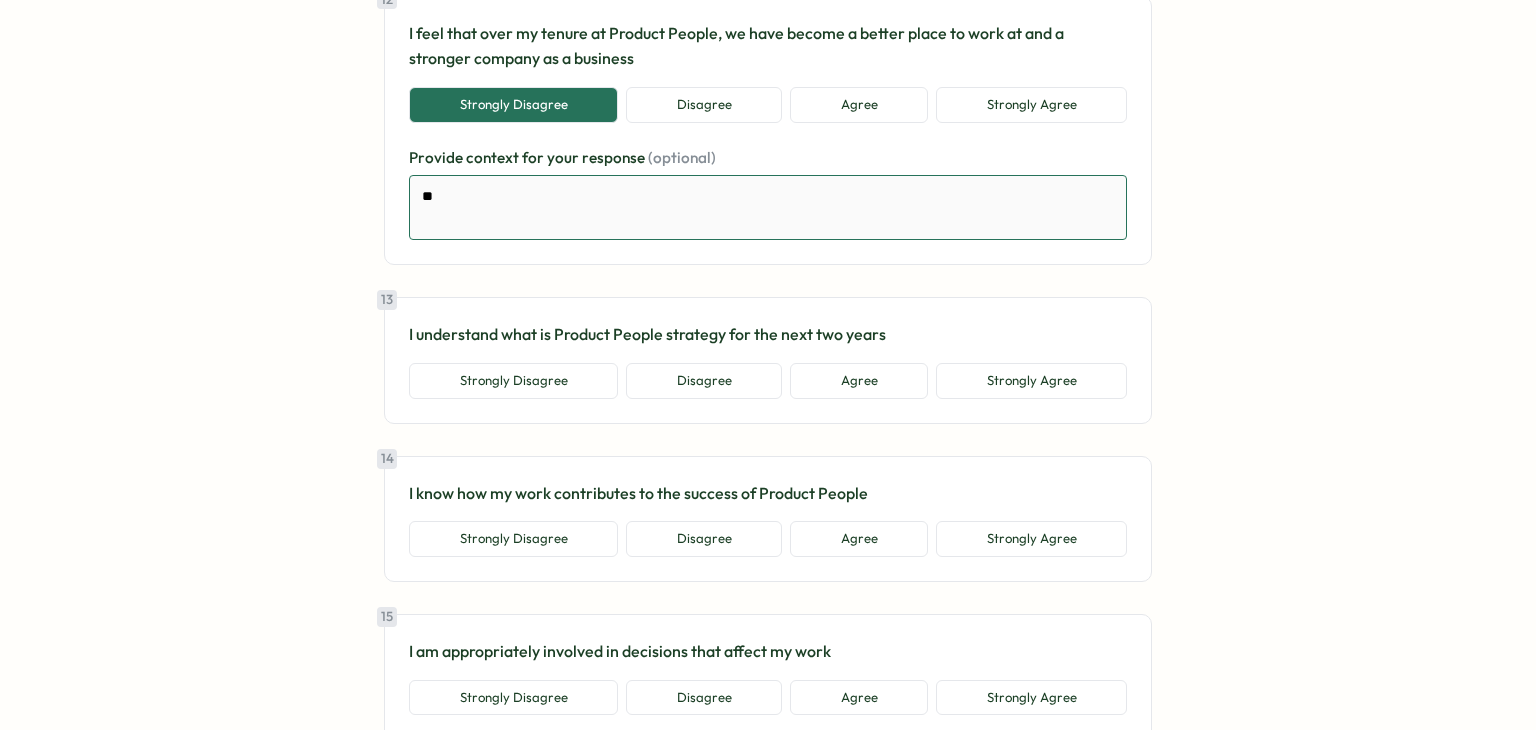 type on "*" 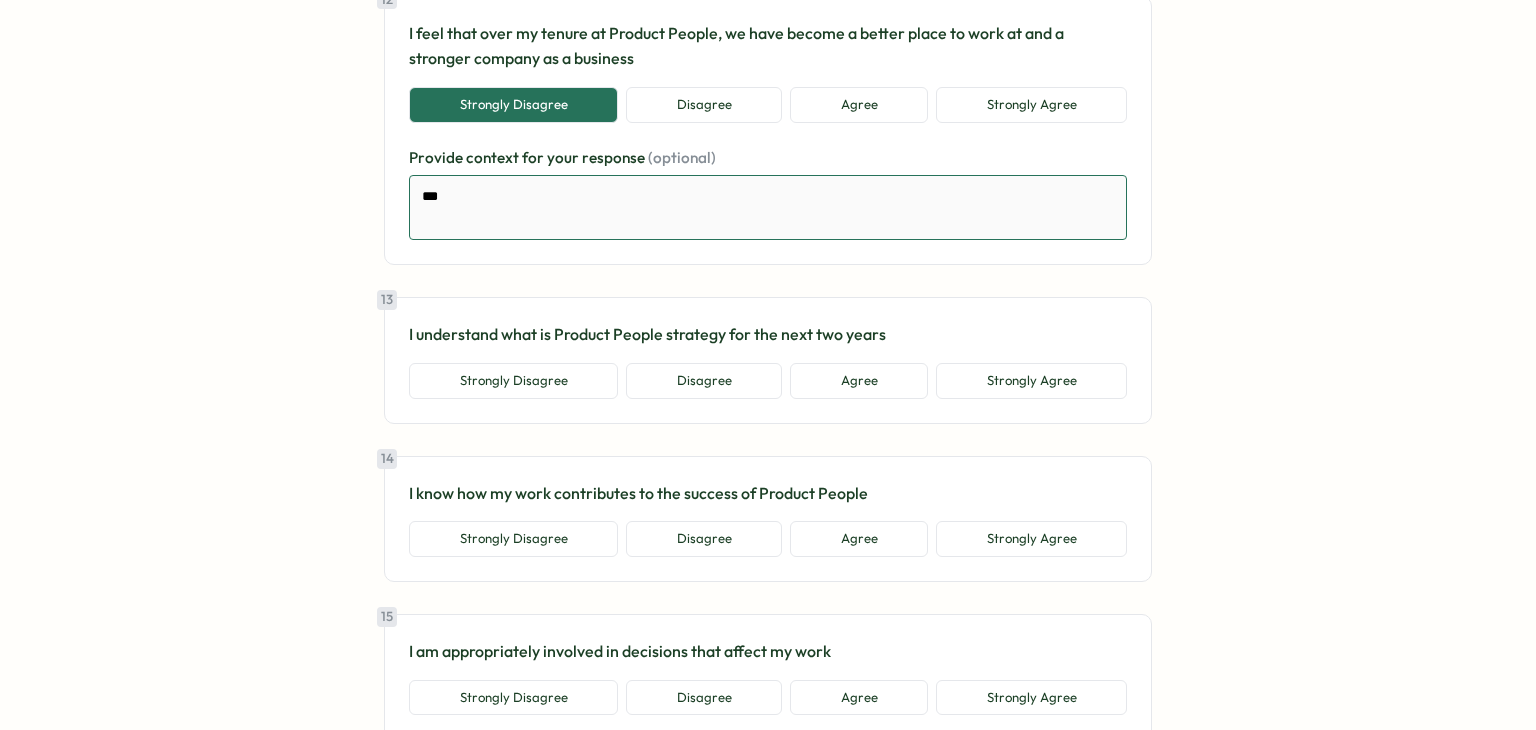 type on "*" 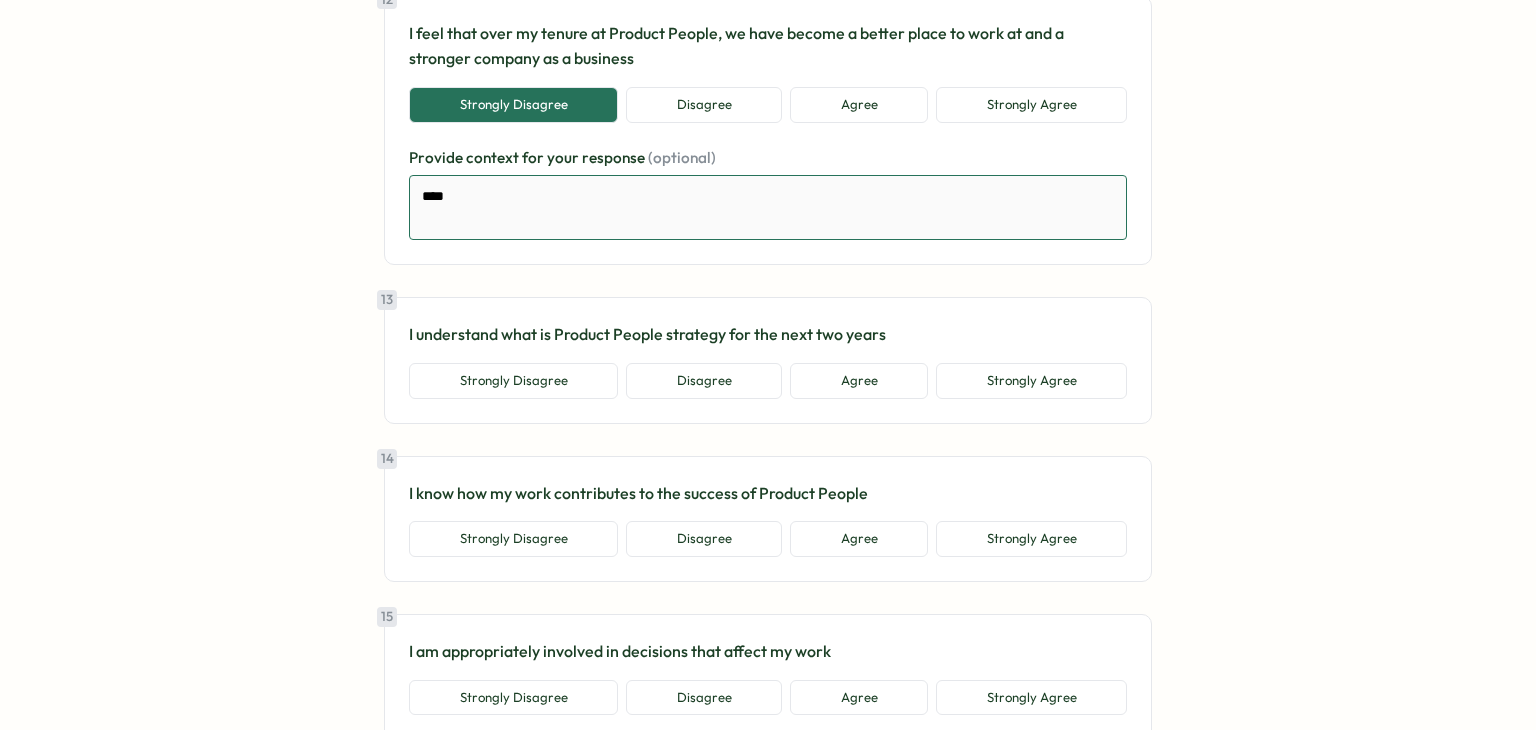 type on "*" 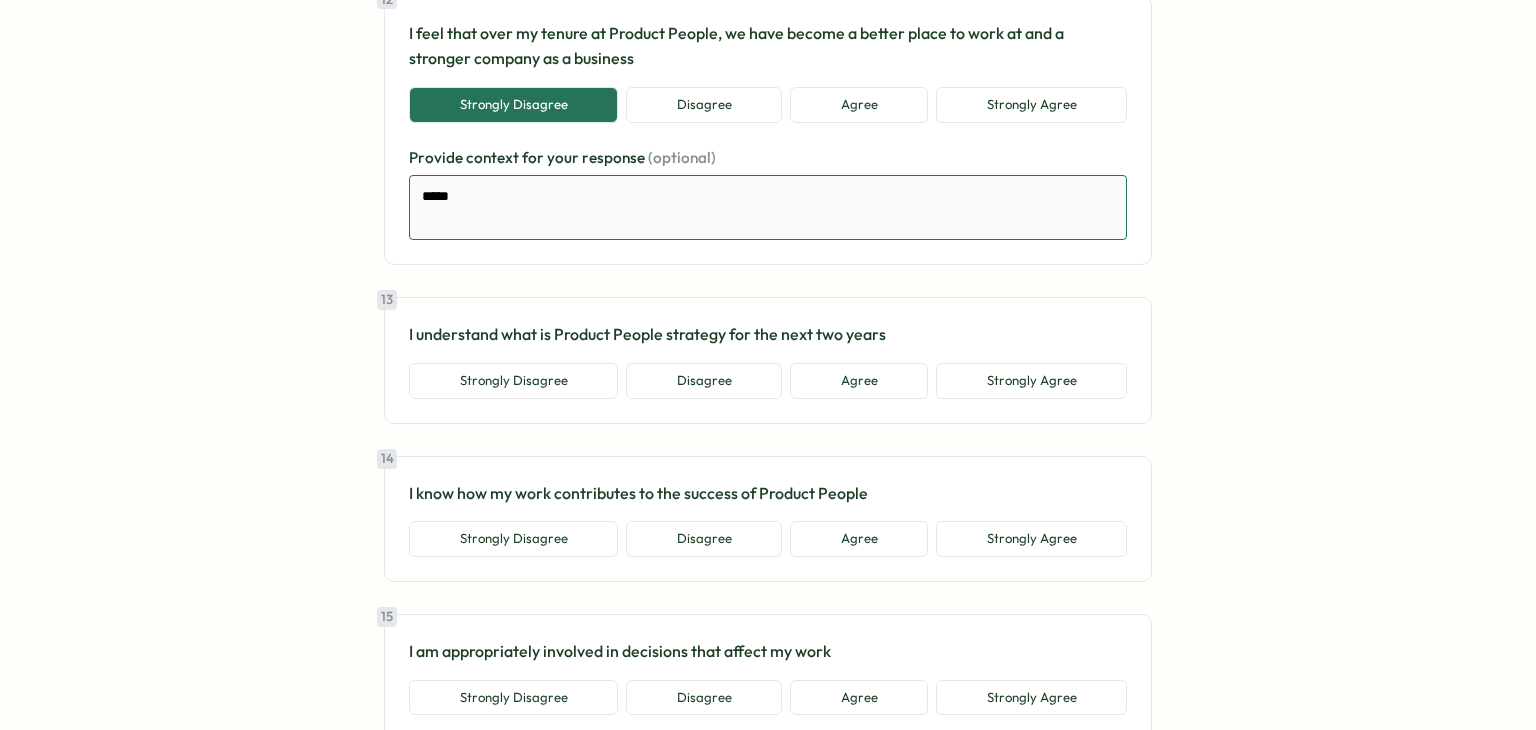 type on "*" 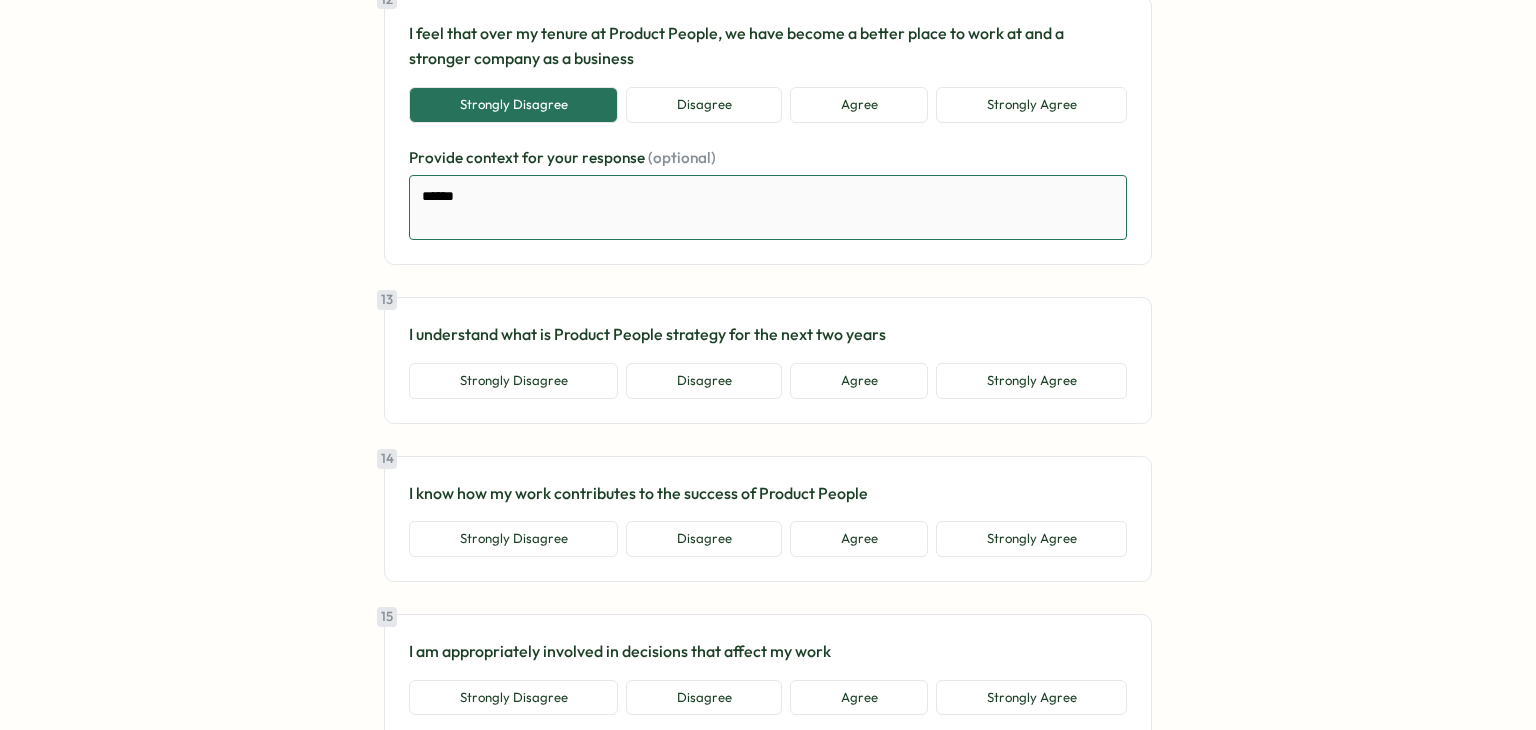 type on "*******" 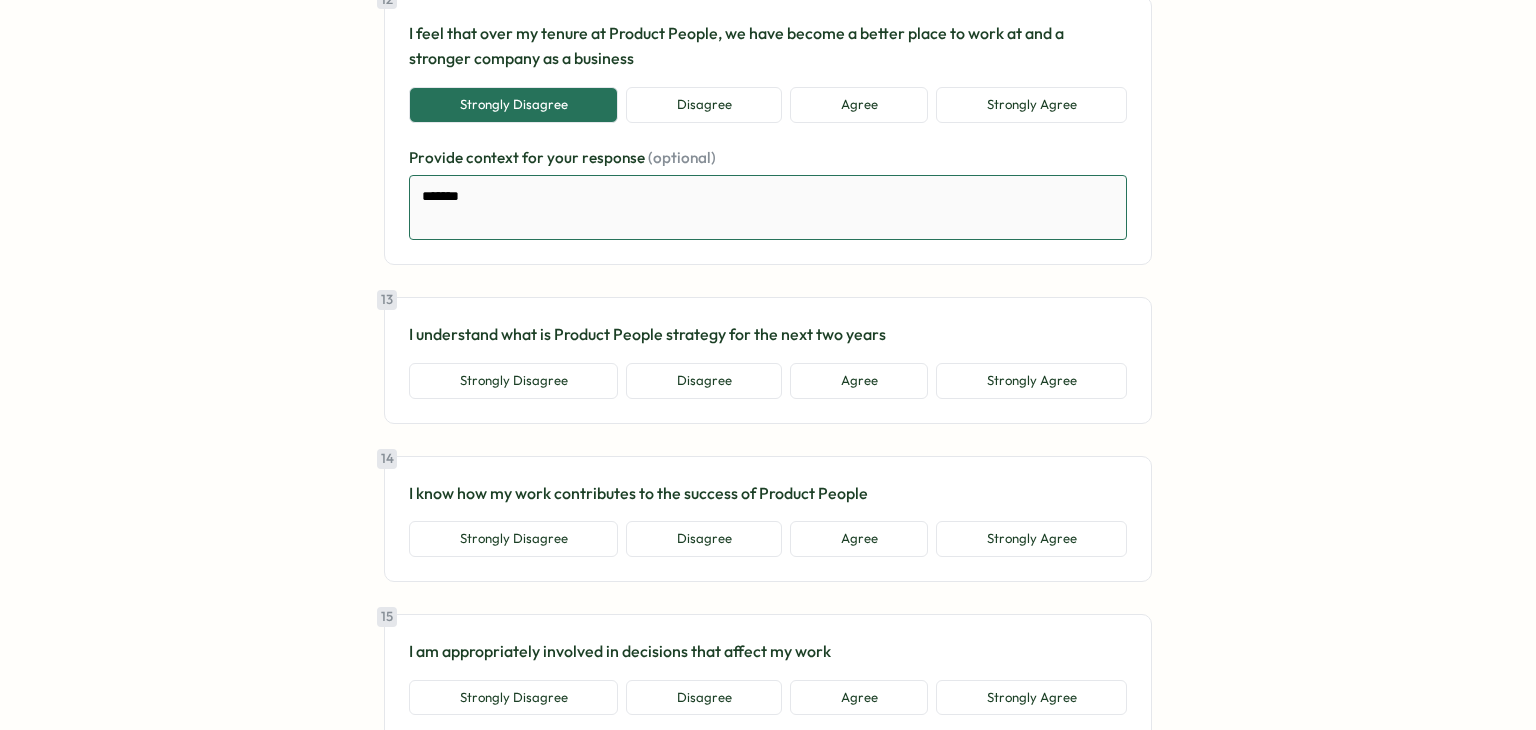 type on "*" 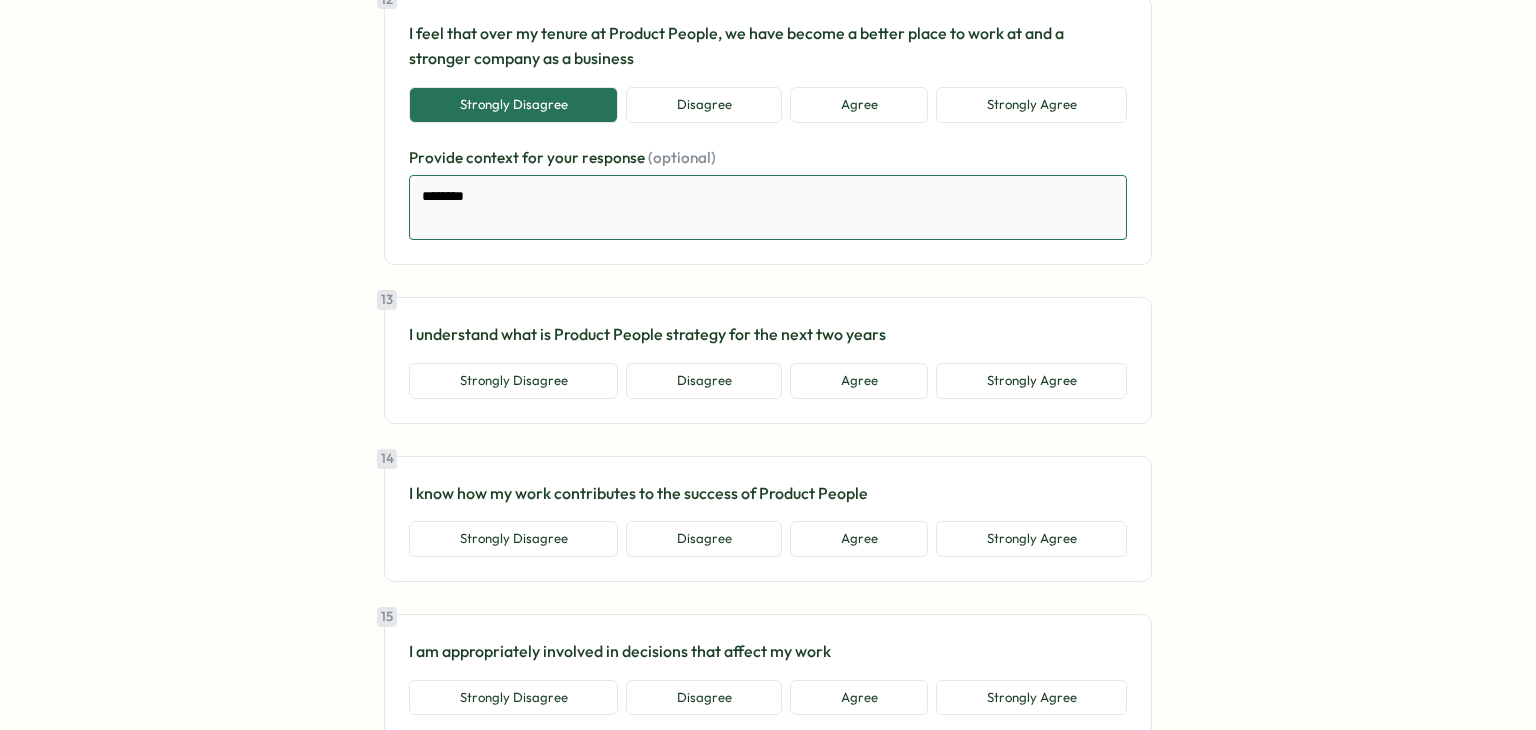 type on "*" 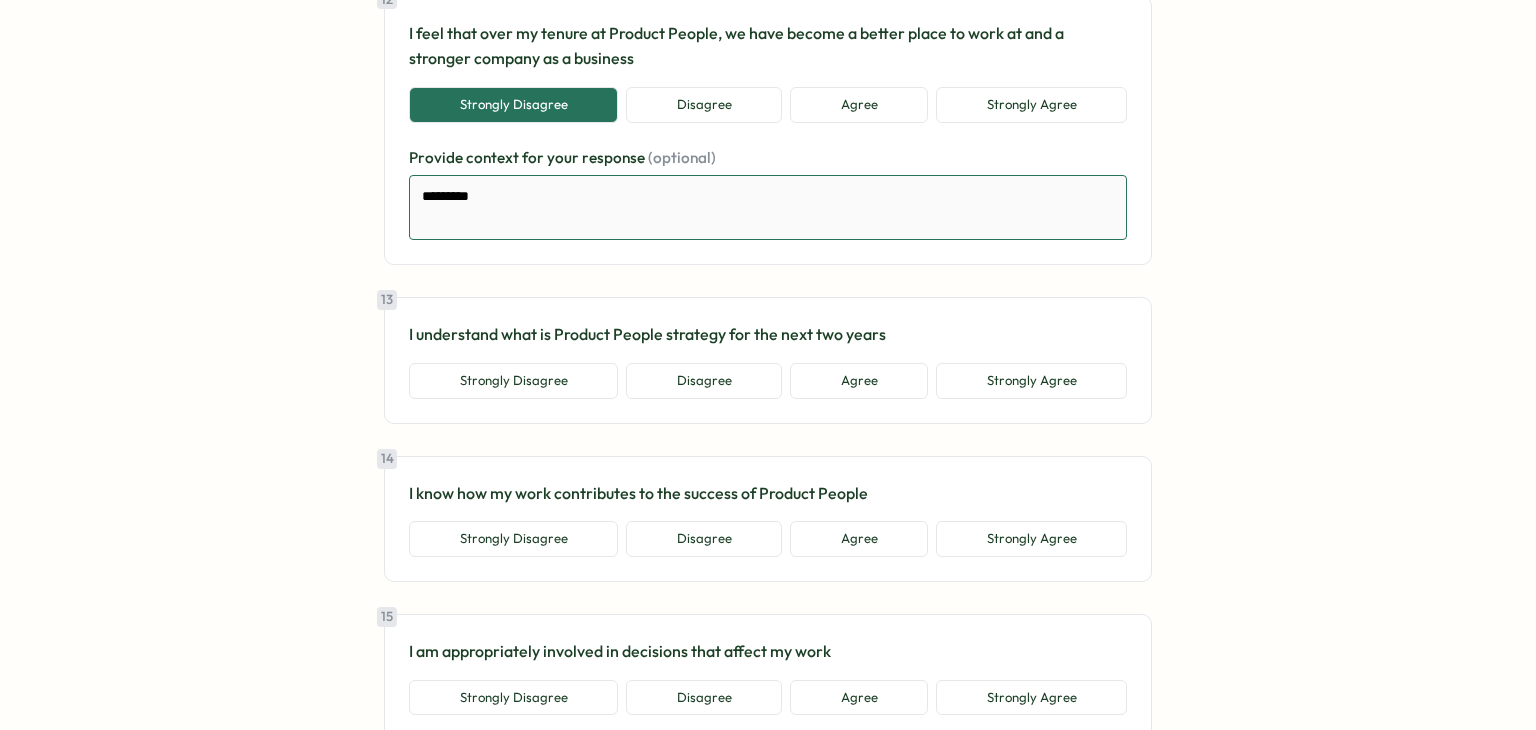type on "**********" 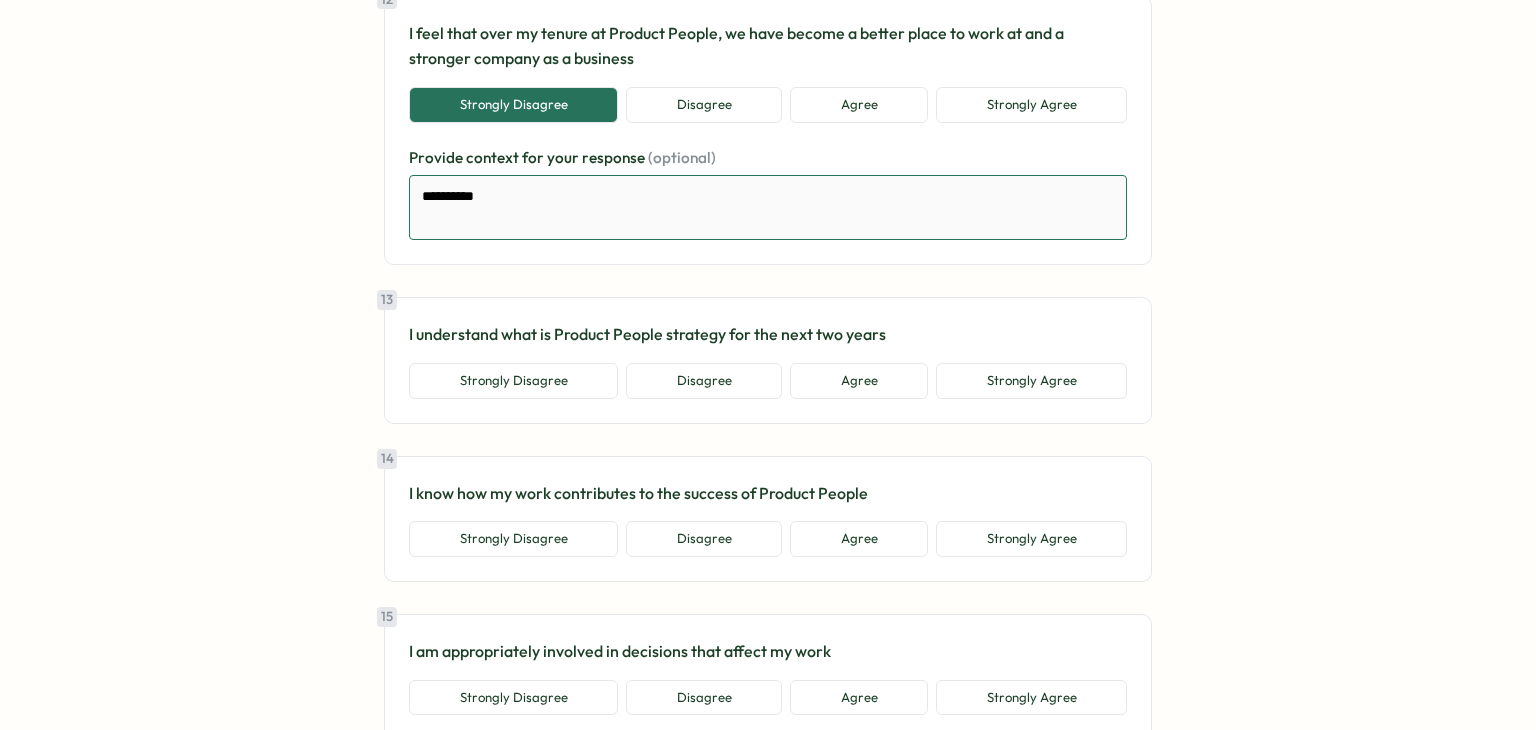 type on "*" 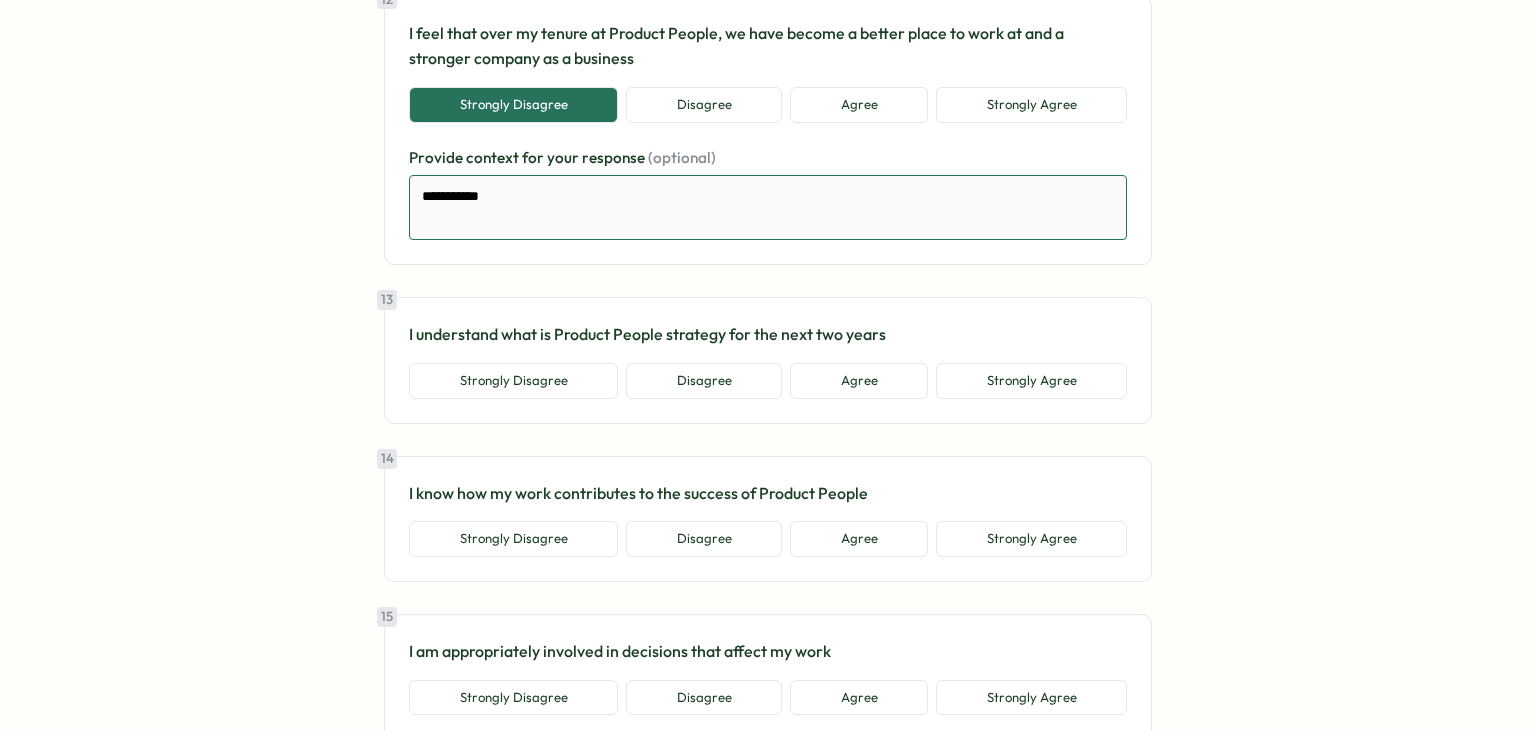 type on "*" 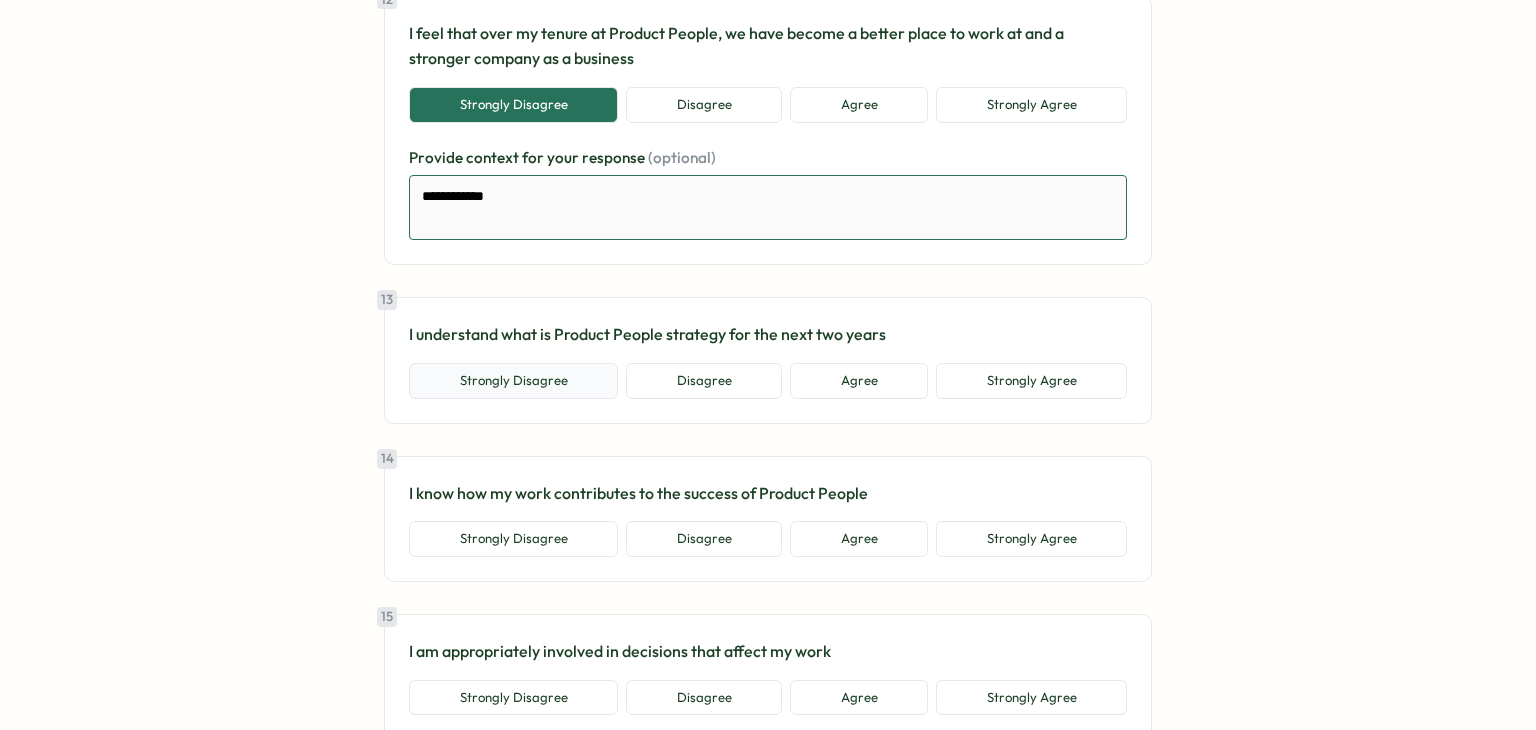 type on "**********" 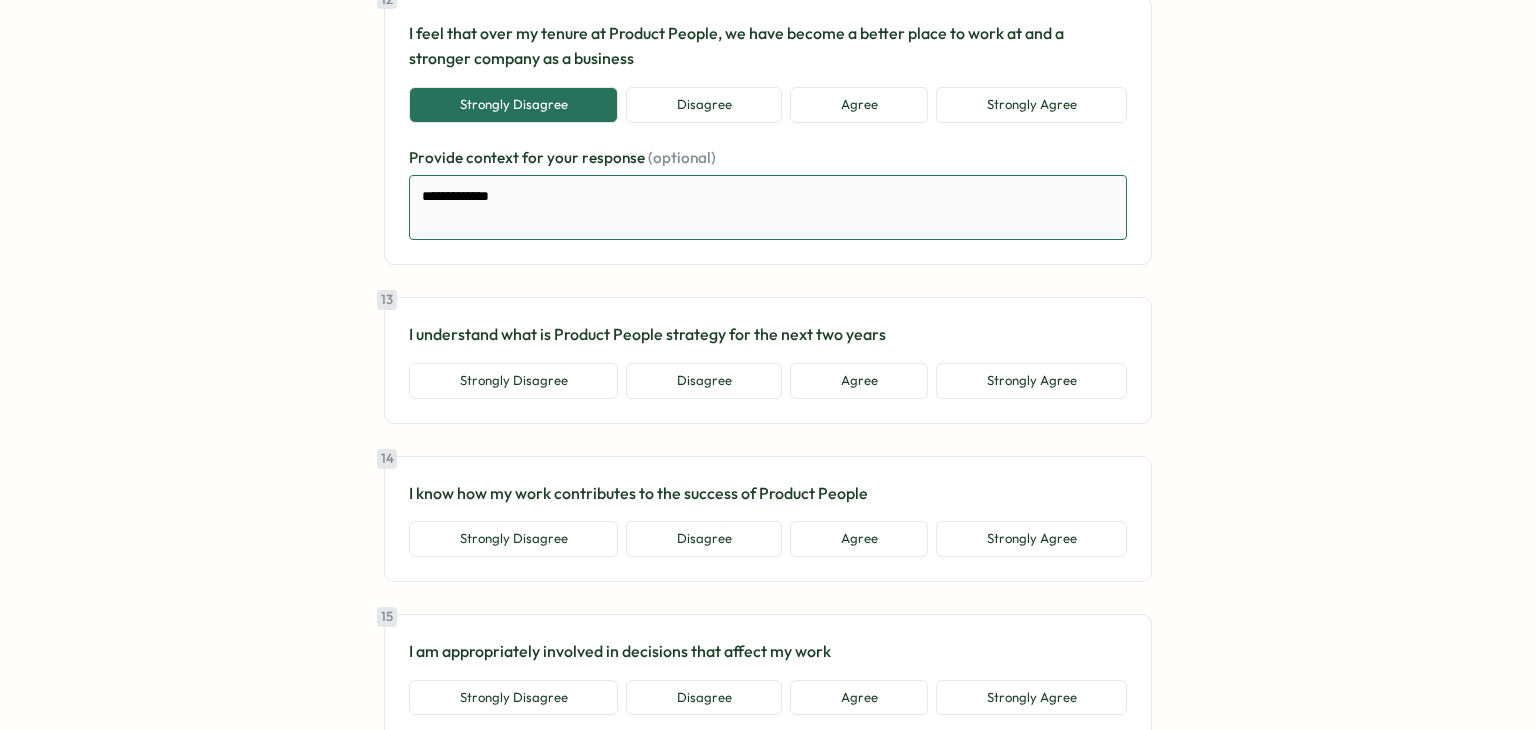 type on "*" 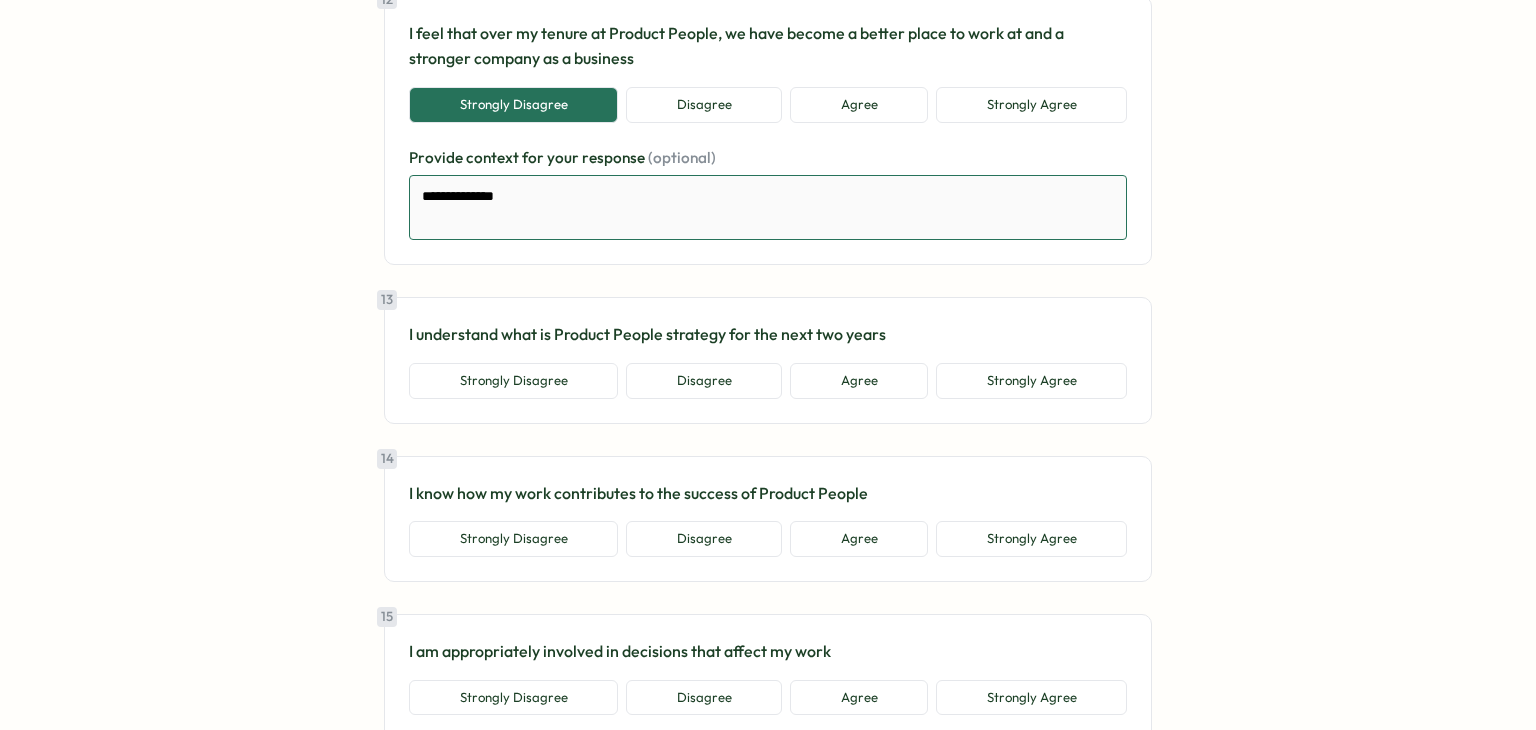 type on "*" 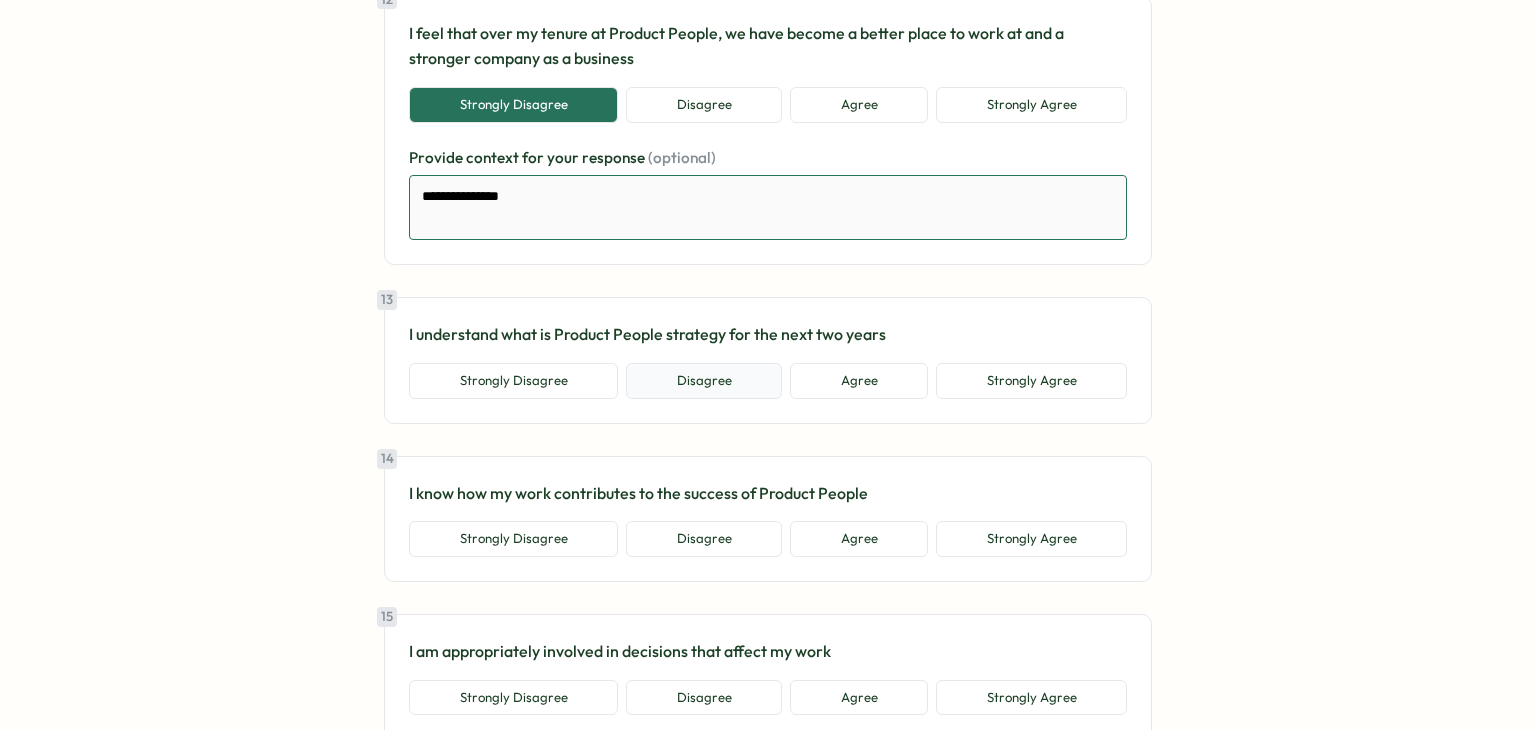 type on "*" 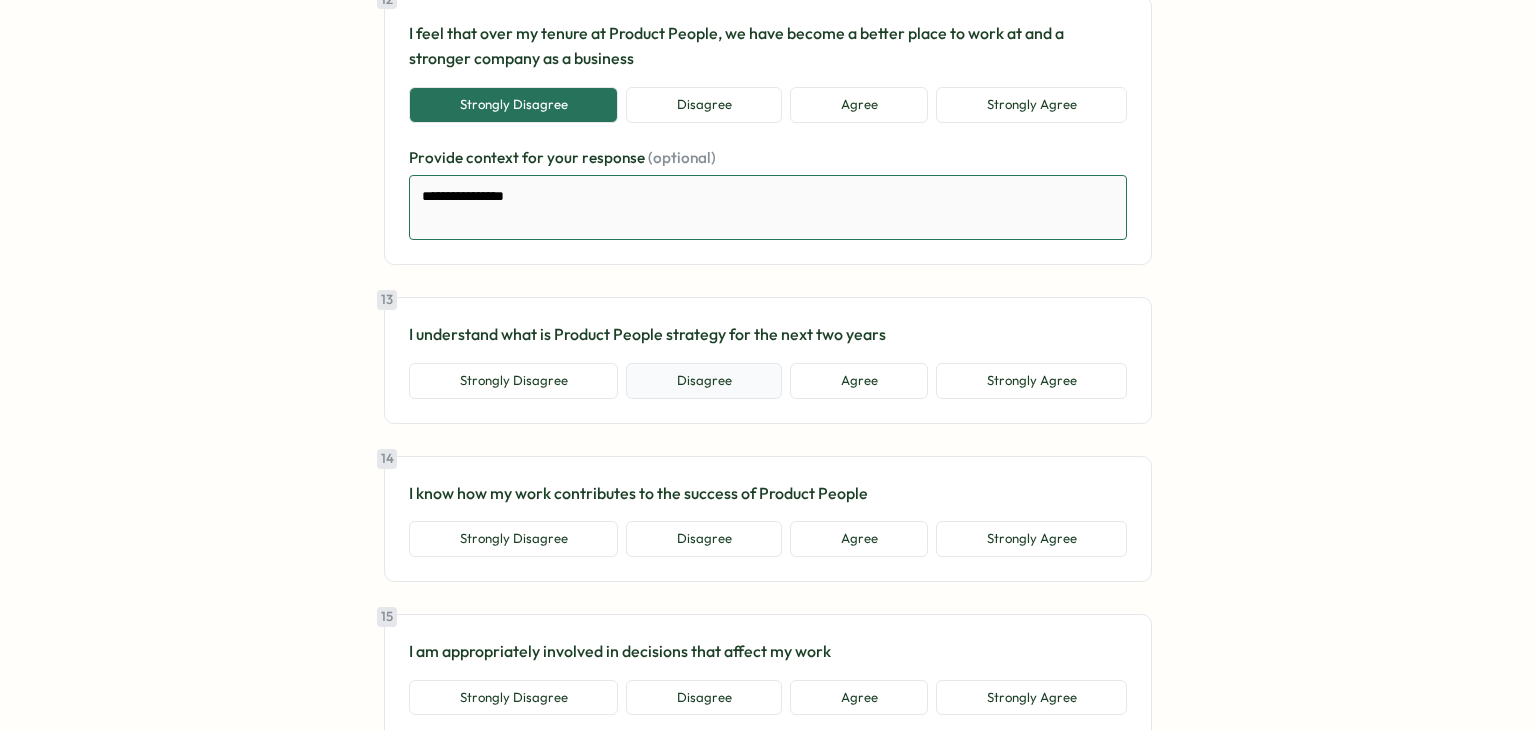 type on "*" 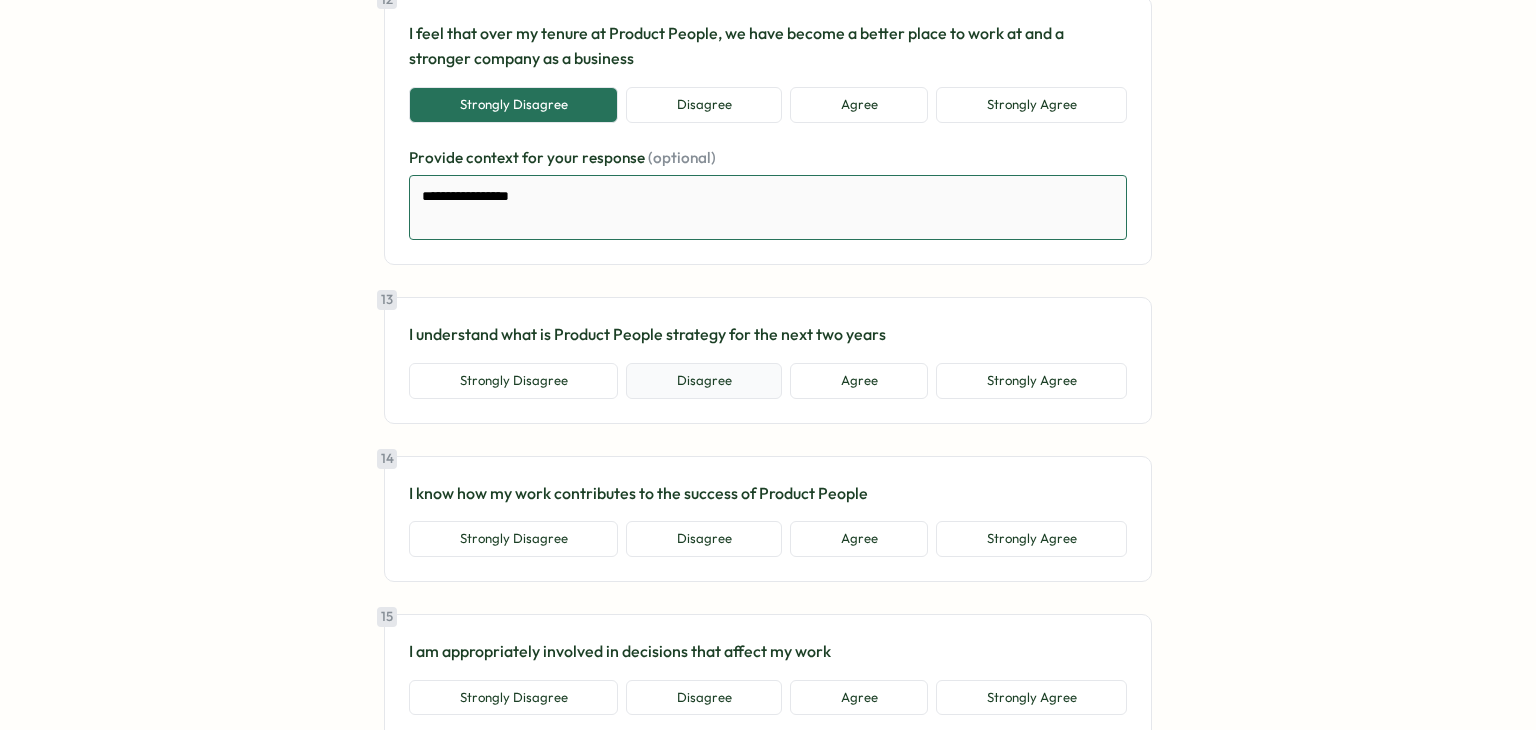 type on "**********" 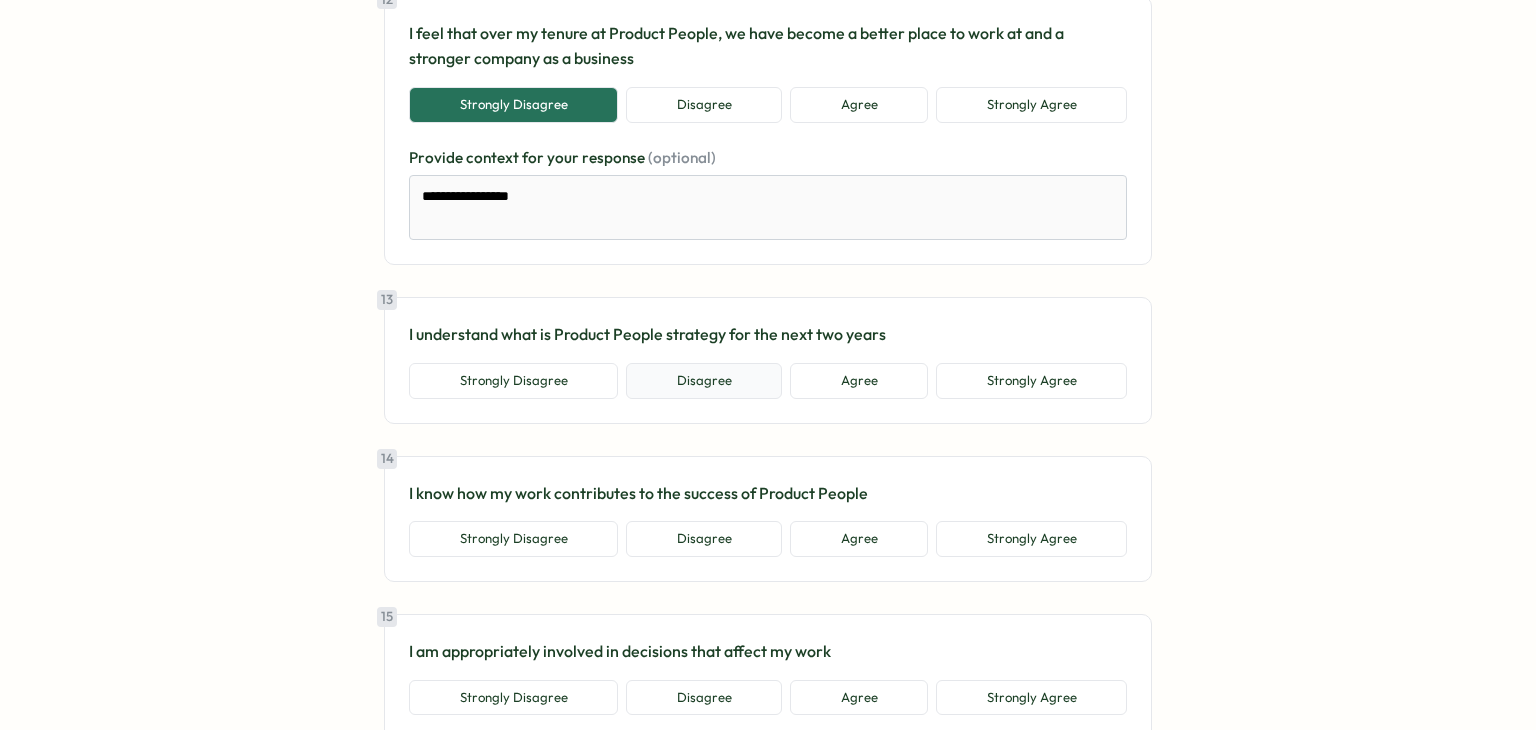 click on "Disagree" at bounding box center [704, 381] 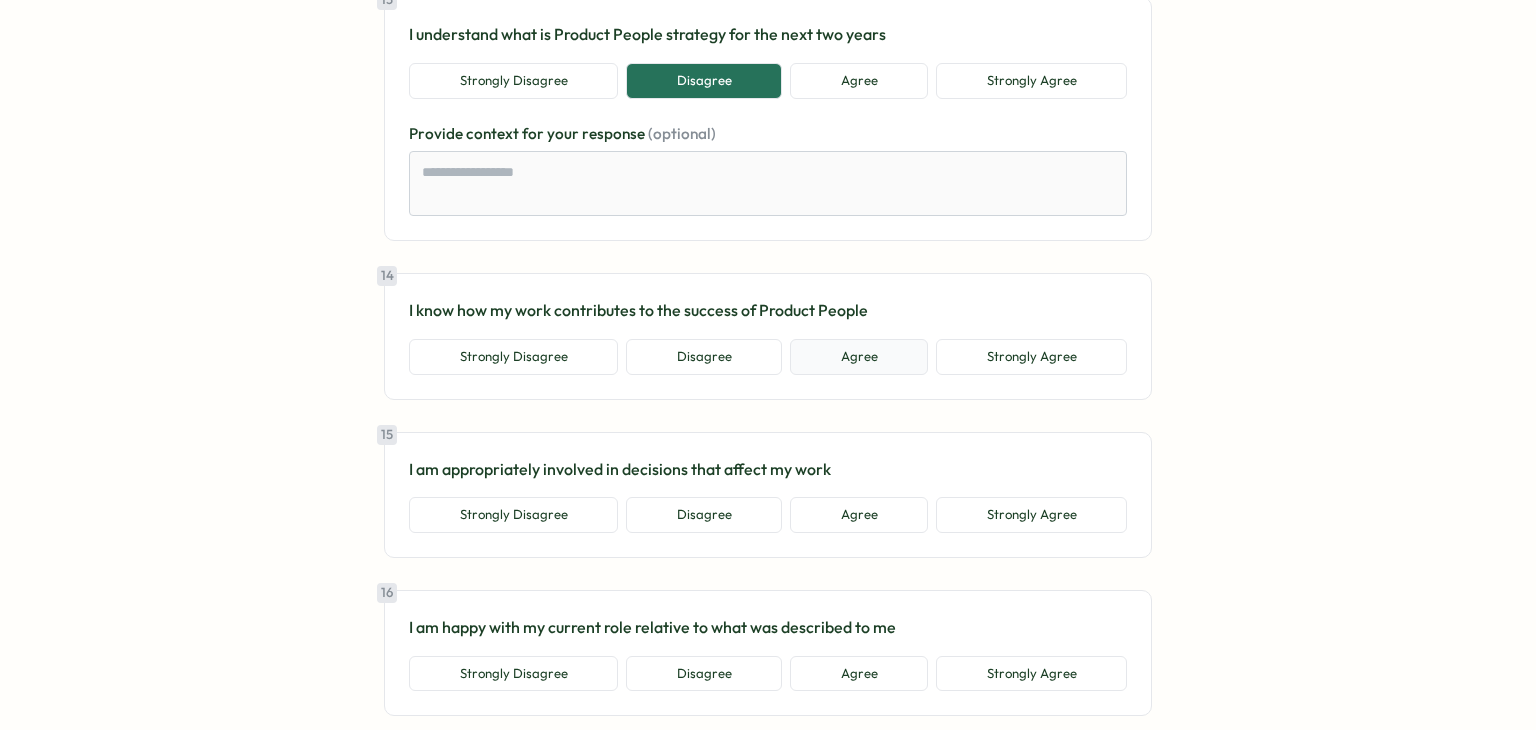 click on "Agree" at bounding box center [859, 357] 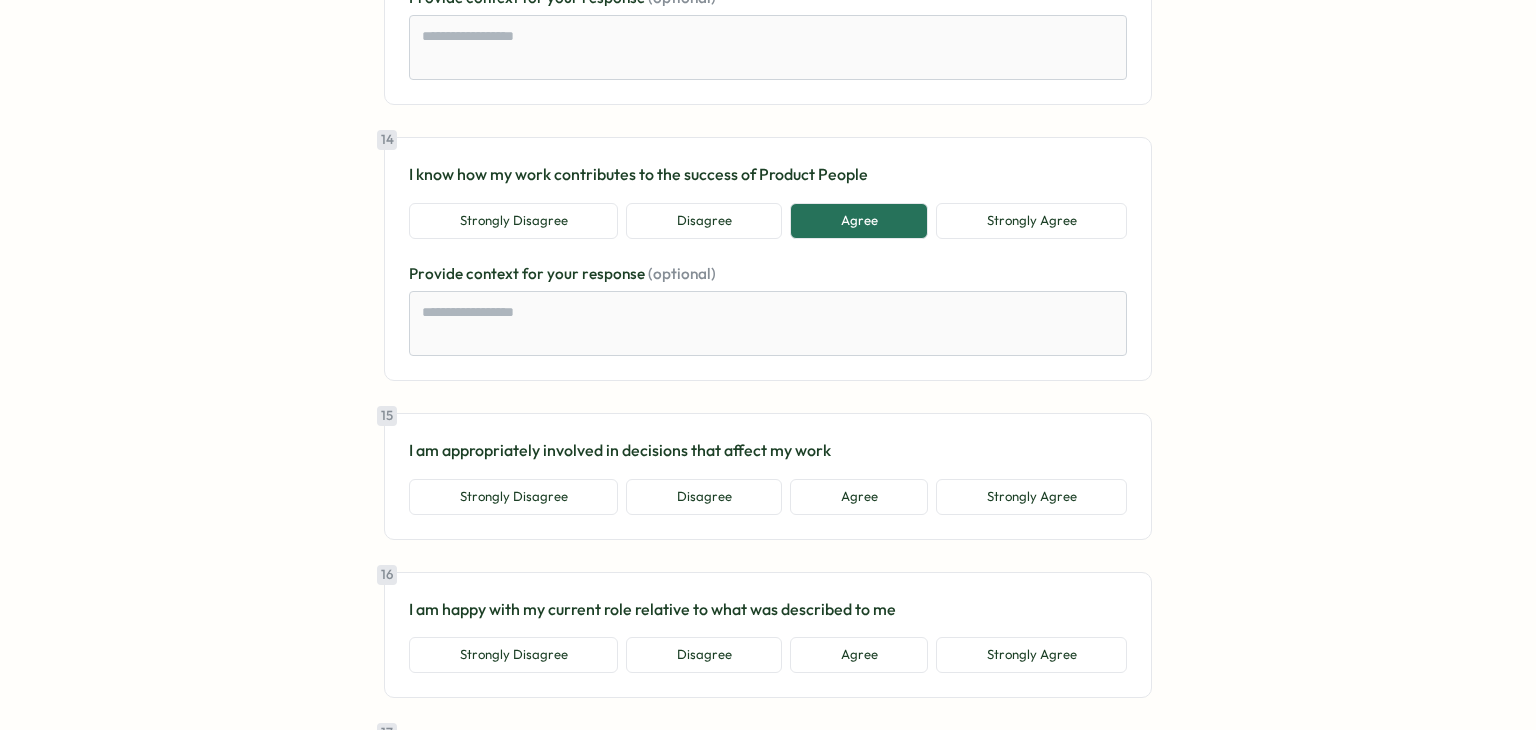 scroll, scrollTop: 3900, scrollLeft: 0, axis: vertical 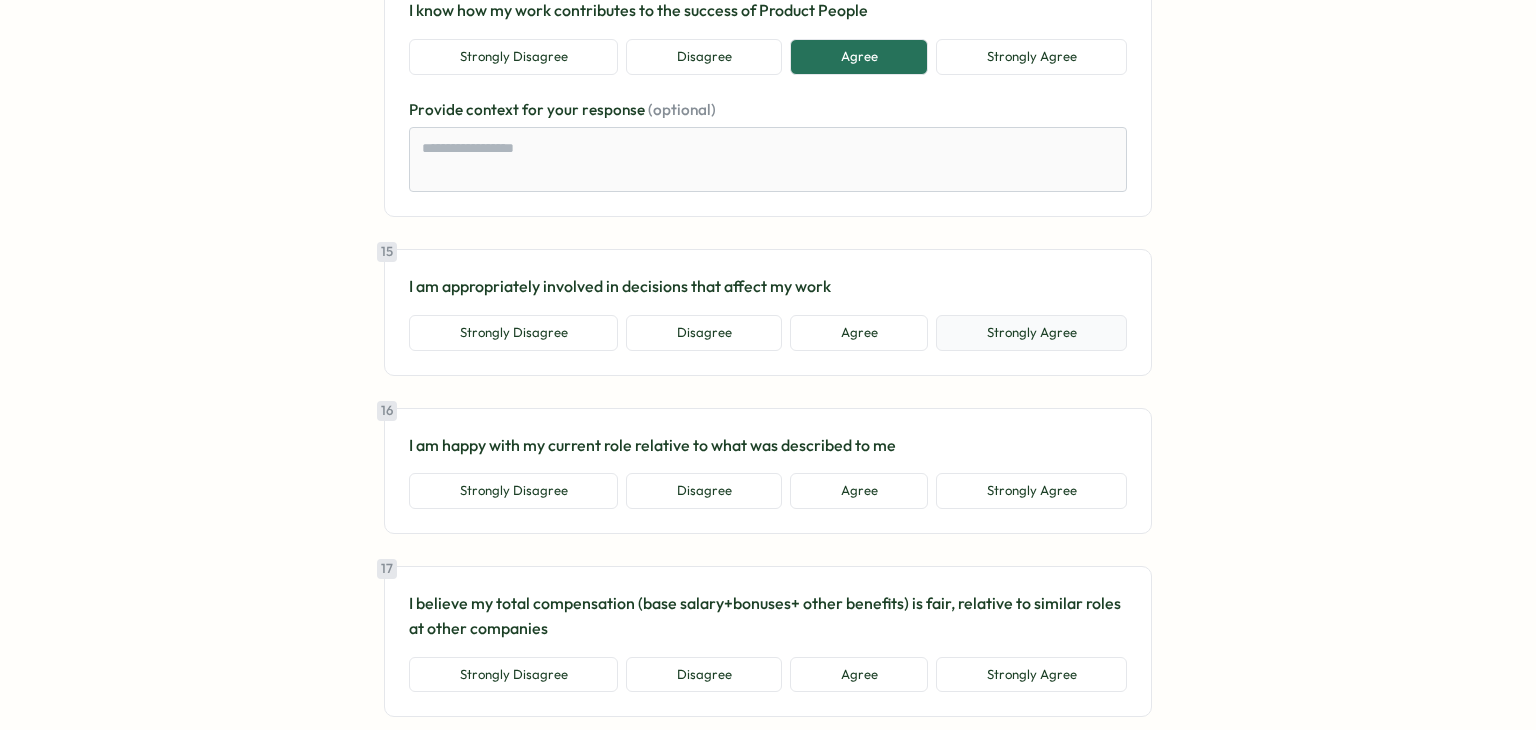 click on "Strongly Agree" at bounding box center [1031, 333] 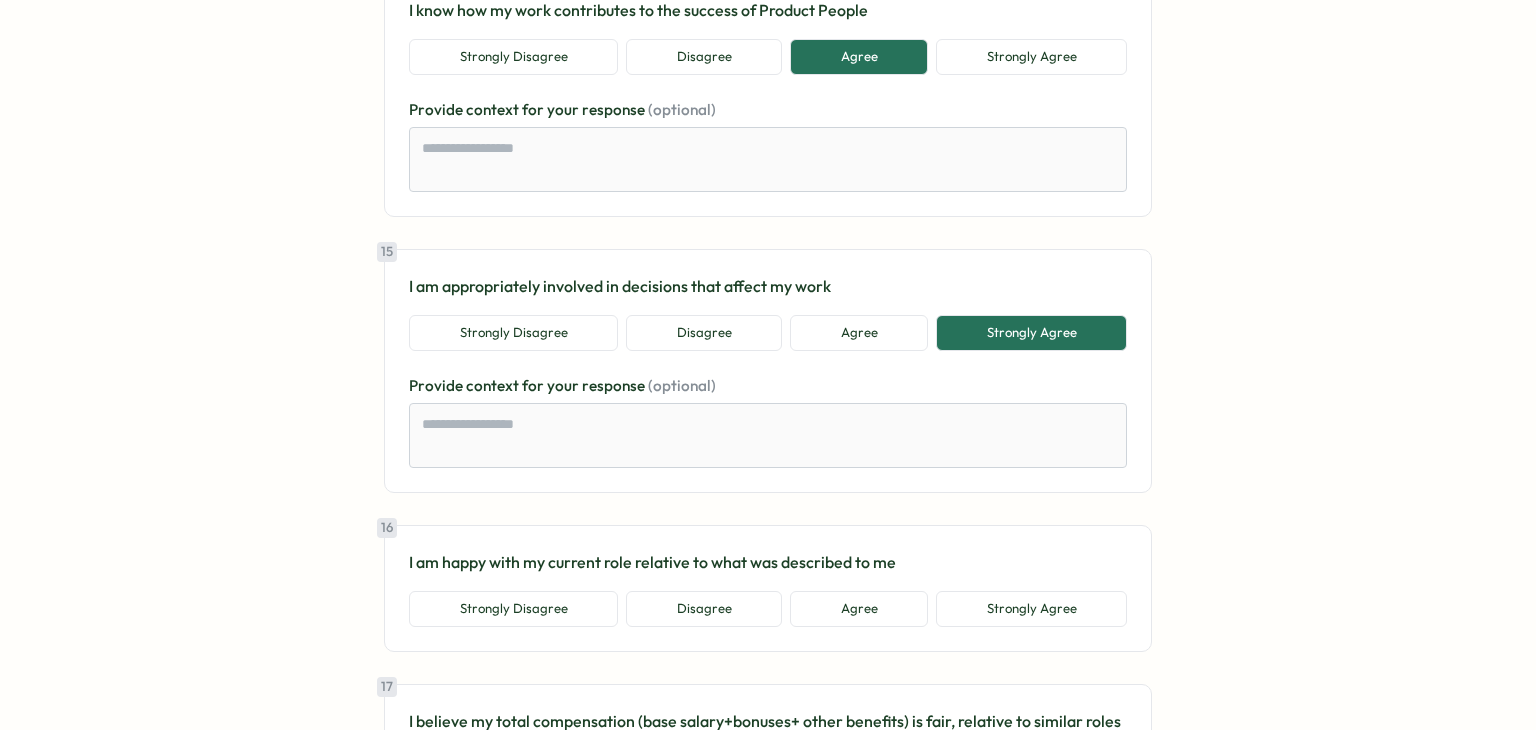 scroll, scrollTop: 4200, scrollLeft: 0, axis: vertical 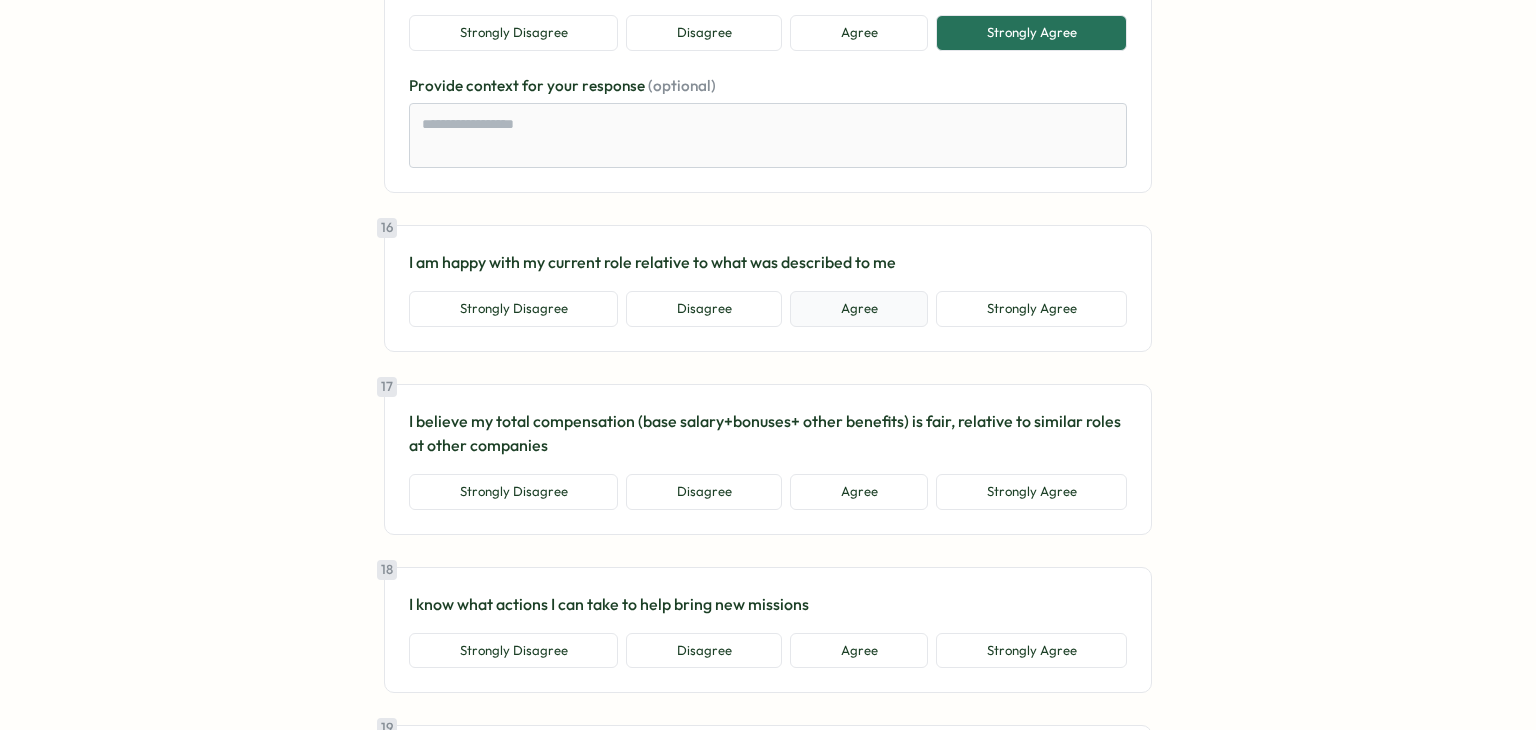 click on "Agree" at bounding box center [859, 309] 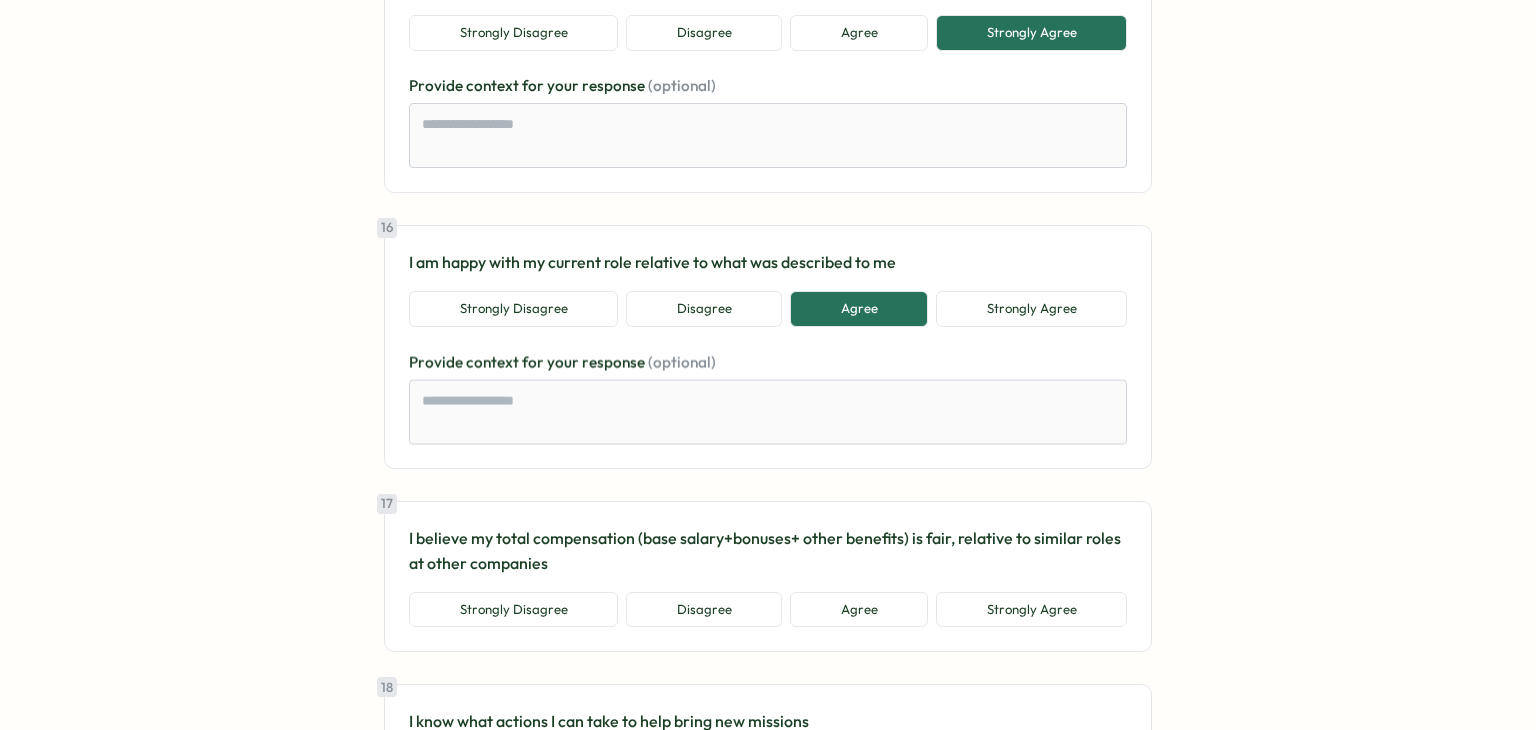 scroll, scrollTop: 4500, scrollLeft: 0, axis: vertical 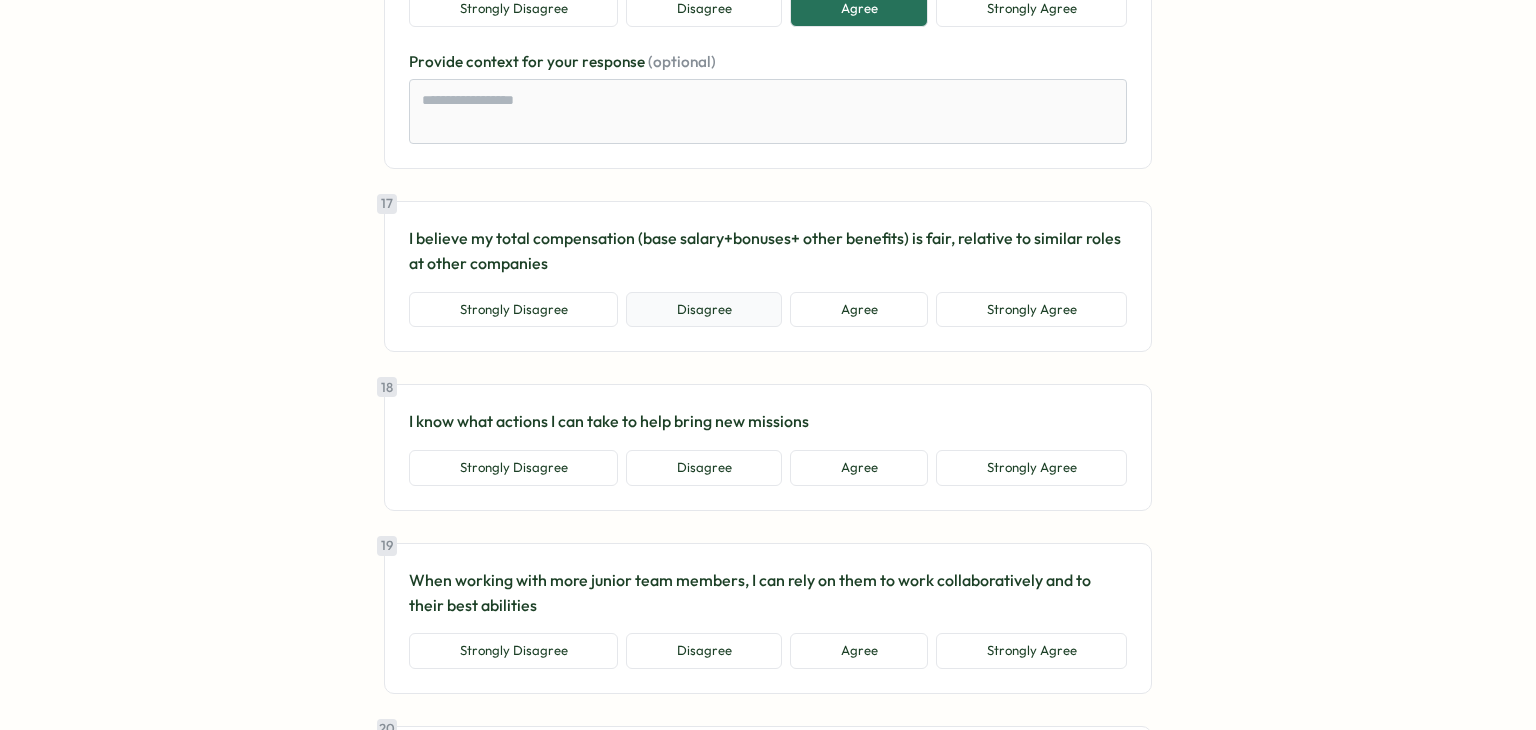 click on "Disagree" at bounding box center (704, 310) 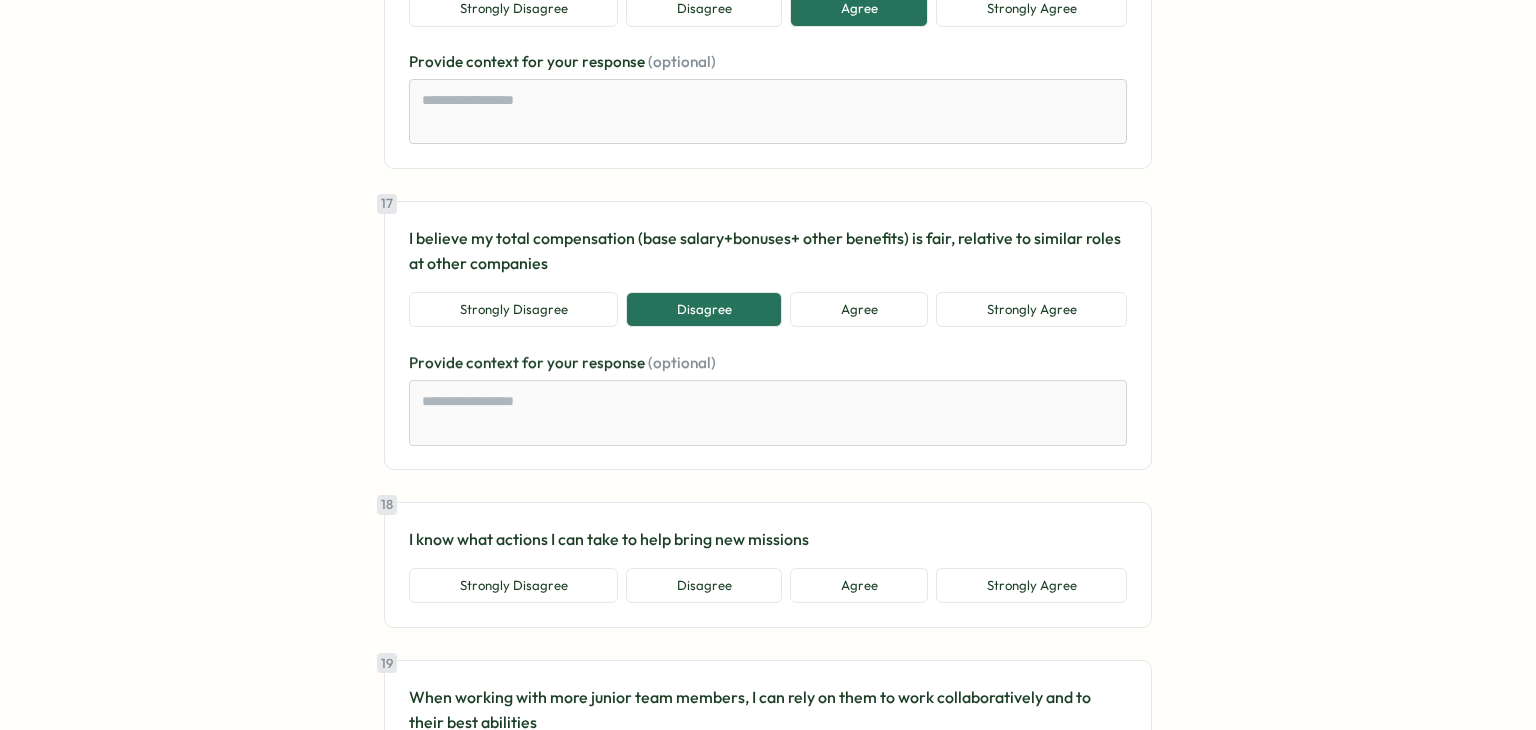 scroll, scrollTop: 4800, scrollLeft: 0, axis: vertical 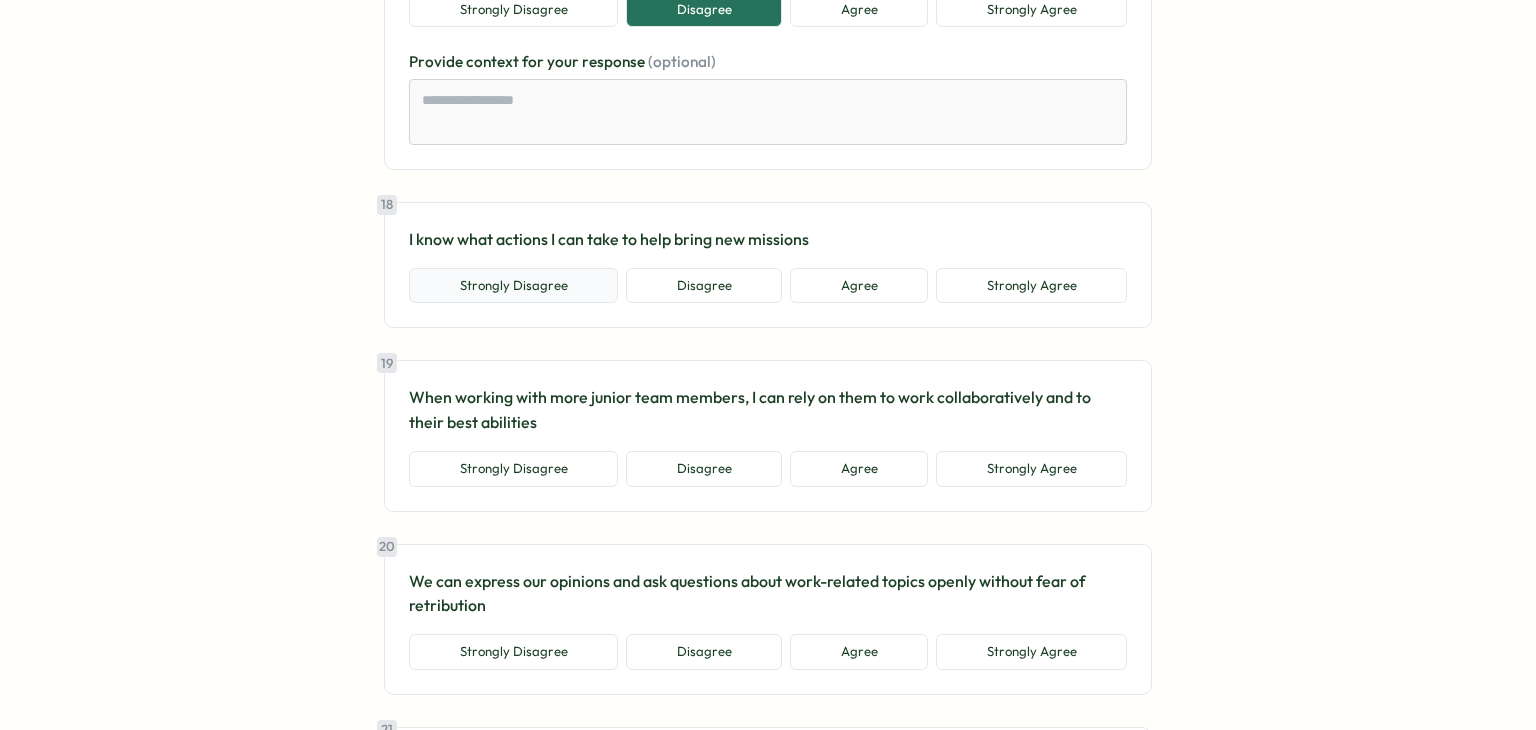 click on "Strongly Disagree" at bounding box center (513, 286) 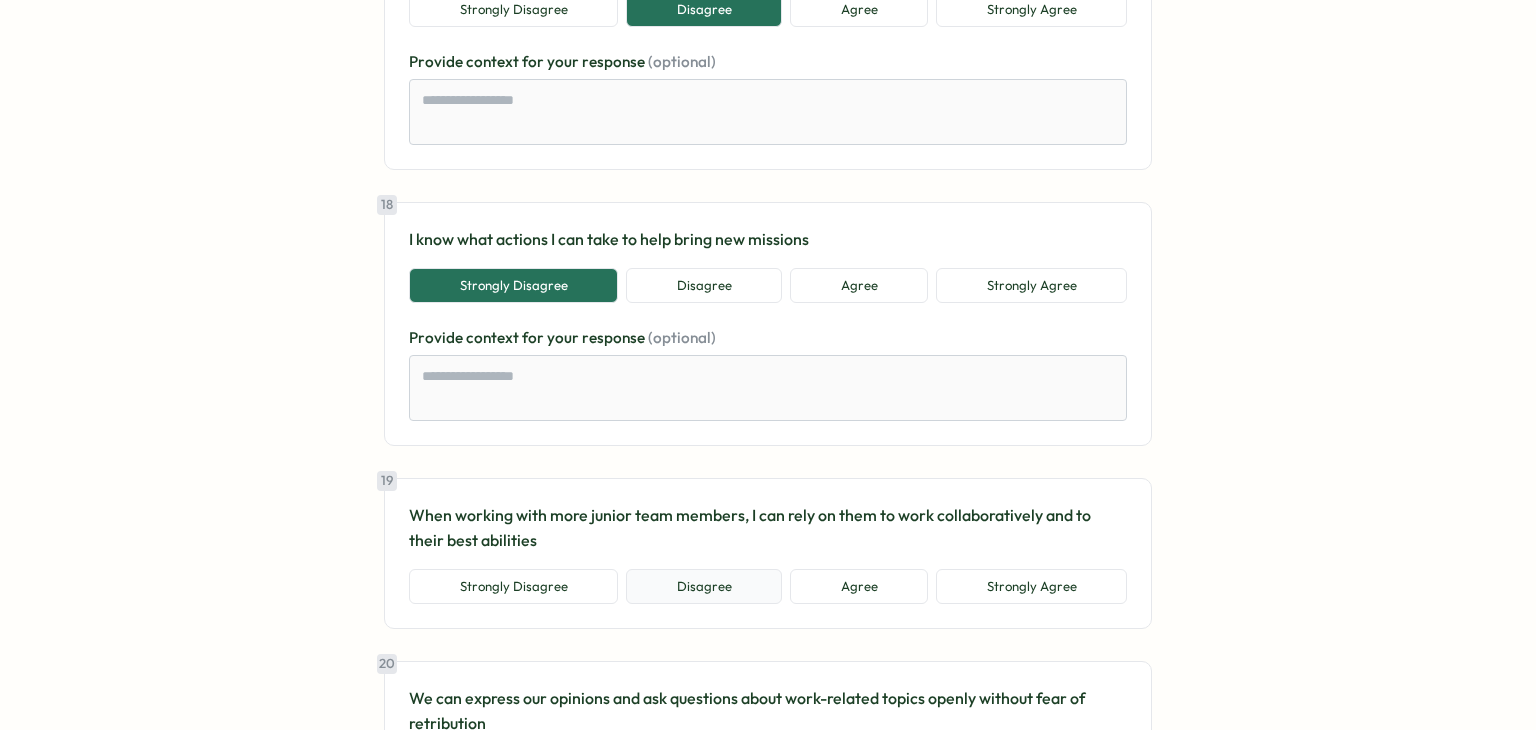 click on "Disagree" at bounding box center [704, 587] 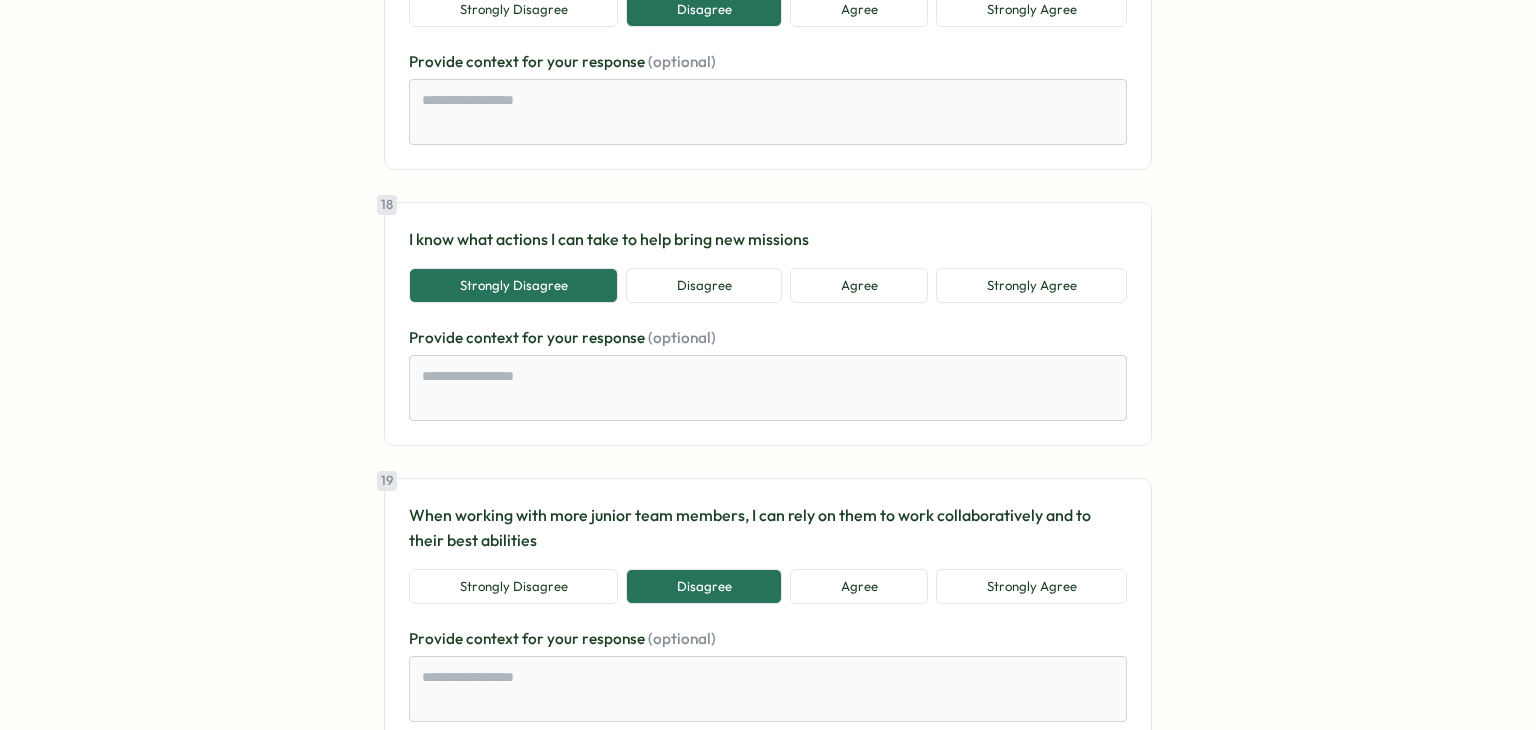 scroll, scrollTop: 5100, scrollLeft: 0, axis: vertical 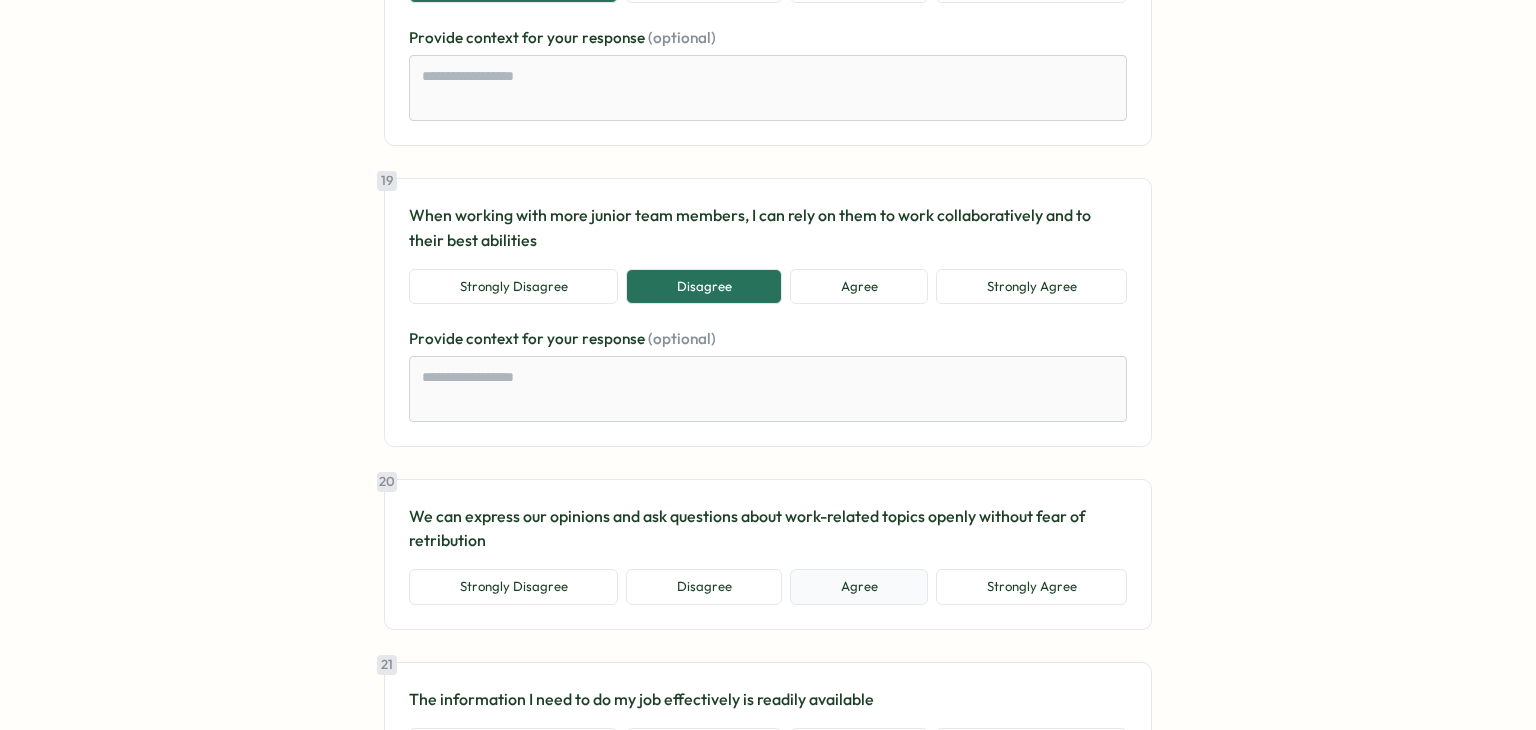 click on "Agree" at bounding box center (859, 587) 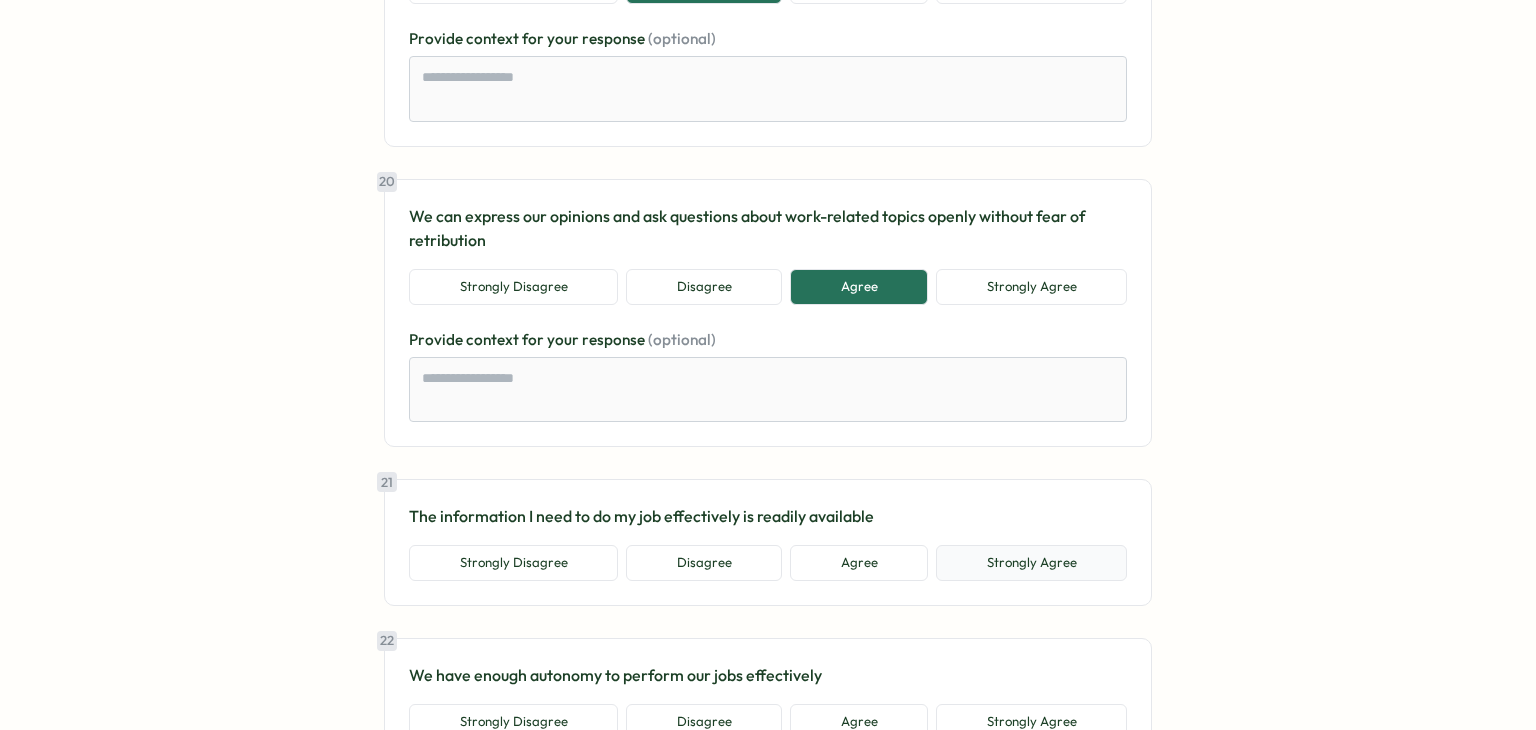 click on "Strongly Agree" at bounding box center [1031, 563] 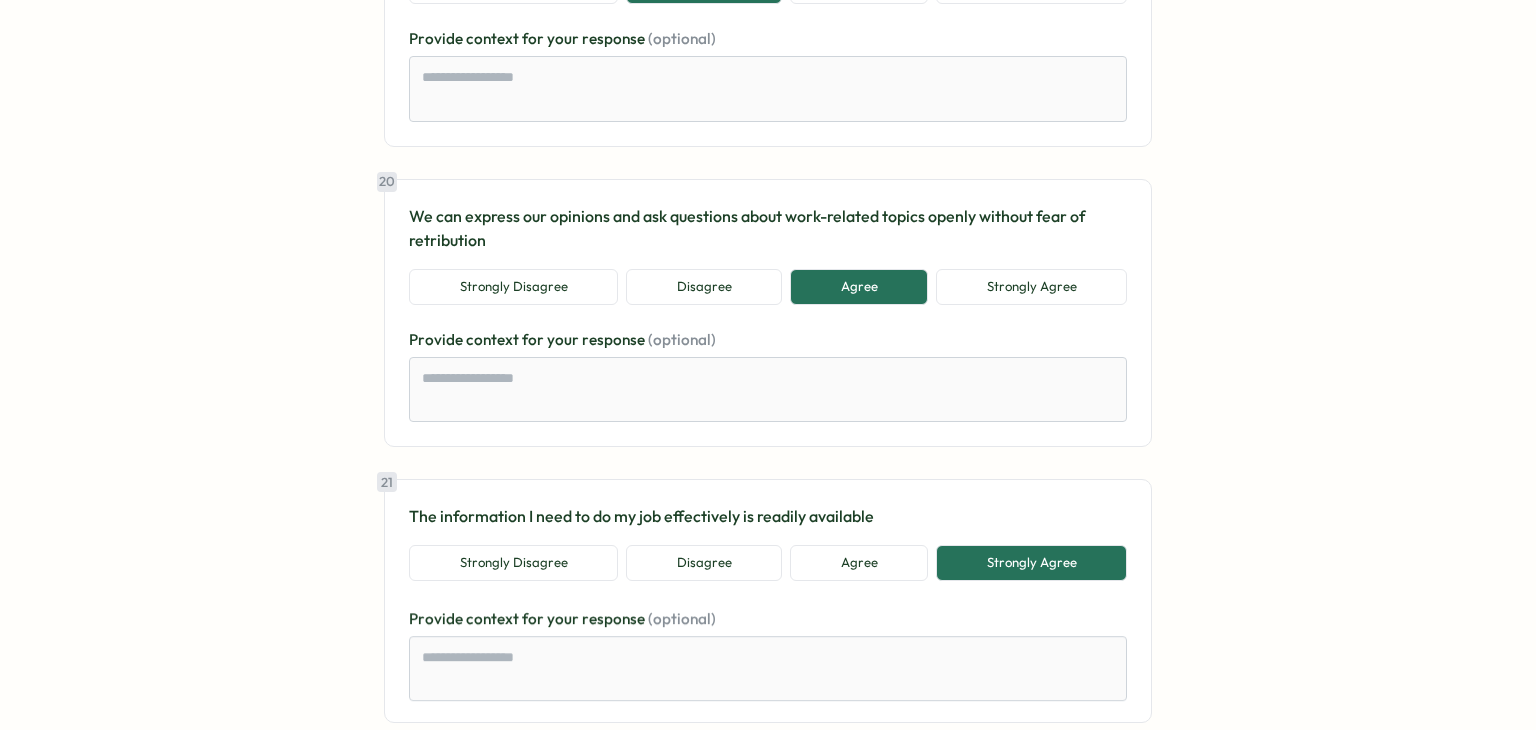 scroll, scrollTop: 5700, scrollLeft: 0, axis: vertical 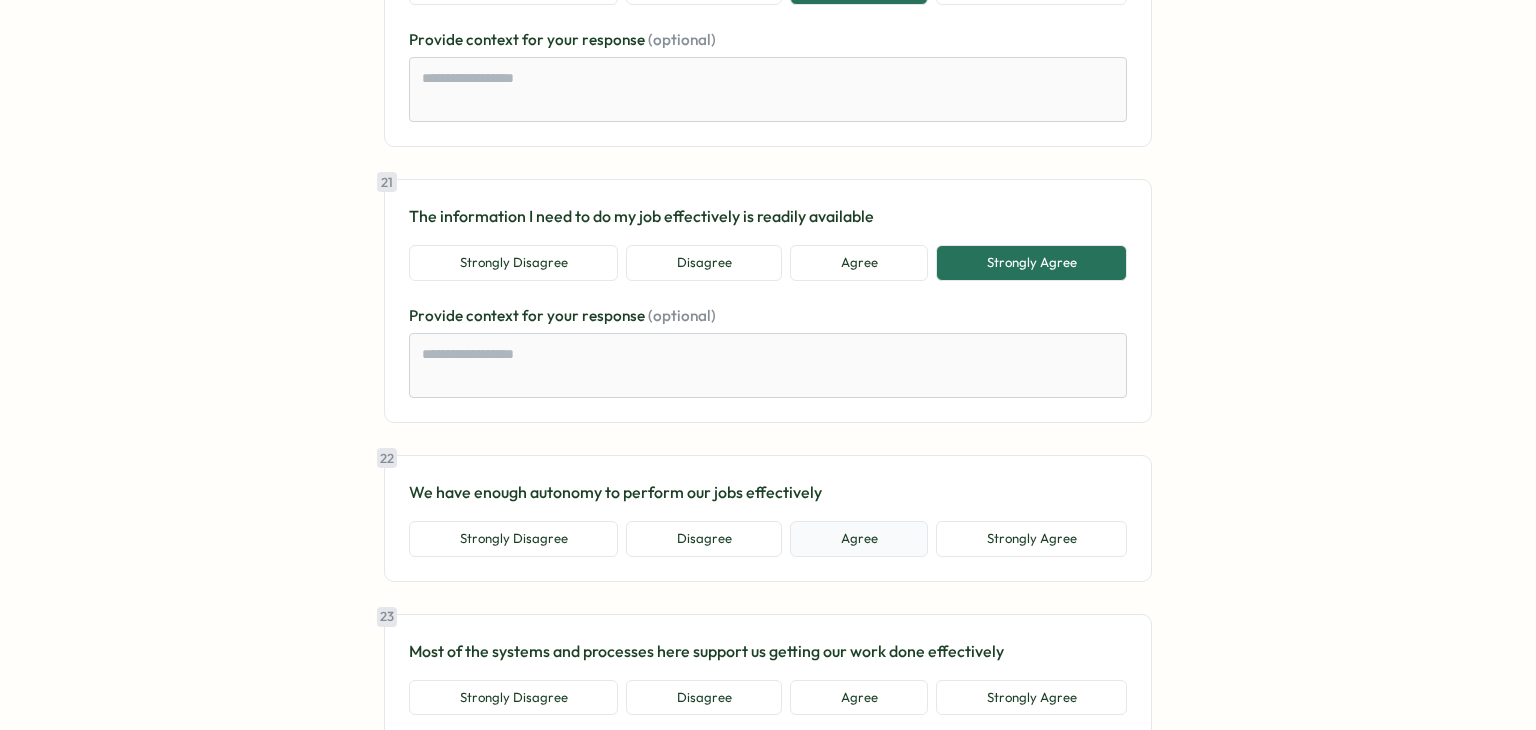 click on "Agree" at bounding box center (859, 539) 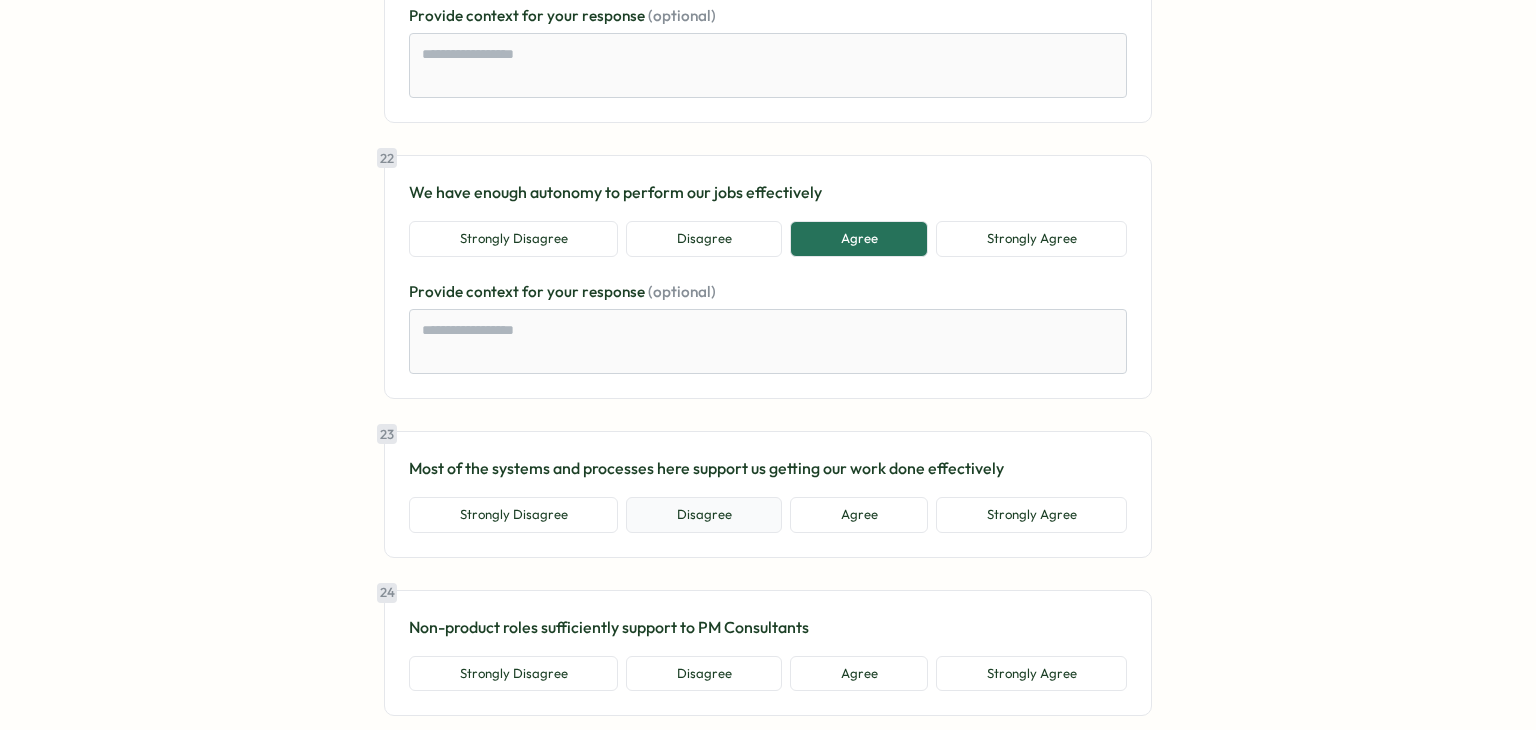 click on "Disagree" at bounding box center [704, 515] 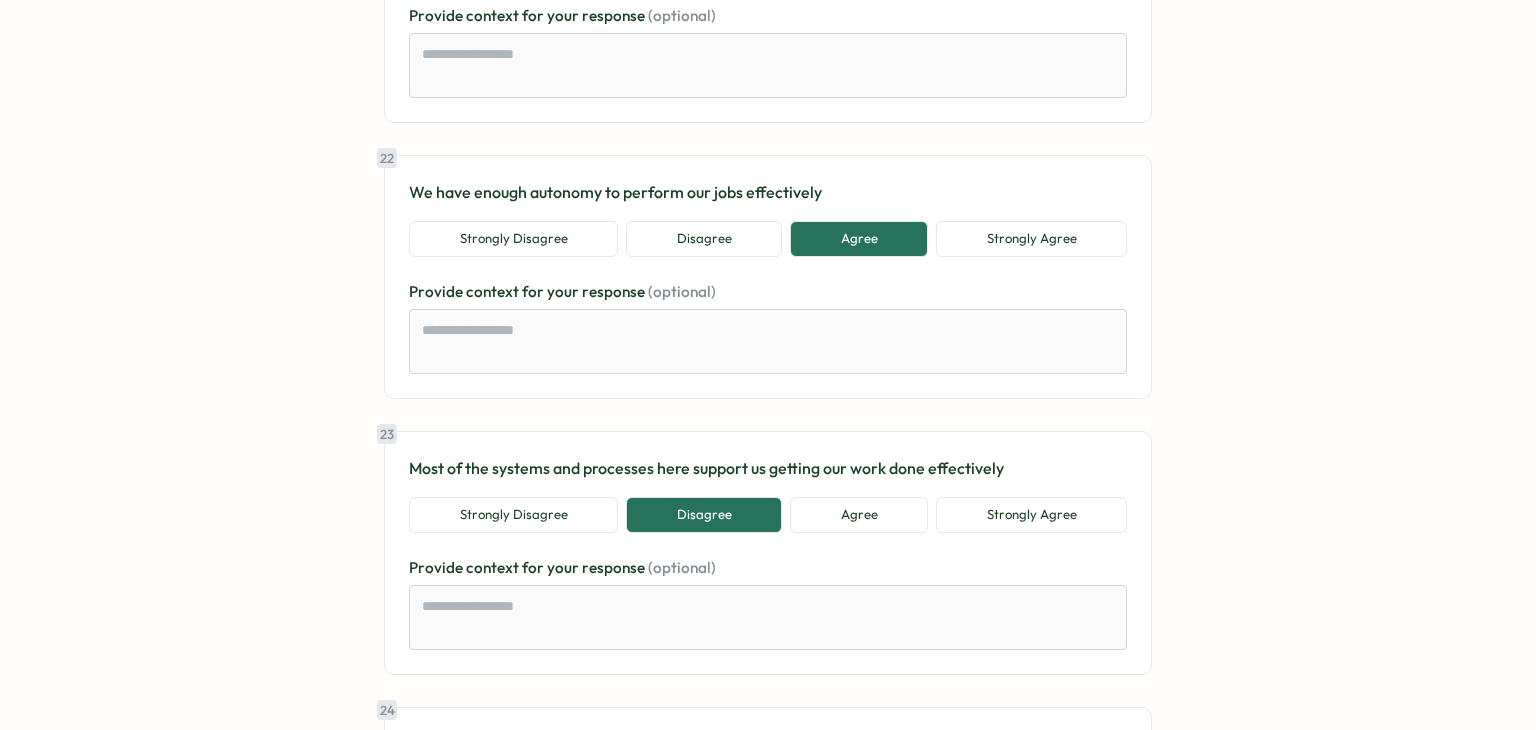 scroll, scrollTop: 6300, scrollLeft: 0, axis: vertical 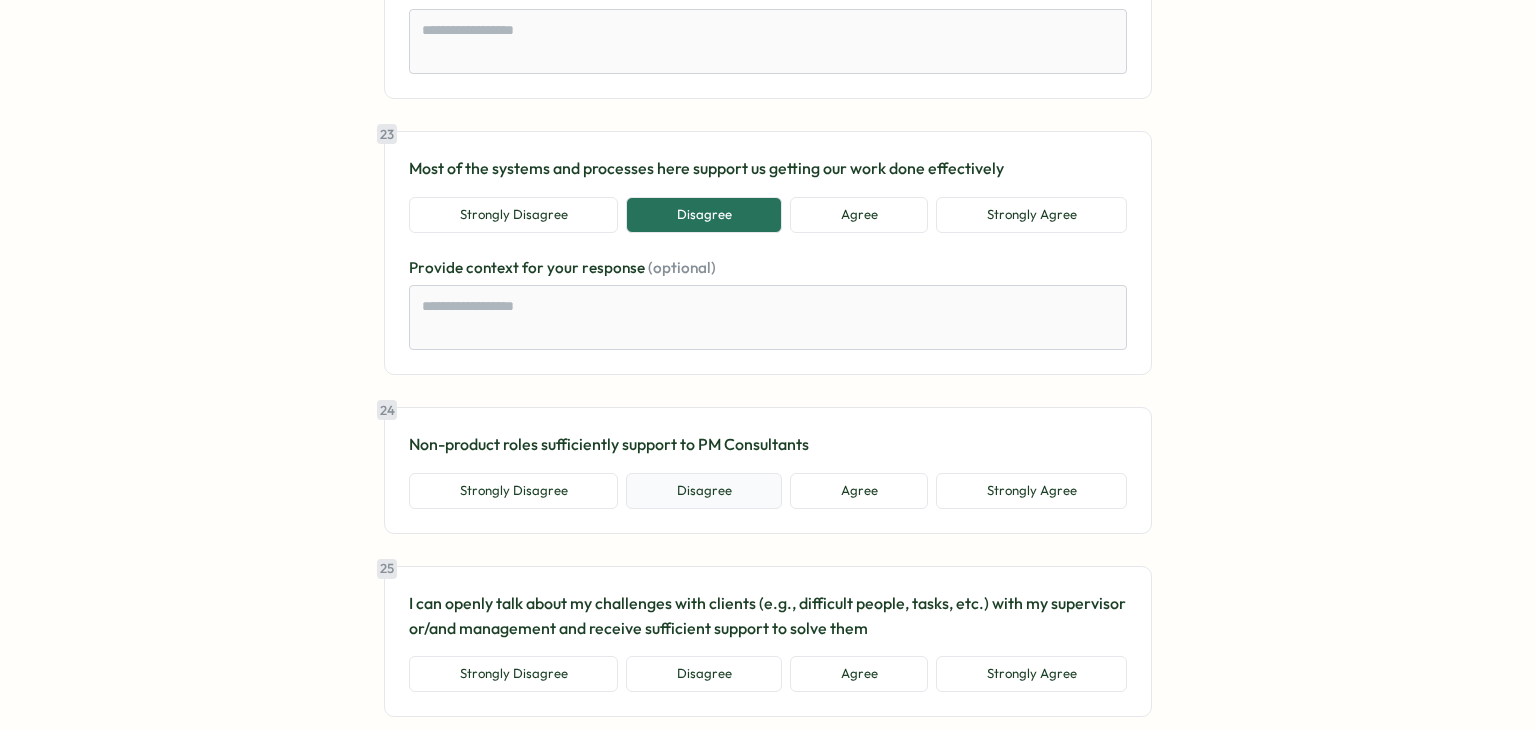 click on "Disagree" at bounding box center (704, 491) 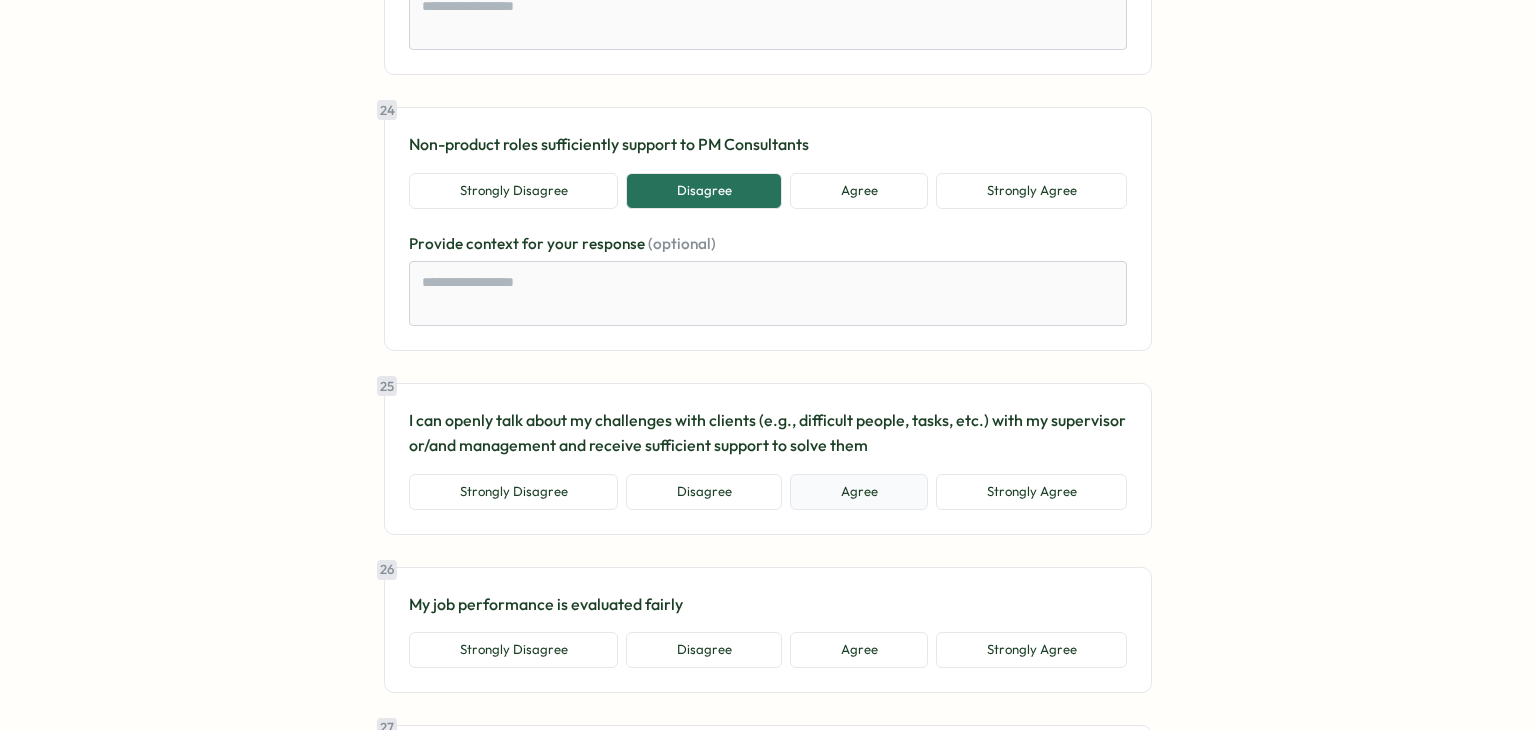 click on "Agree" at bounding box center (859, 492) 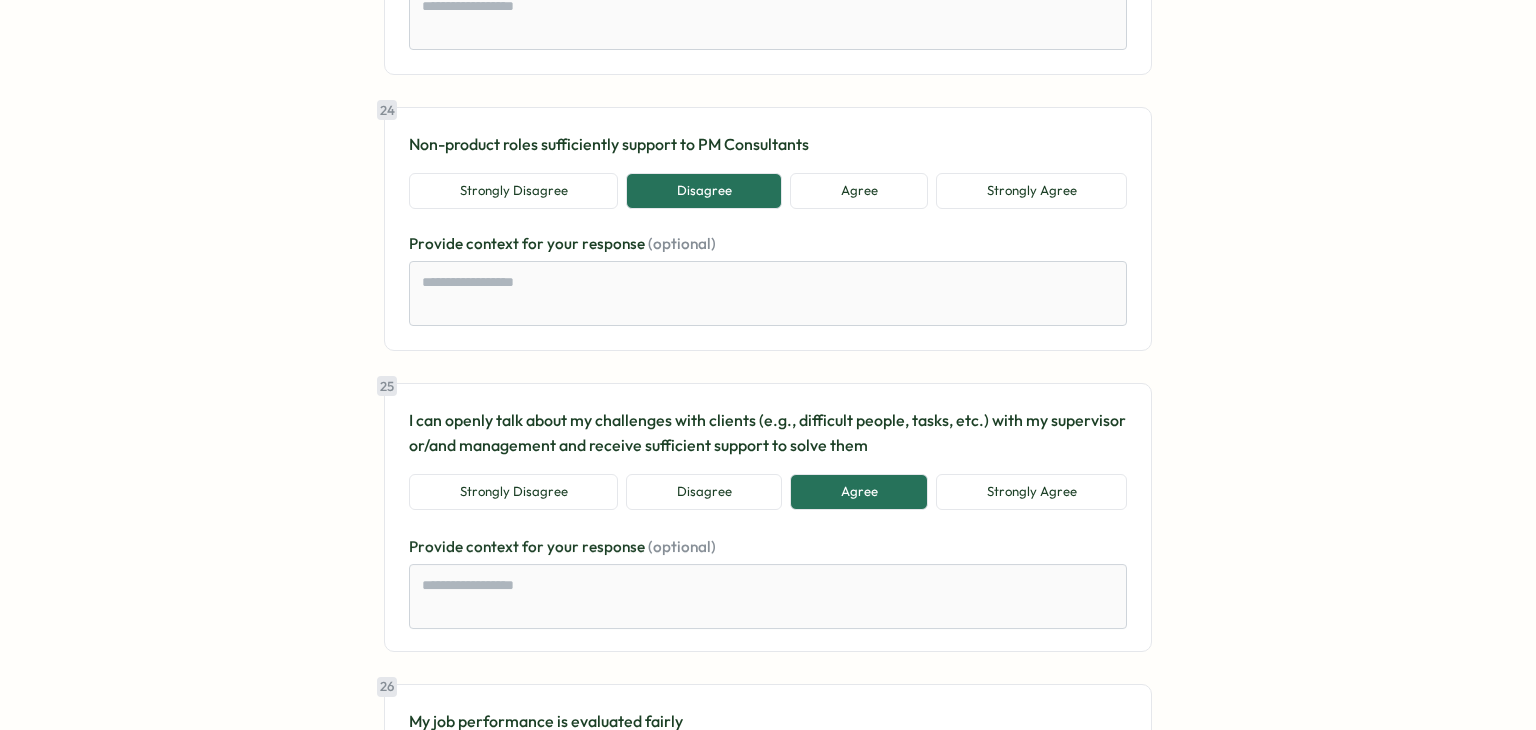 scroll, scrollTop: 6900, scrollLeft: 0, axis: vertical 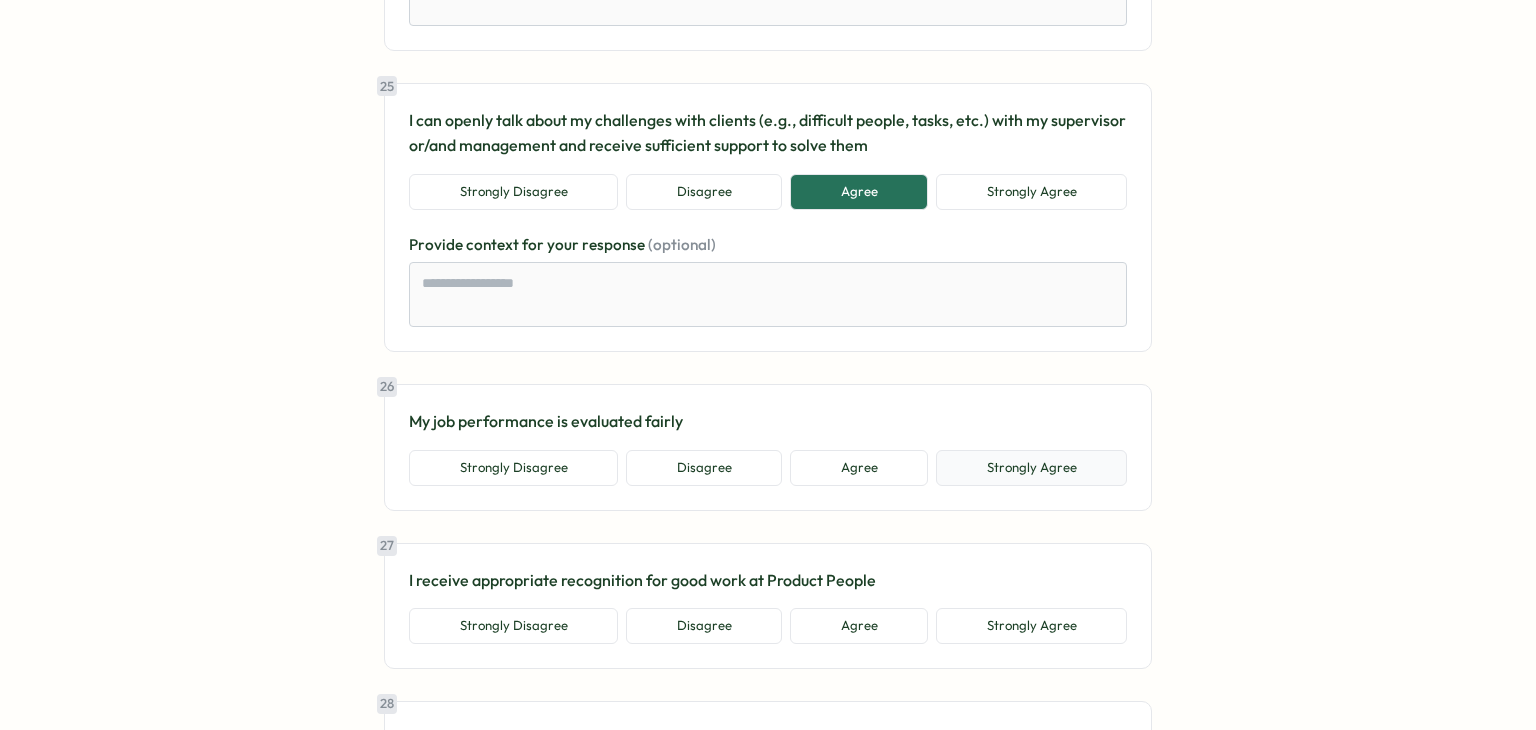 click on "Strongly Agree" at bounding box center (1031, 468) 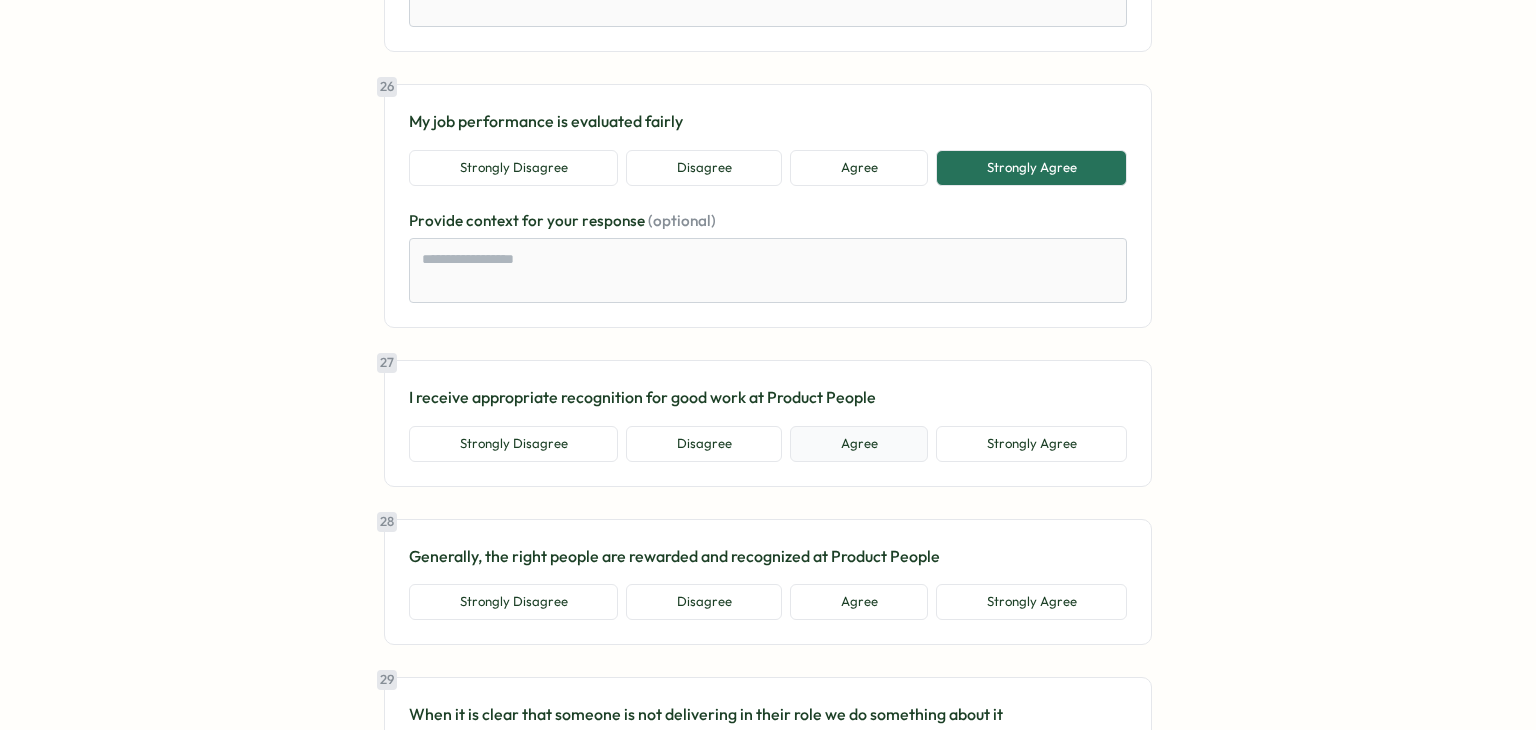 click on "Agree" at bounding box center (859, 444) 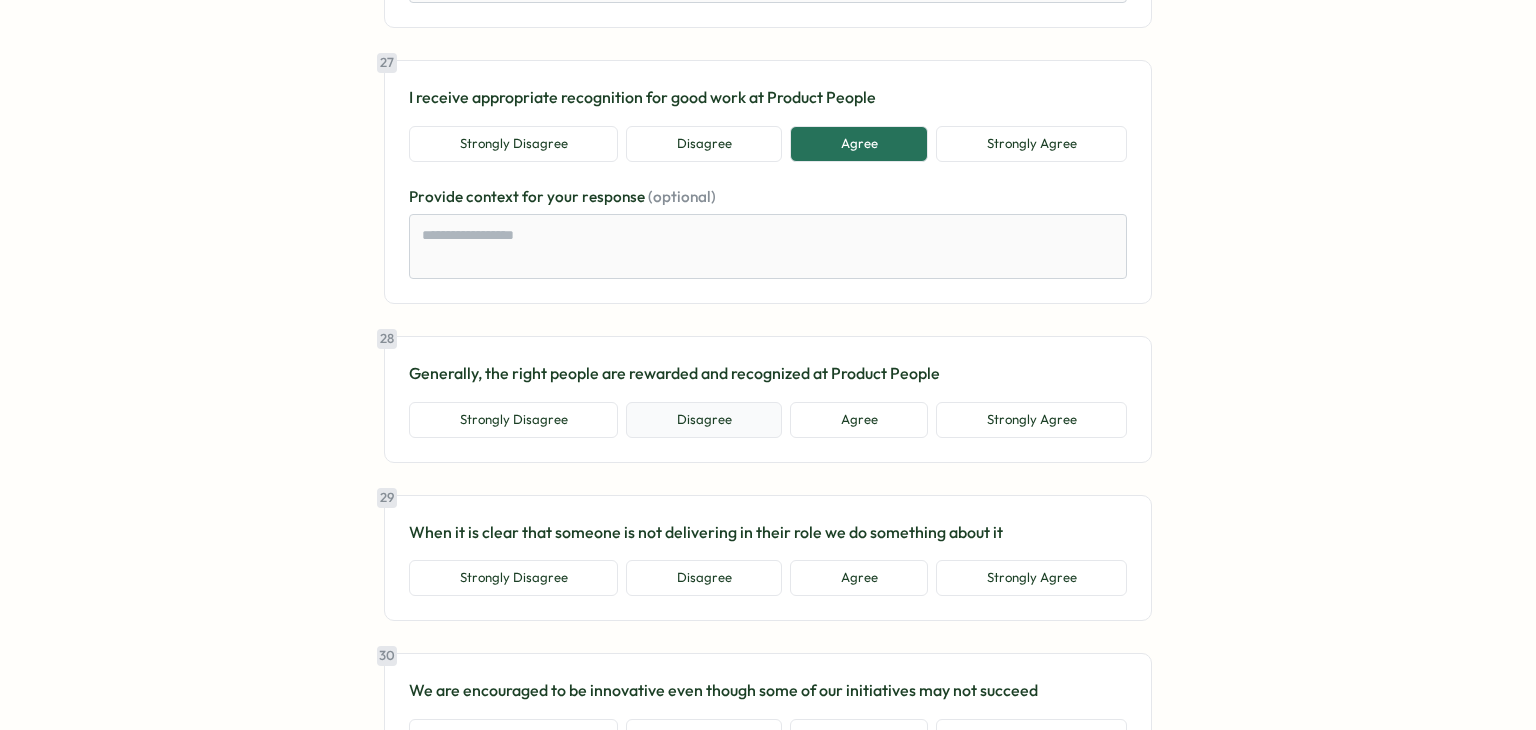 click on "Disagree" at bounding box center [704, 420] 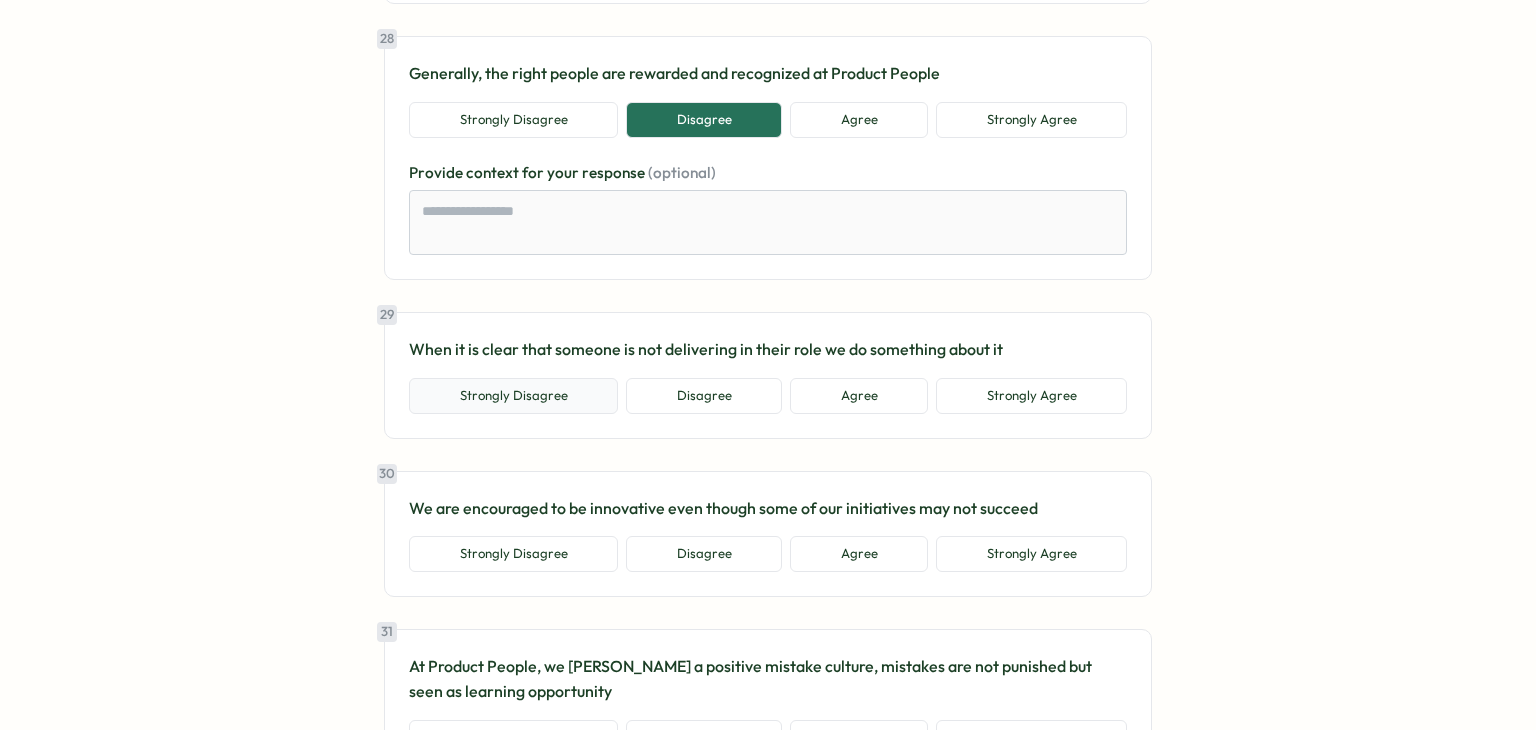 click on "Strongly Disagree" at bounding box center [513, 396] 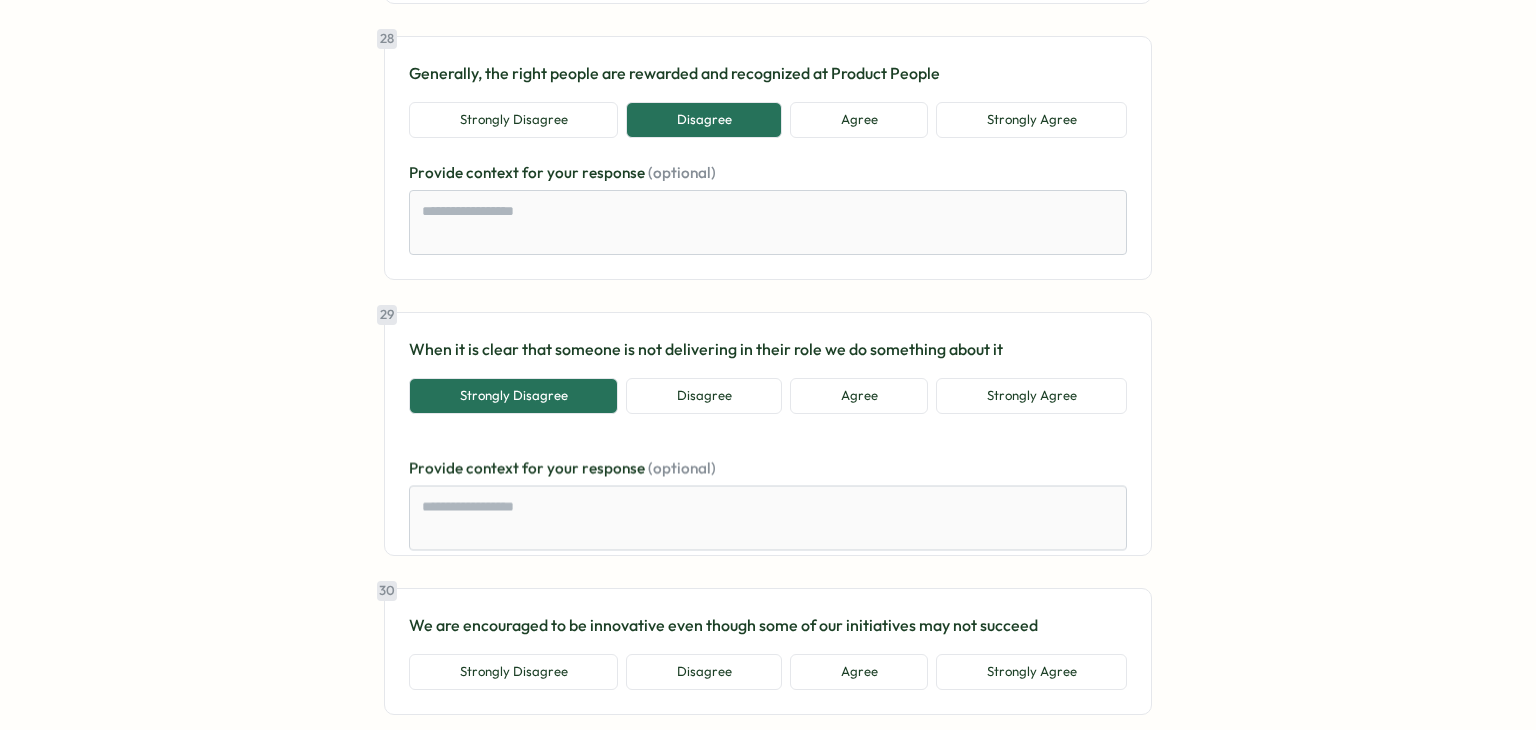 scroll, scrollTop: 8100, scrollLeft: 0, axis: vertical 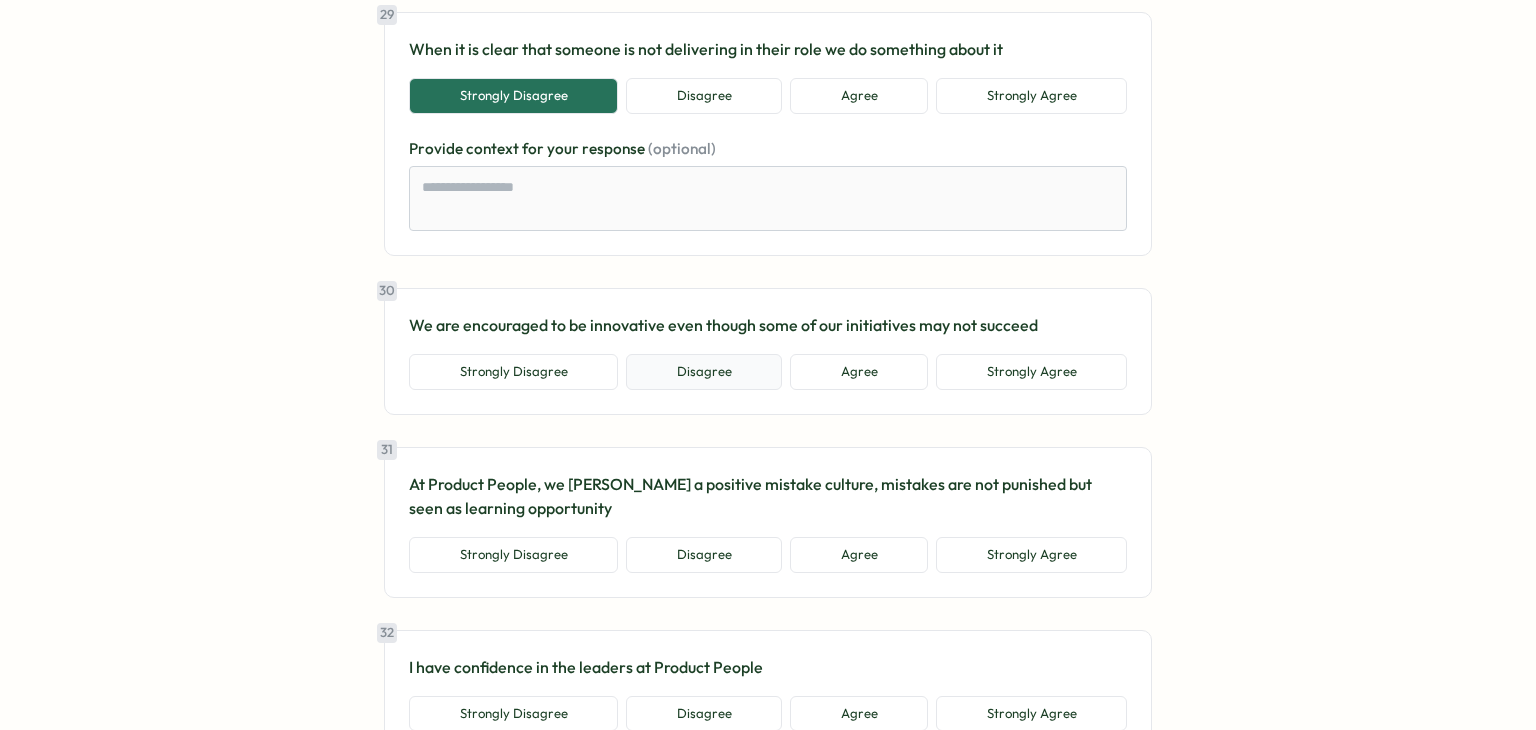 click on "Disagree" at bounding box center [704, 372] 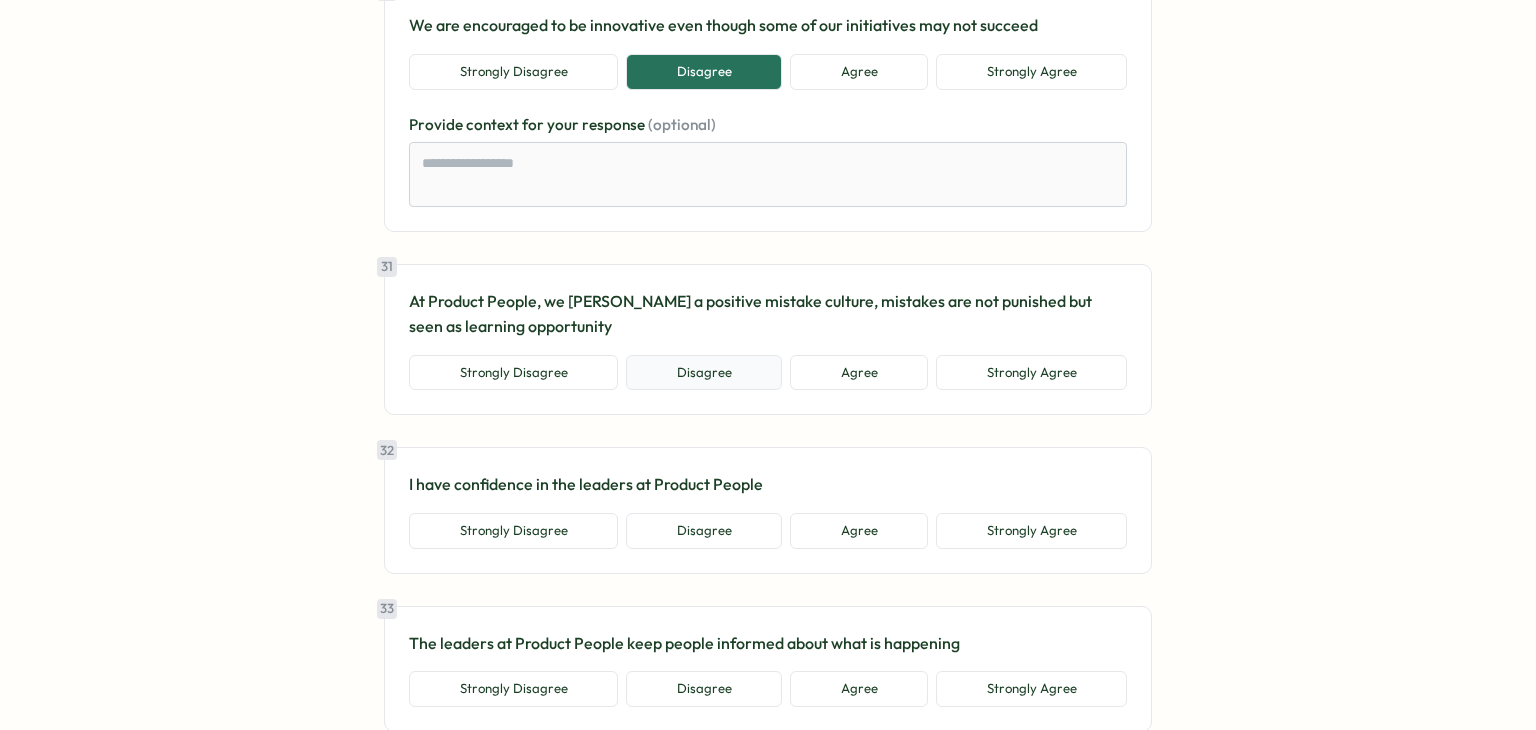 click on "Disagree" at bounding box center (704, 373) 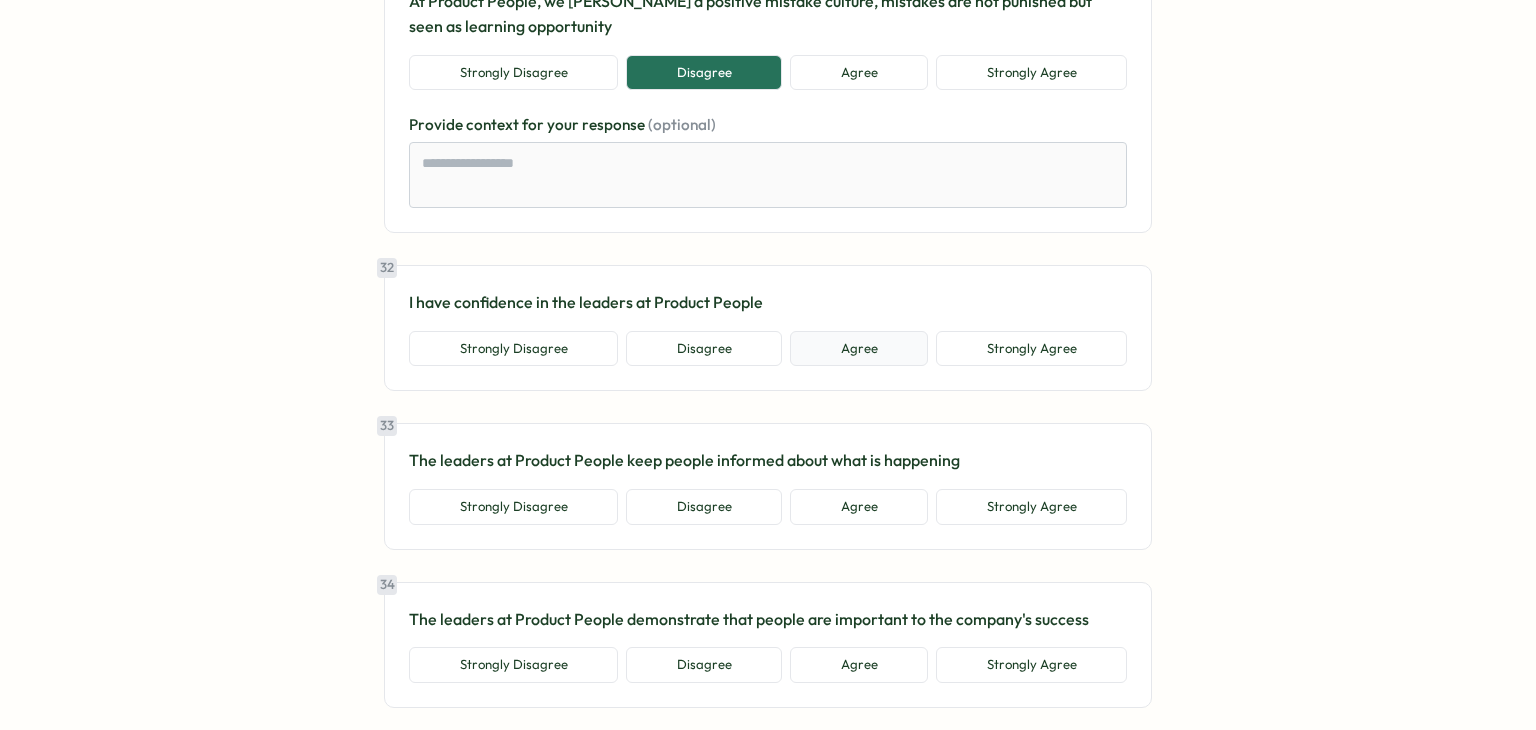 click on "Agree" at bounding box center [859, 349] 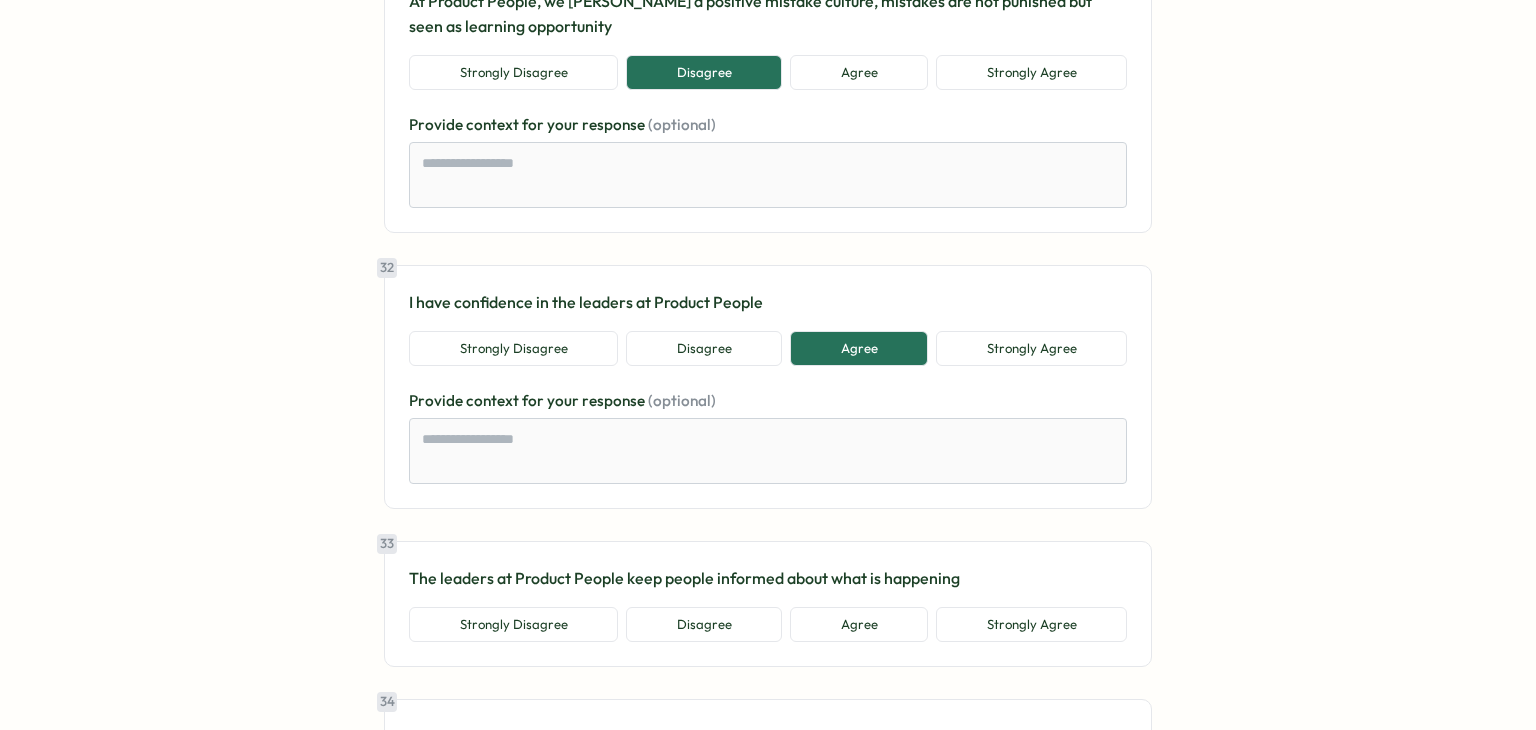 scroll, scrollTop: 9000, scrollLeft: 0, axis: vertical 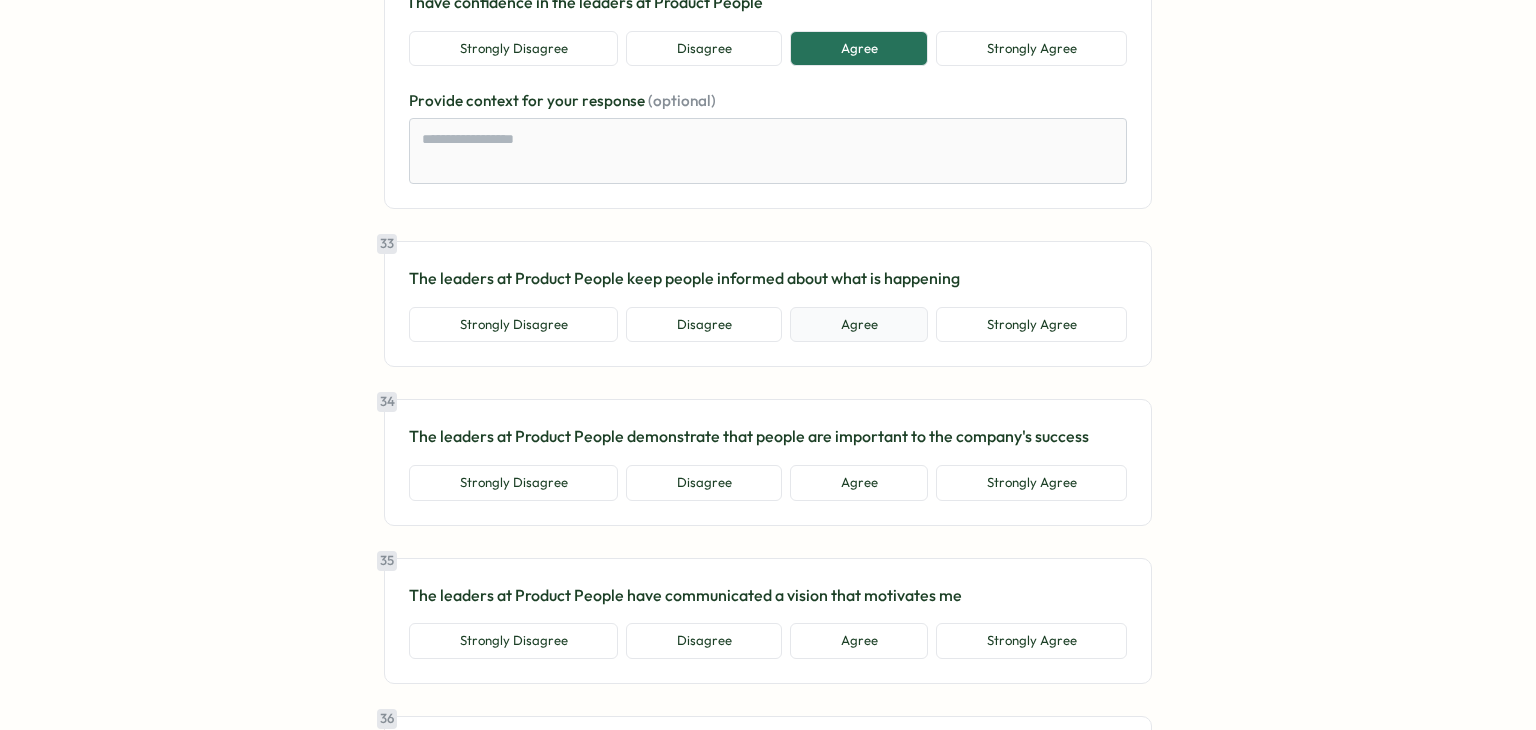 click on "Agree" at bounding box center [859, 325] 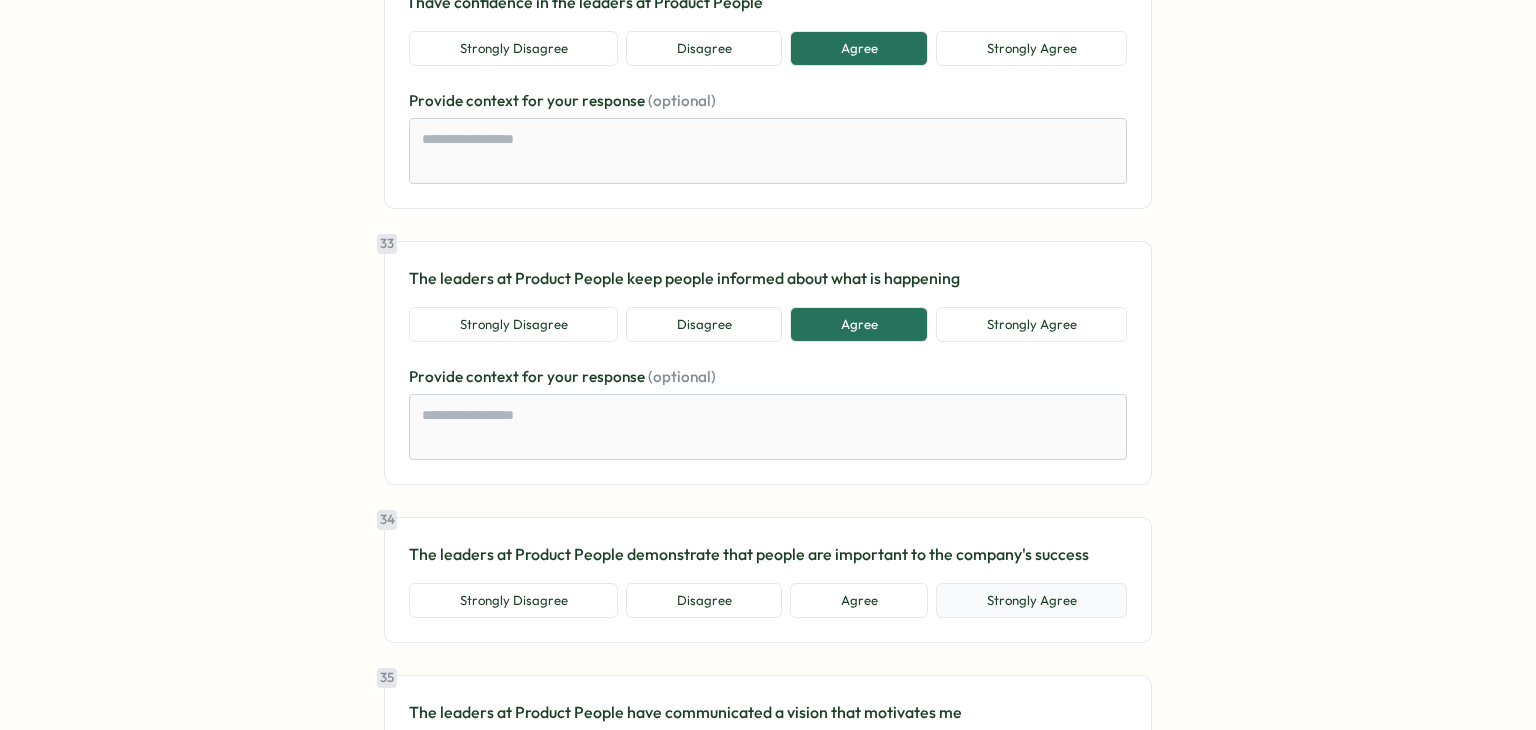 click on "Strongly Agree" at bounding box center (1031, 601) 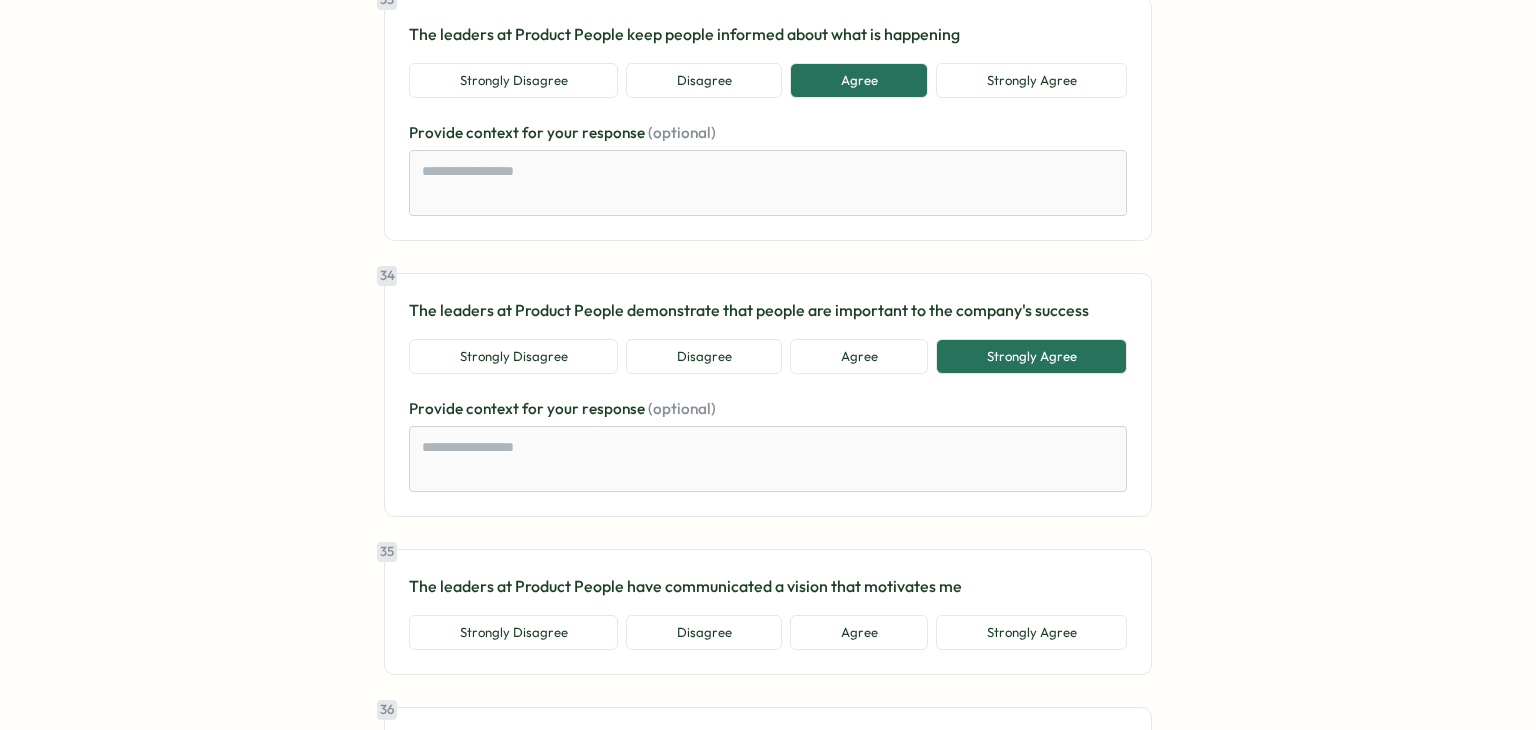 scroll, scrollTop: 9400, scrollLeft: 0, axis: vertical 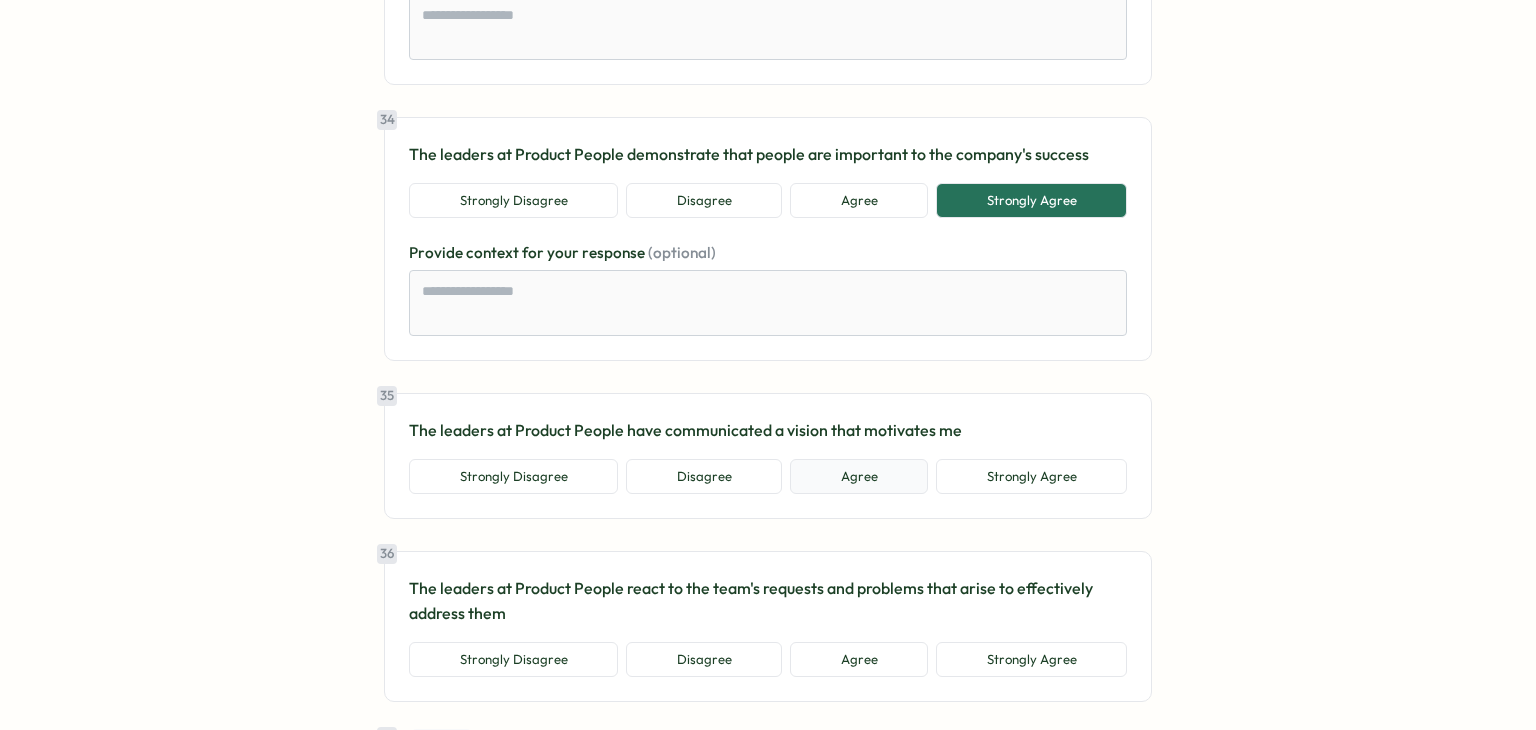 click on "Agree" at bounding box center (859, 477) 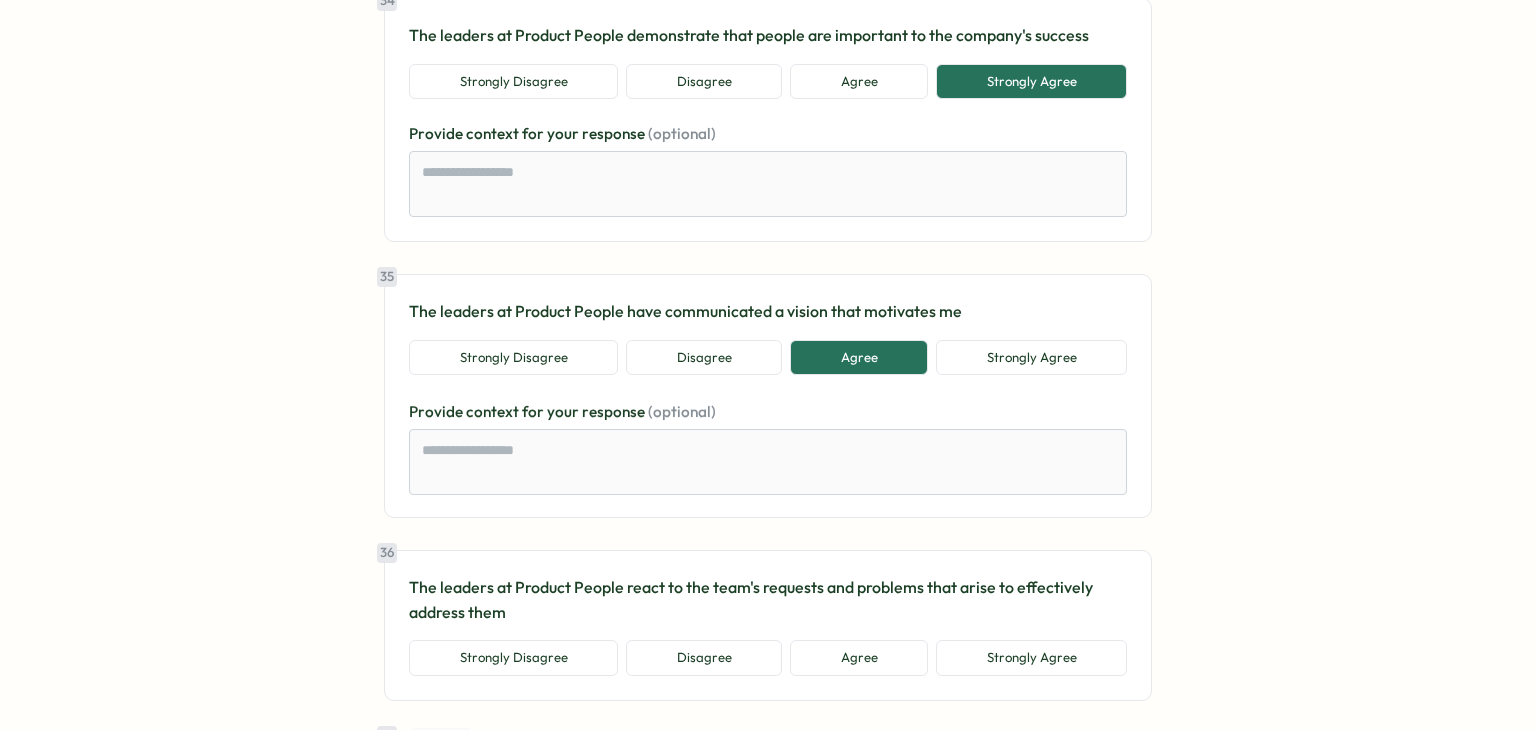 scroll, scrollTop: 9700, scrollLeft: 0, axis: vertical 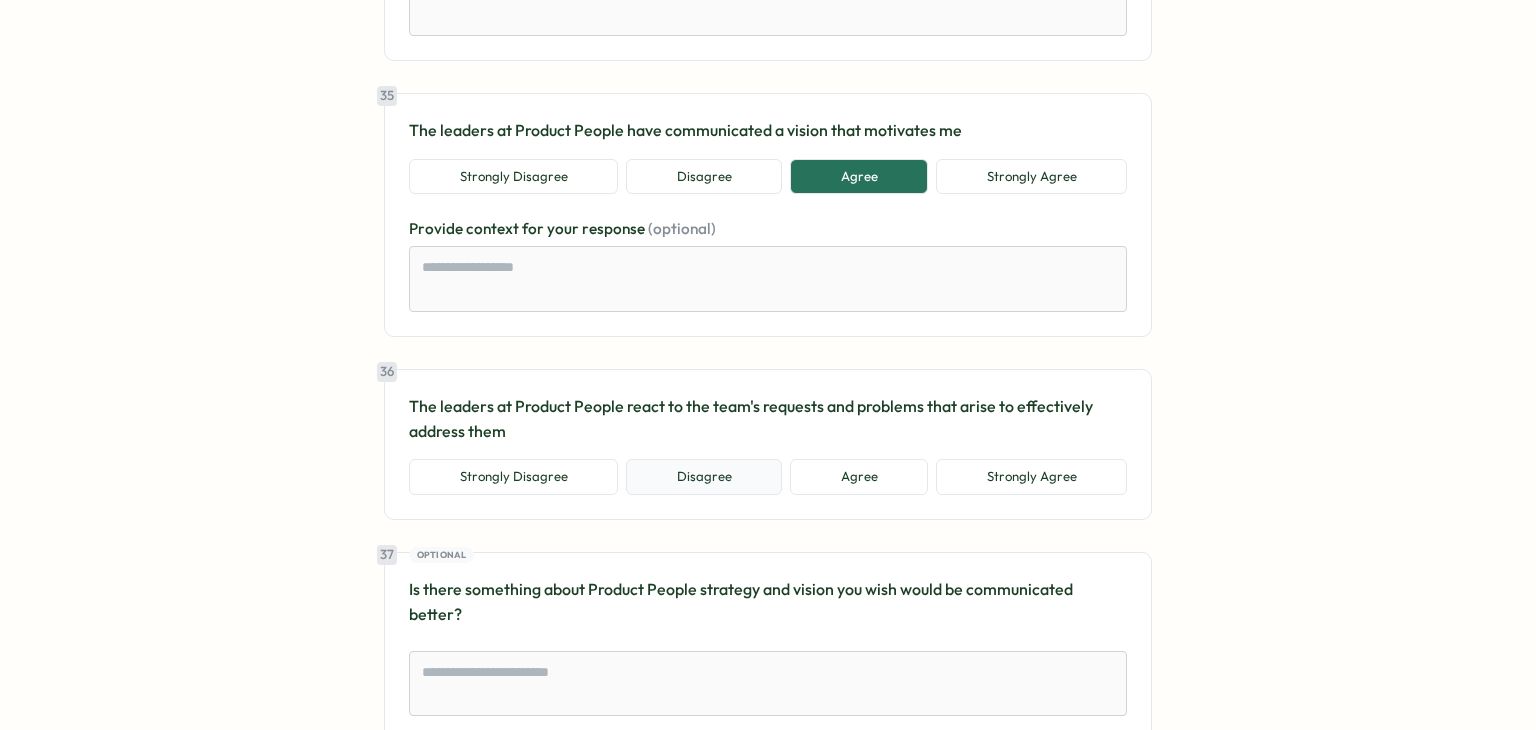 click on "Disagree" at bounding box center [704, 477] 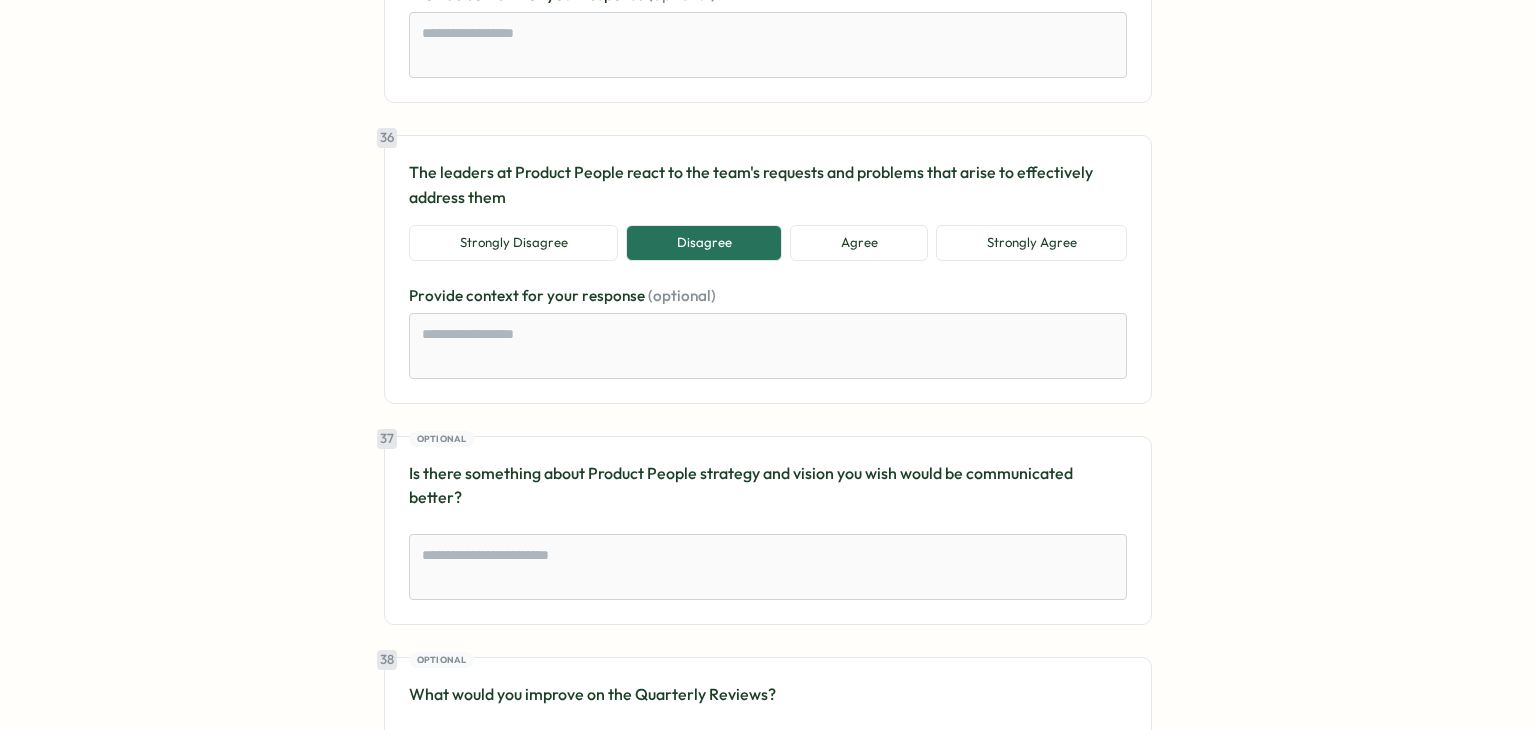 scroll, scrollTop: 10100, scrollLeft: 0, axis: vertical 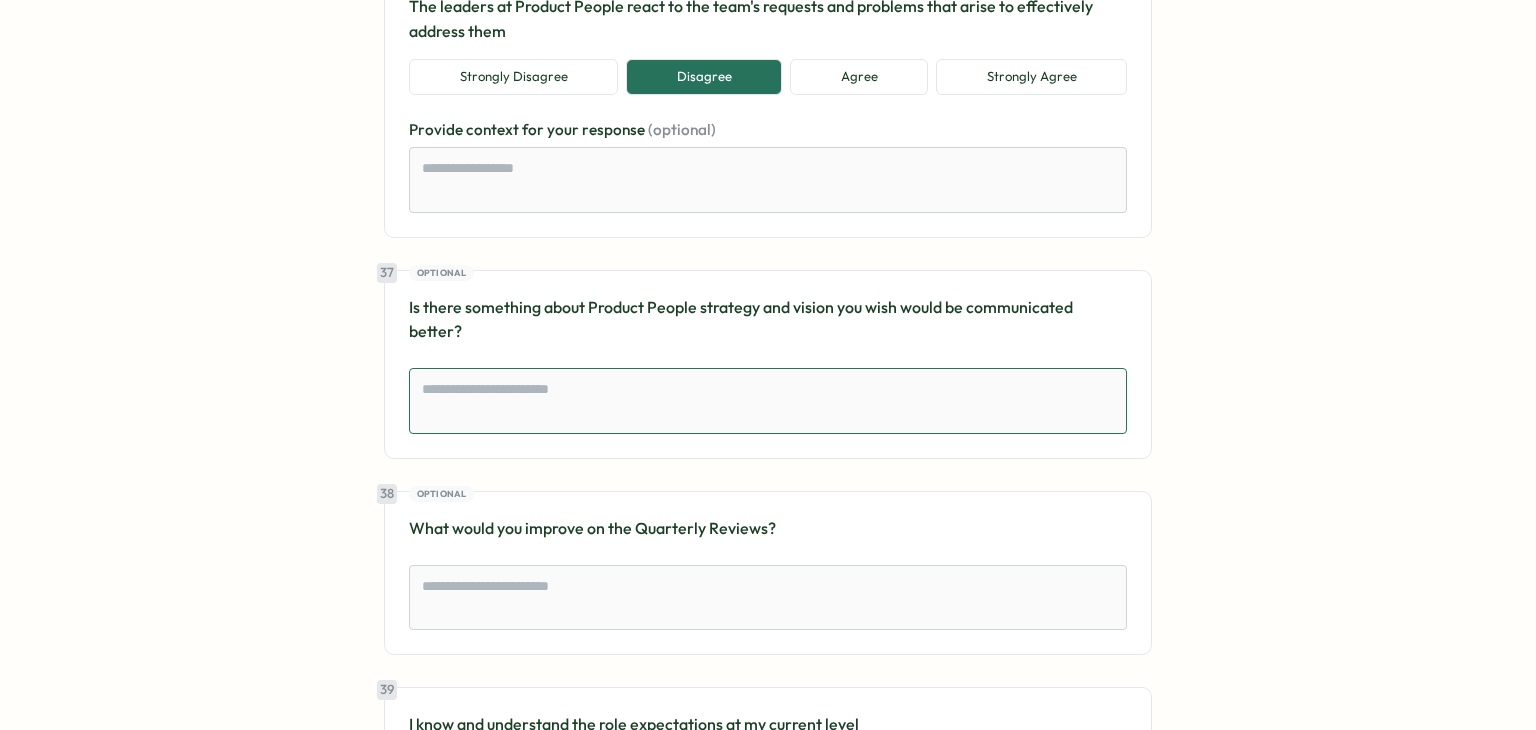click at bounding box center (768, 401) 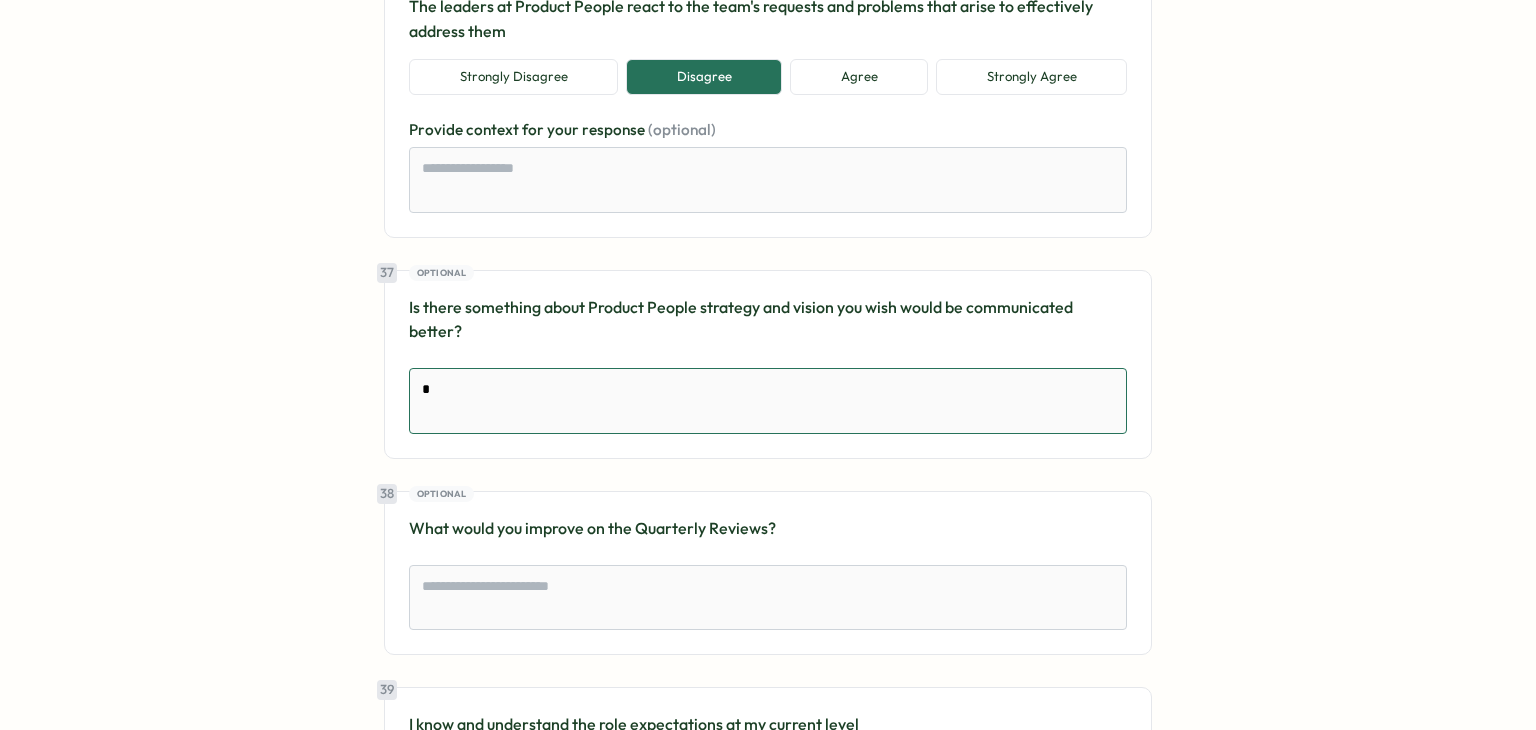 type on "*" 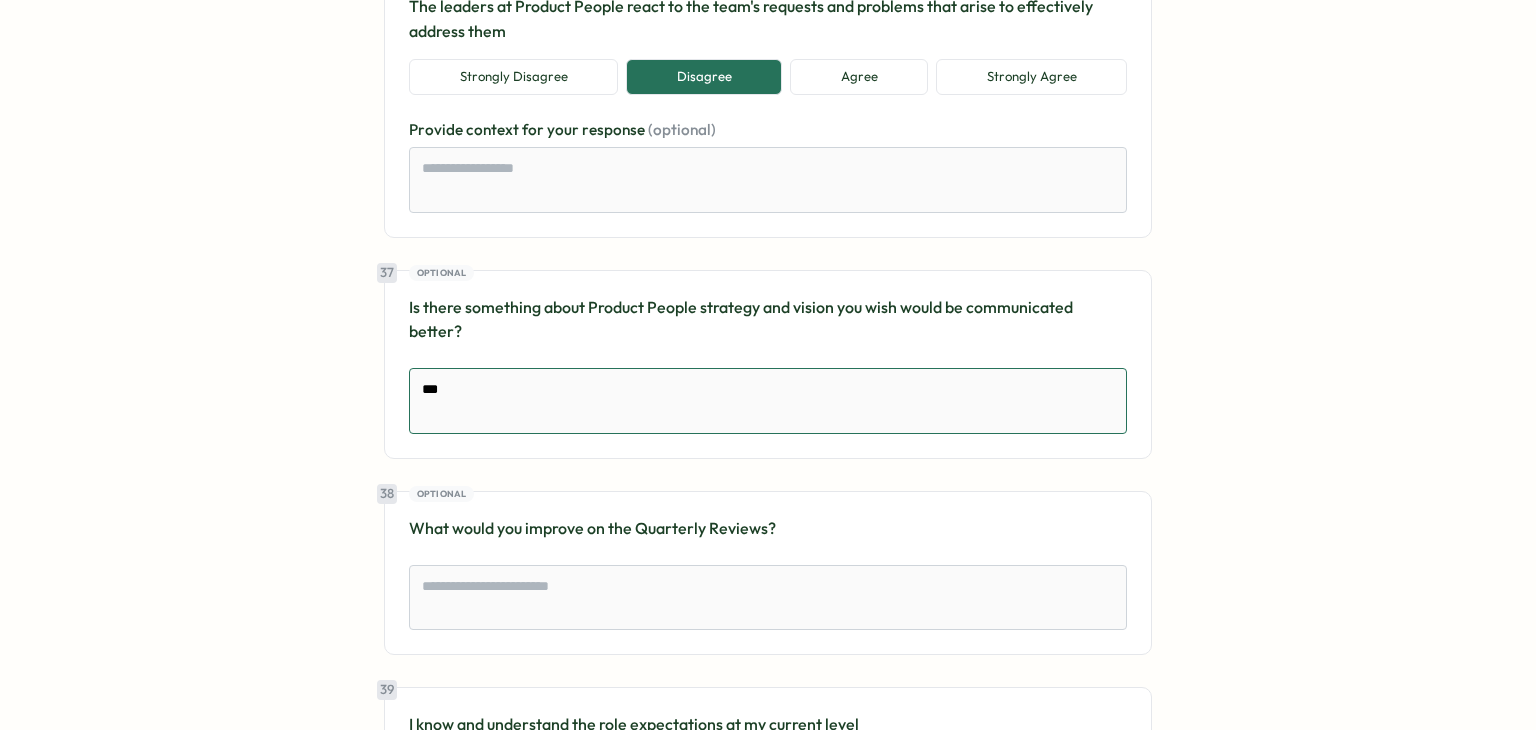 type on "****" 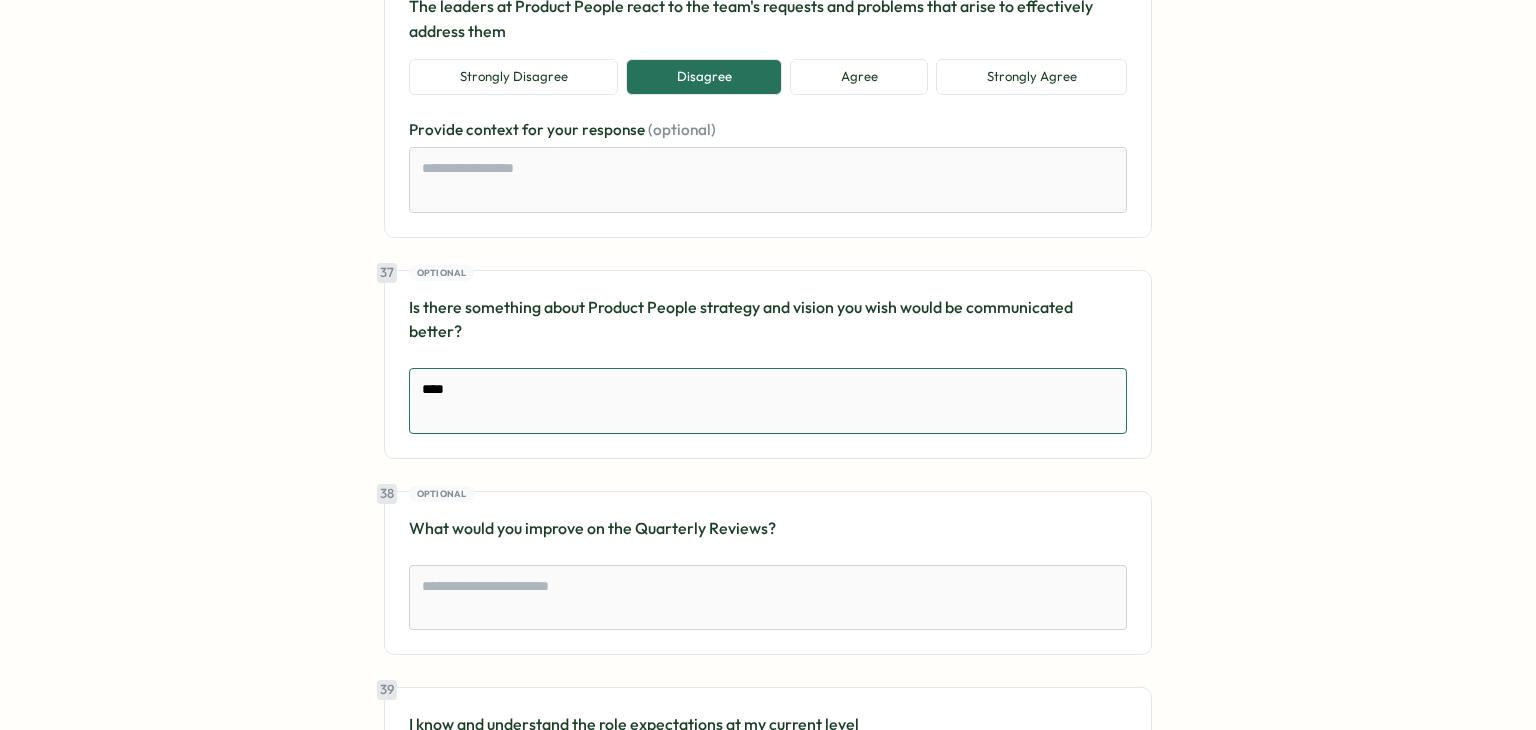 type on "*" 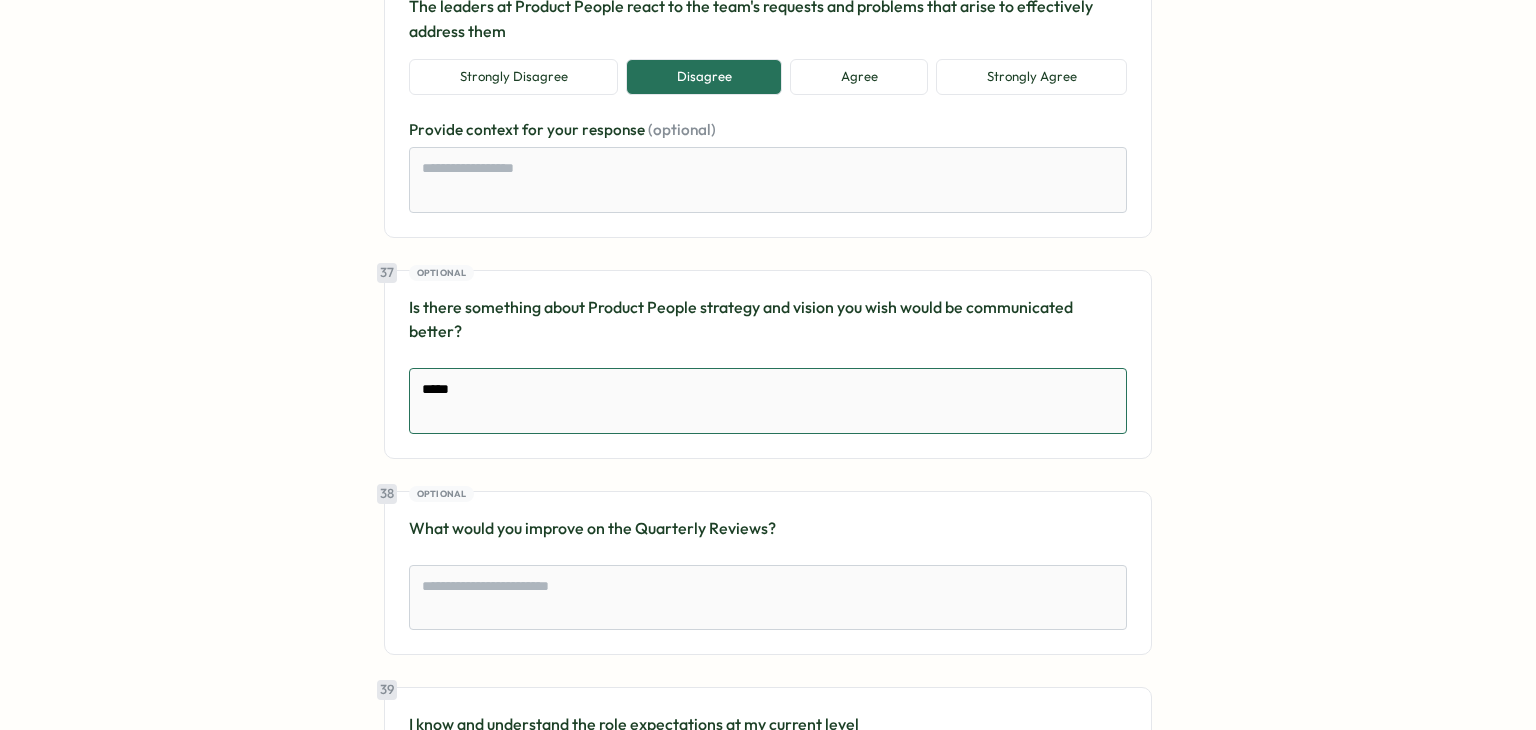 type on "******" 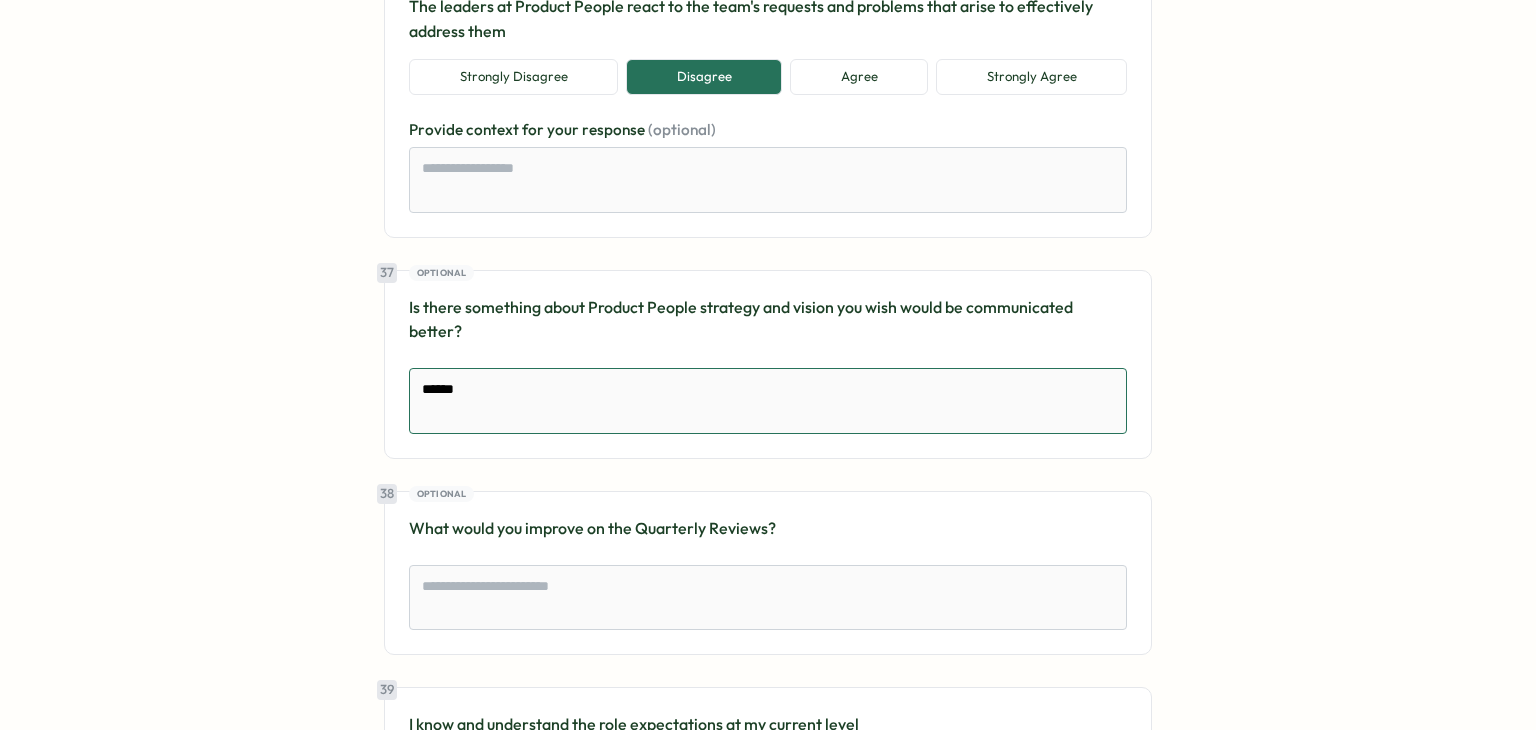 type on "*" 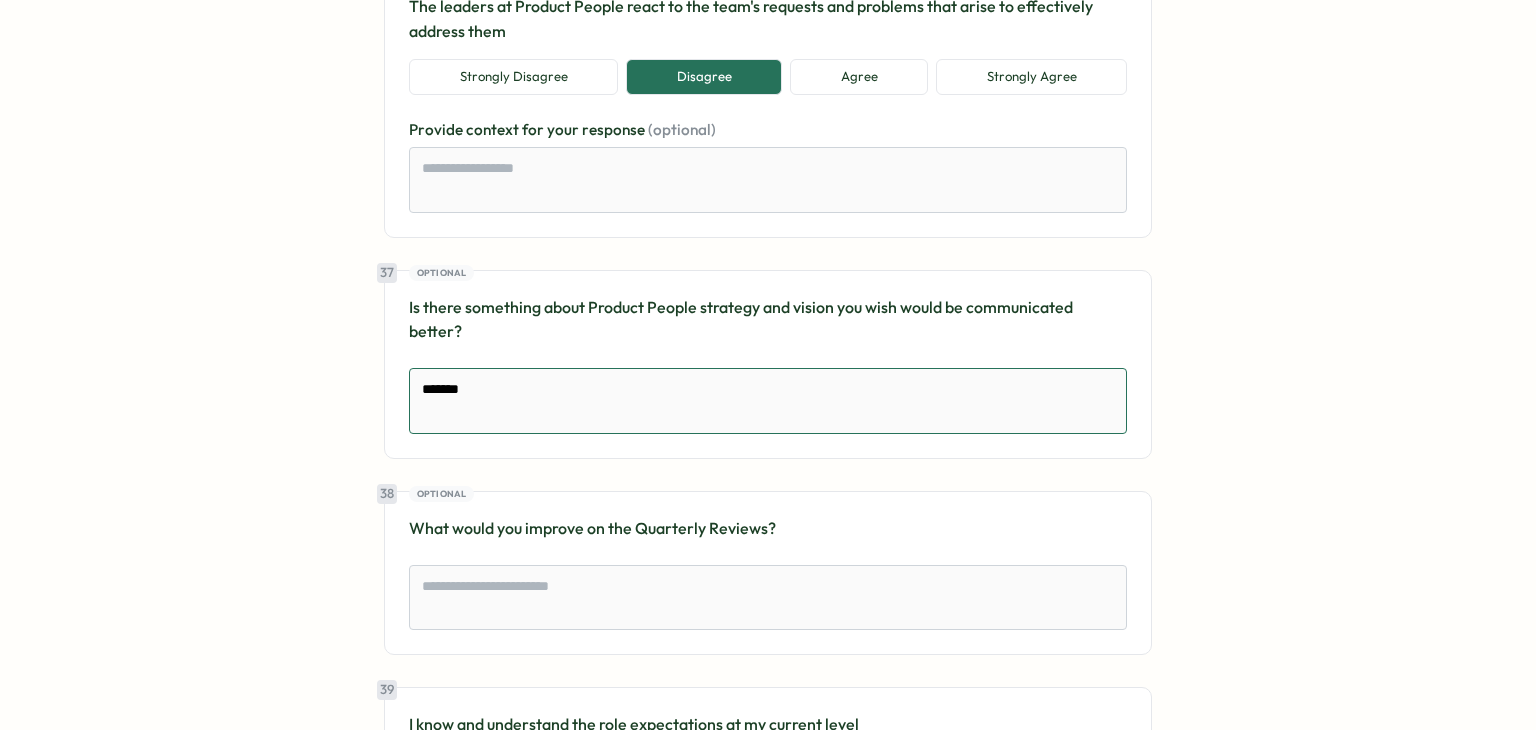 type on "*" 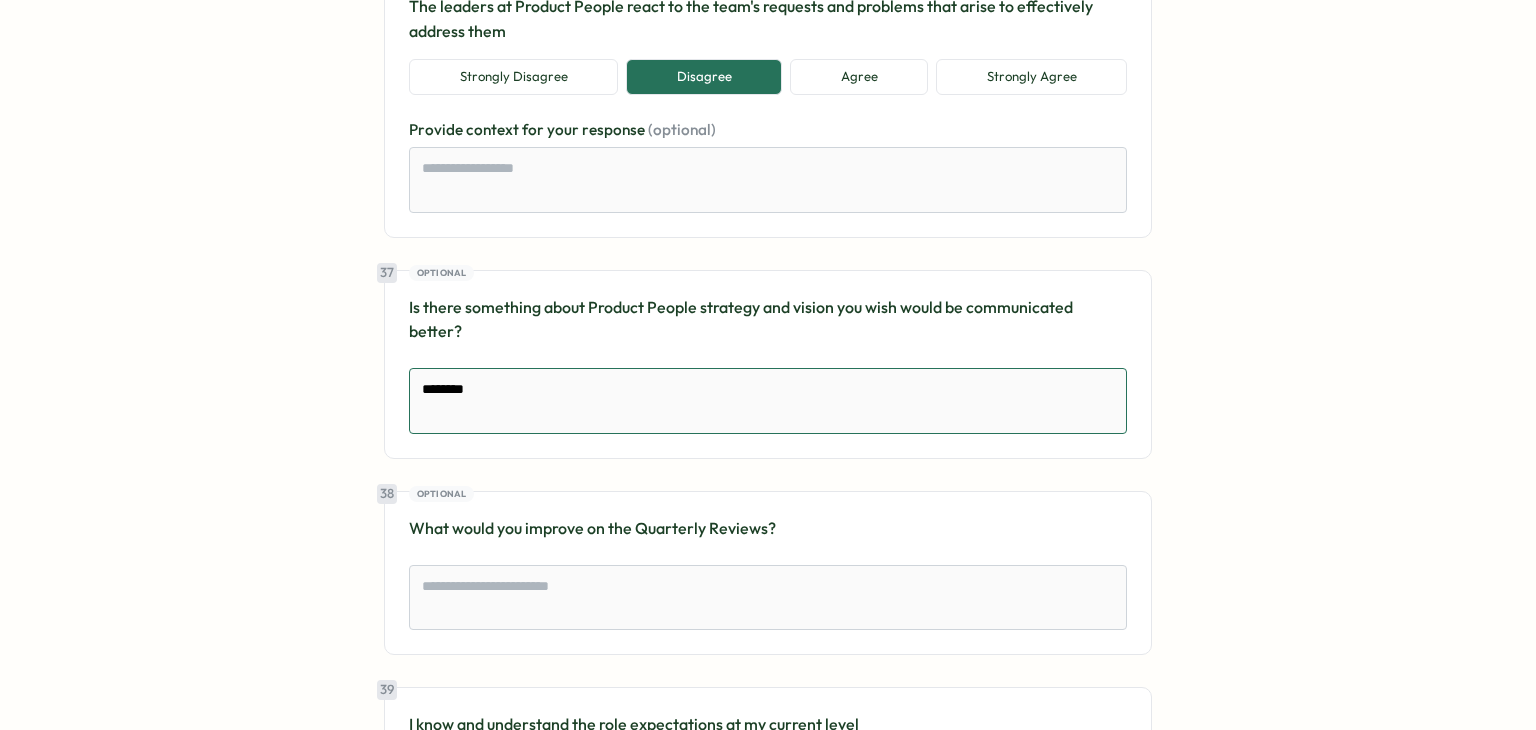 type on "*********" 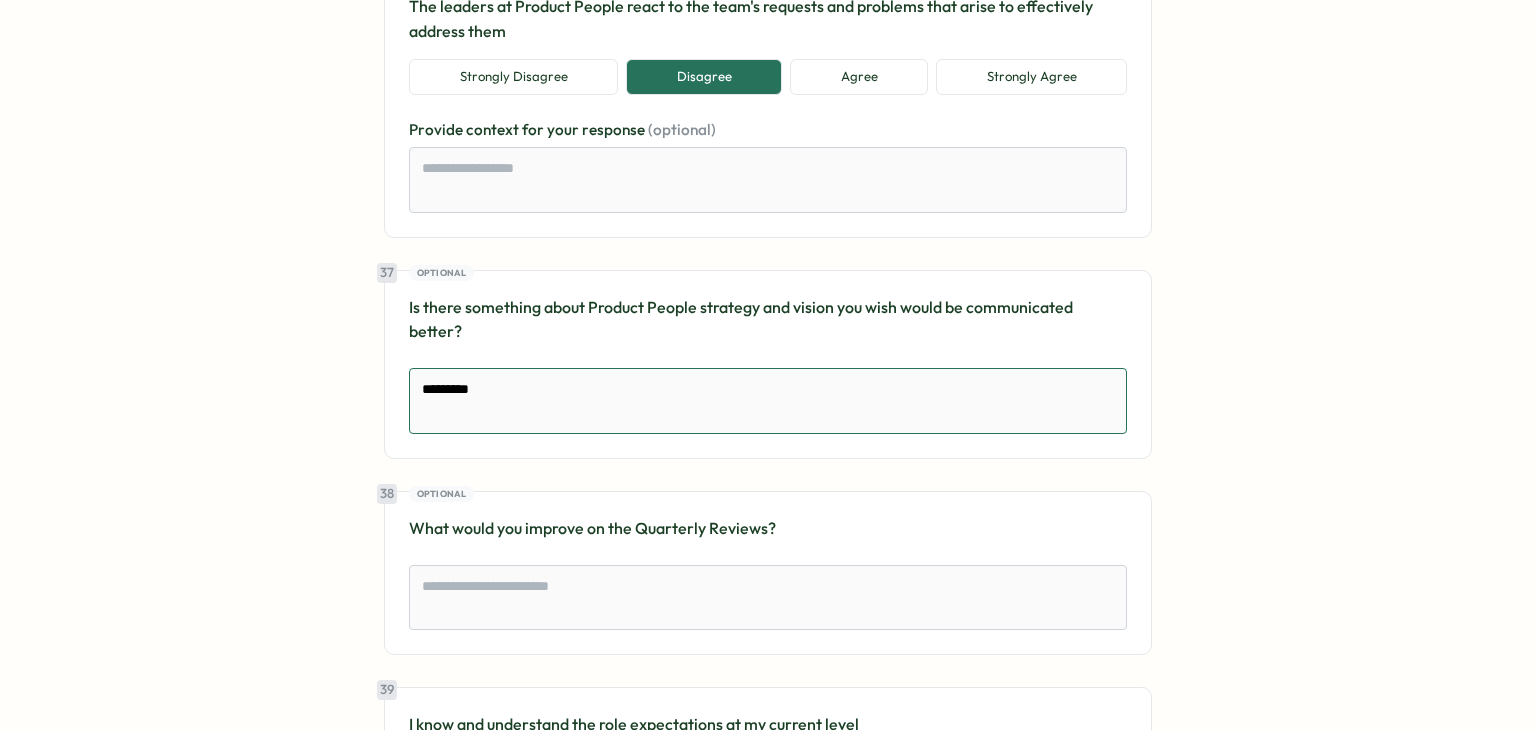type on "*" 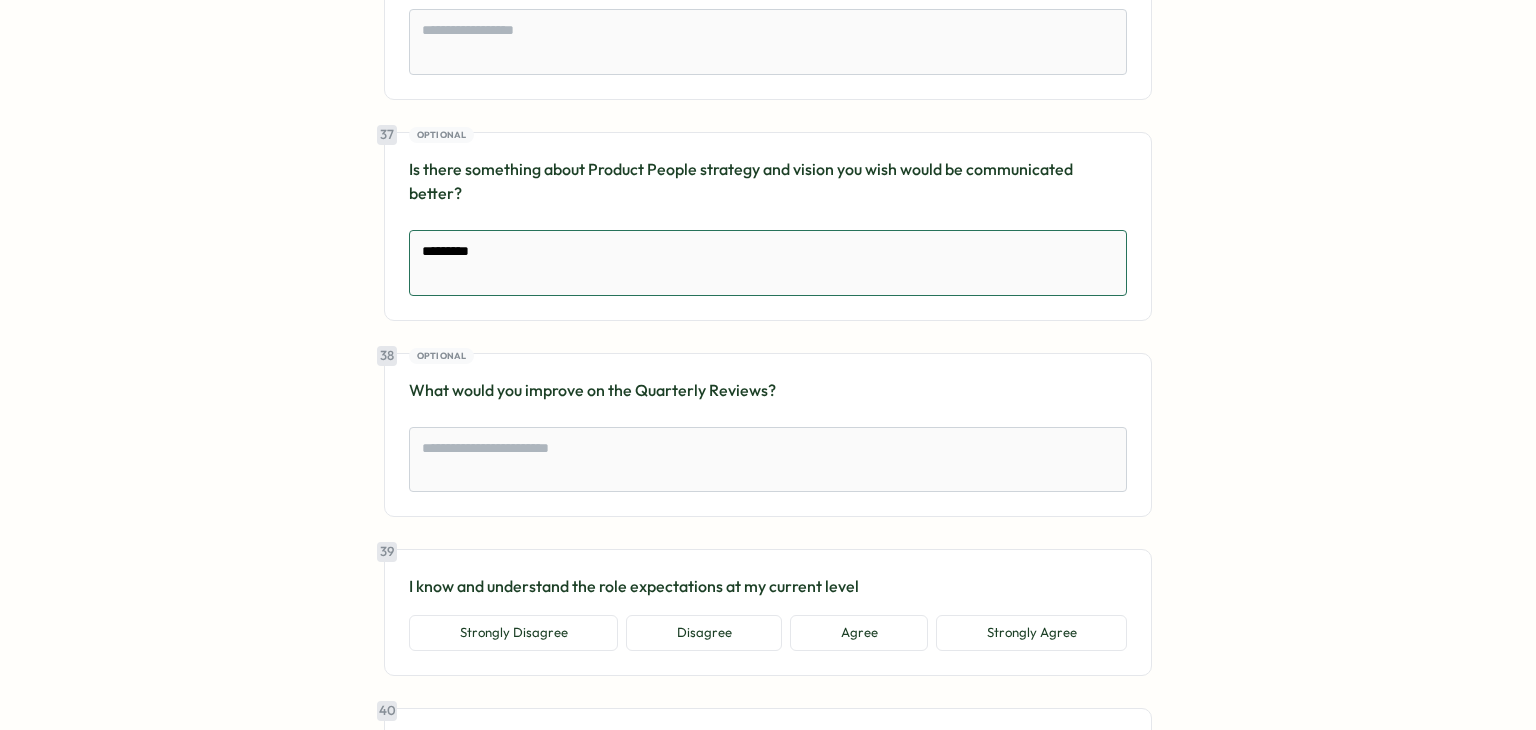 scroll, scrollTop: 10400, scrollLeft: 0, axis: vertical 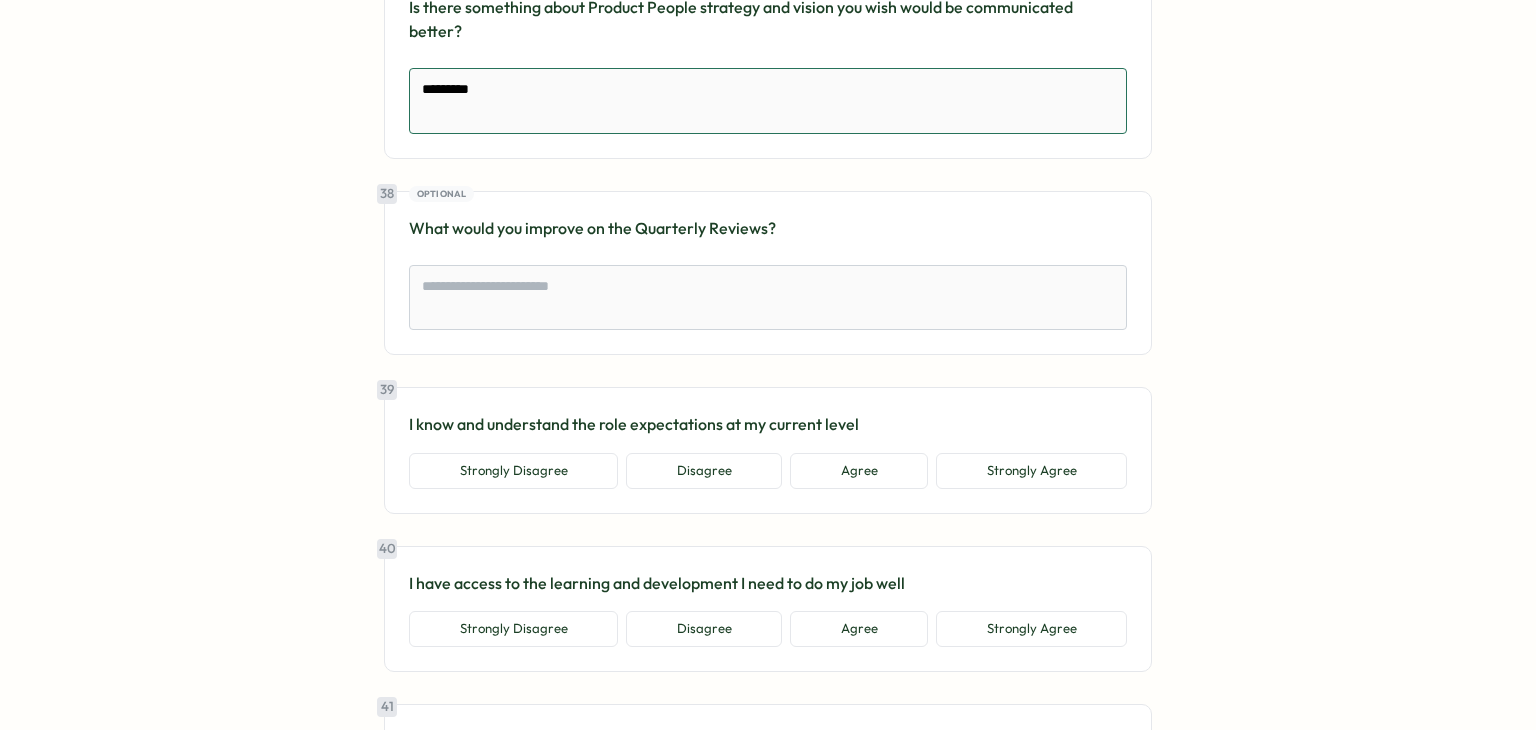 type on "*********" 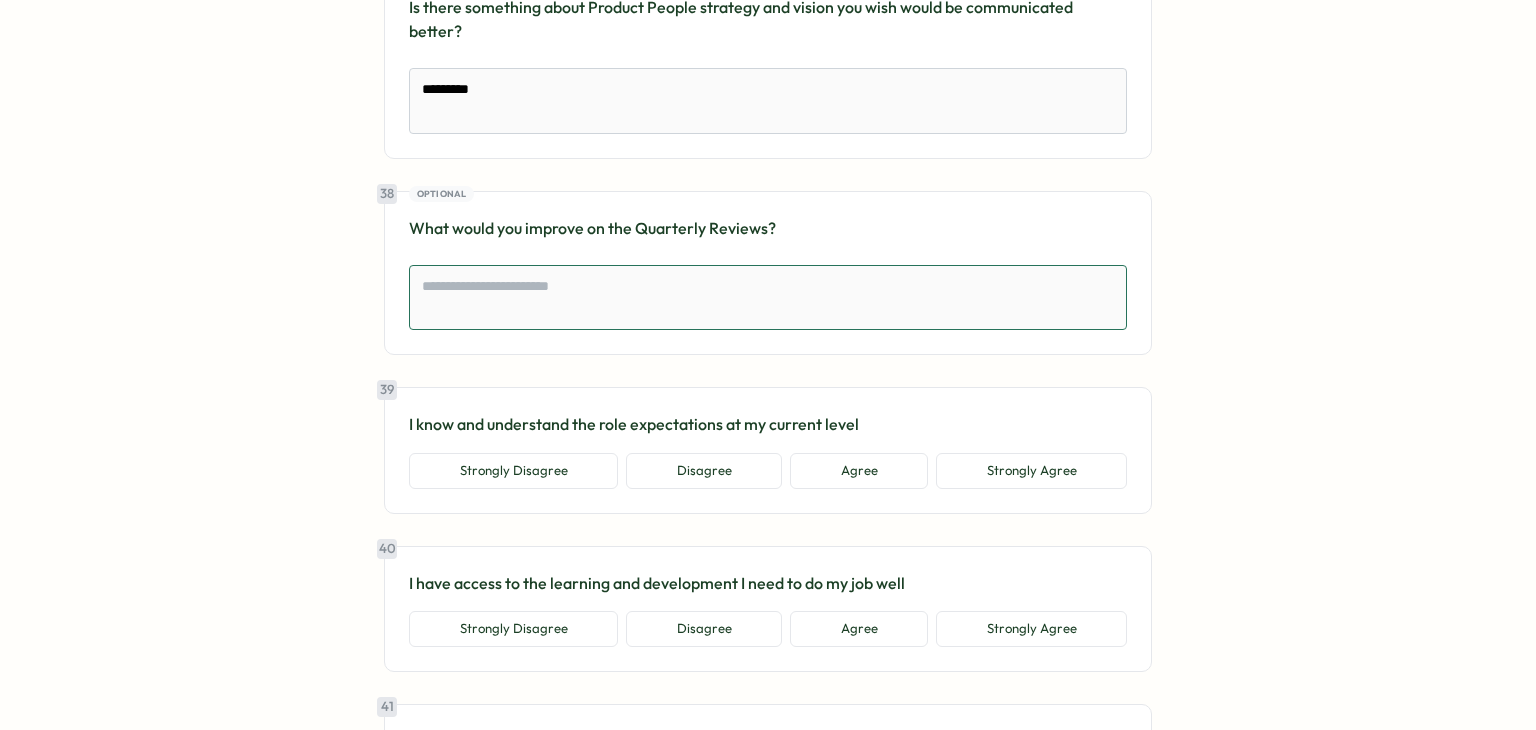 click at bounding box center (768, 298) 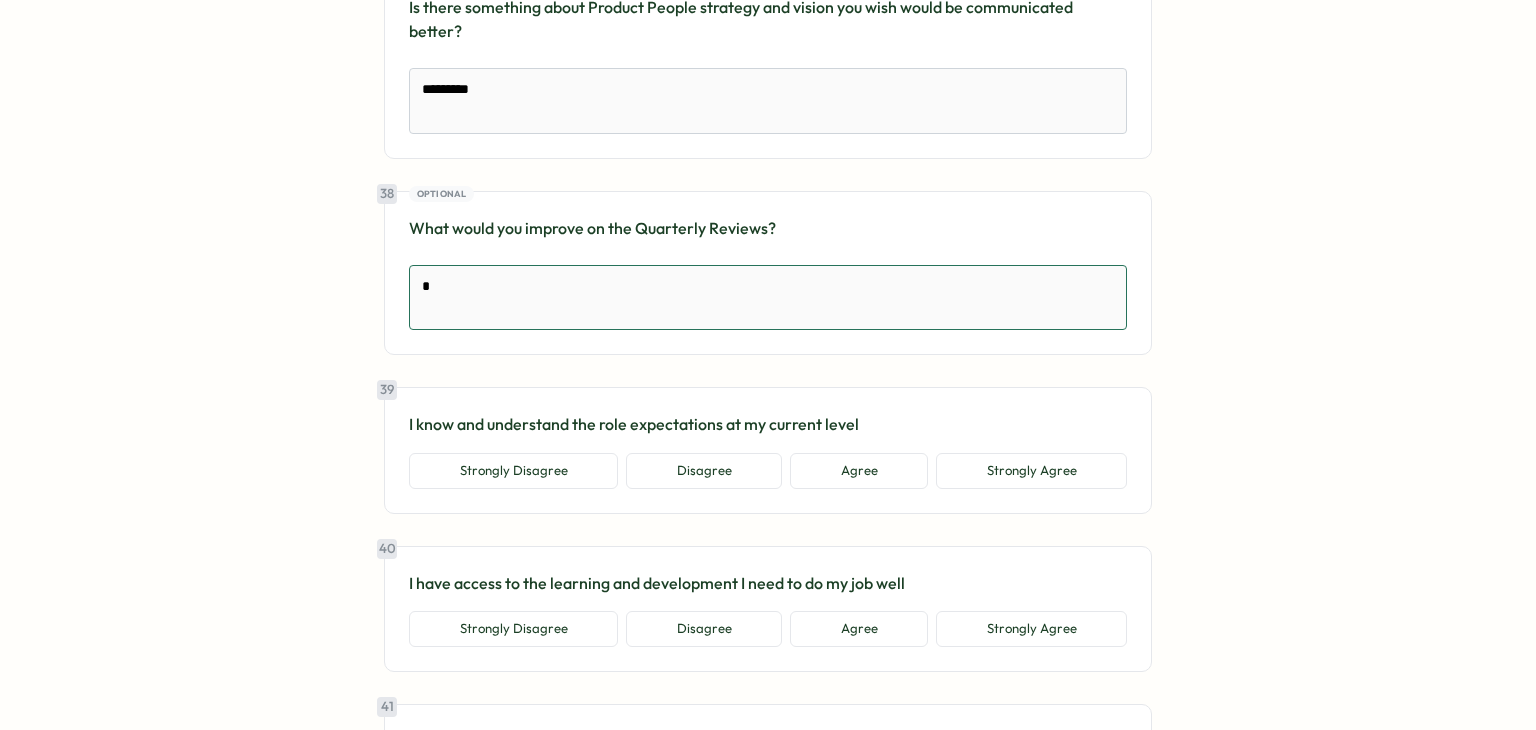 type on "*" 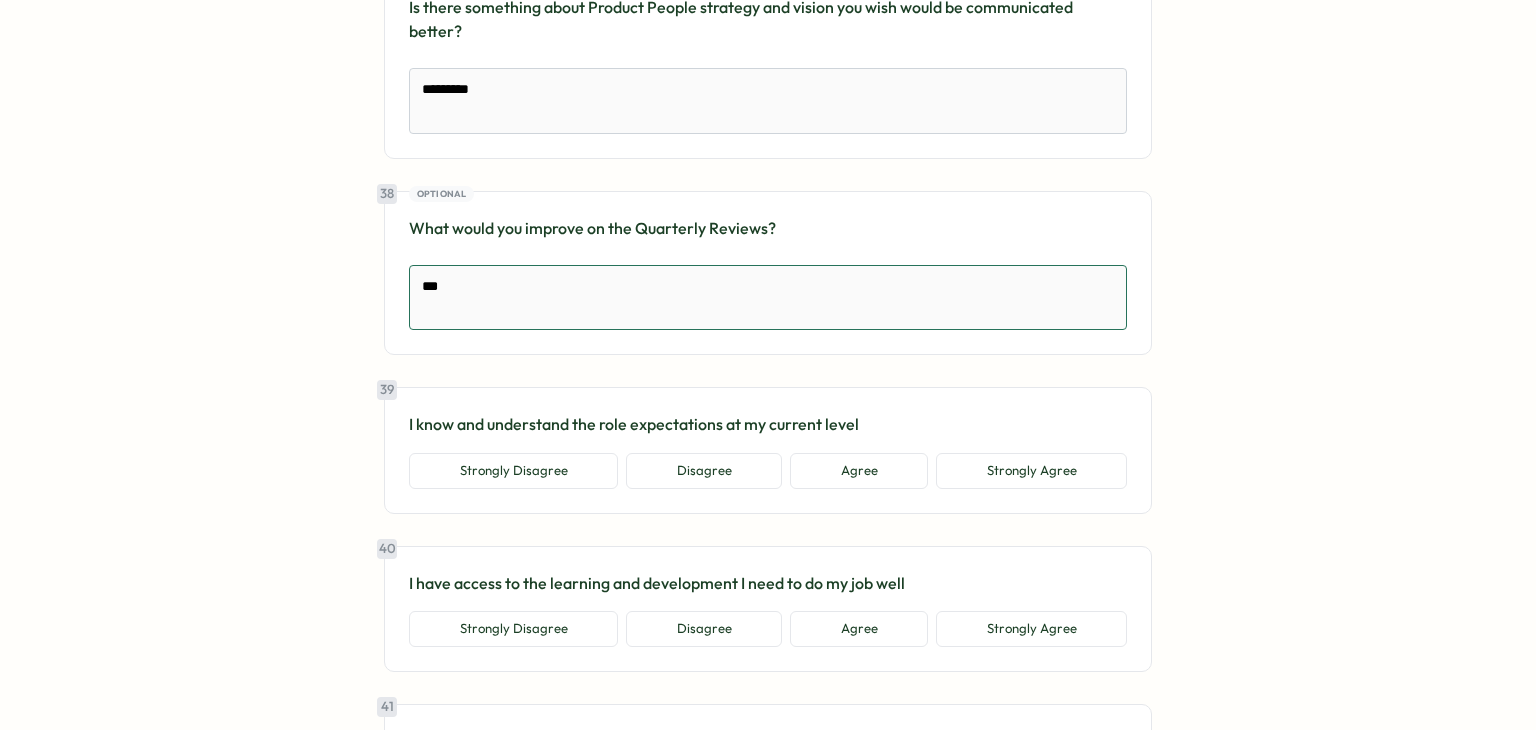 type on "****" 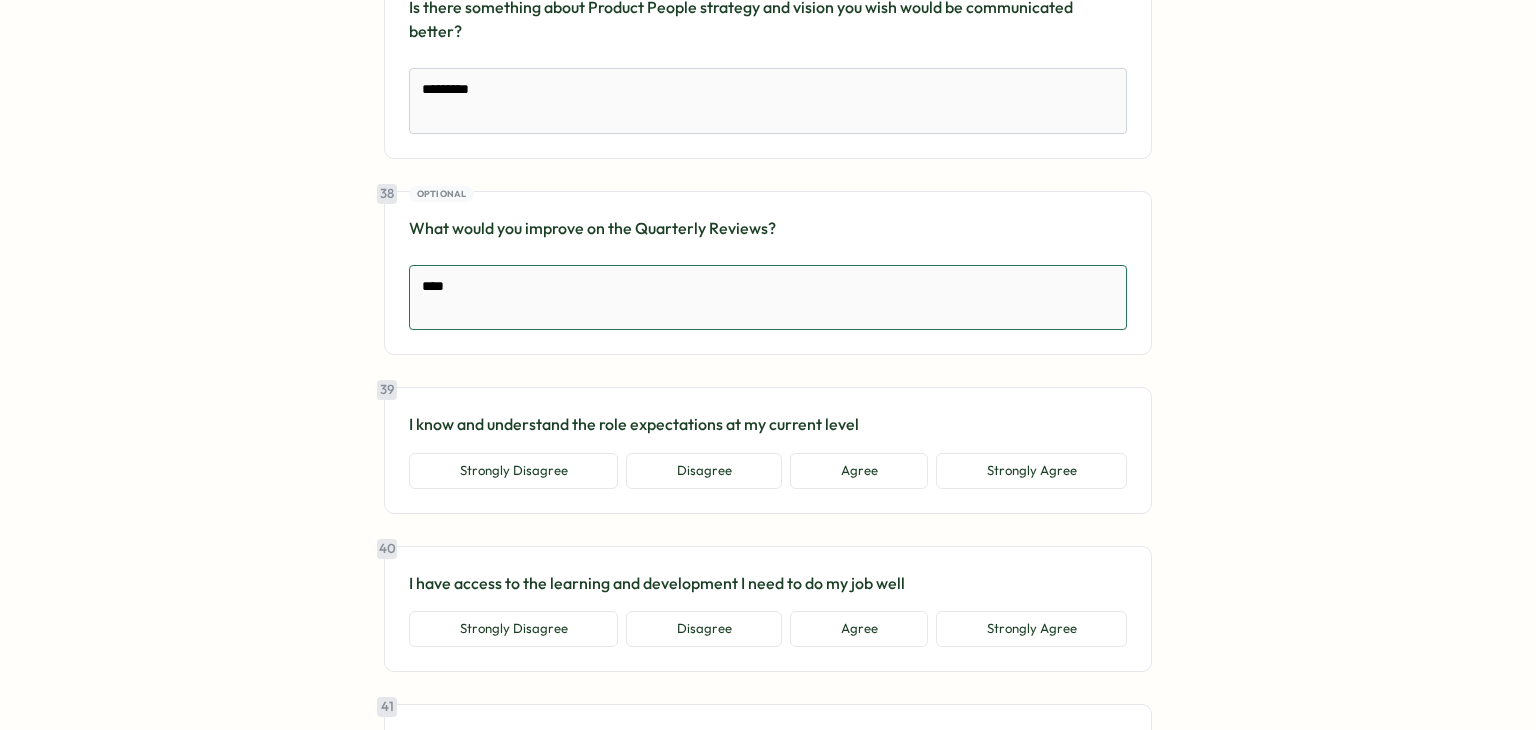 type on "*" 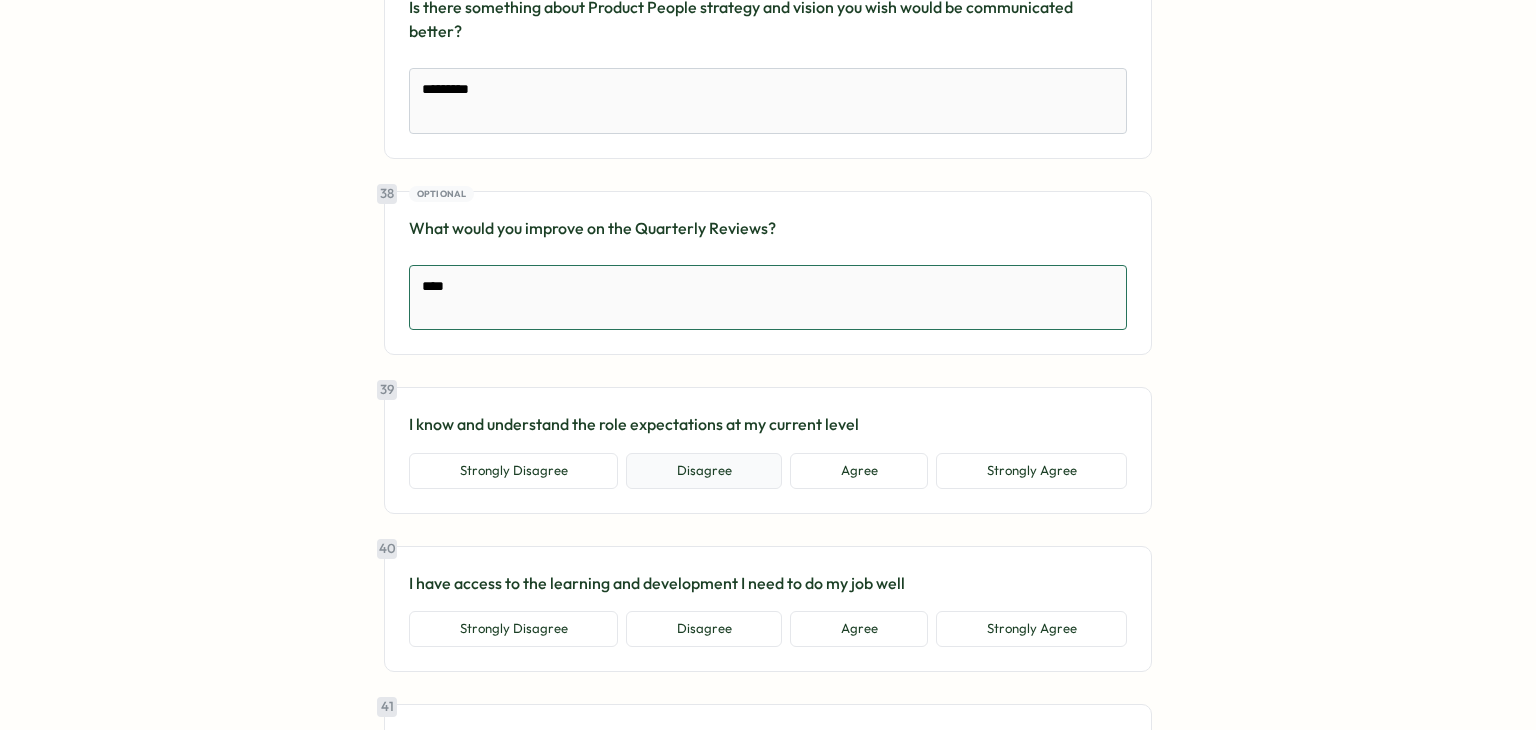 type on "****" 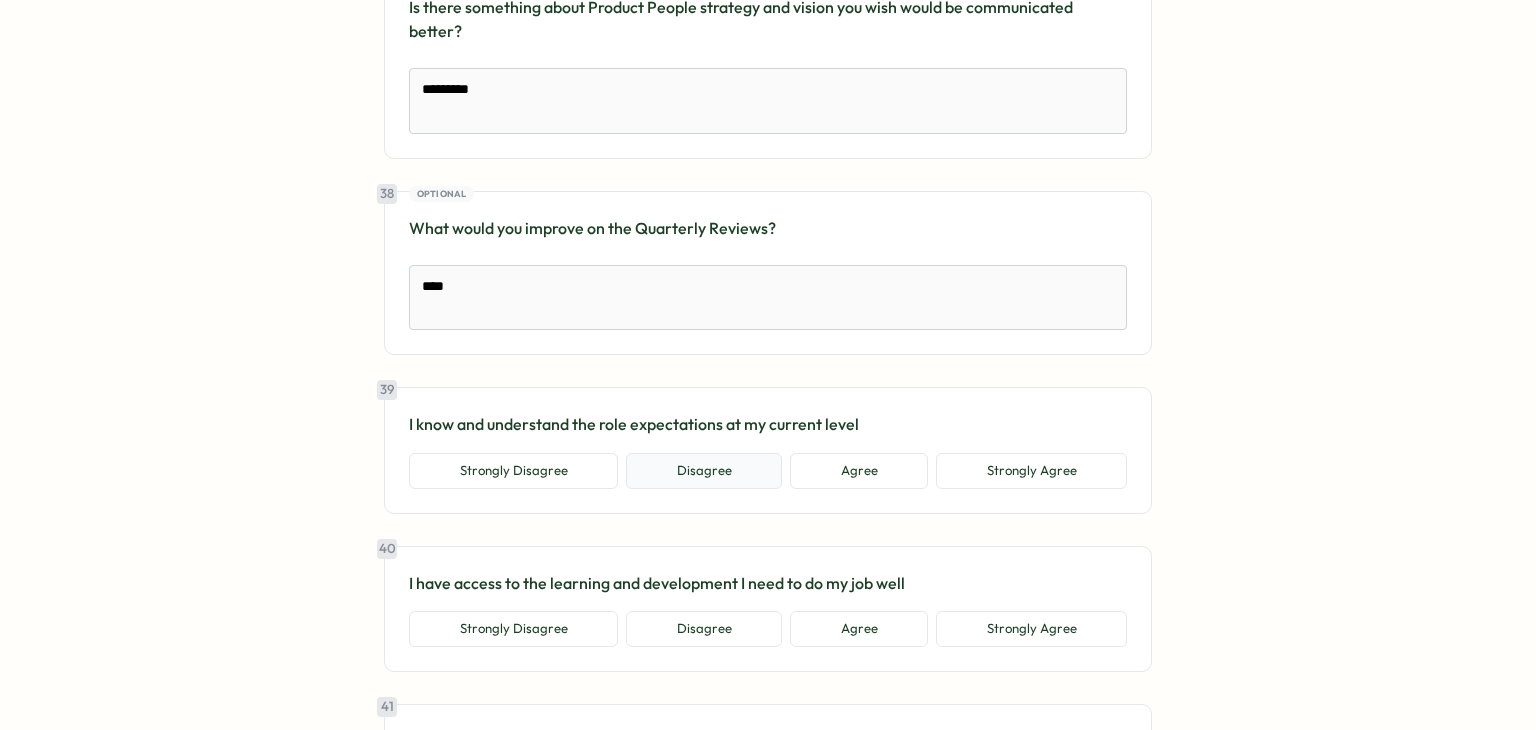 click on "Disagree" at bounding box center (704, 471) 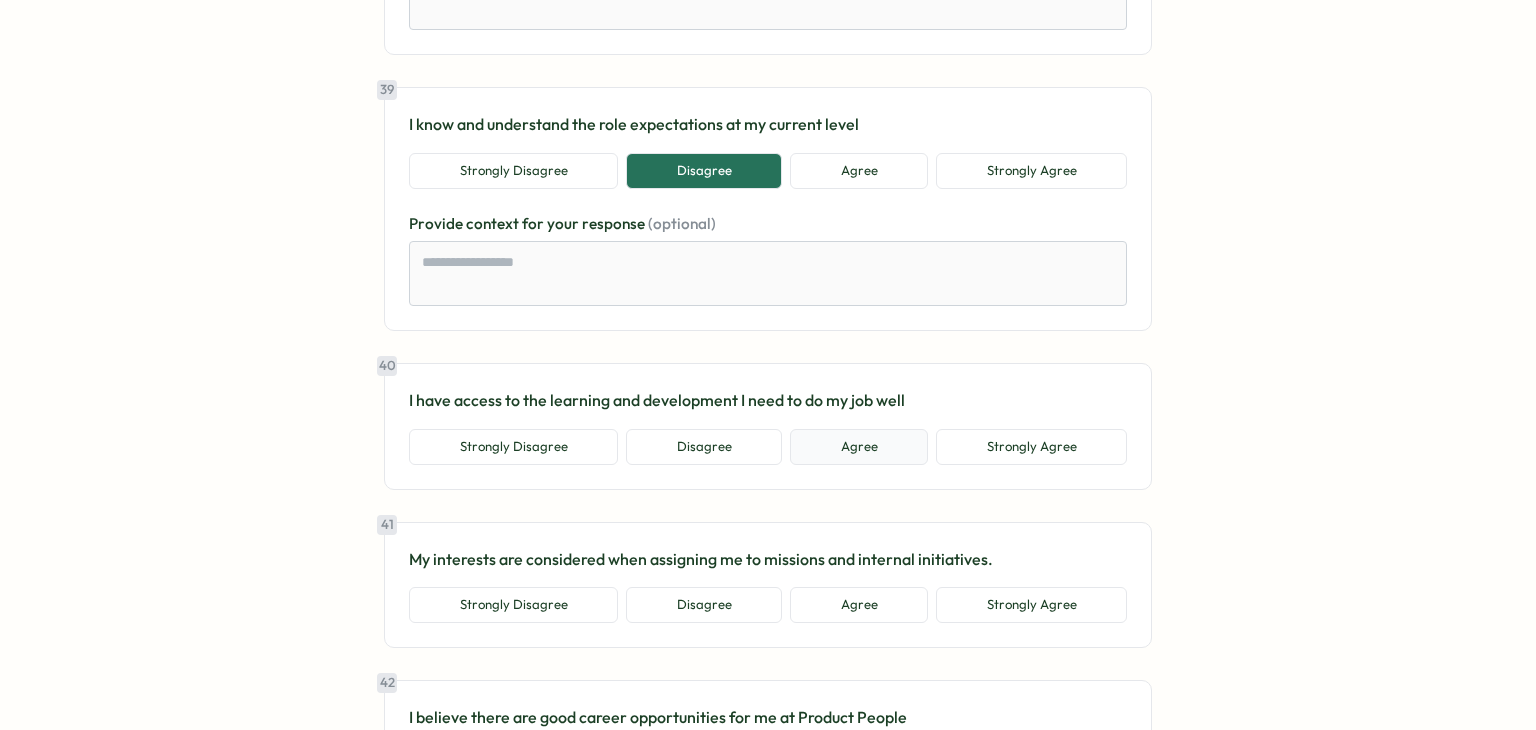 click on "Agree" at bounding box center (859, 447) 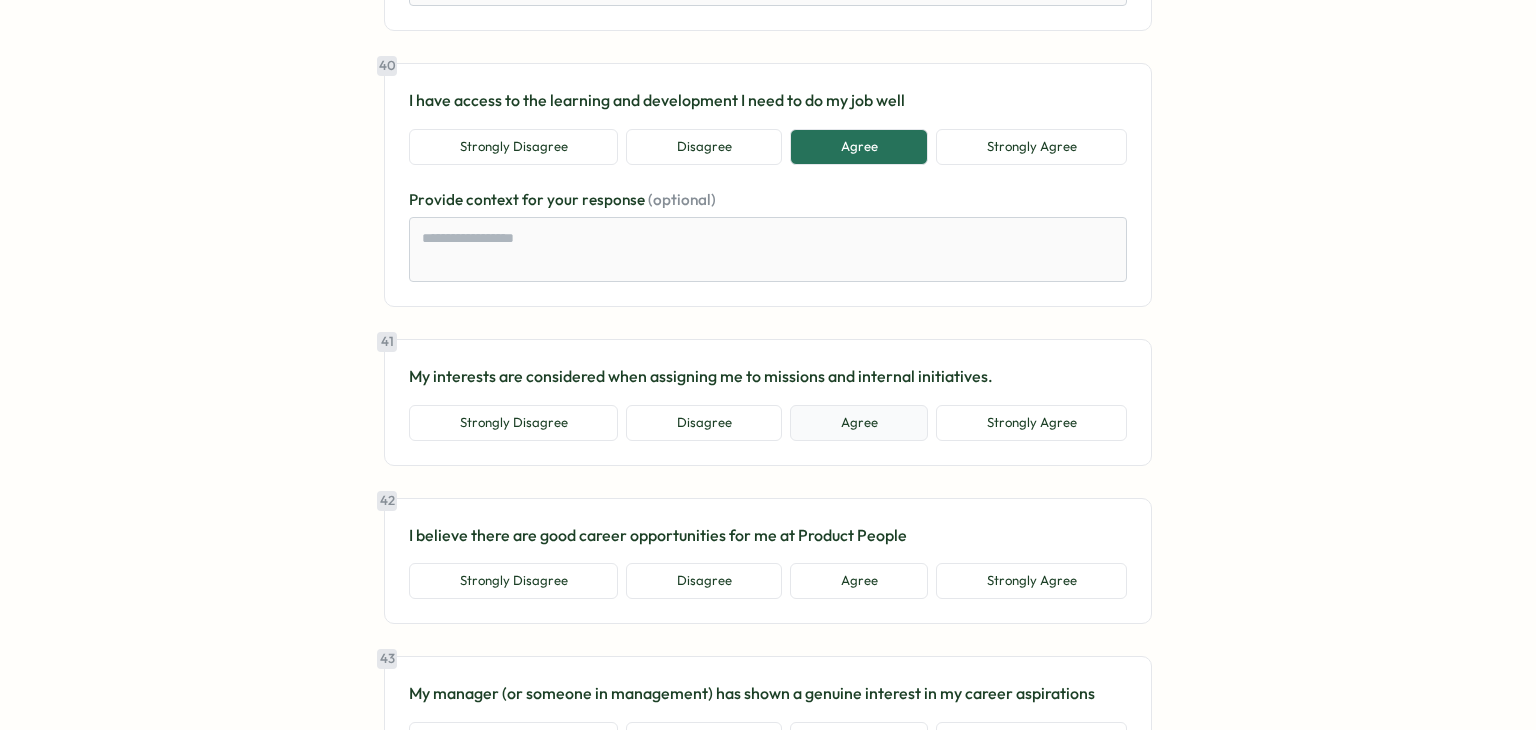click on "Agree" at bounding box center (859, 423) 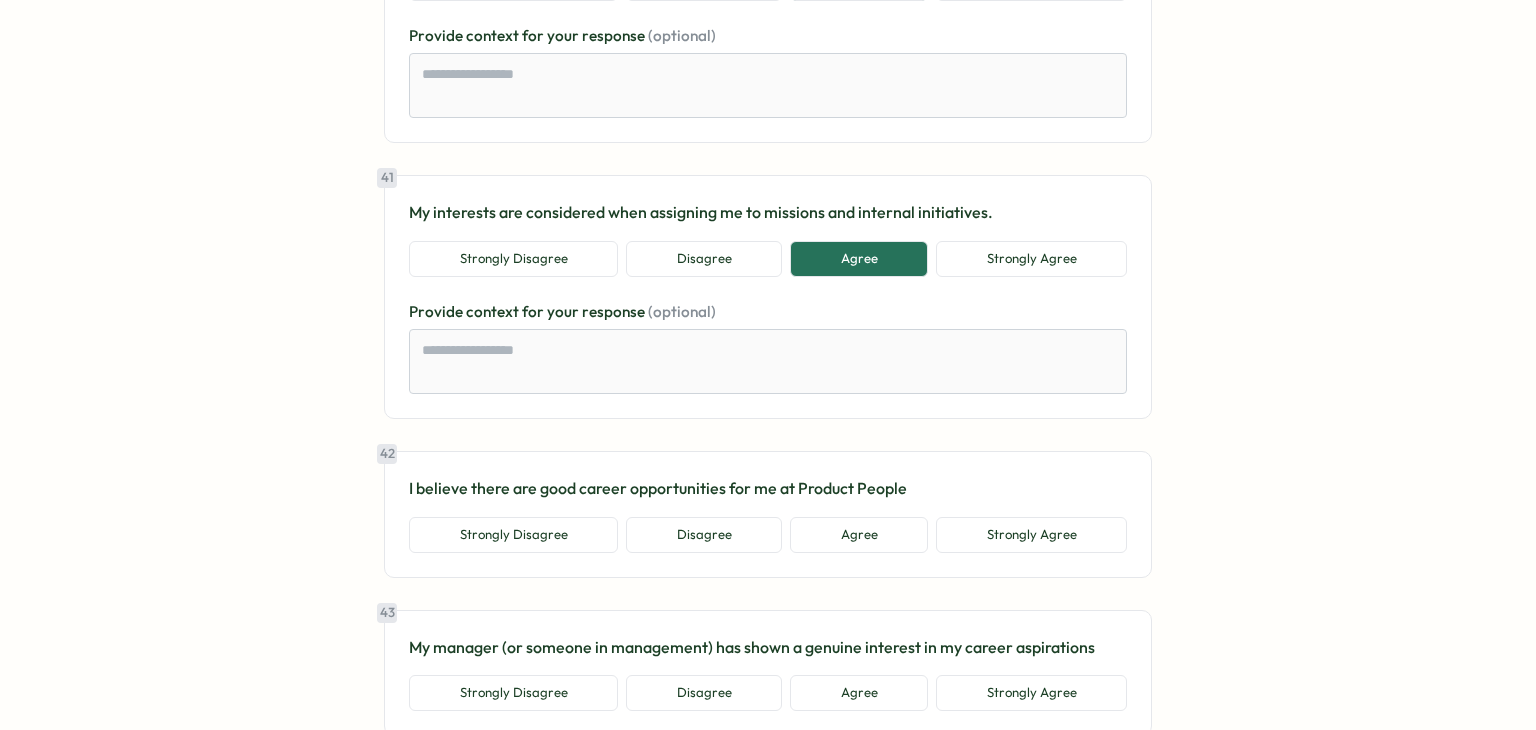 scroll, scrollTop: 11300, scrollLeft: 0, axis: vertical 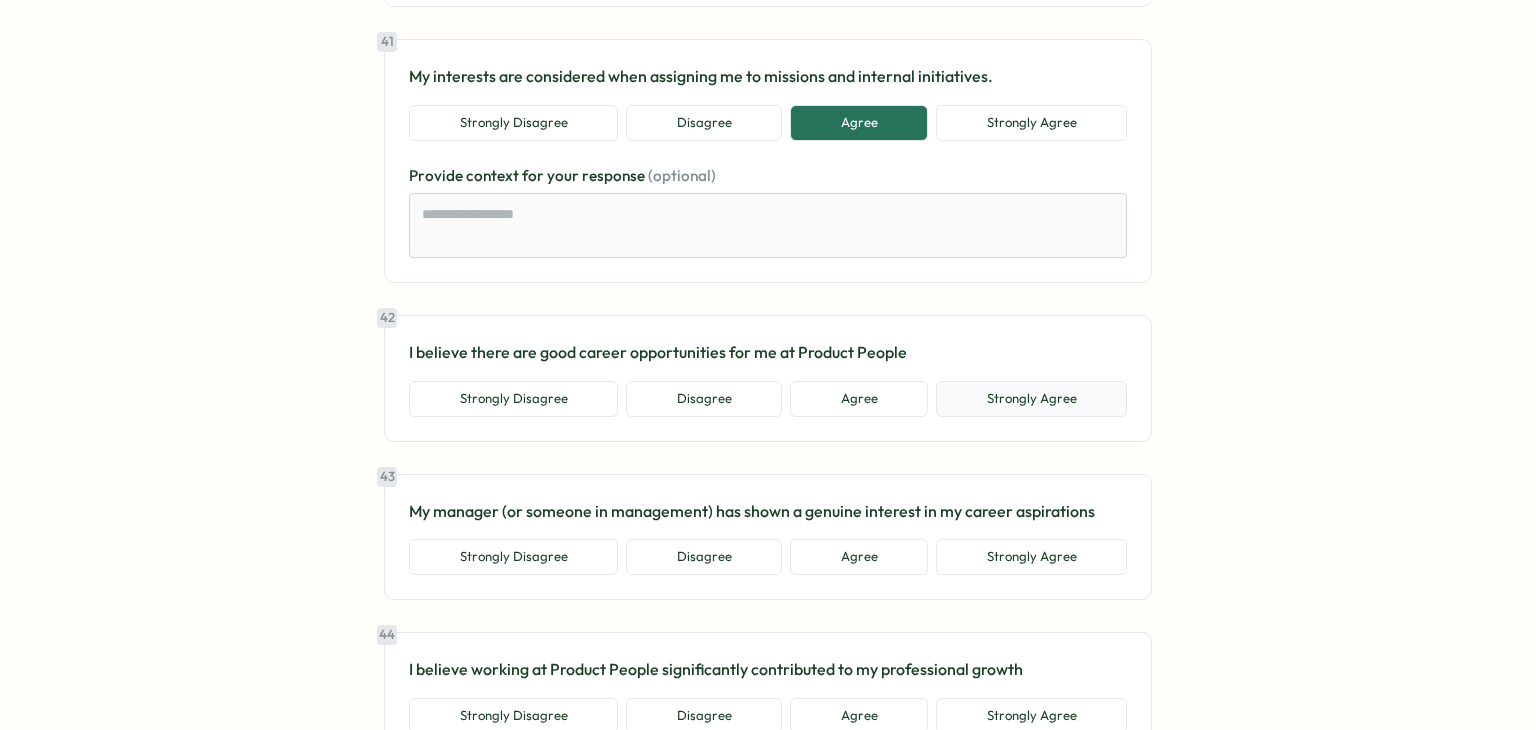 click on "Strongly Agree" at bounding box center (1031, 399) 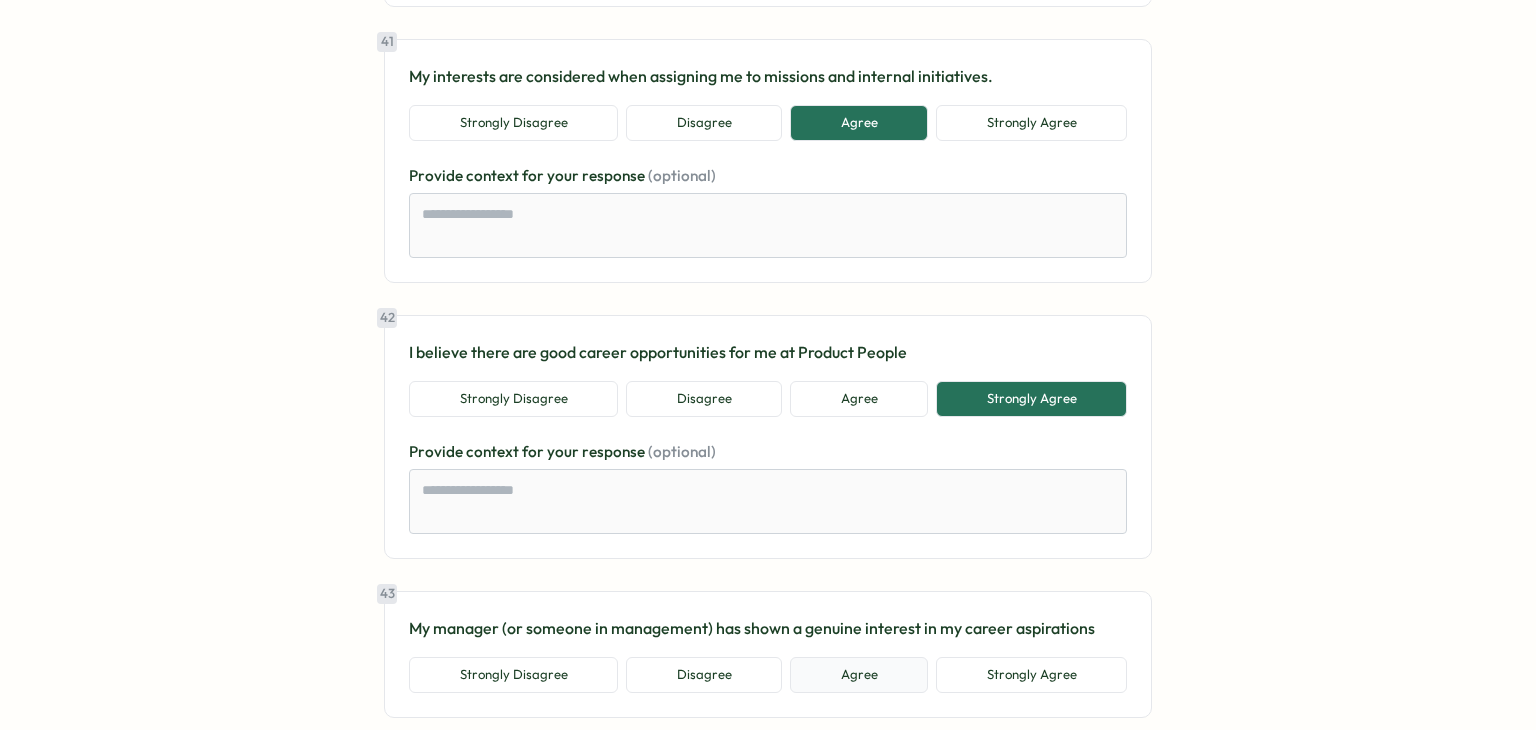 click on "Agree" at bounding box center [859, 675] 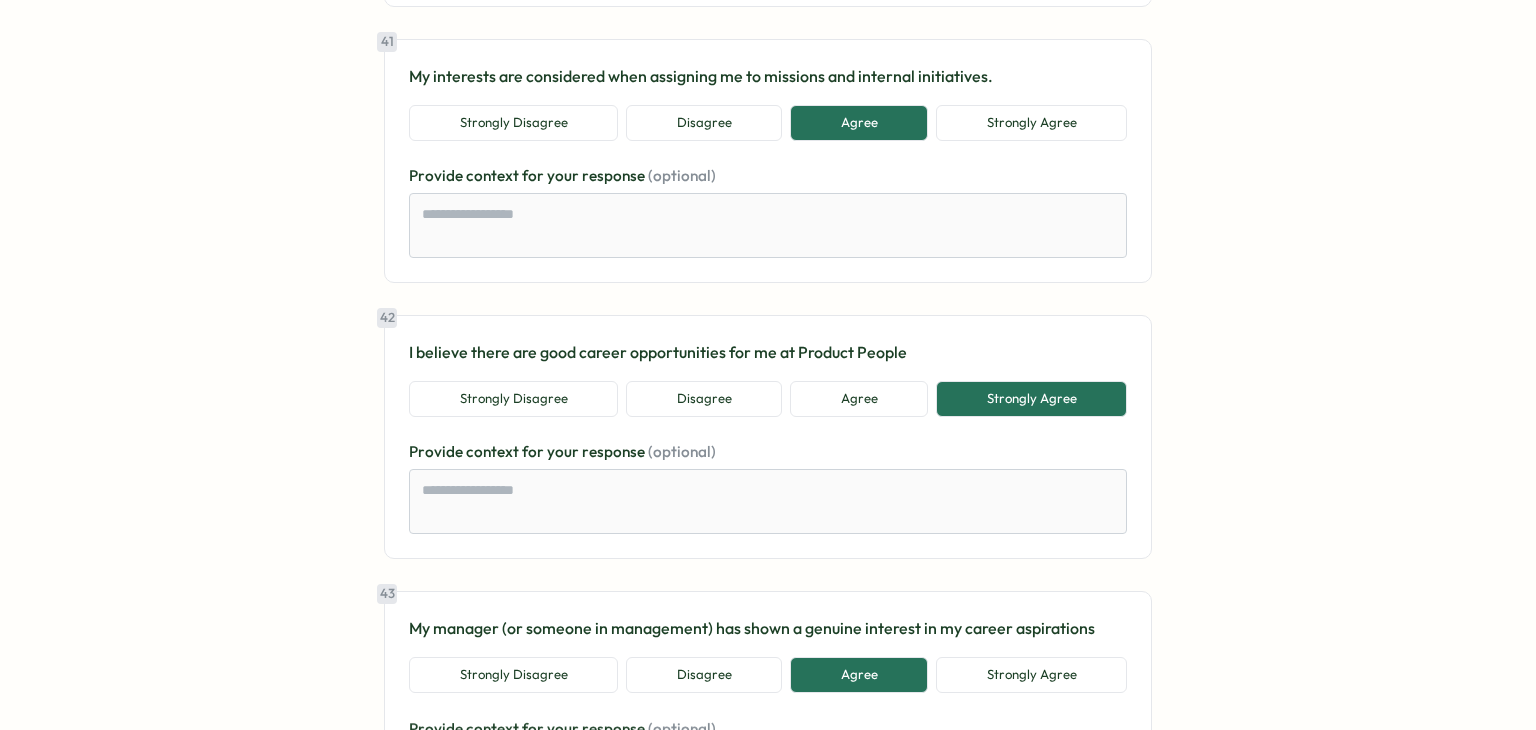 scroll, scrollTop: 11600, scrollLeft: 0, axis: vertical 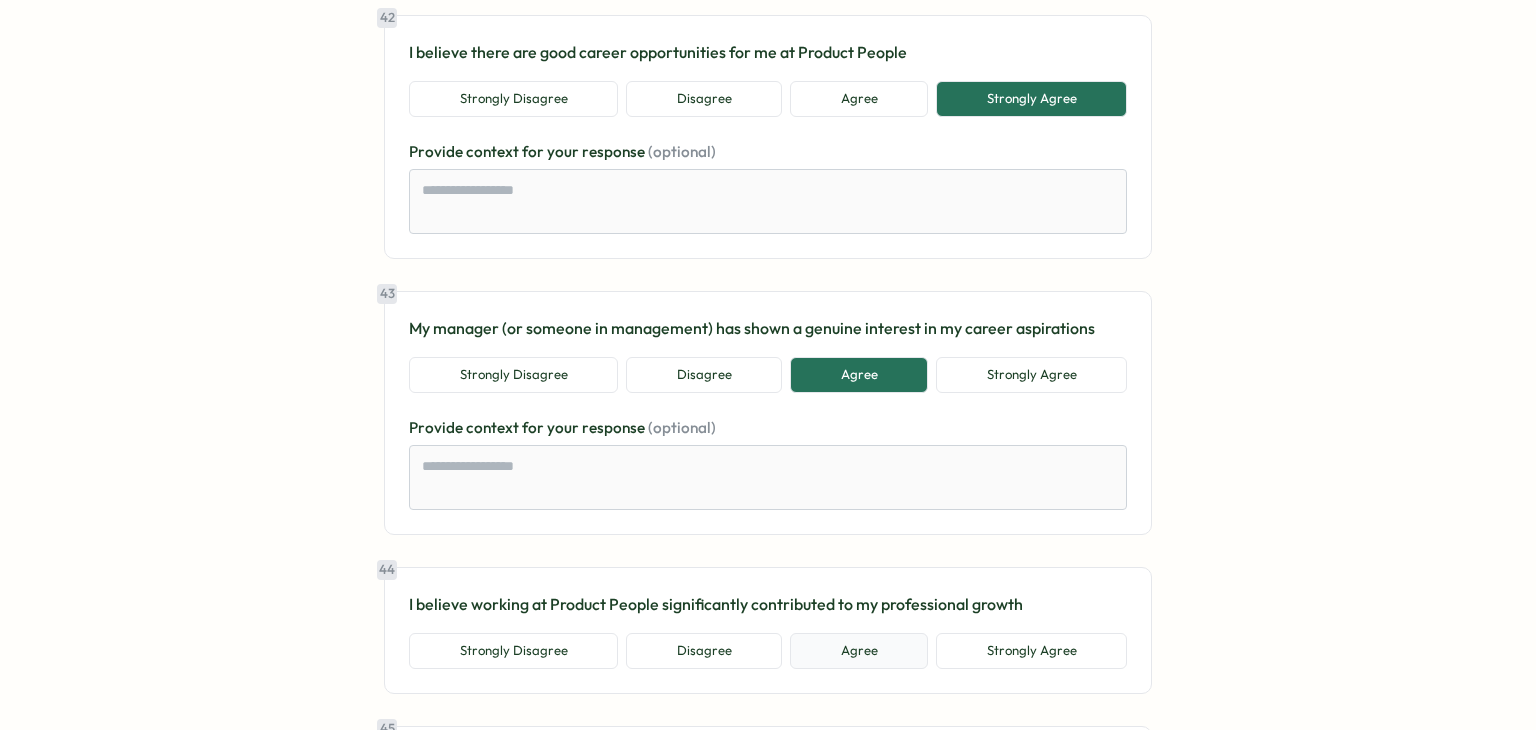 click on "Agree" at bounding box center [859, 651] 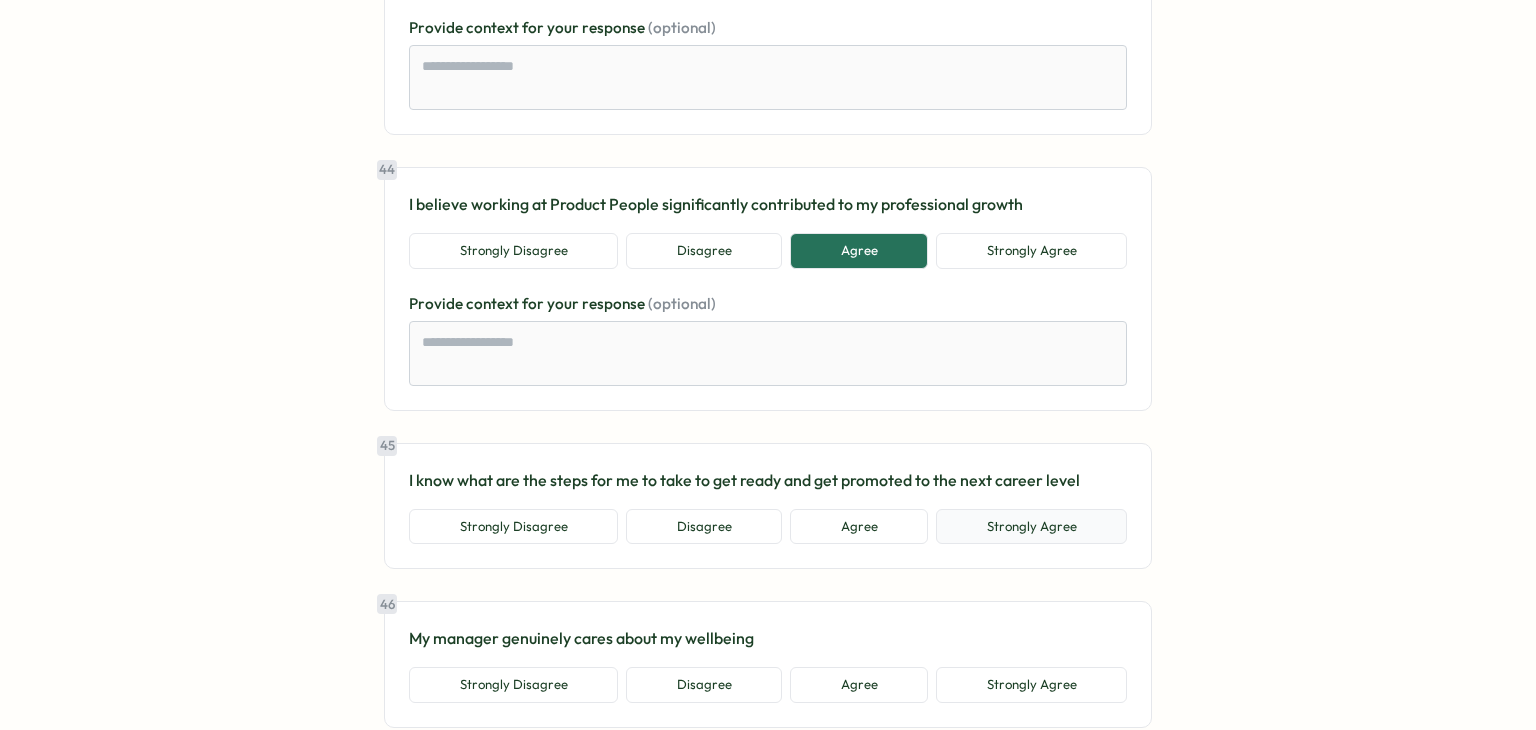 click on "Strongly Agree" at bounding box center (1031, 527) 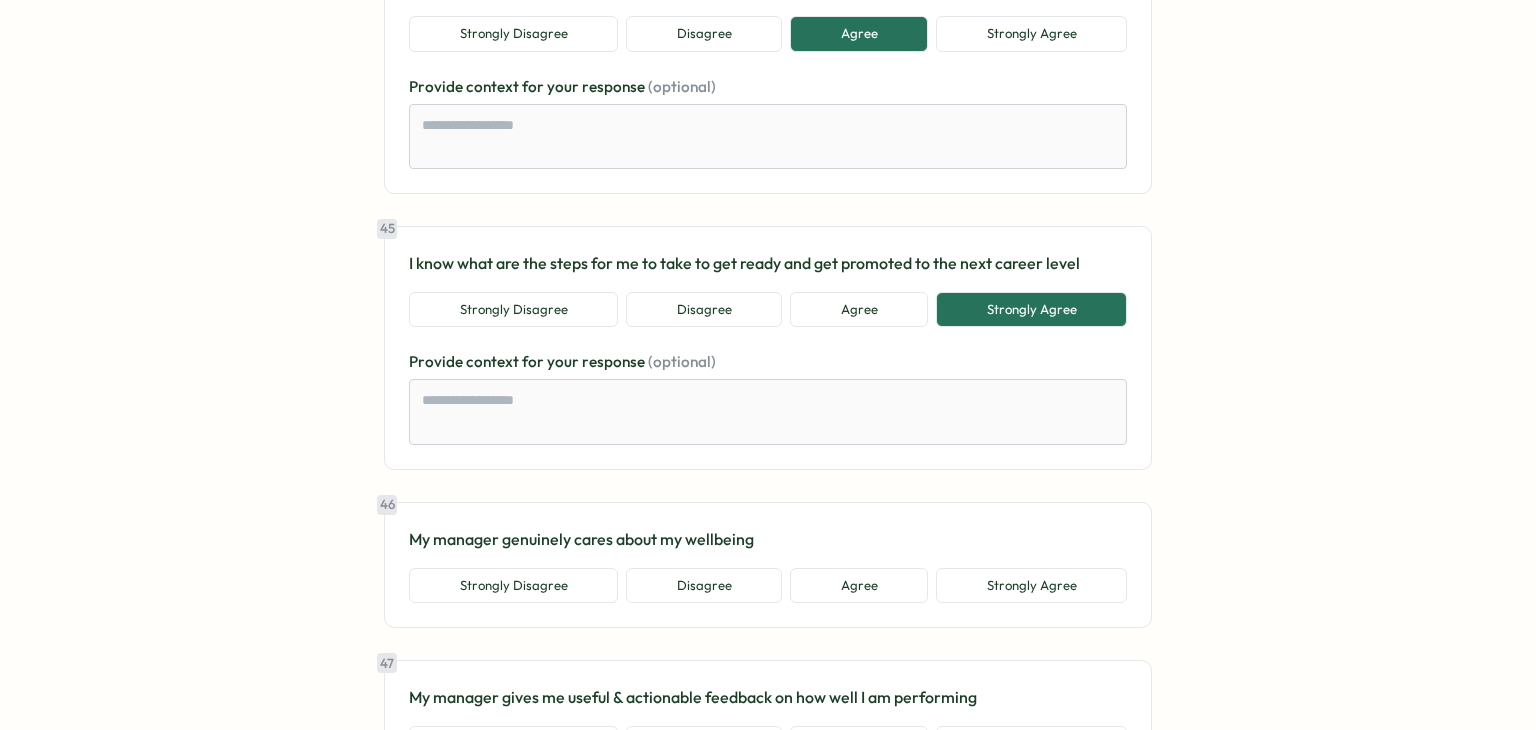 scroll, scrollTop: 12400, scrollLeft: 0, axis: vertical 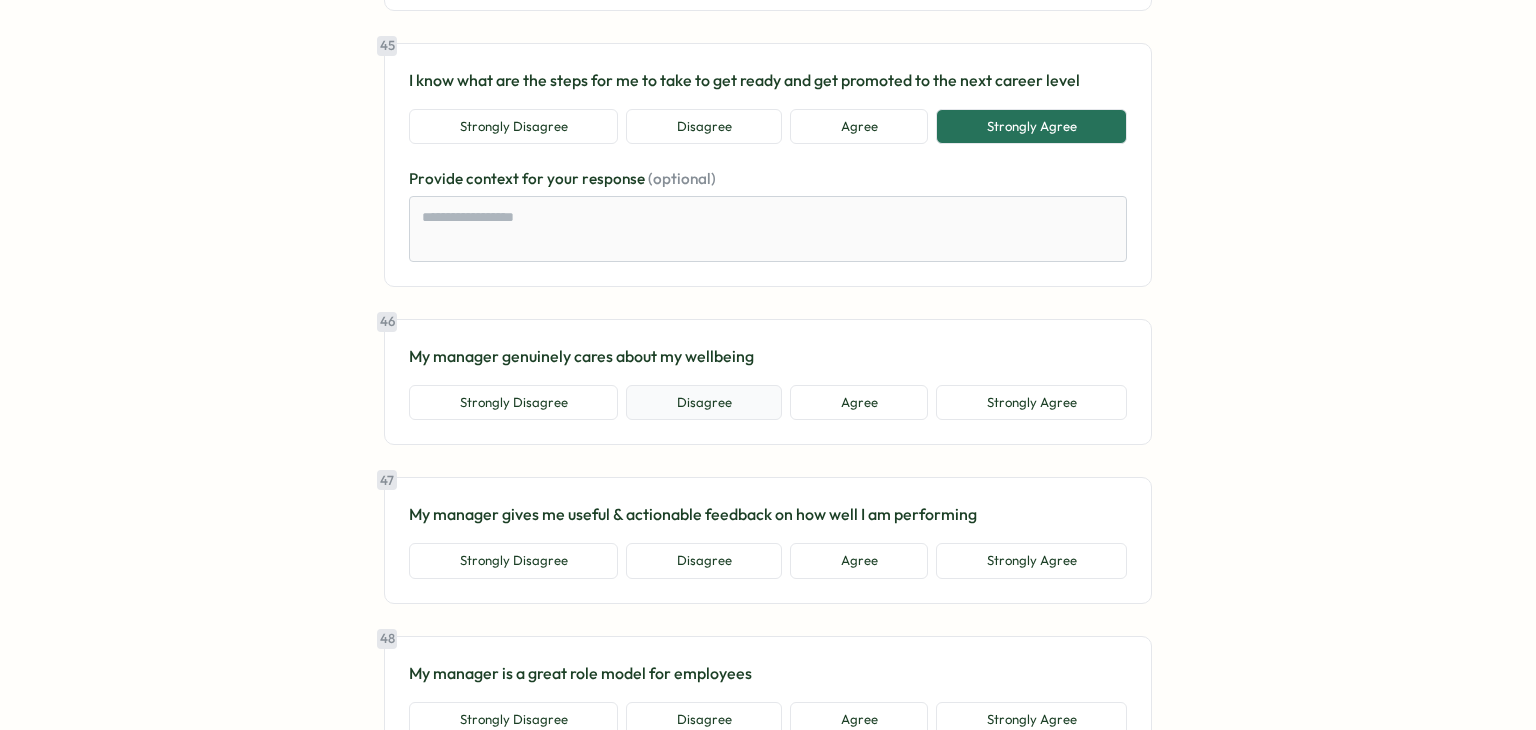 click on "Disagree" at bounding box center [704, 403] 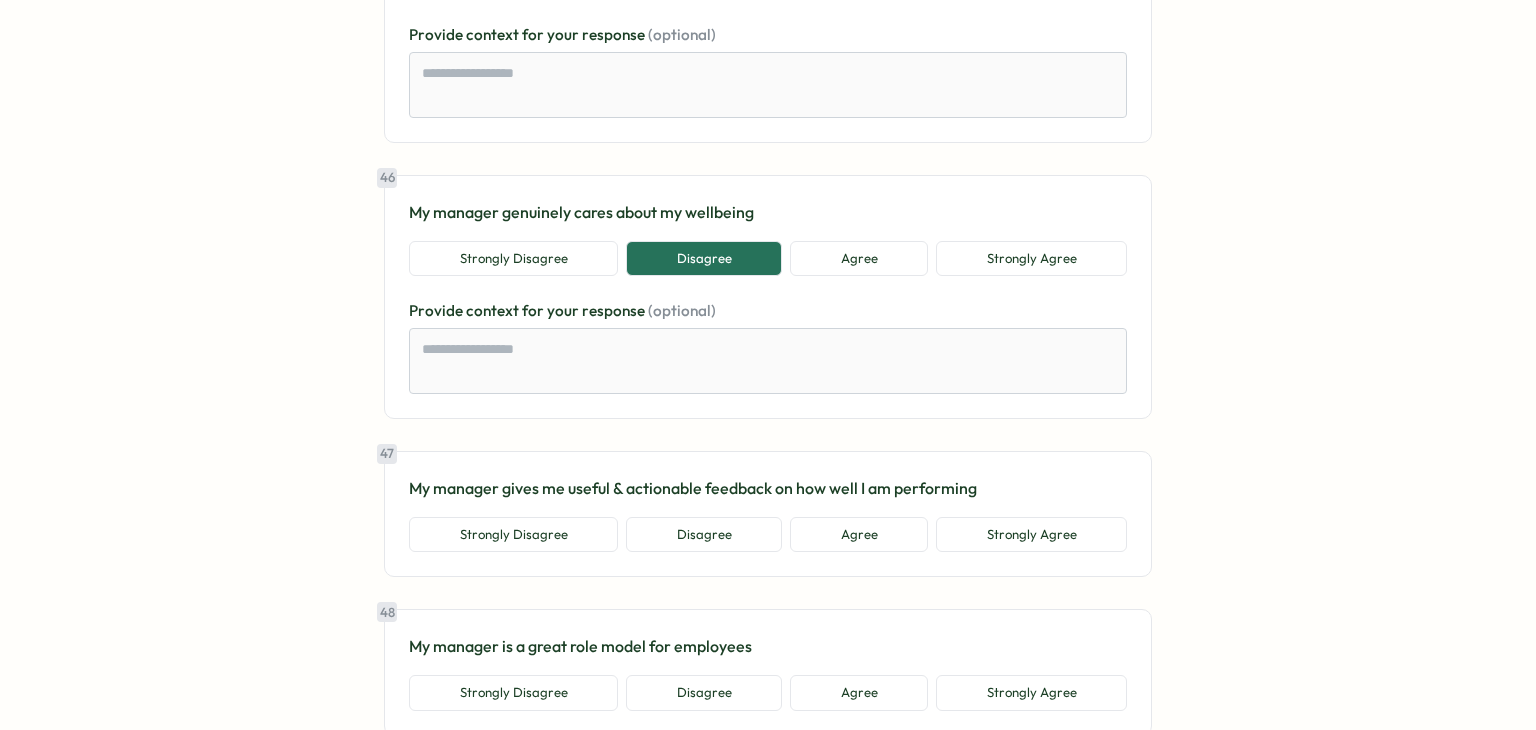scroll, scrollTop: 12700, scrollLeft: 0, axis: vertical 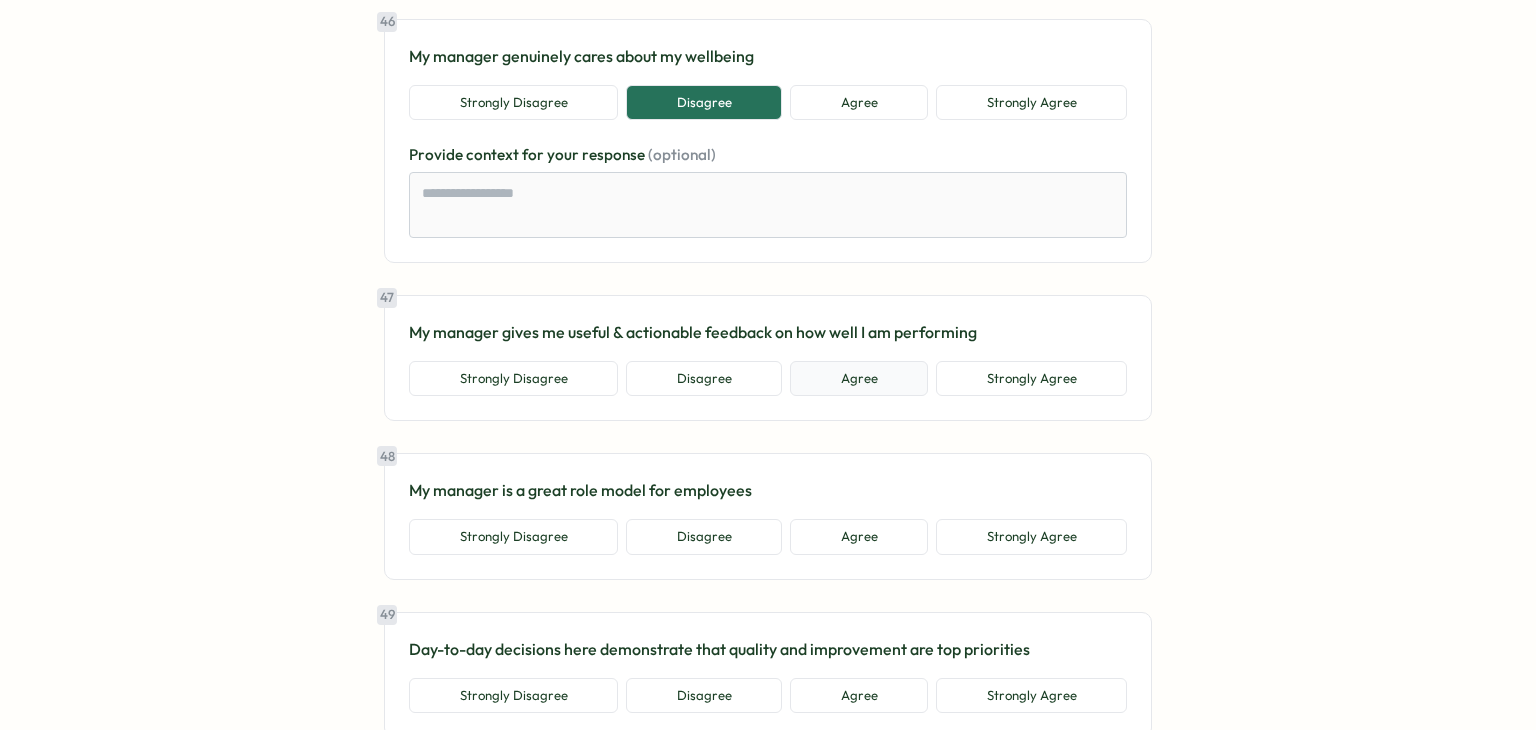 click on "Agree" at bounding box center (859, 379) 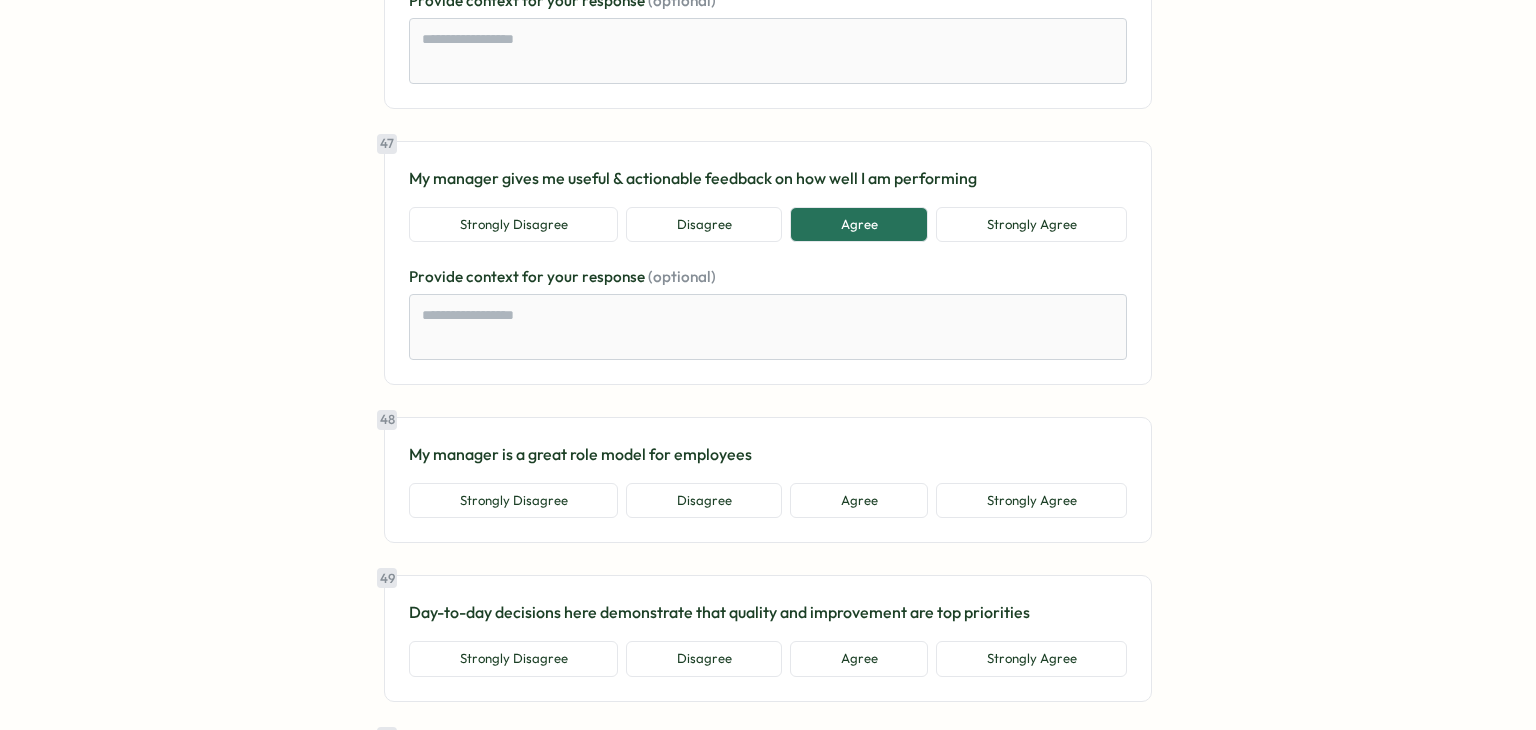 scroll, scrollTop: 13100, scrollLeft: 0, axis: vertical 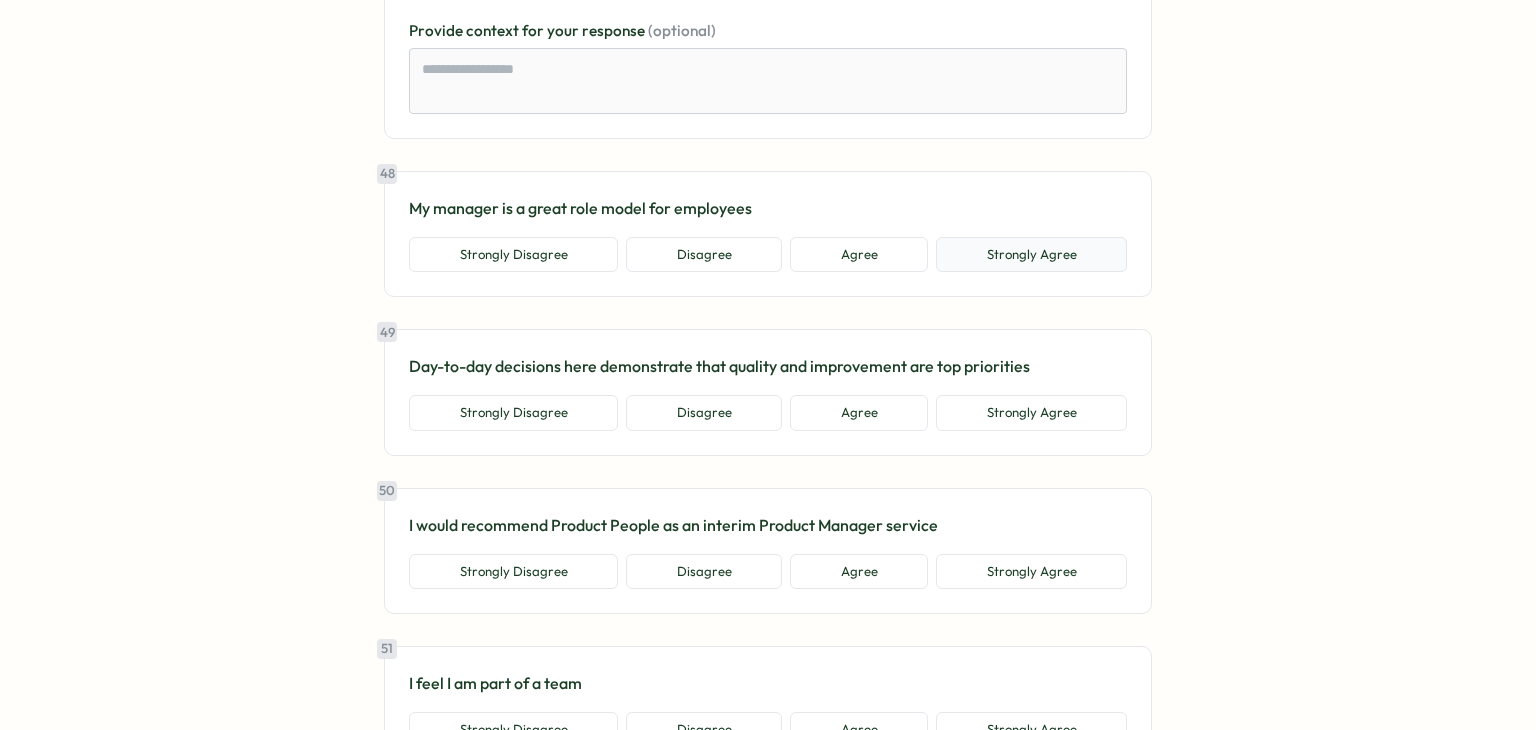 click on "Strongly Agree" at bounding box center (1031, 255) 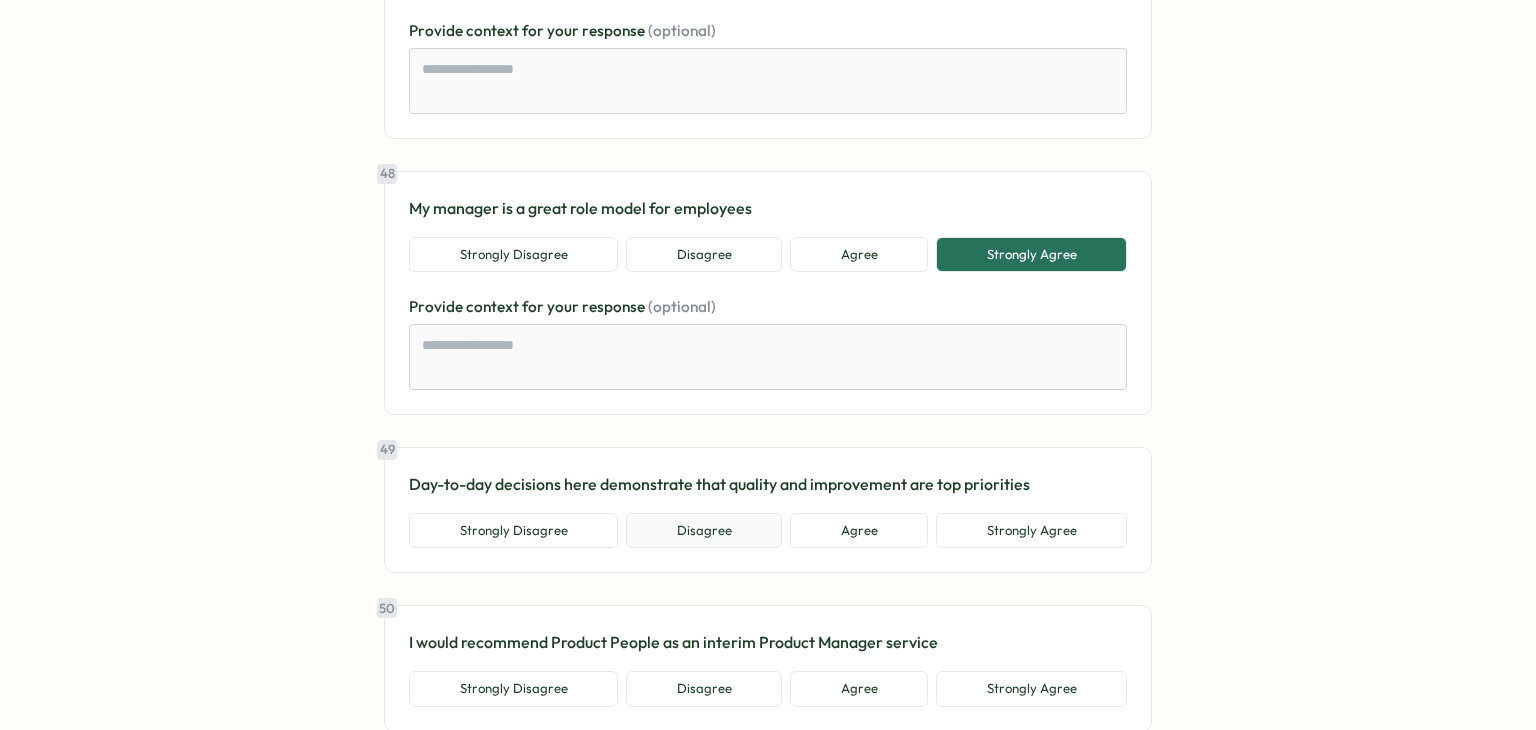 click on "Disagree" at bounding box center [704, 531] 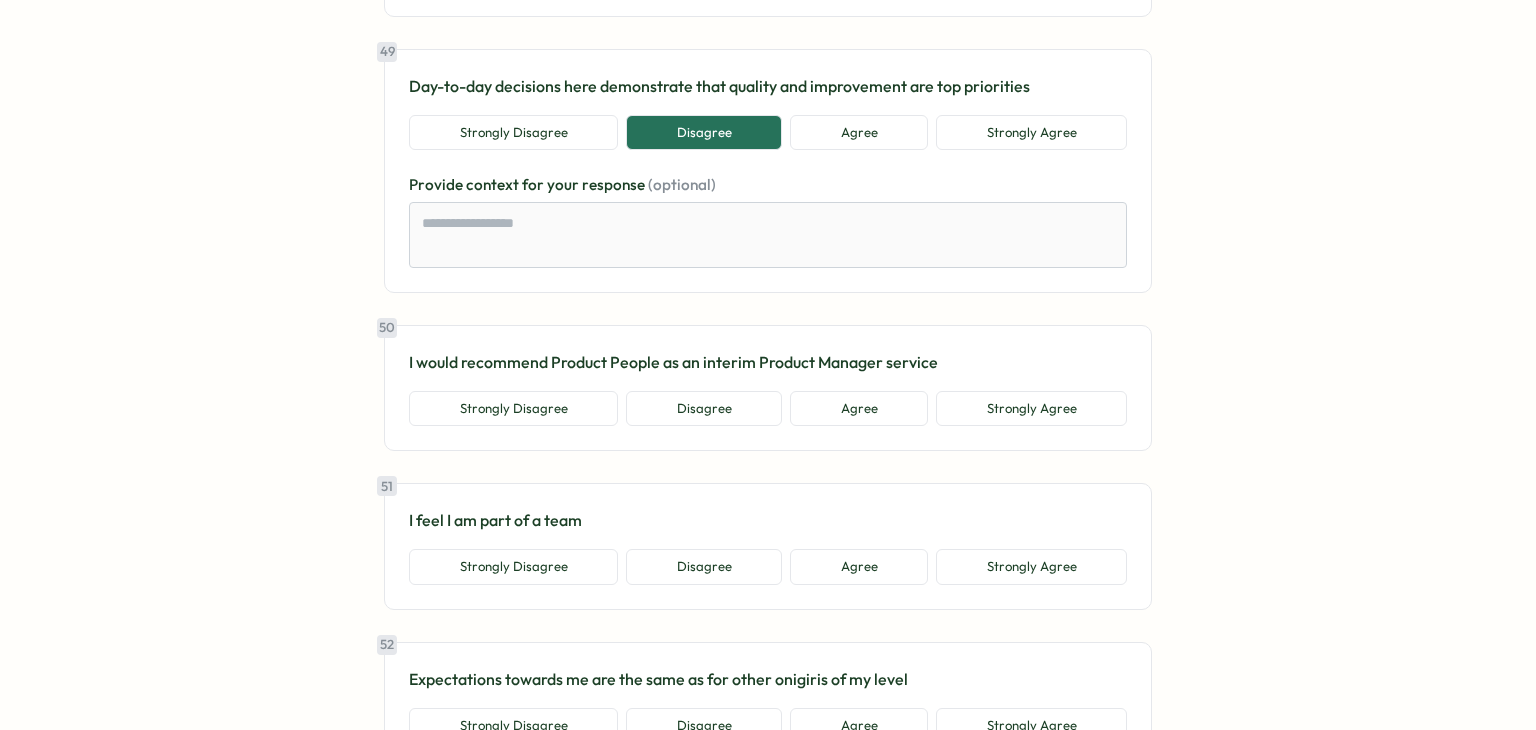 scroll, scrollTop: 13500, scrollLeft: 0, axis: vertical 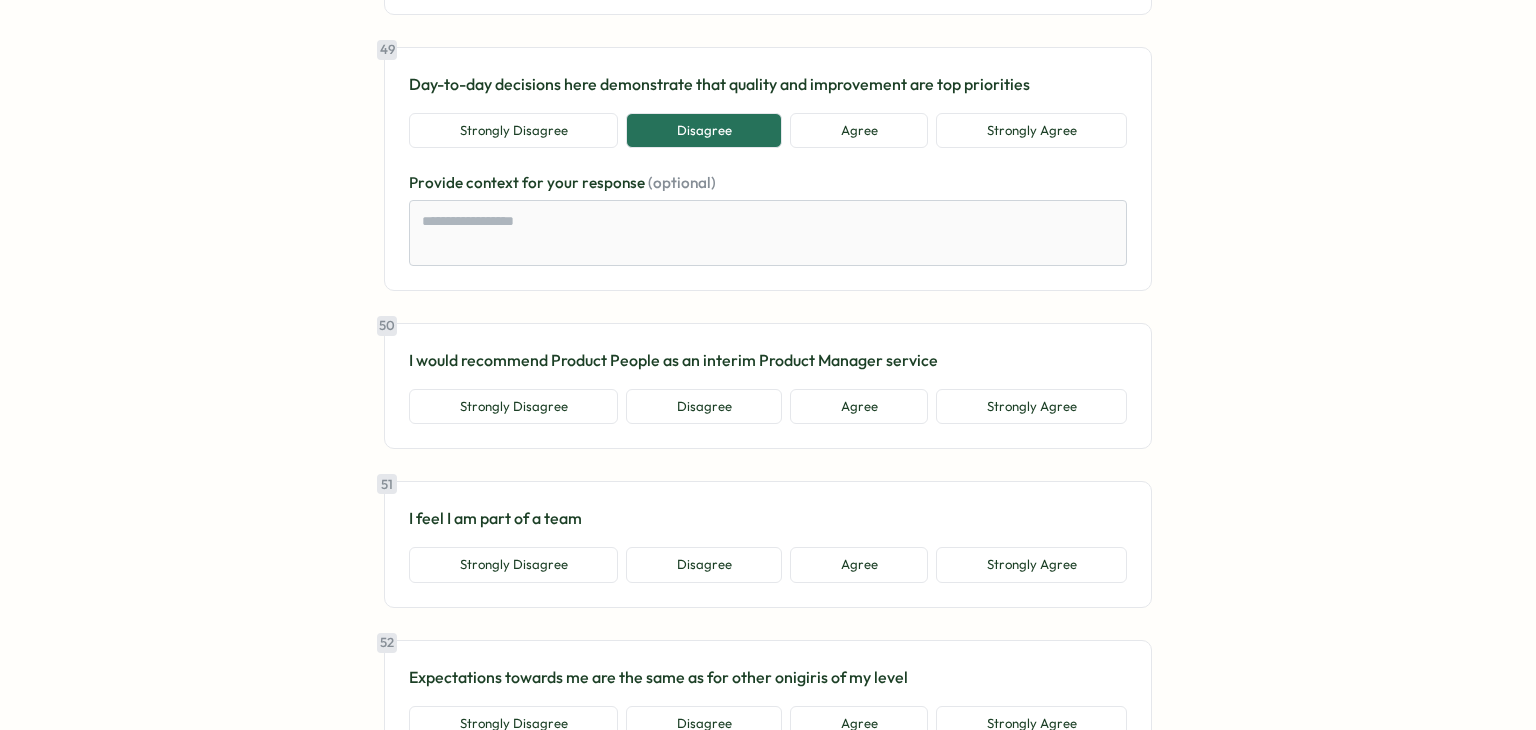 click on "Strongly Disagree Disagree Agree Strongly Agree" at bounding box center (768, 407) 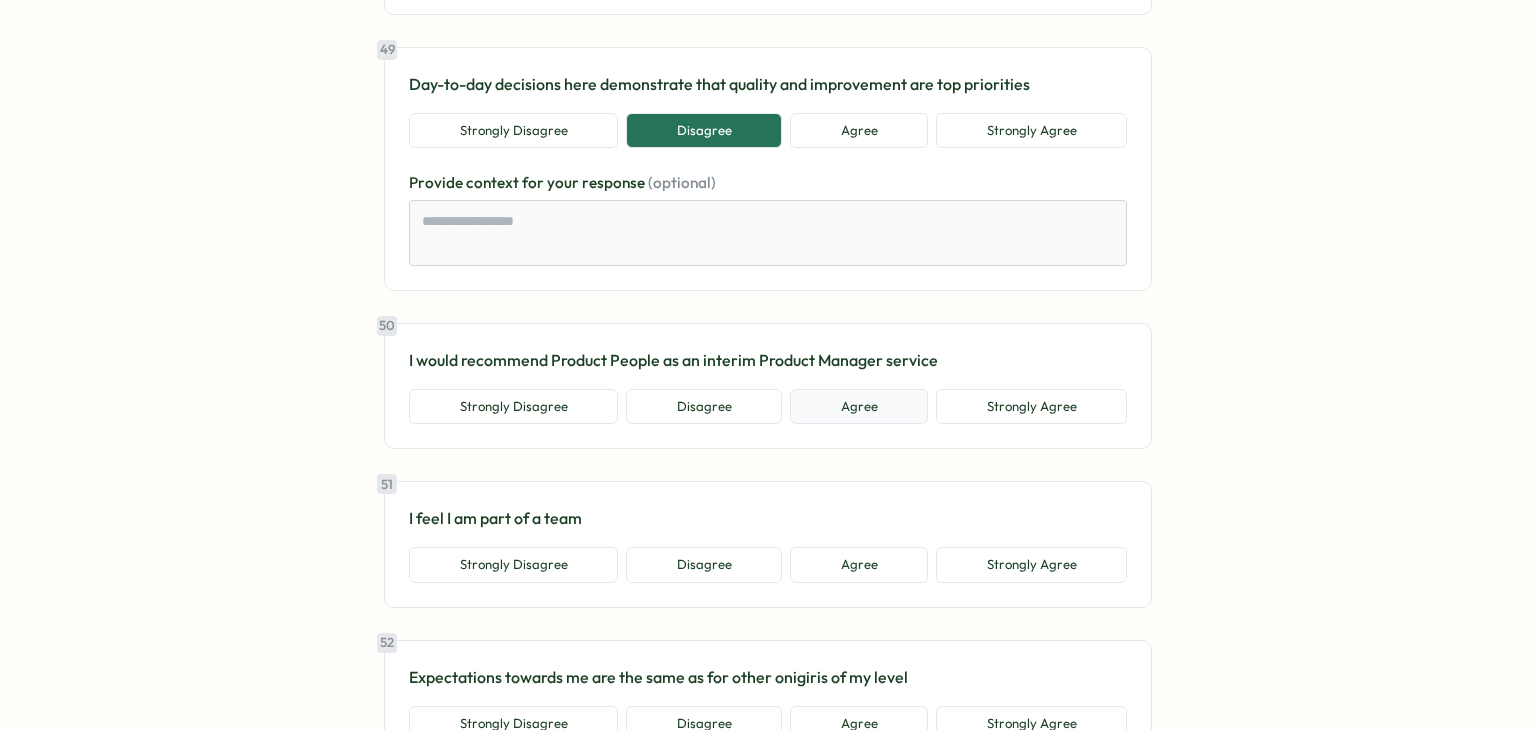click on "Agree" at bounding box center (859, 407) 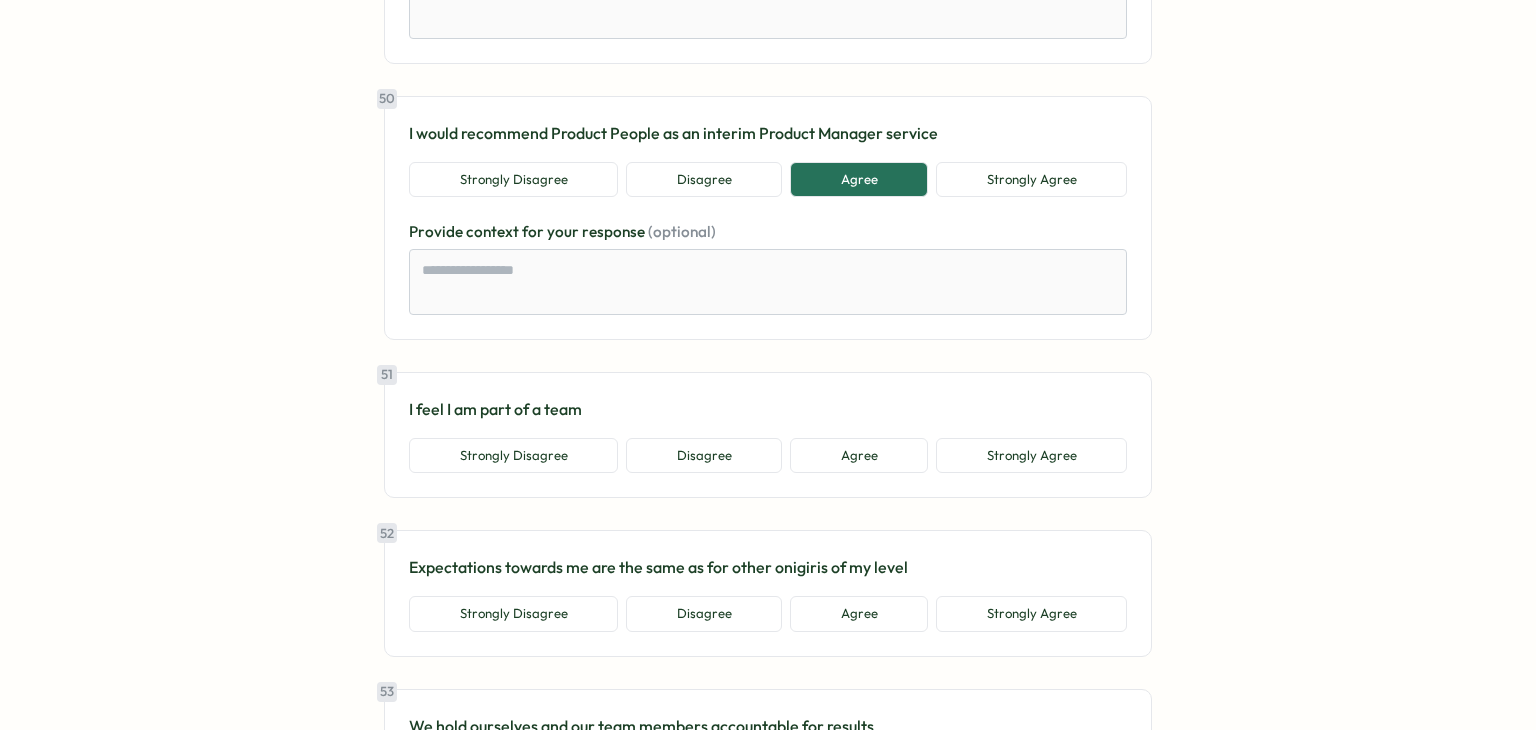 scroll, scrollTop: 13900, scrollLeft: 0, axis: vertical 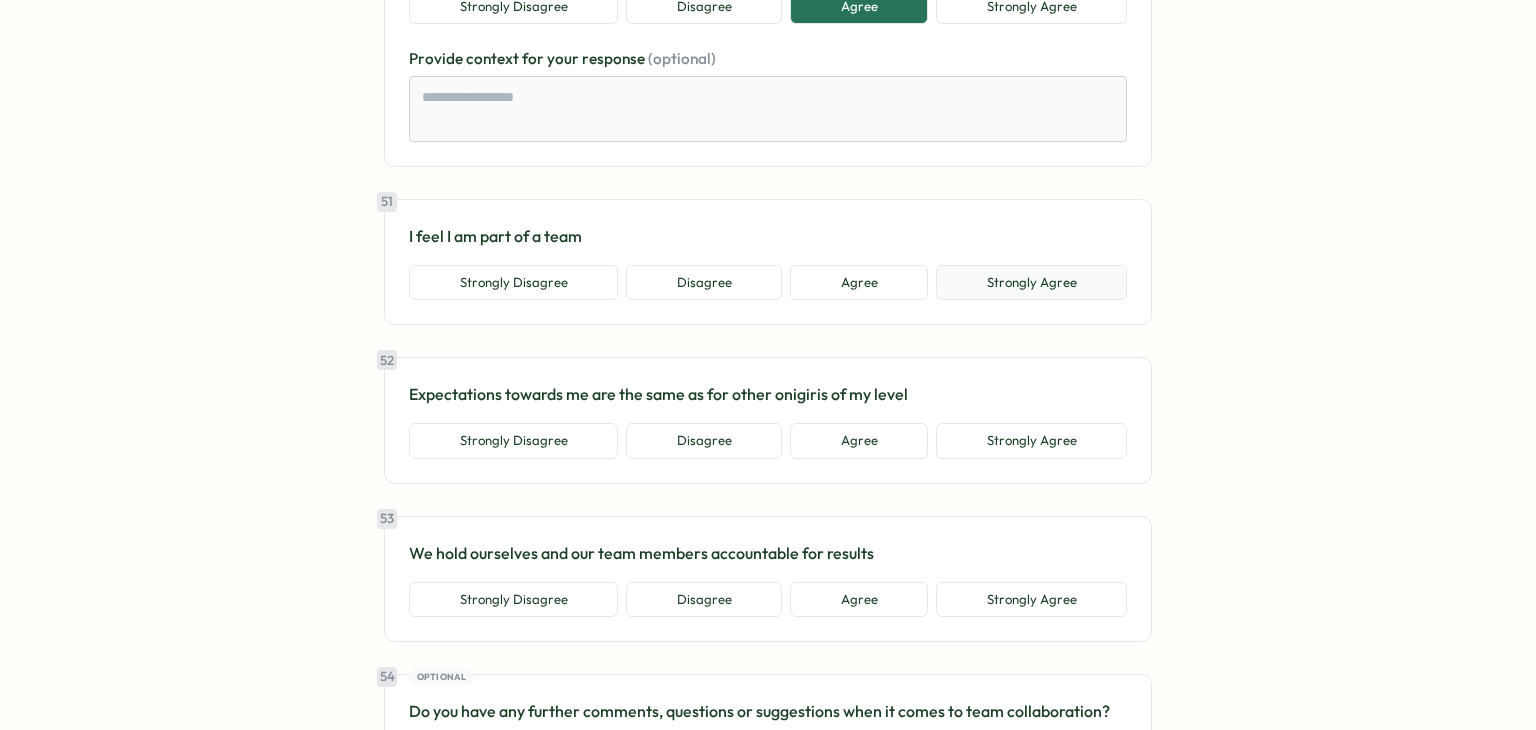 click on "Strongly Agree" at bounding box center [1031, 283] 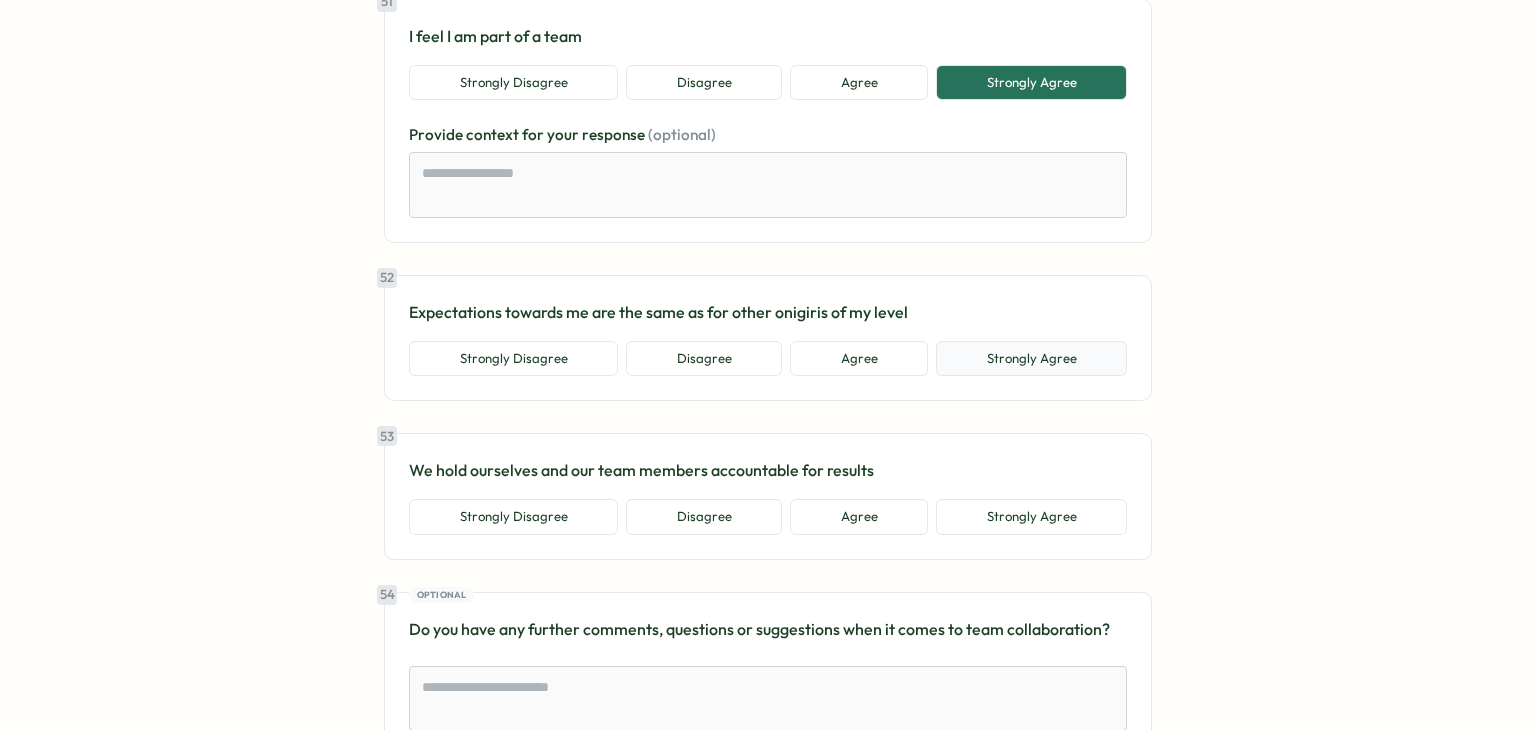 click on "Strongly Agree" at bounding box center (1031, 359) 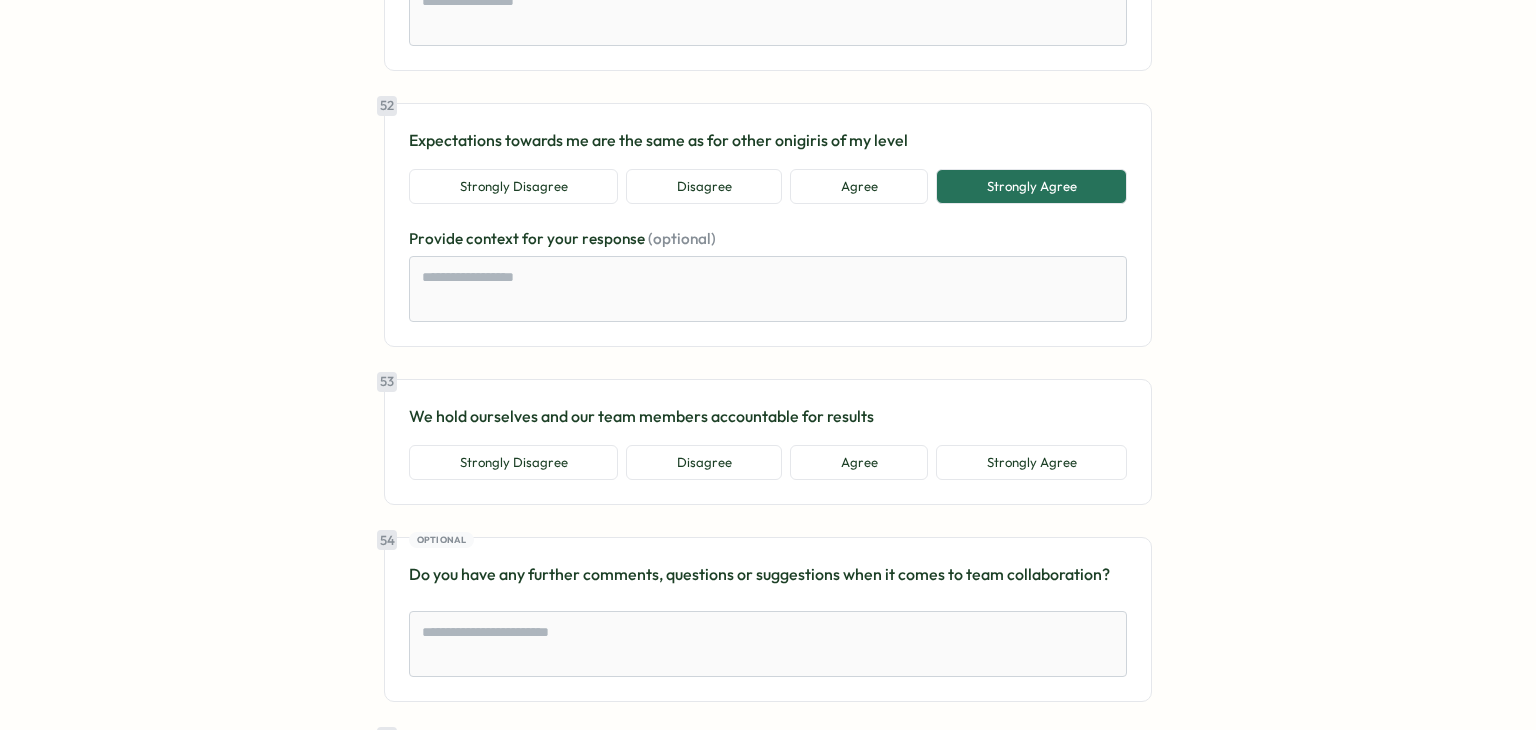 scroll, scrollTop: 14400, scrollLeft: 0, axis: vertical 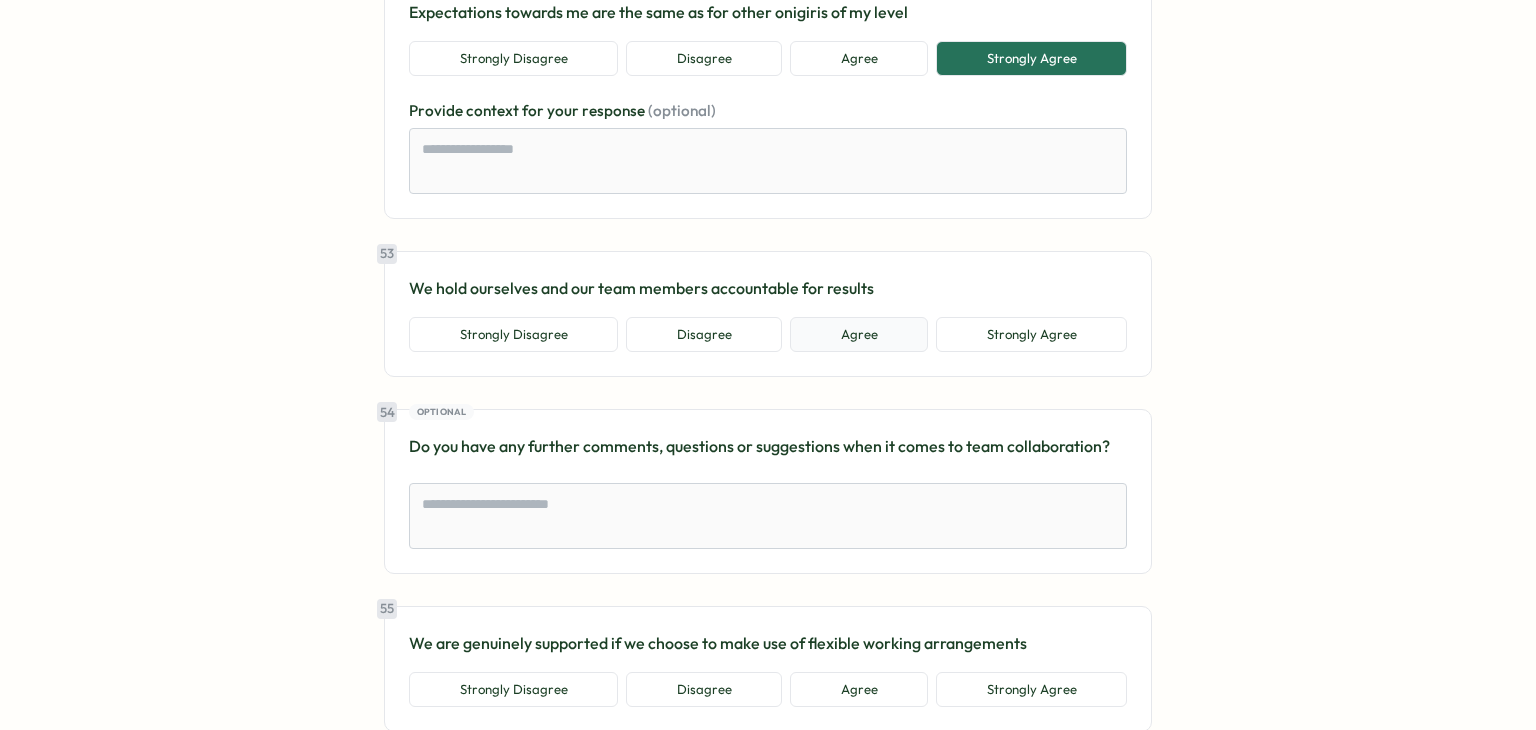 click on "Agree" at bounding box center (859, 335) 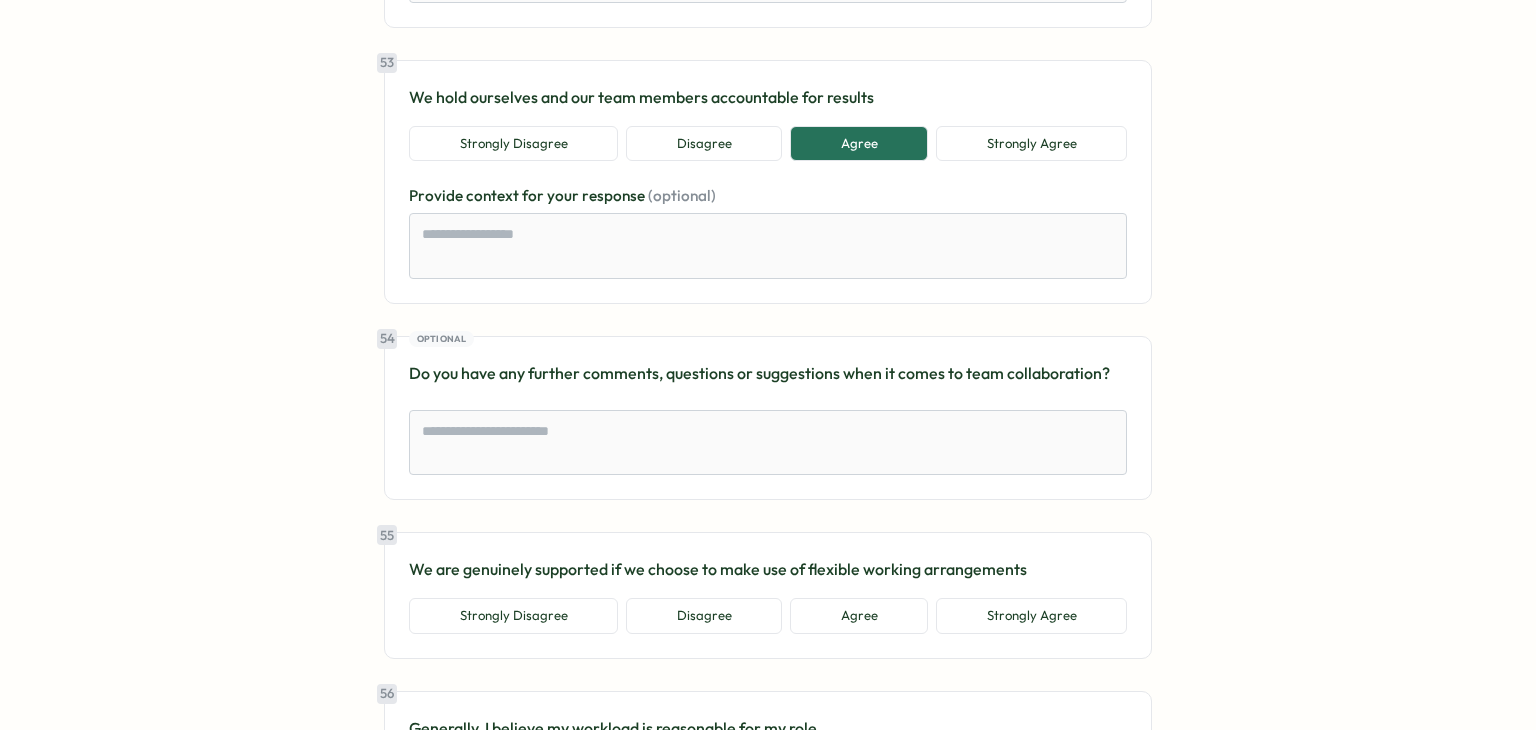 scroll, scrollTop: 14600, scrollLeft: 0, axis: vertical 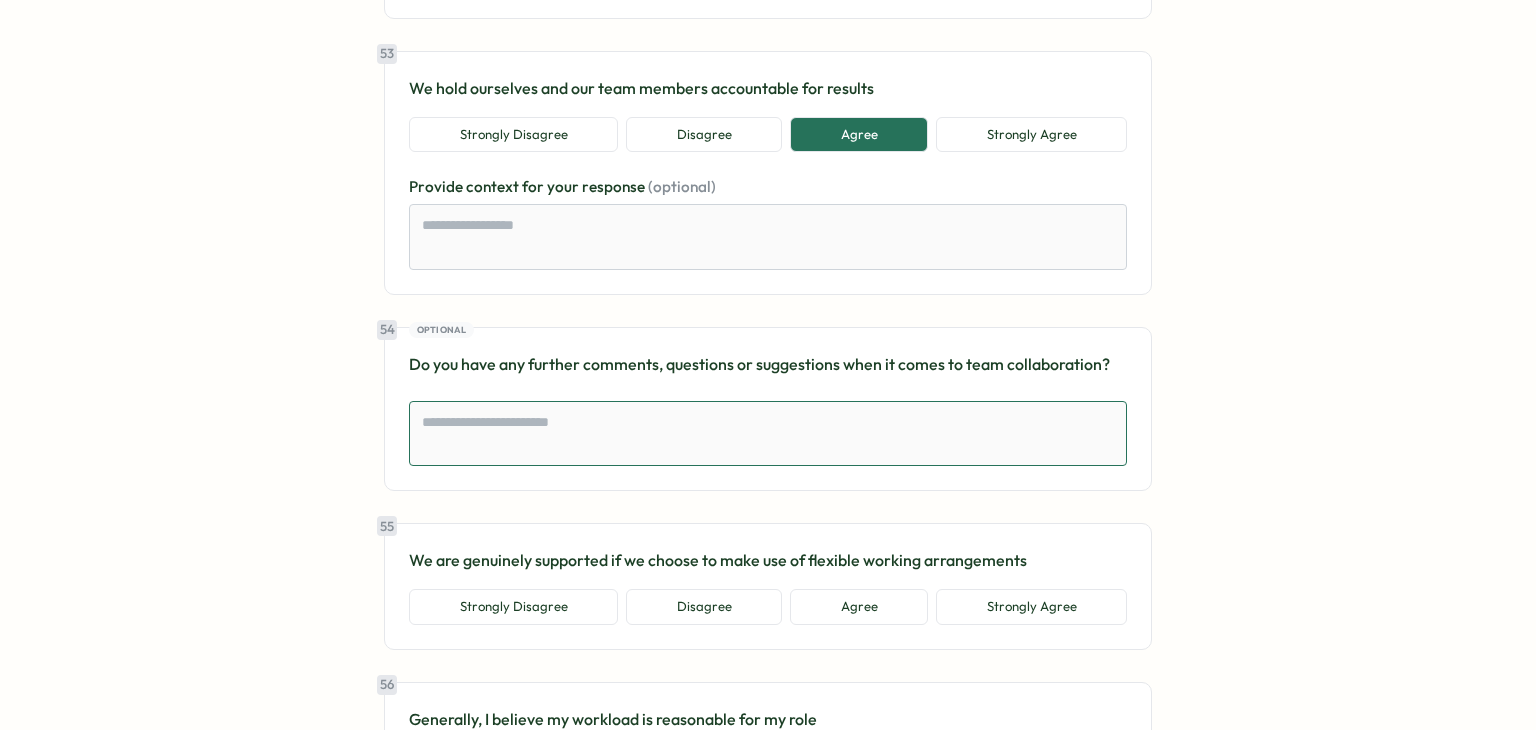 click at bounding box center [768, 434] 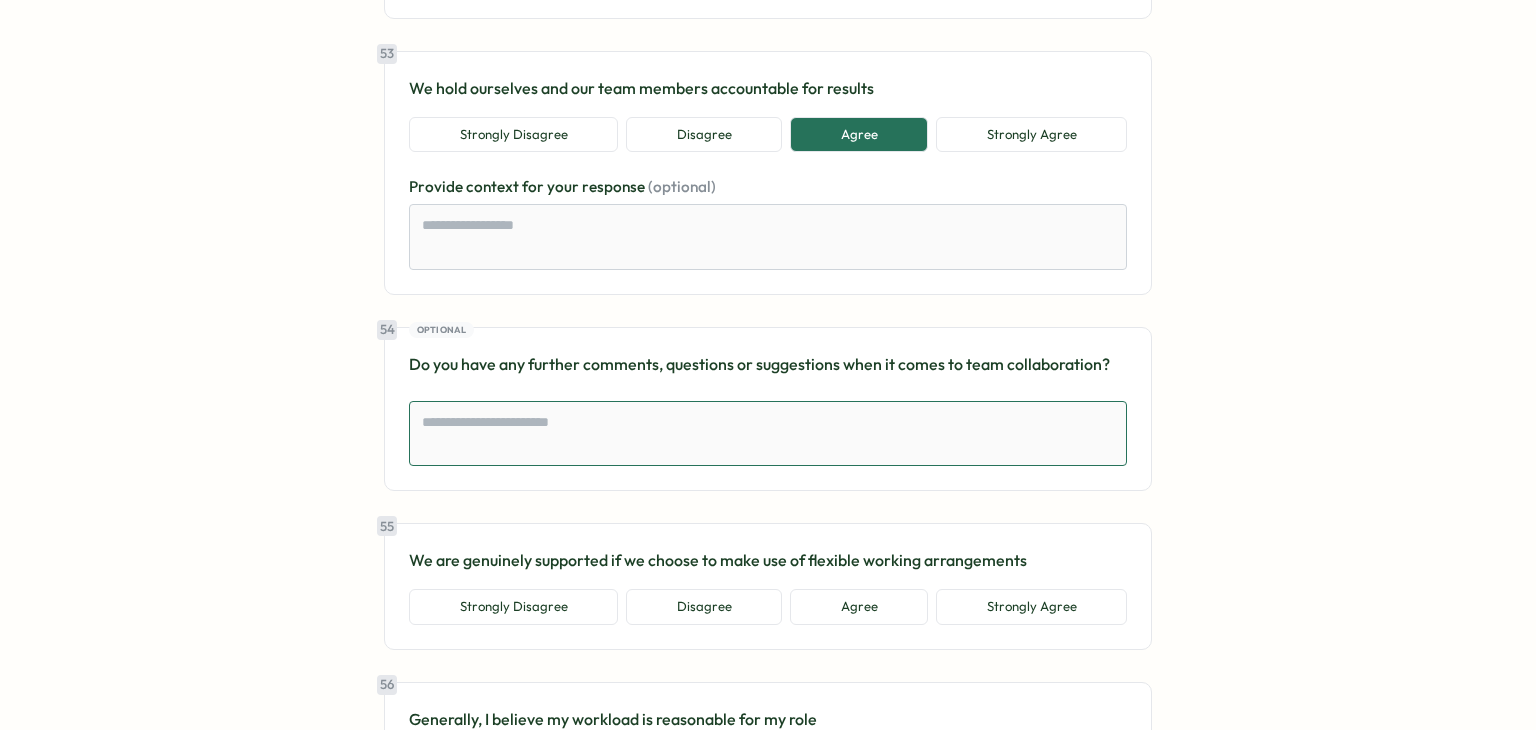 type on "*" 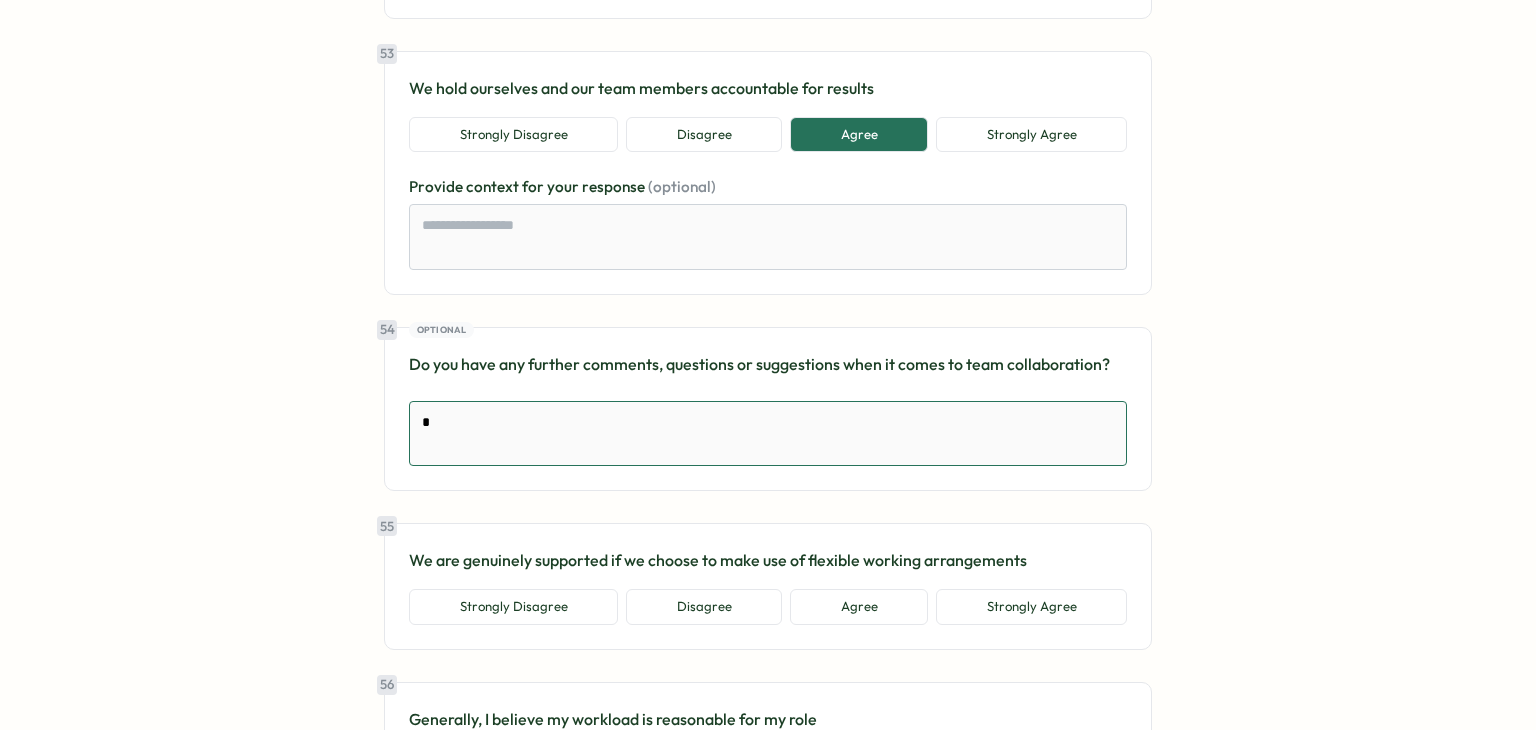 type on "*" 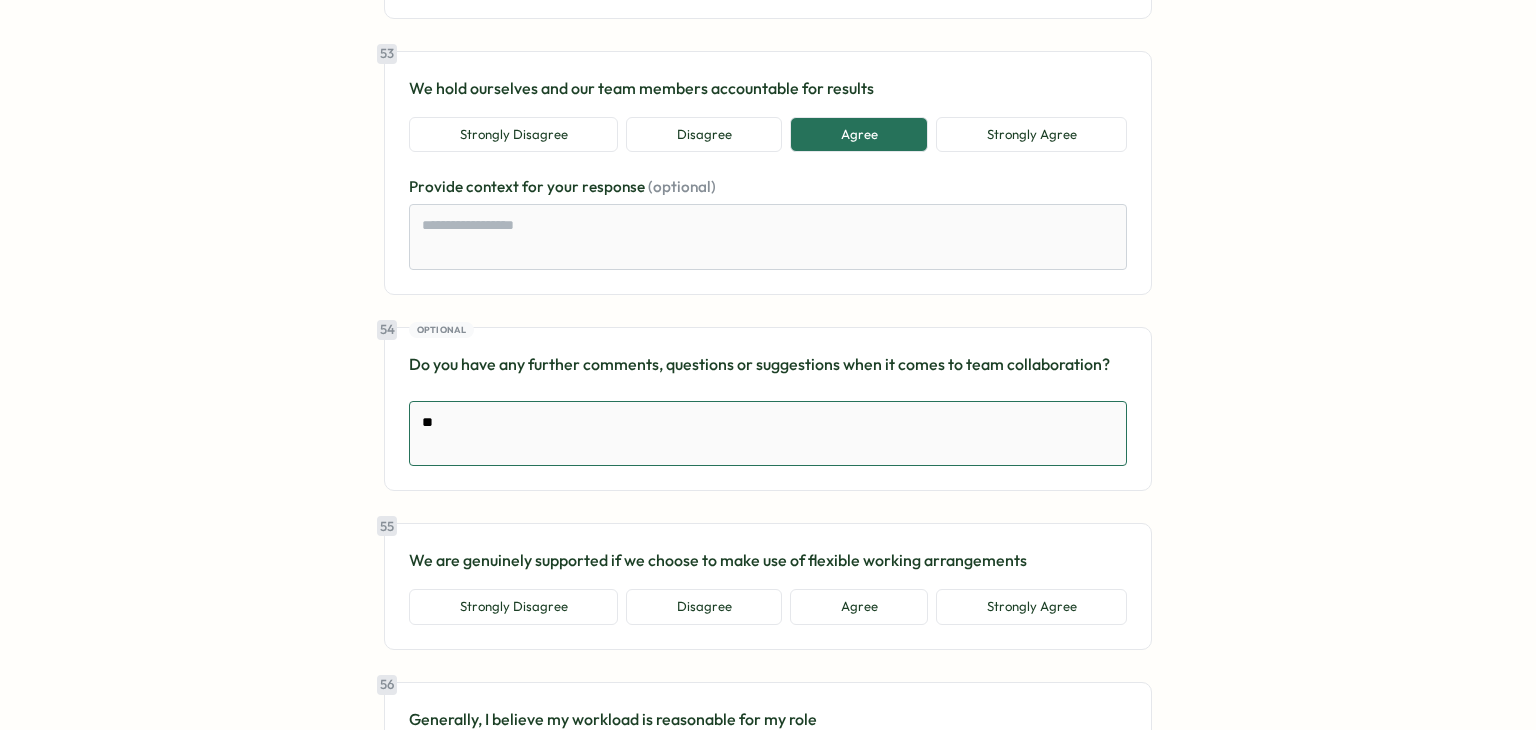 type on "*" 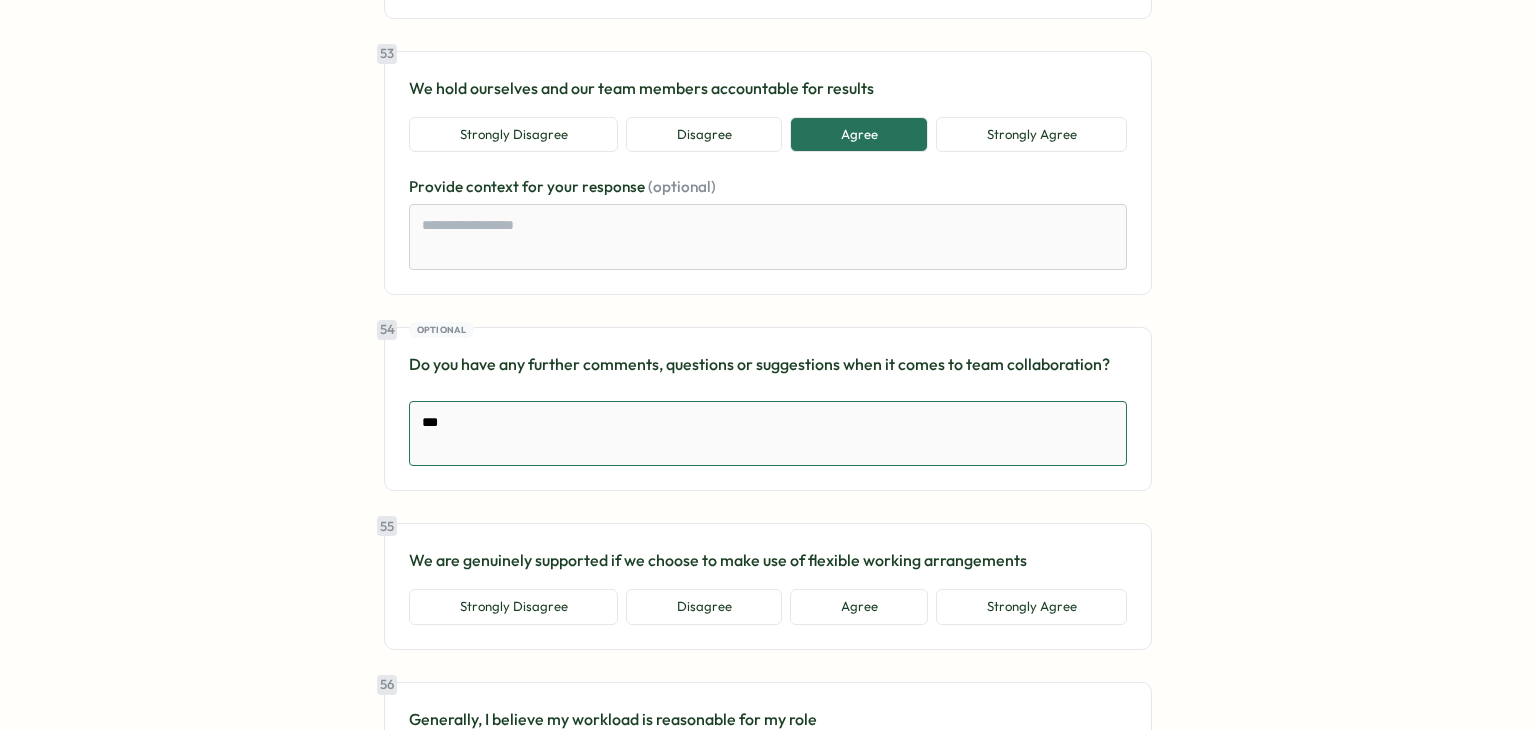 type on "*" 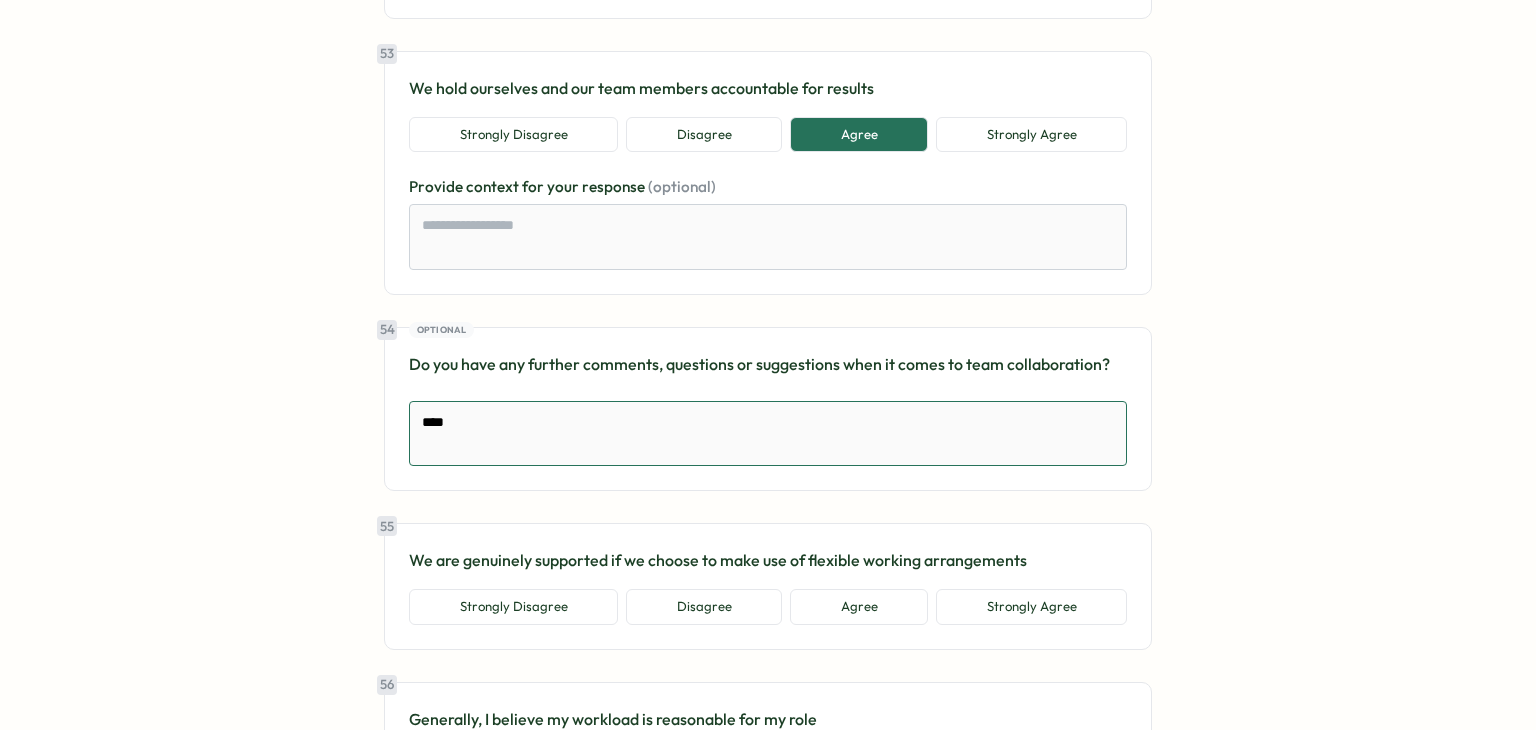 type on "*" 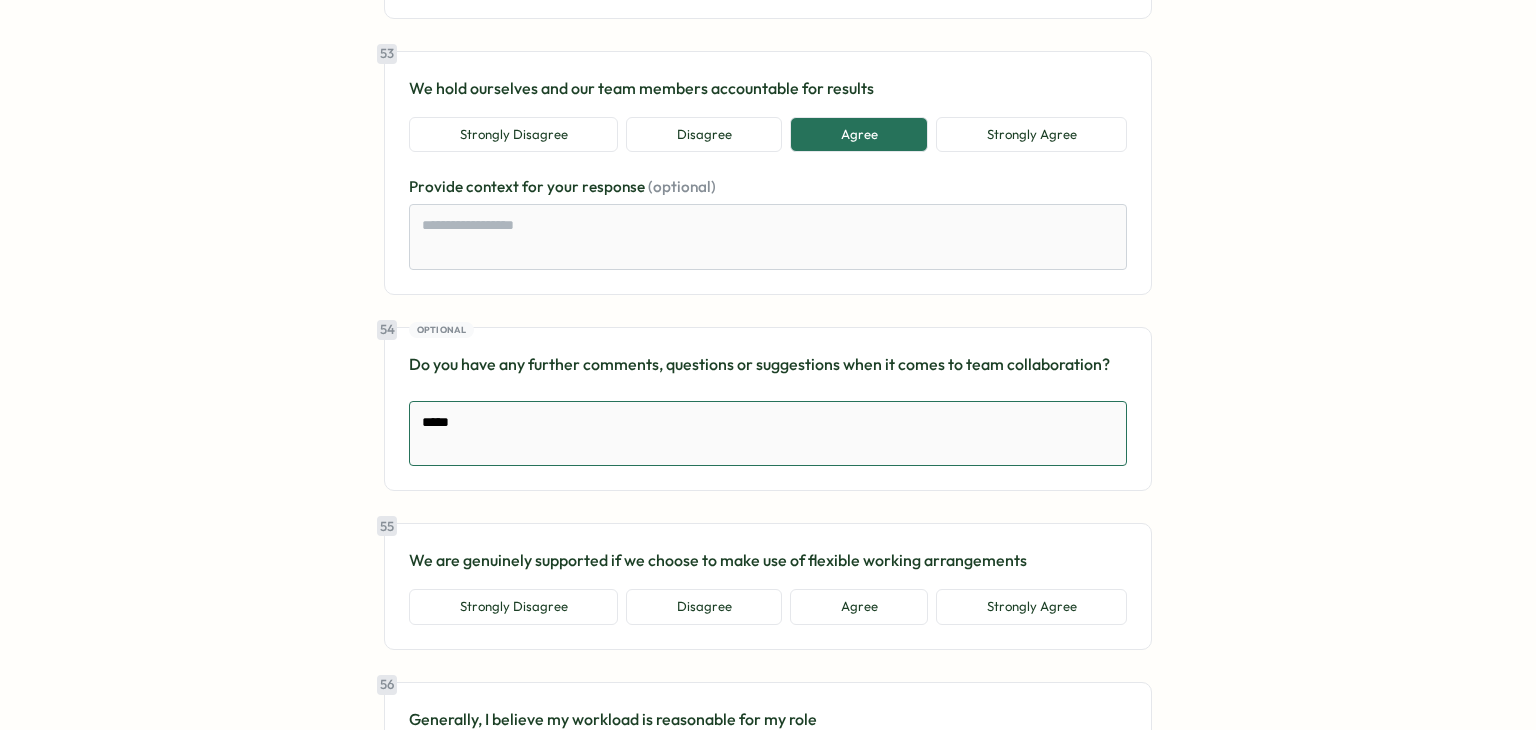 type on "*" 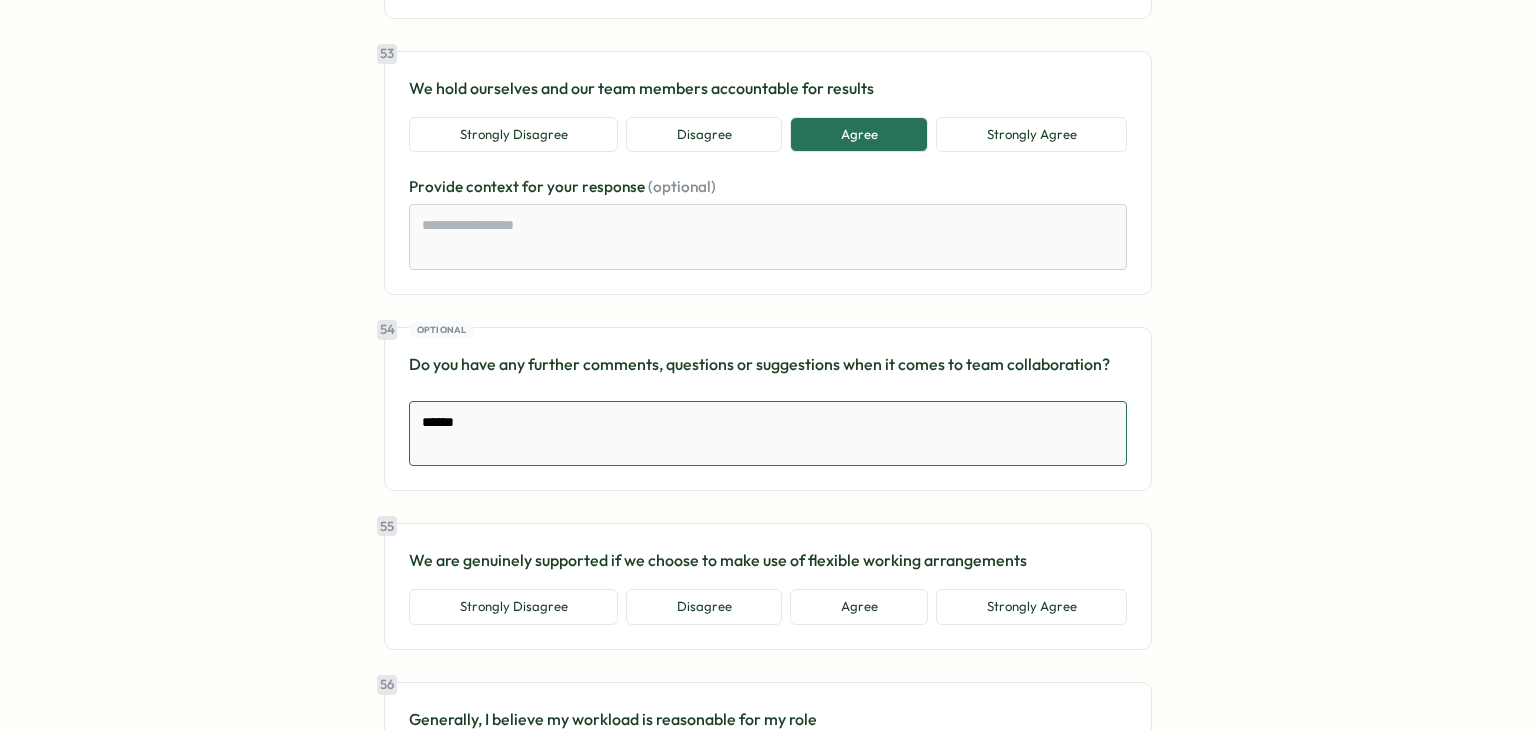 type on "*******" 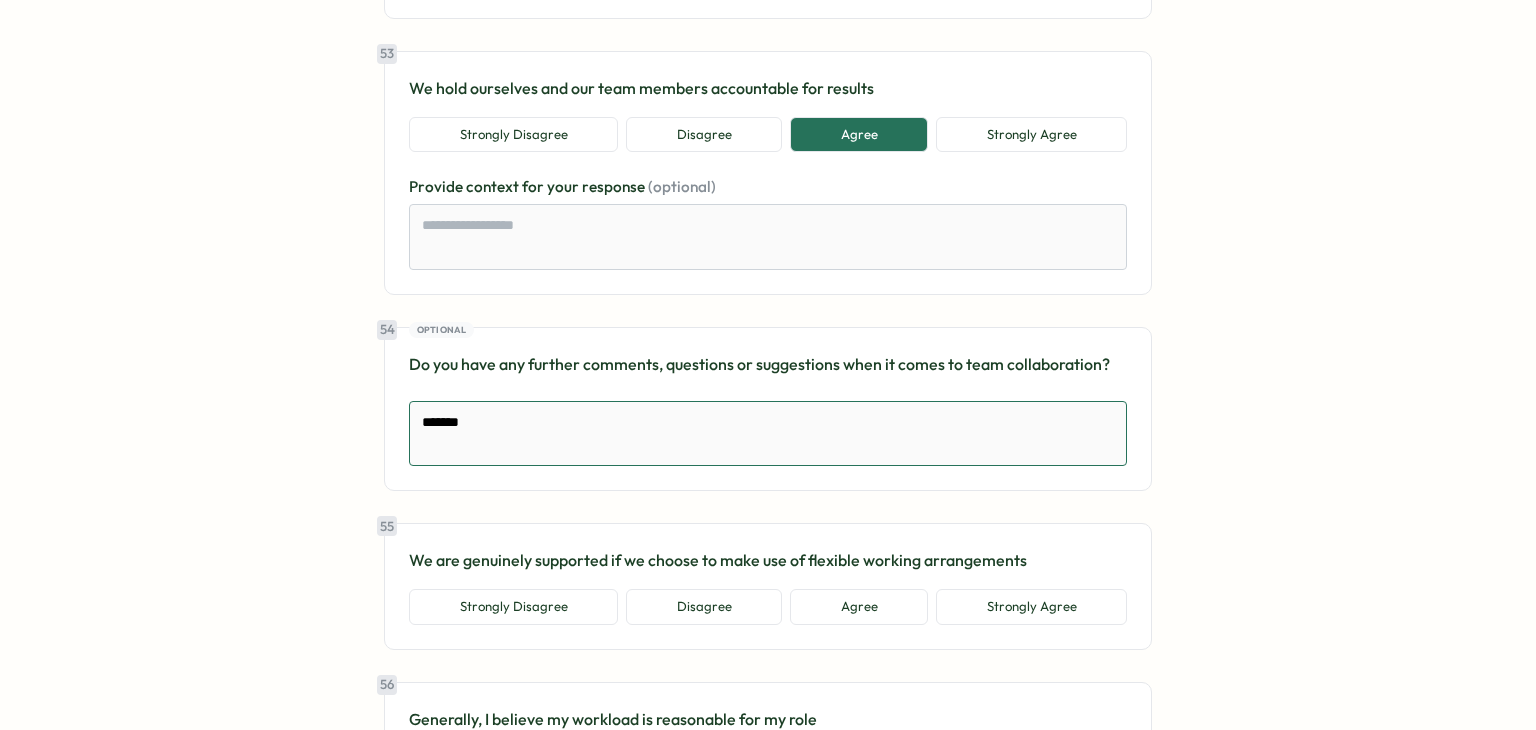 type on "*" 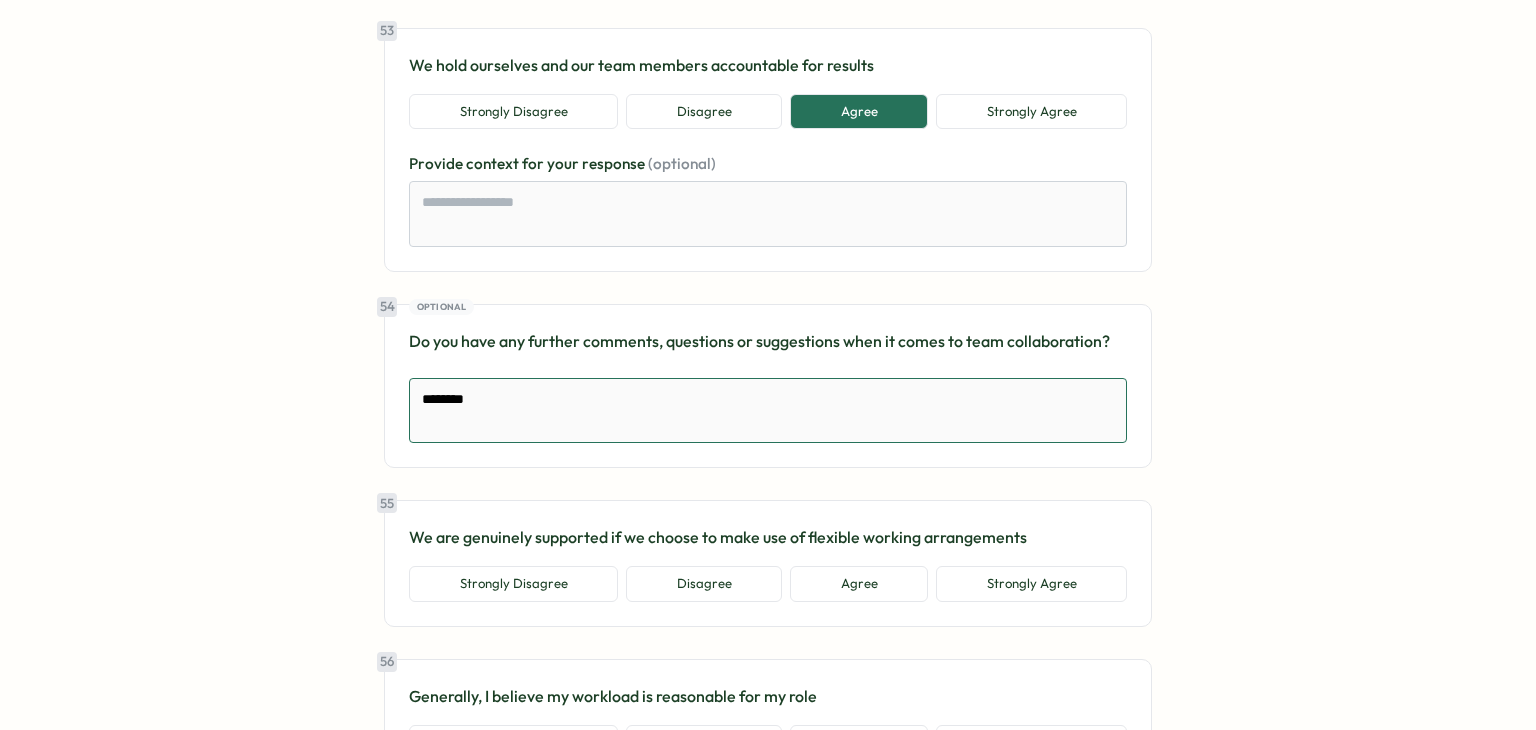 scroll, scrollTop: 14600, scrollLeft: 0, axis: vertical 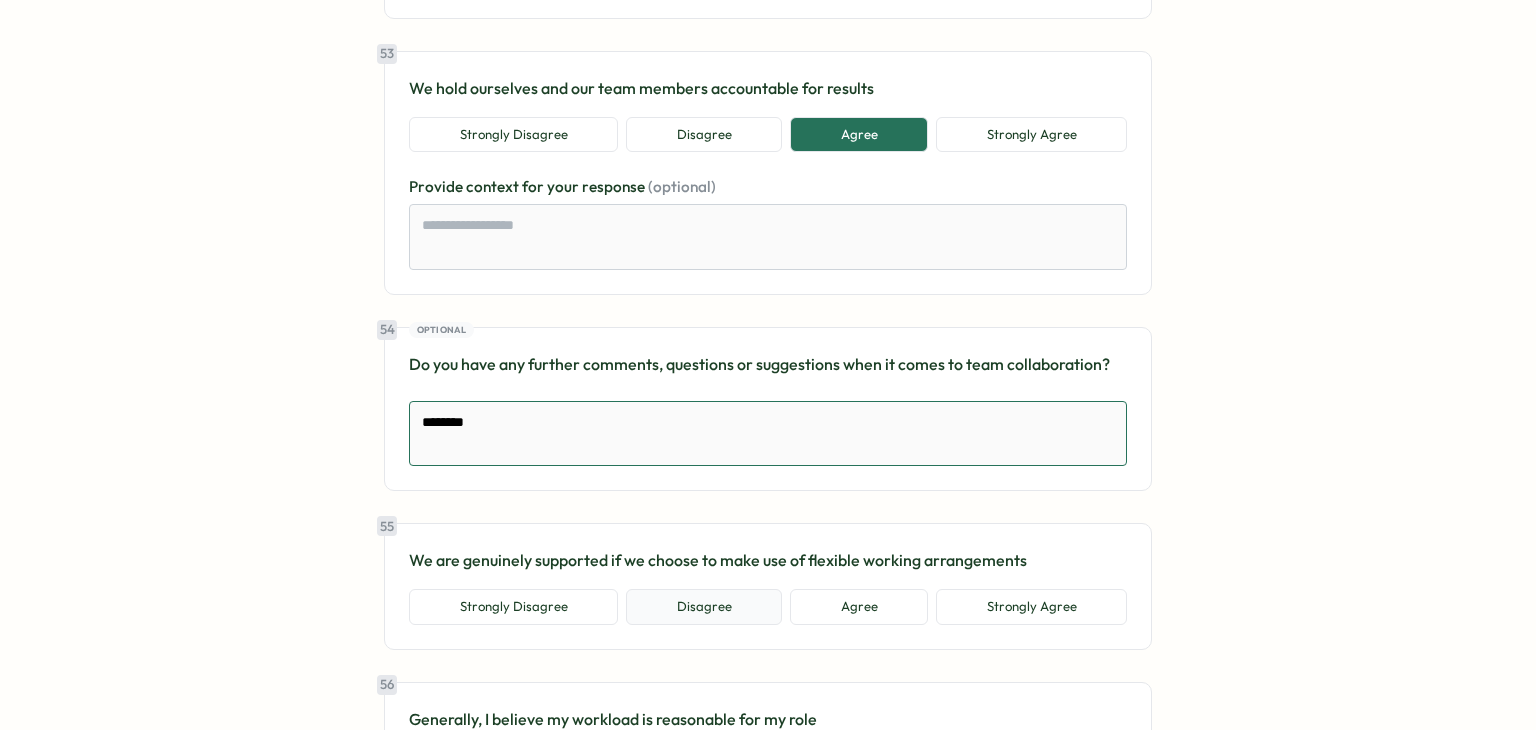 type on "********" 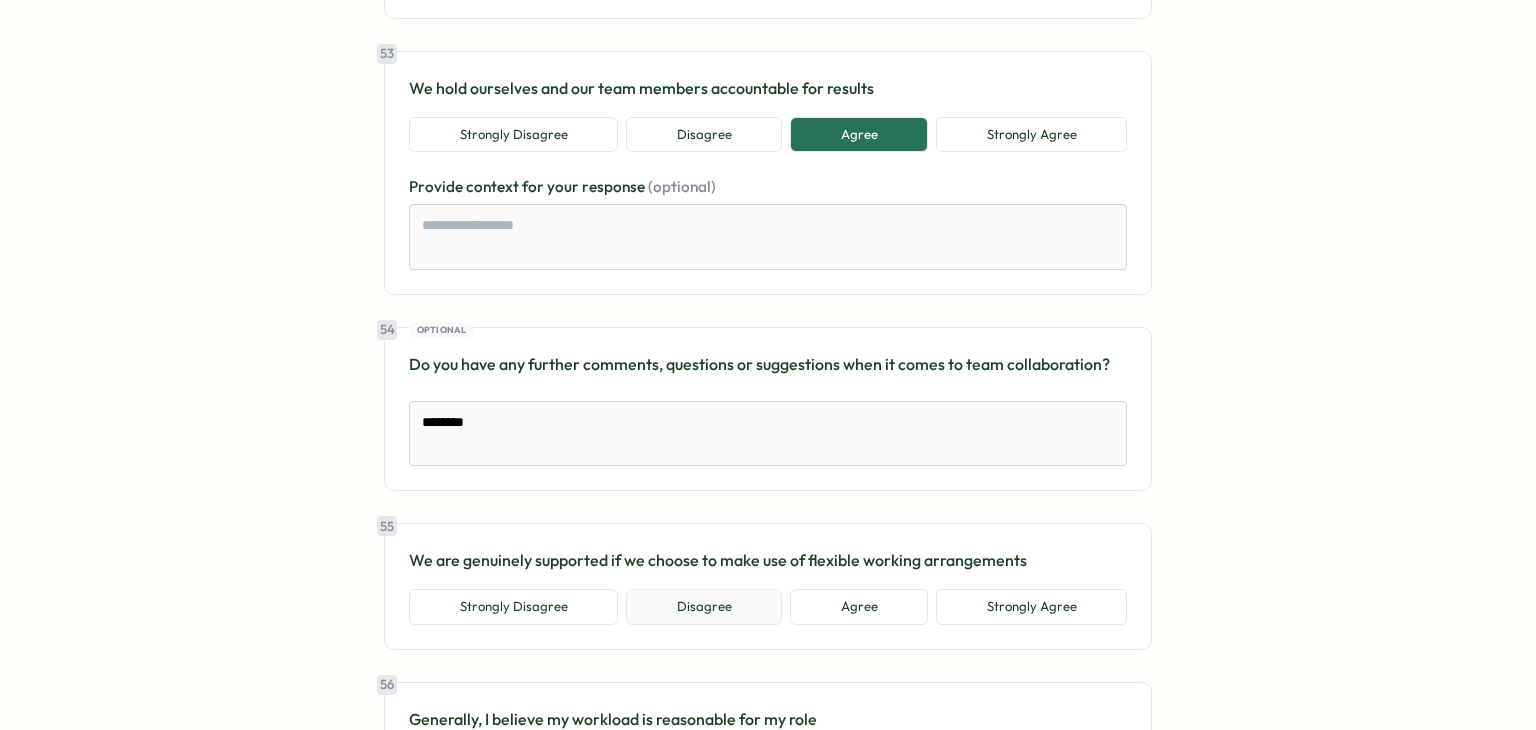 click on "Disagree" at bounding box center [704, 607] 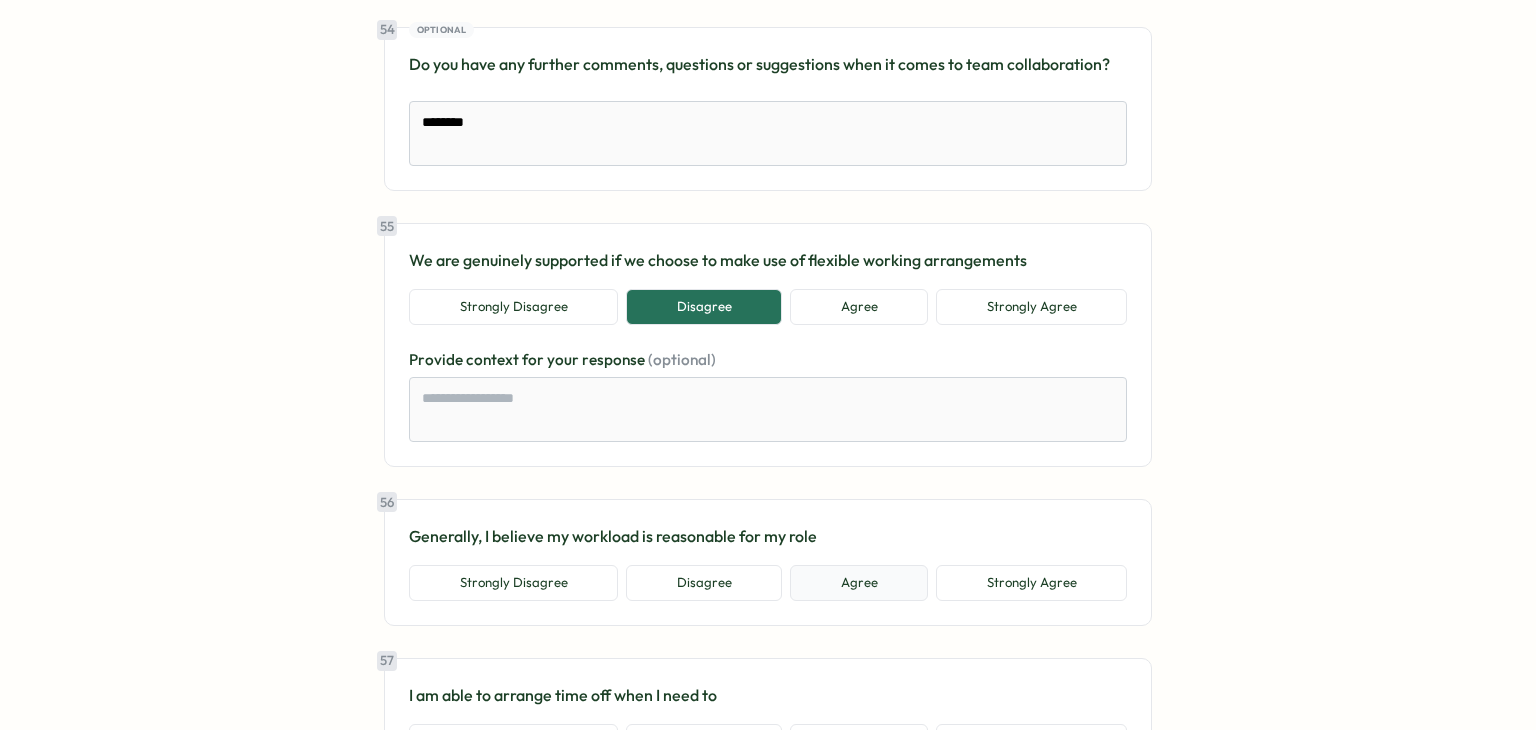 click on "Agree" at bounding box center (859, 583) 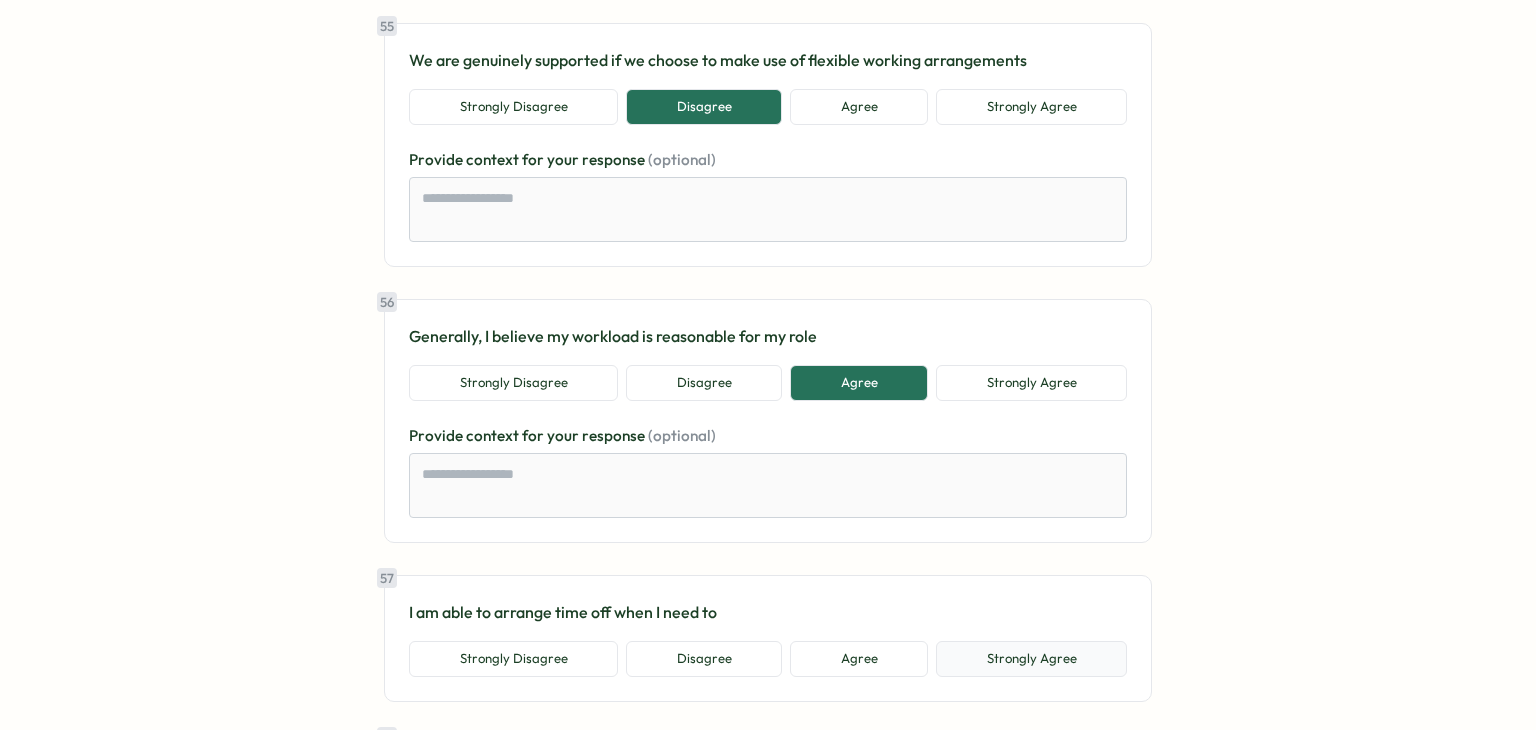 click on "Strongly Agree" at bounding box center (1031, 659) 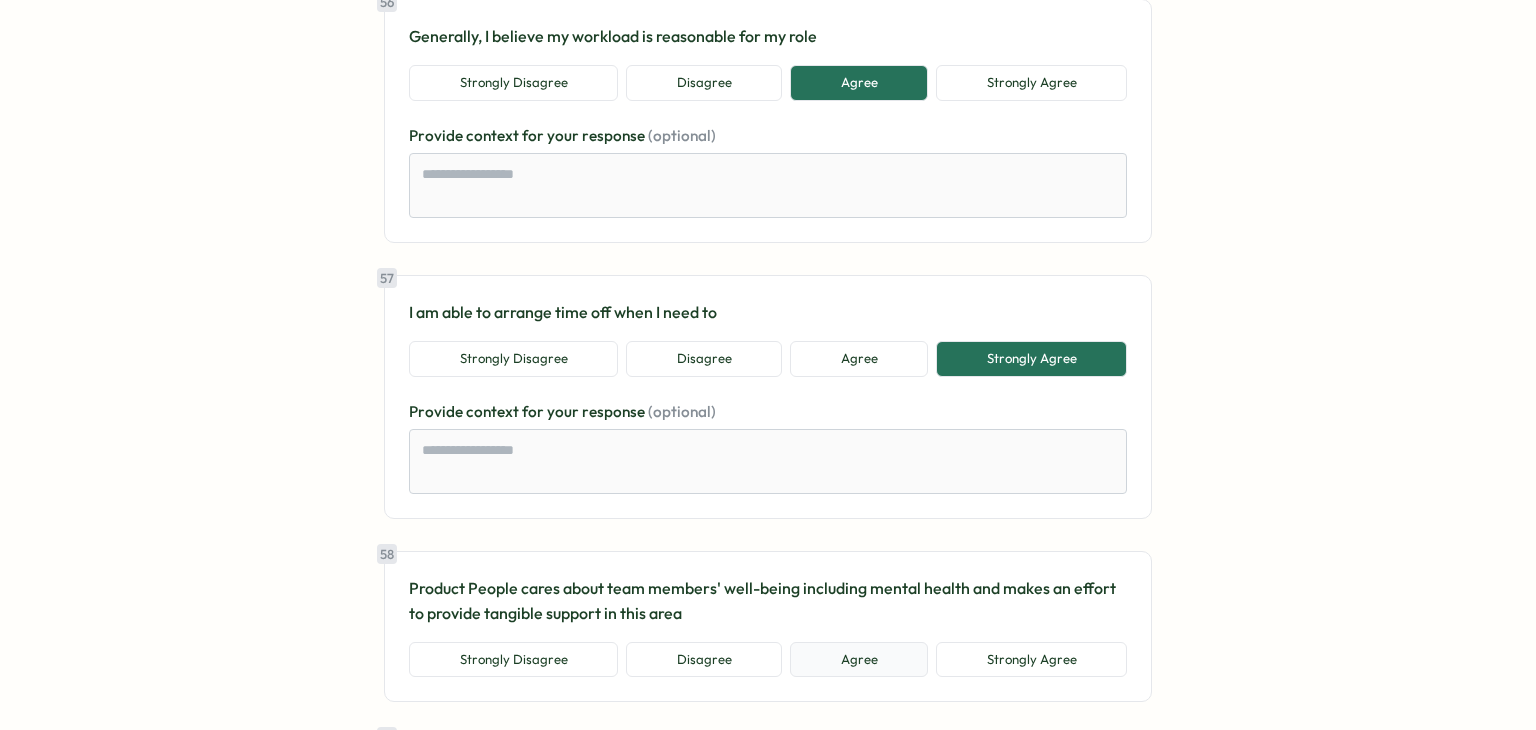 click on "Agree" at bounding box center (859, 660) 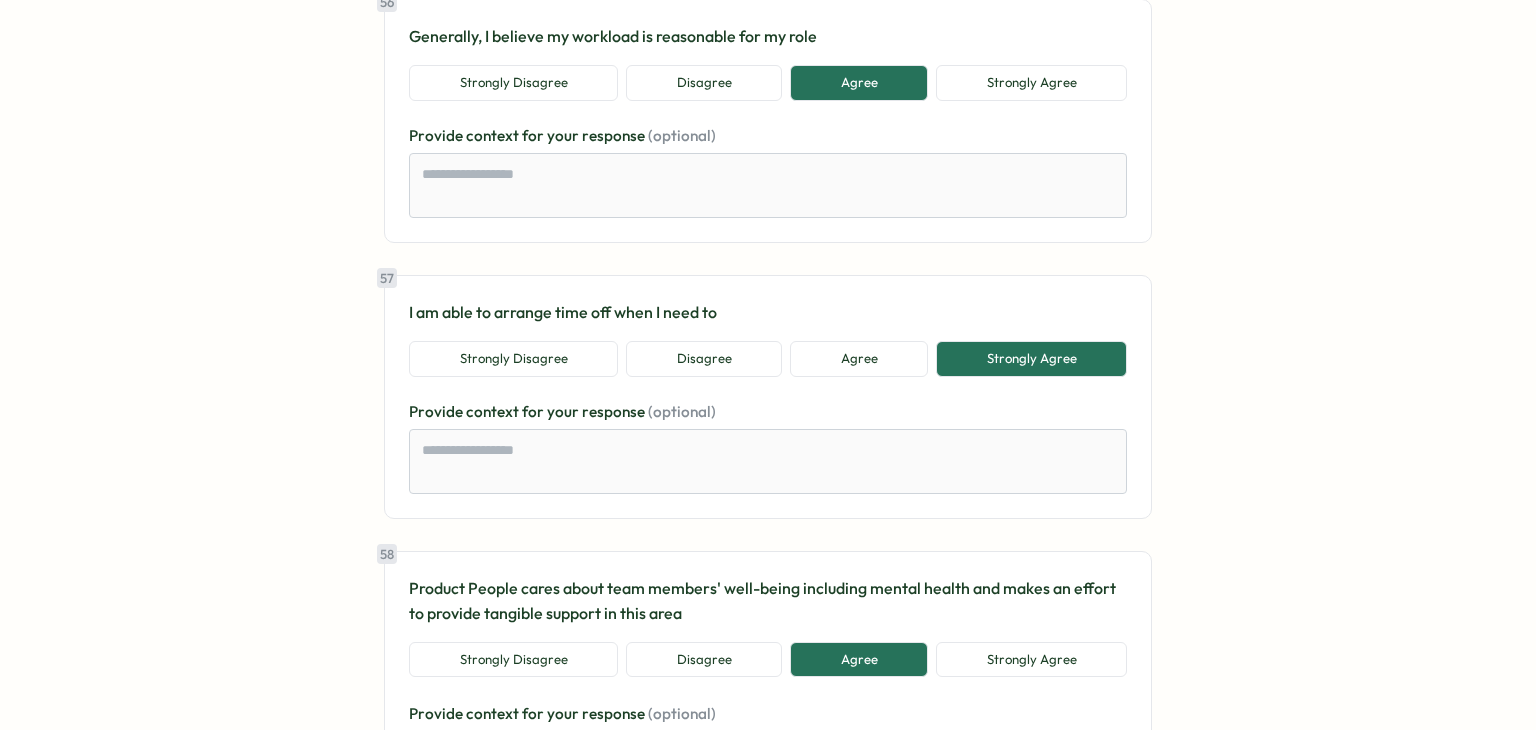 scroll, scrollTop: 15700, scrollLeft: 0, axis: vertical 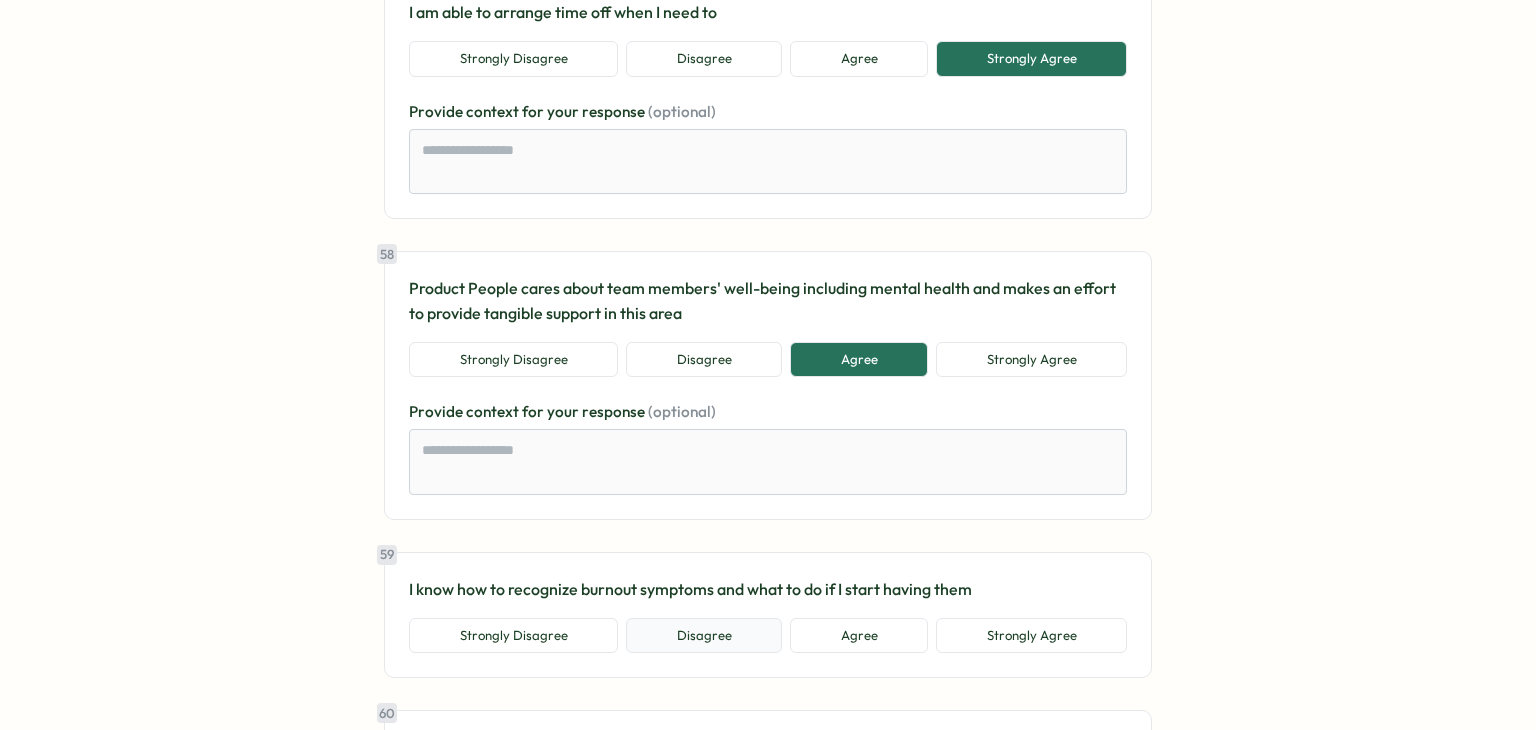 click on "Disagree" at bounding box center (704, 636) 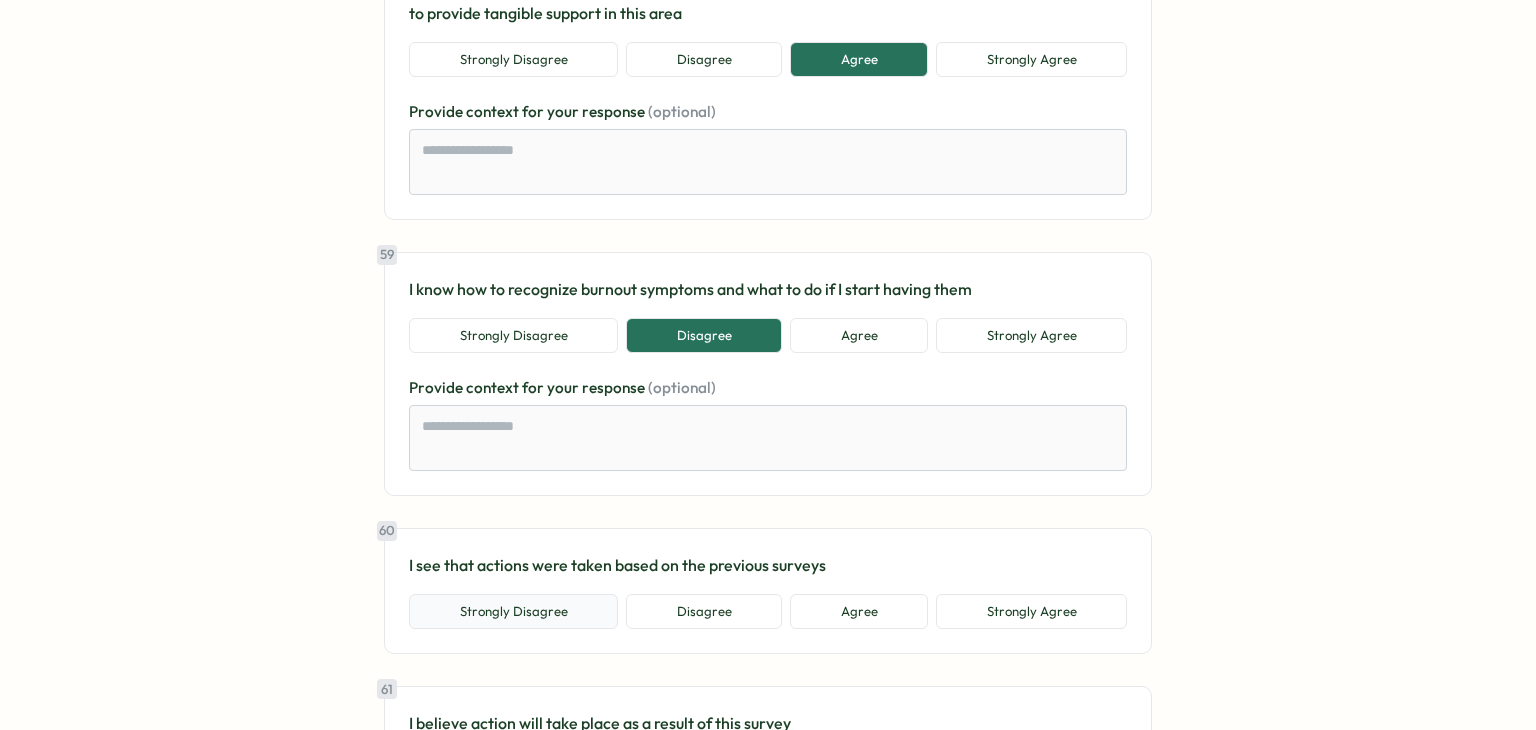 click on "Strongly Disagree" at bounding box center (513, 612) 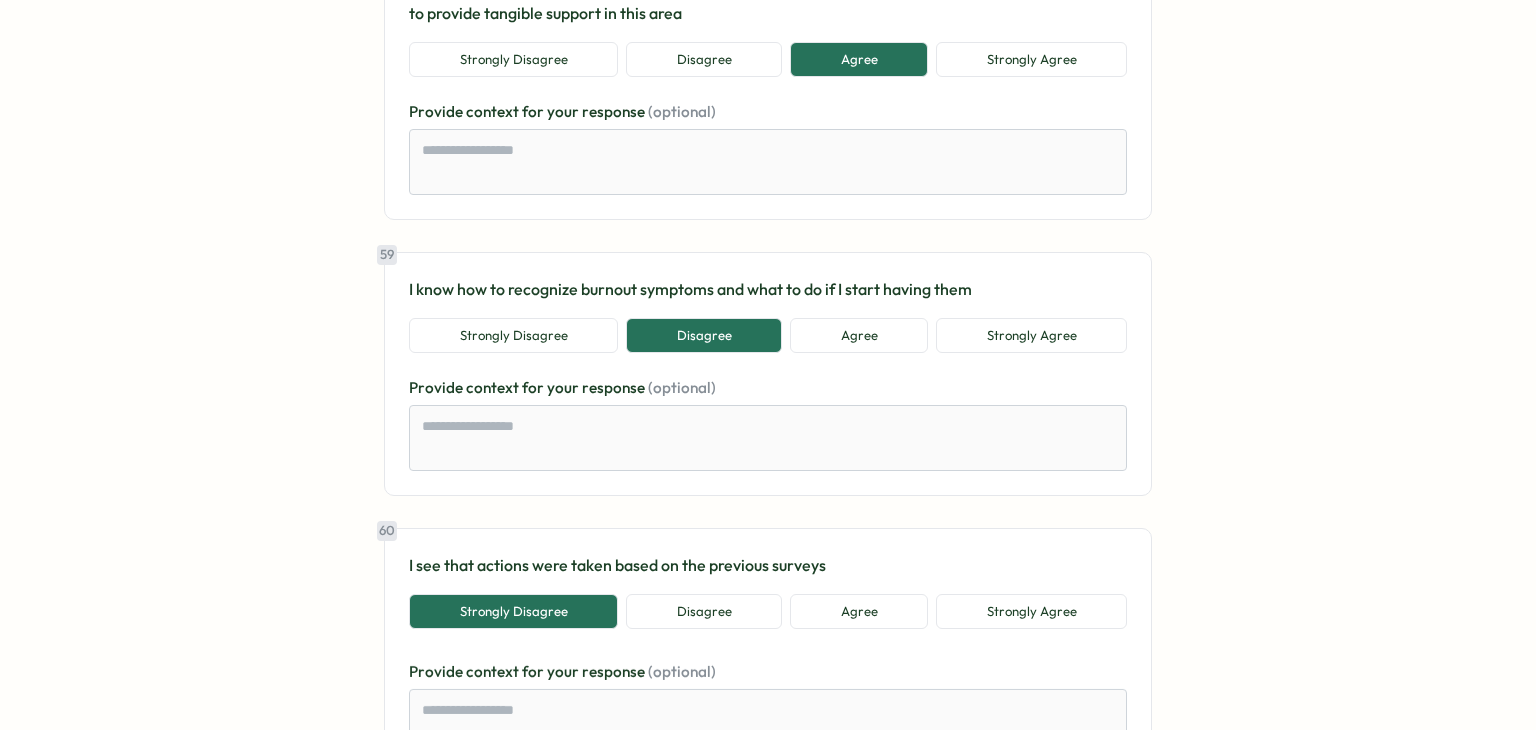 scroll, scrollTop: 16300, scrollLeft: 0, axis: vertical 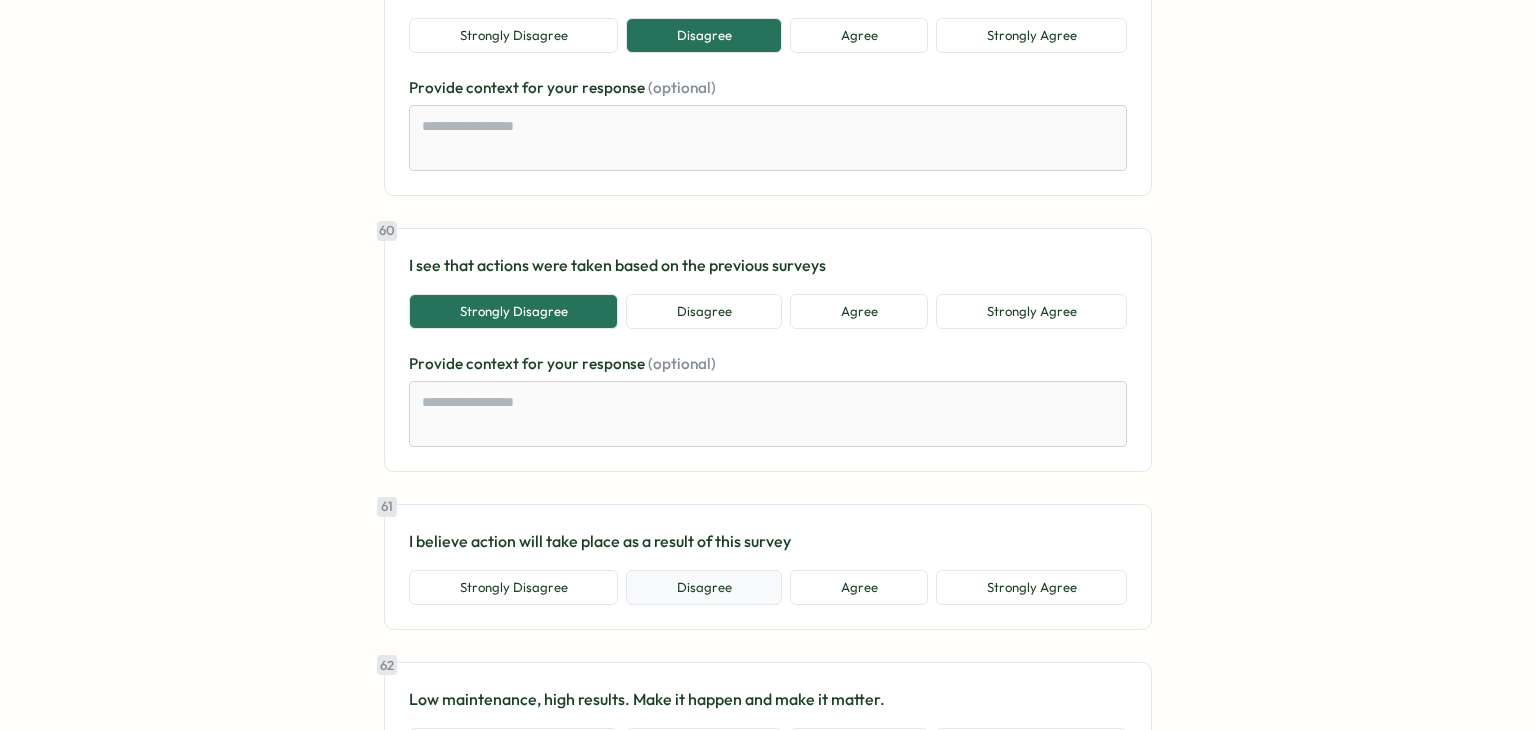 click on "Disagree" at bounding box center (704, 588) 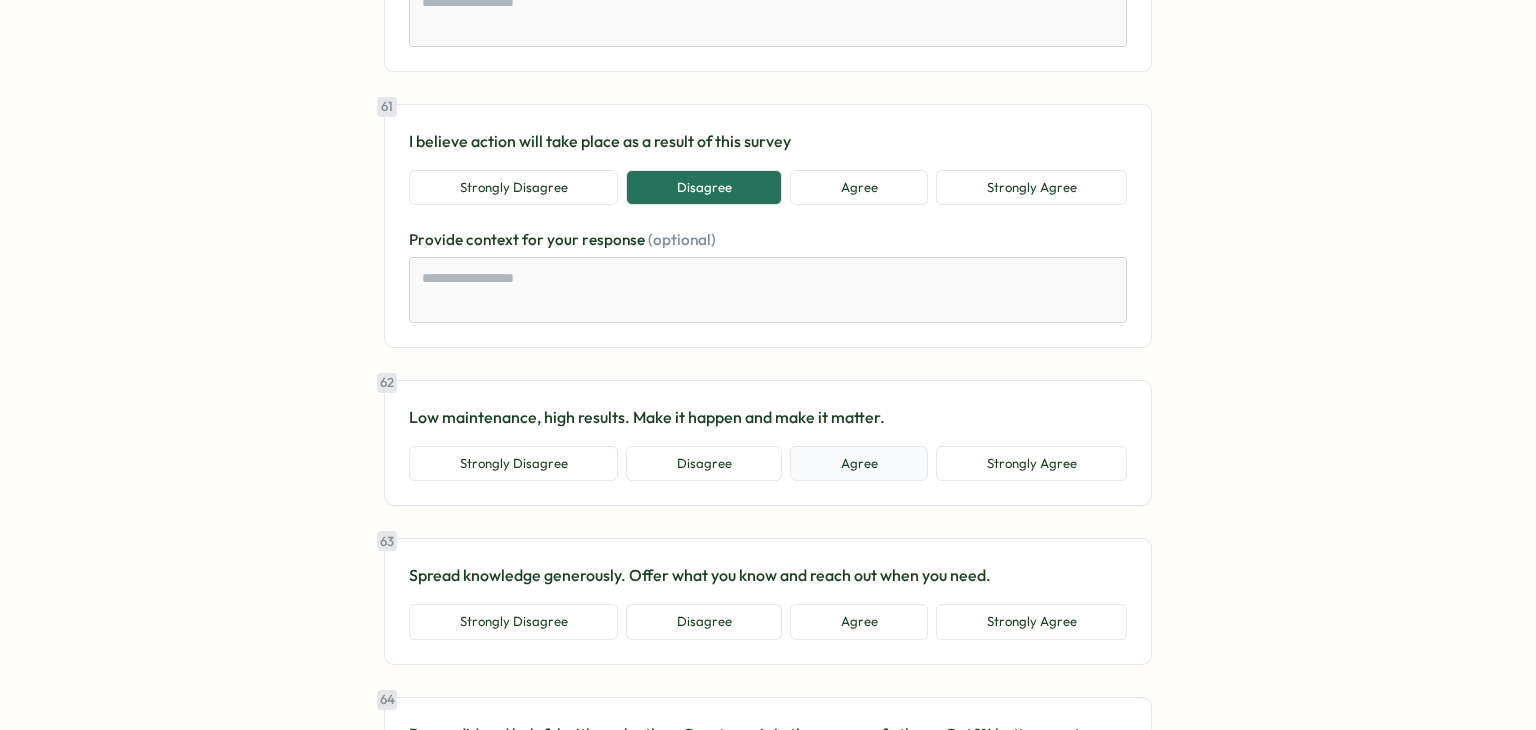 click on "Agree" at bounding box center [859, 464] 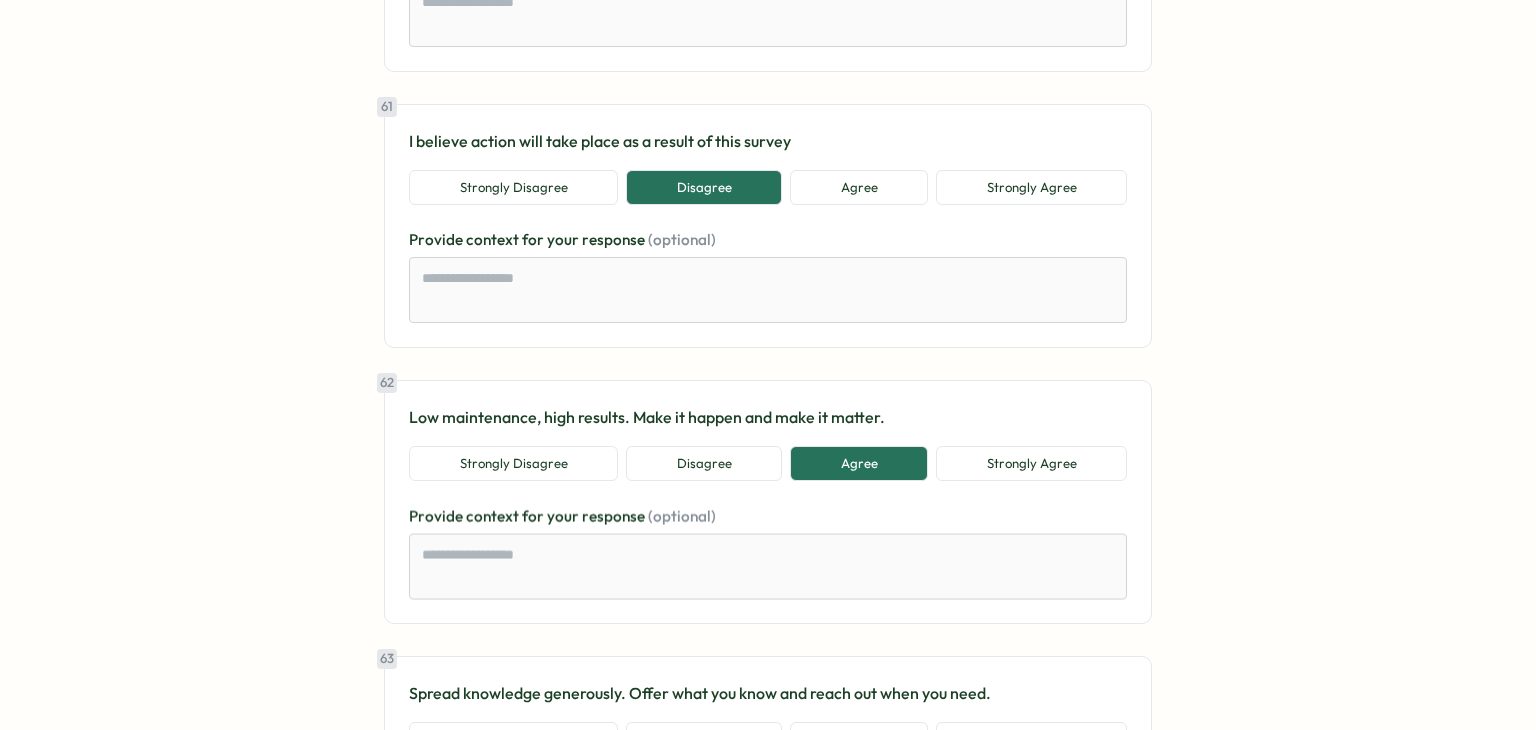 scroll, scrollTop: 17000, scrollLeft: 0, axis: vertical 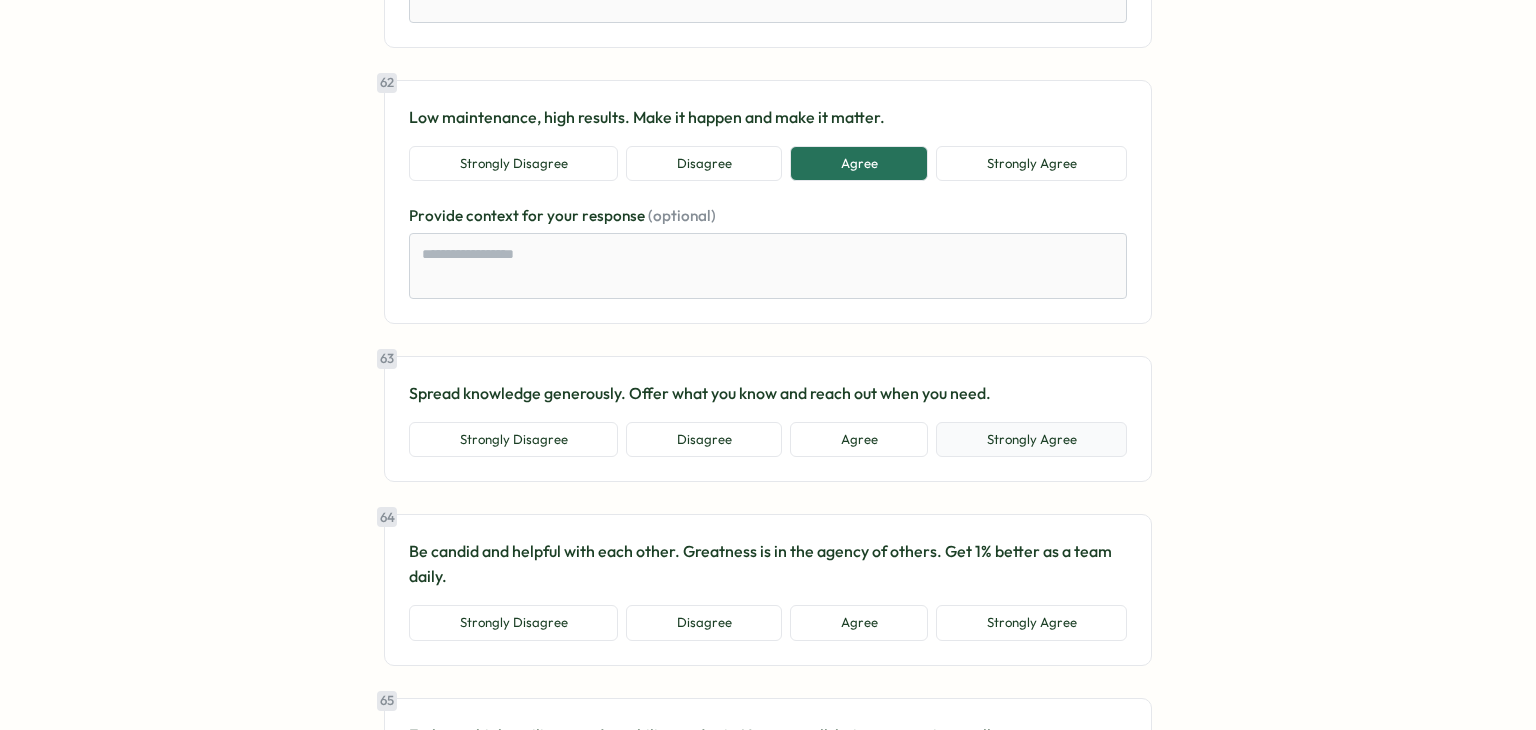 click on "Strongly Agree" at bounding box center [1031, 440] 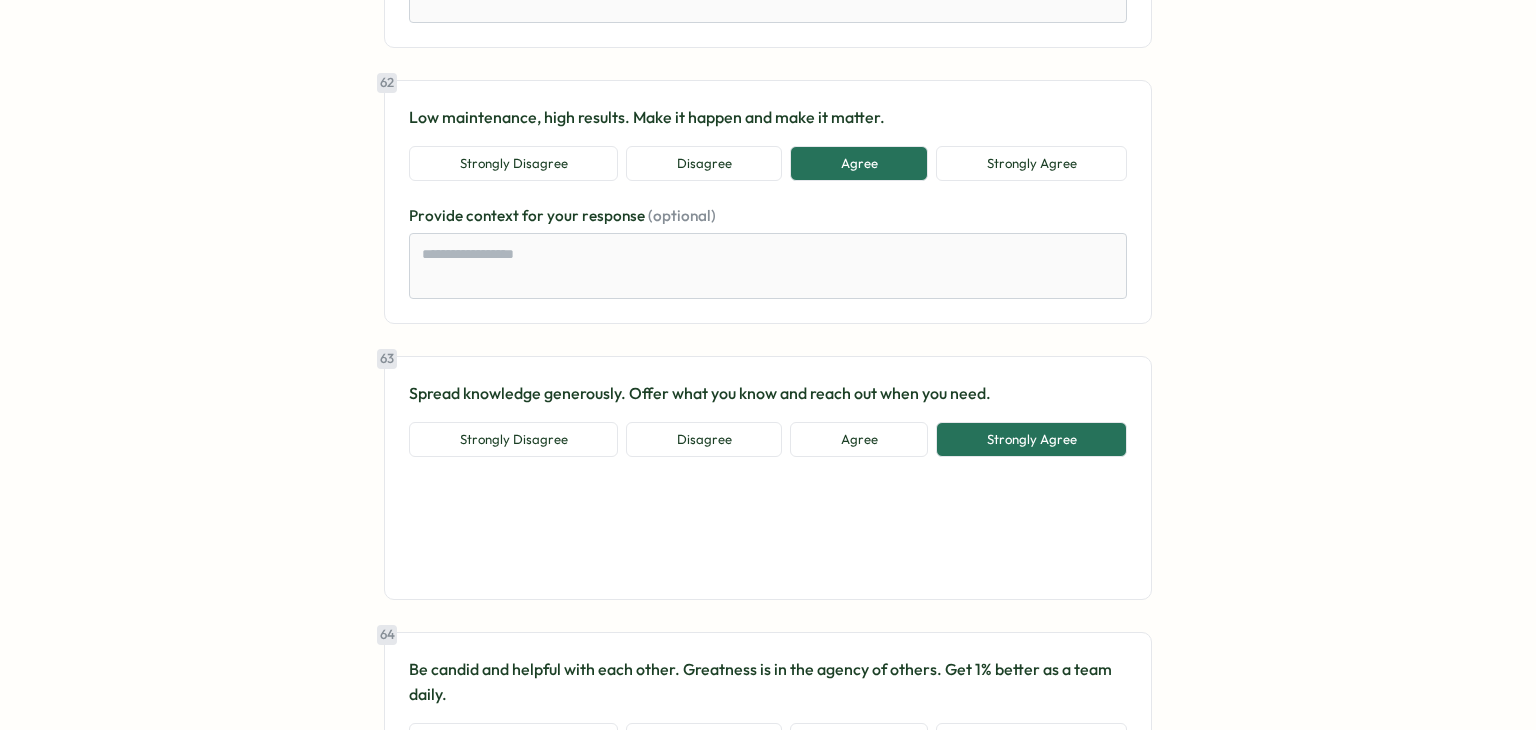 scroll, scrollTop: 17300, scrollLeft: 0, axis: vertical 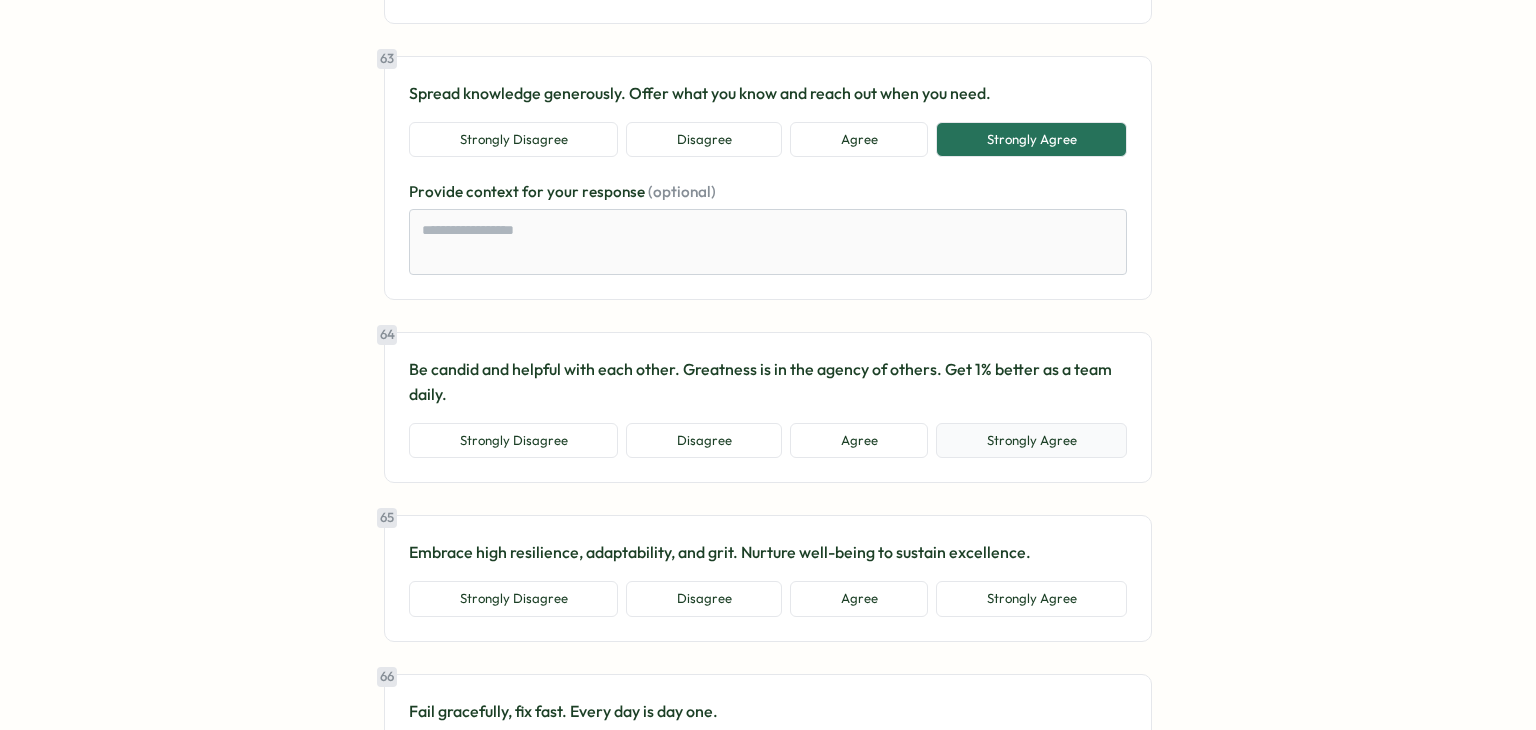 click on "Strongly Agree" at bounding box center [1031, 441] 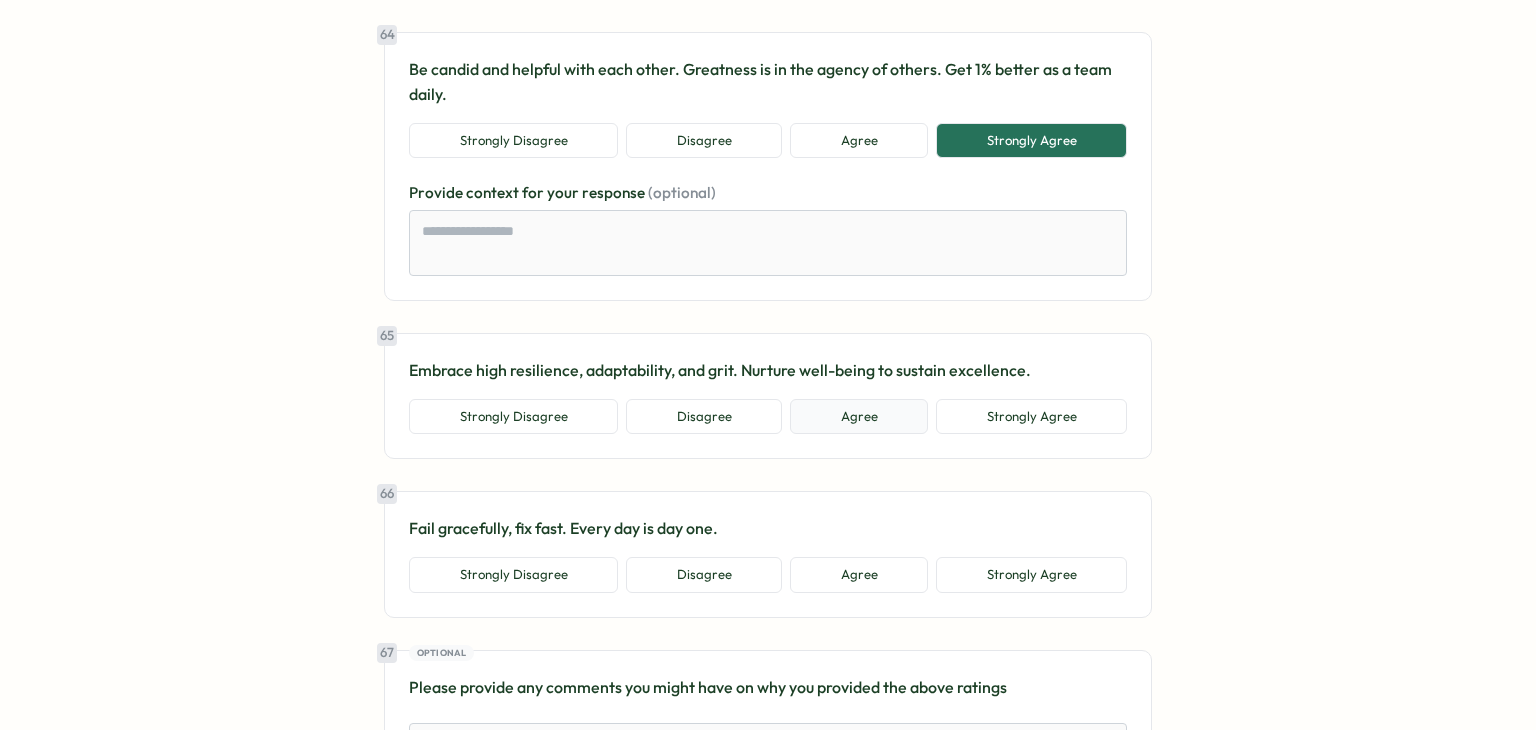 click on "Agree" at bounding box center (859, 417) 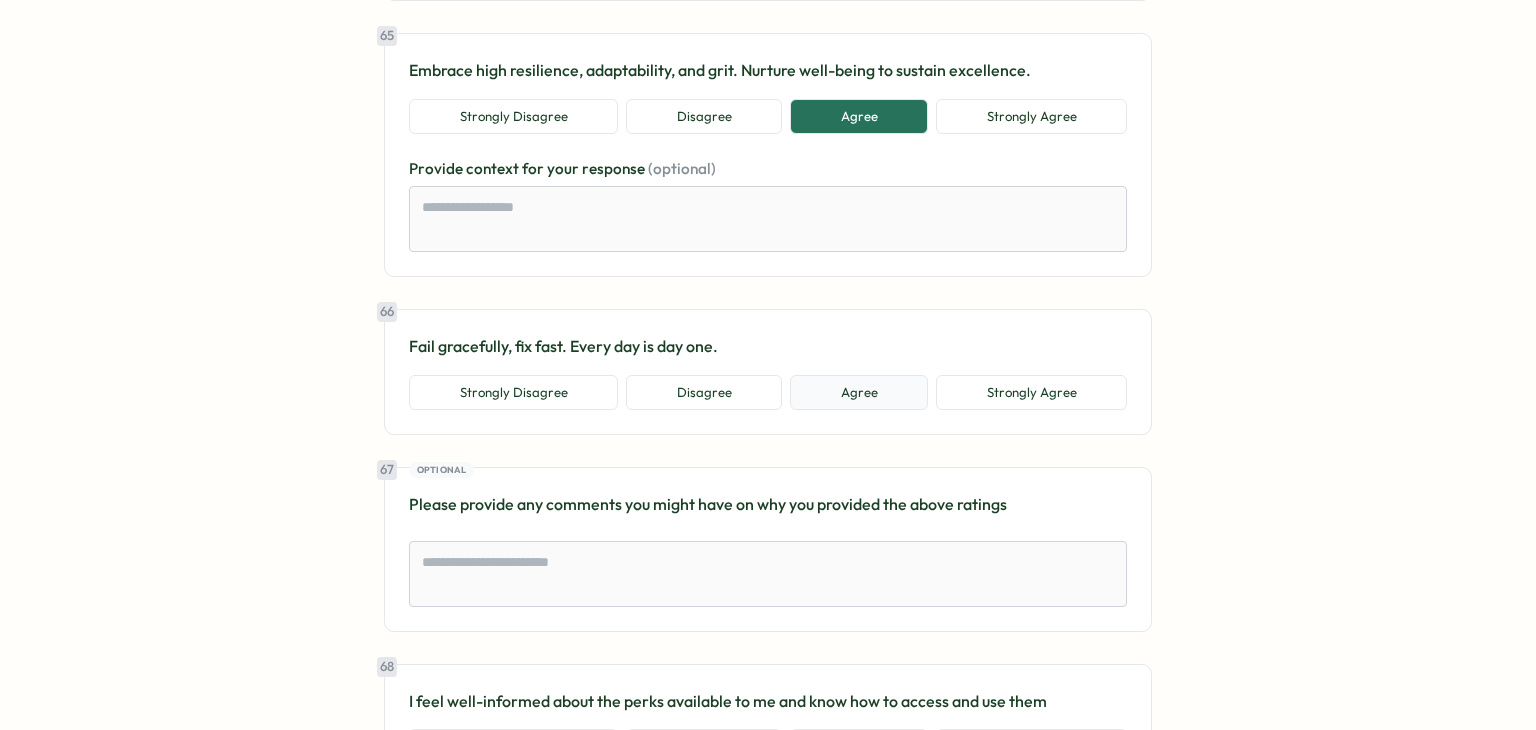 click on "Agree" at bounding box center (859, 393) 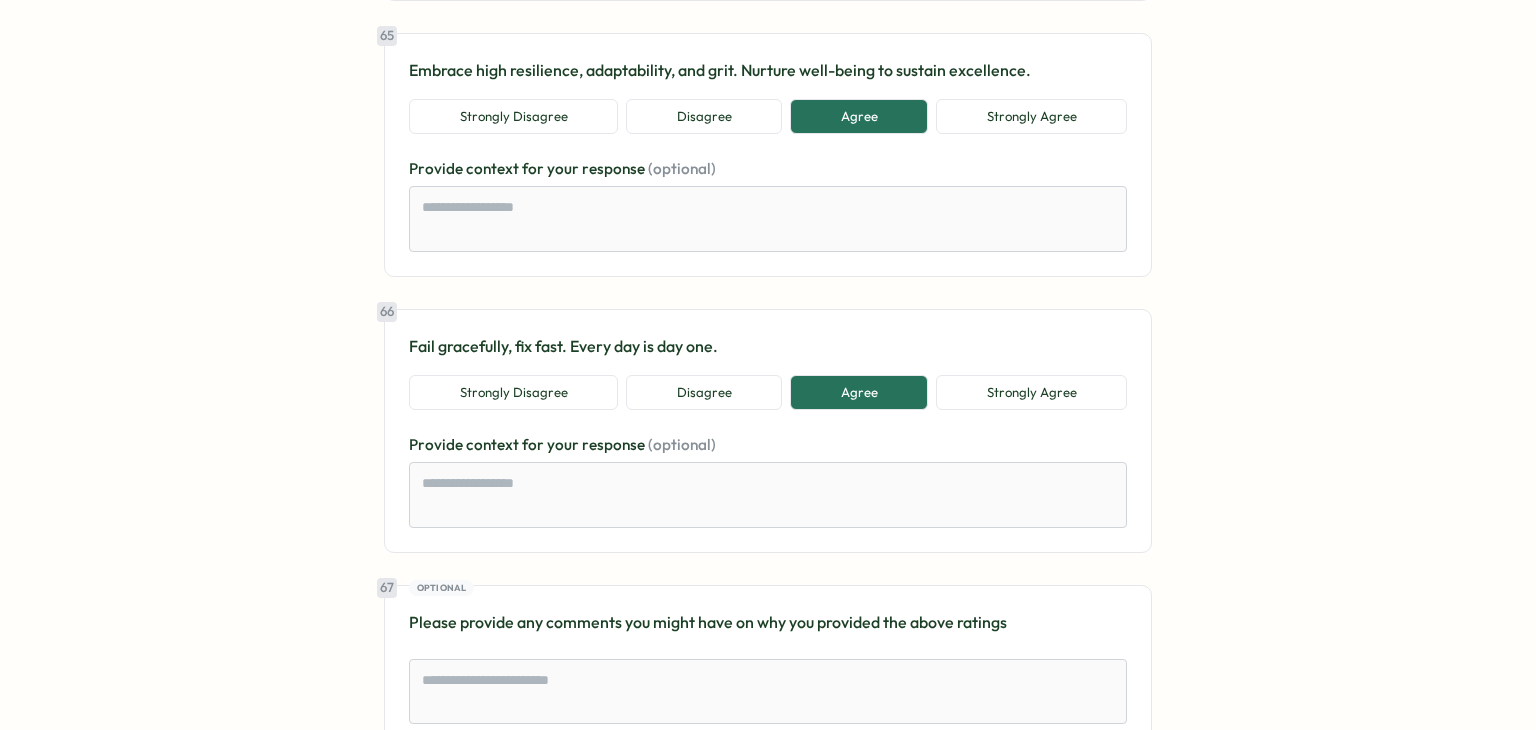 scroll, scrollTop: 18100, scrollLeft: 0, axis: vertical 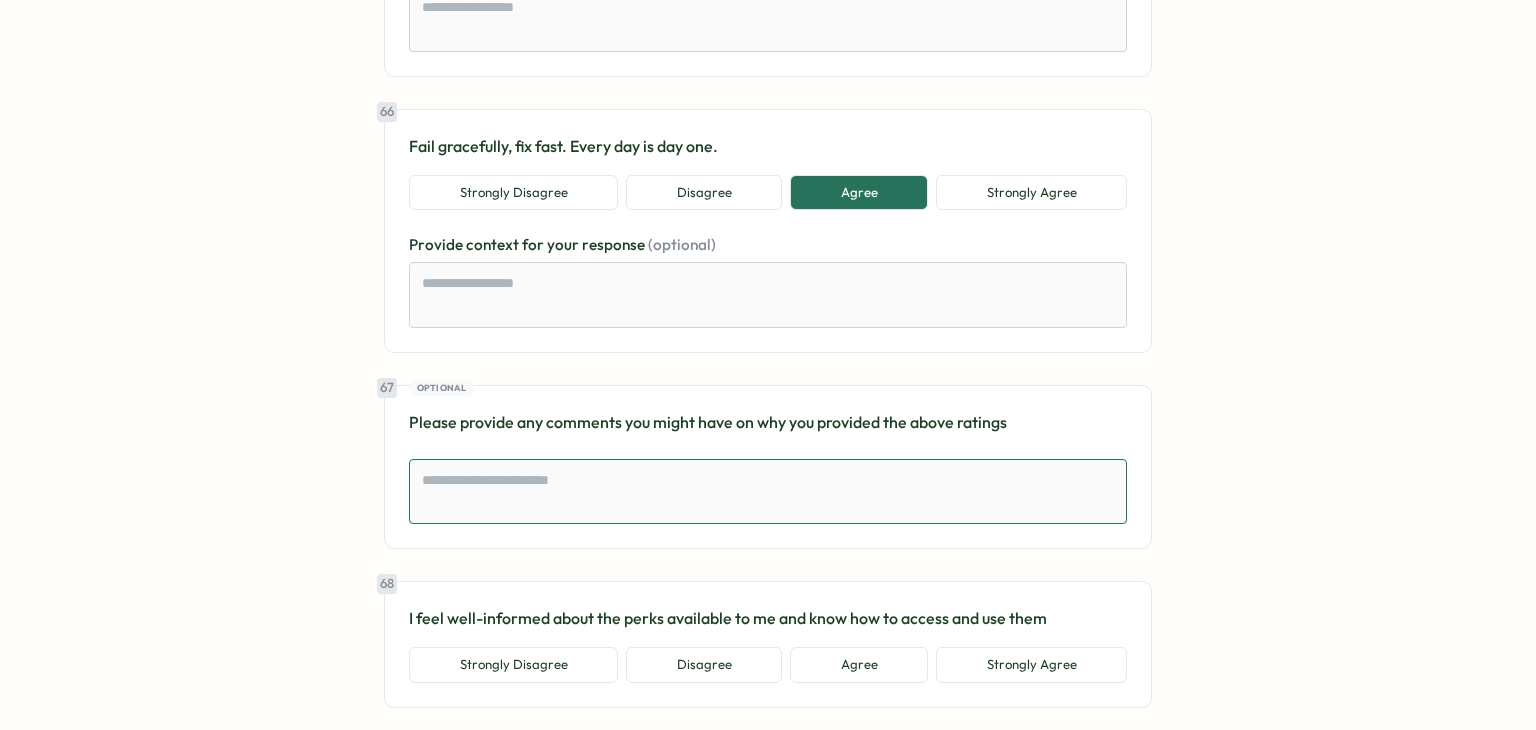 click at bounding box center (768, 492) 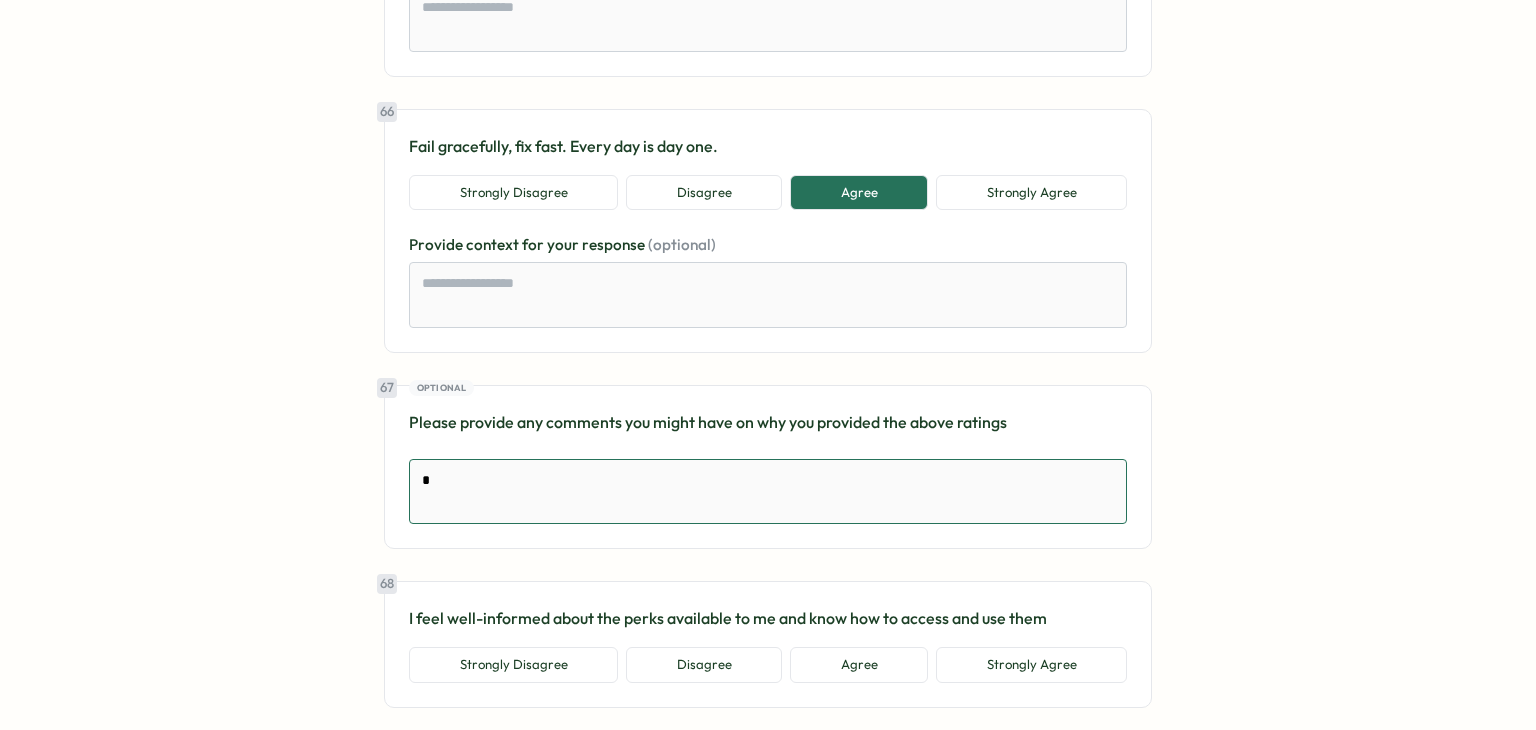 type on "*" 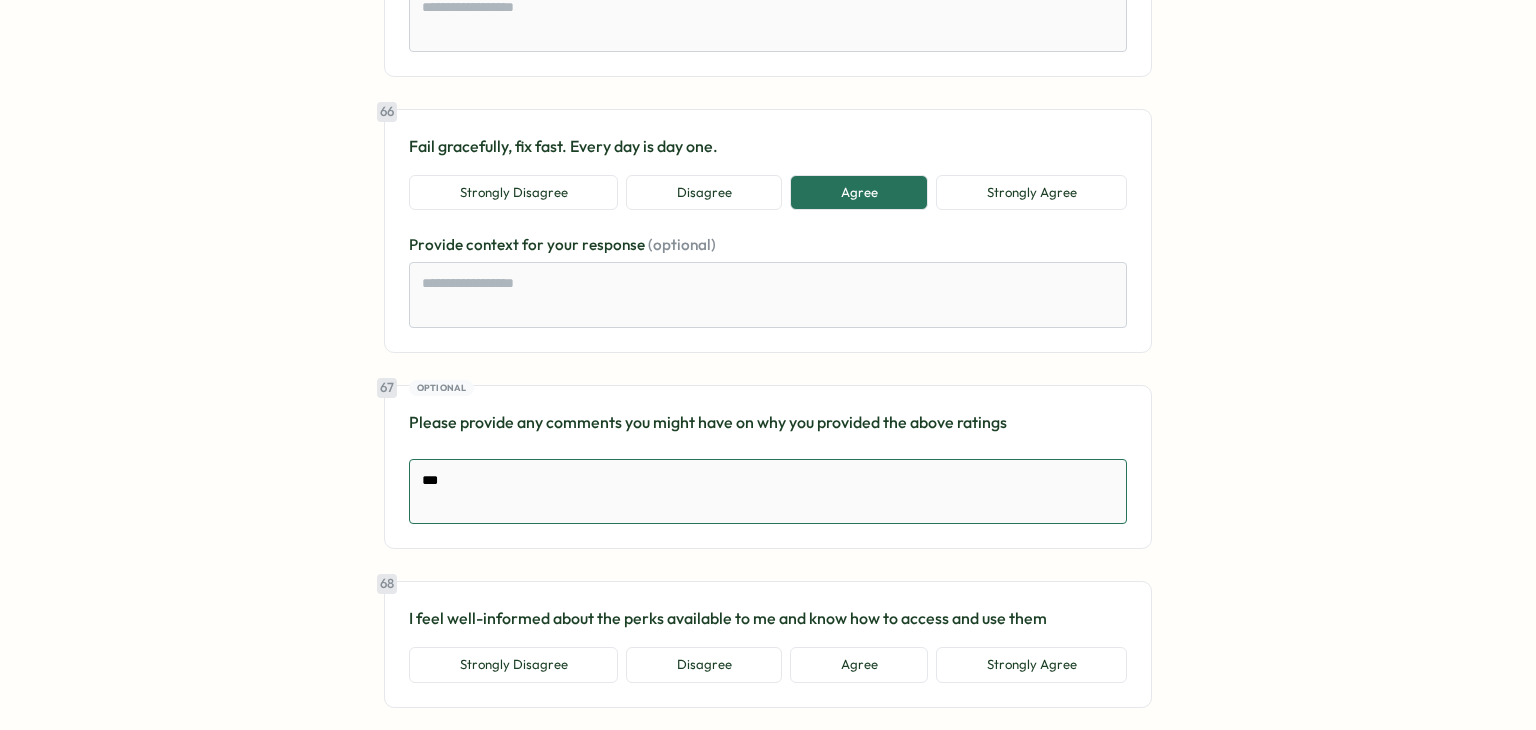 type on "****" 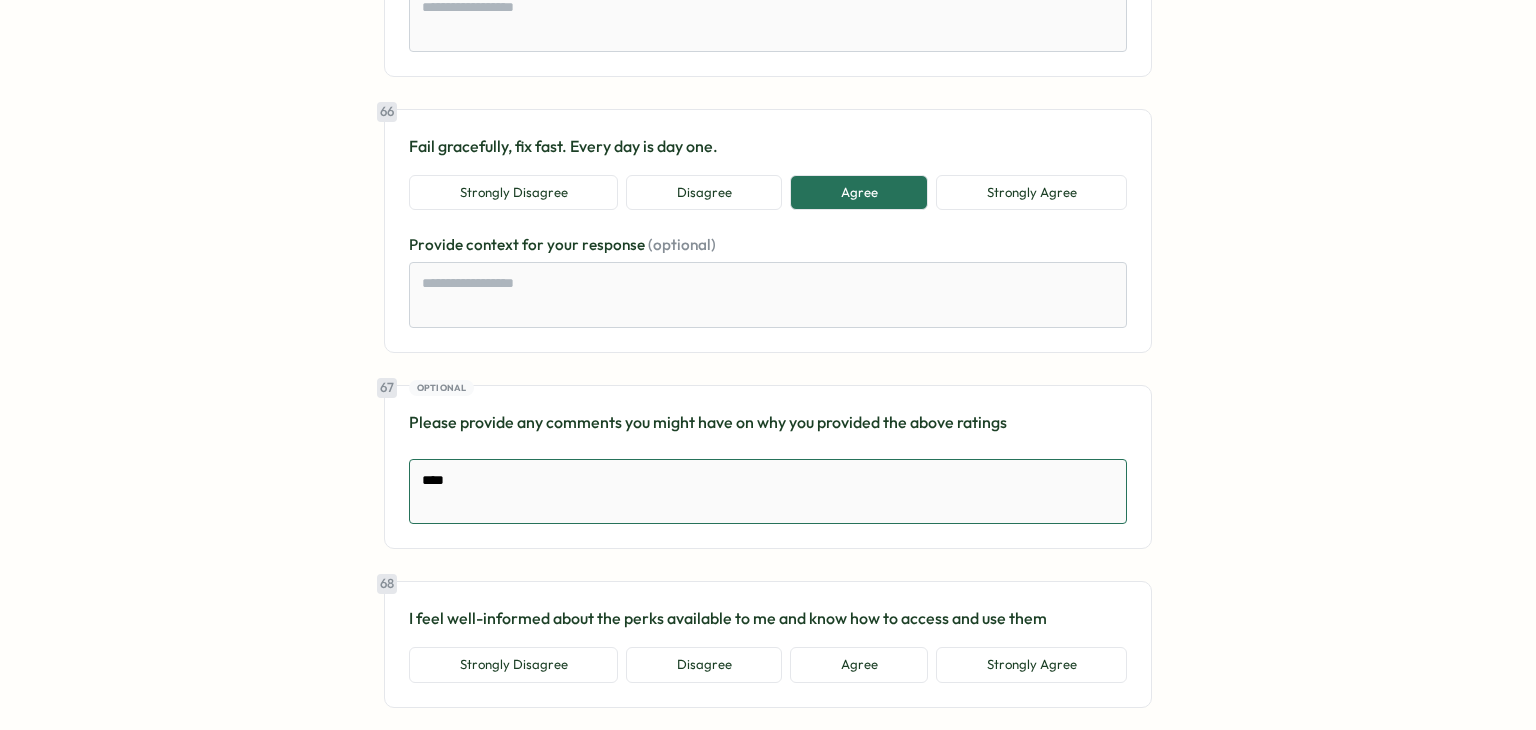 type on "*" 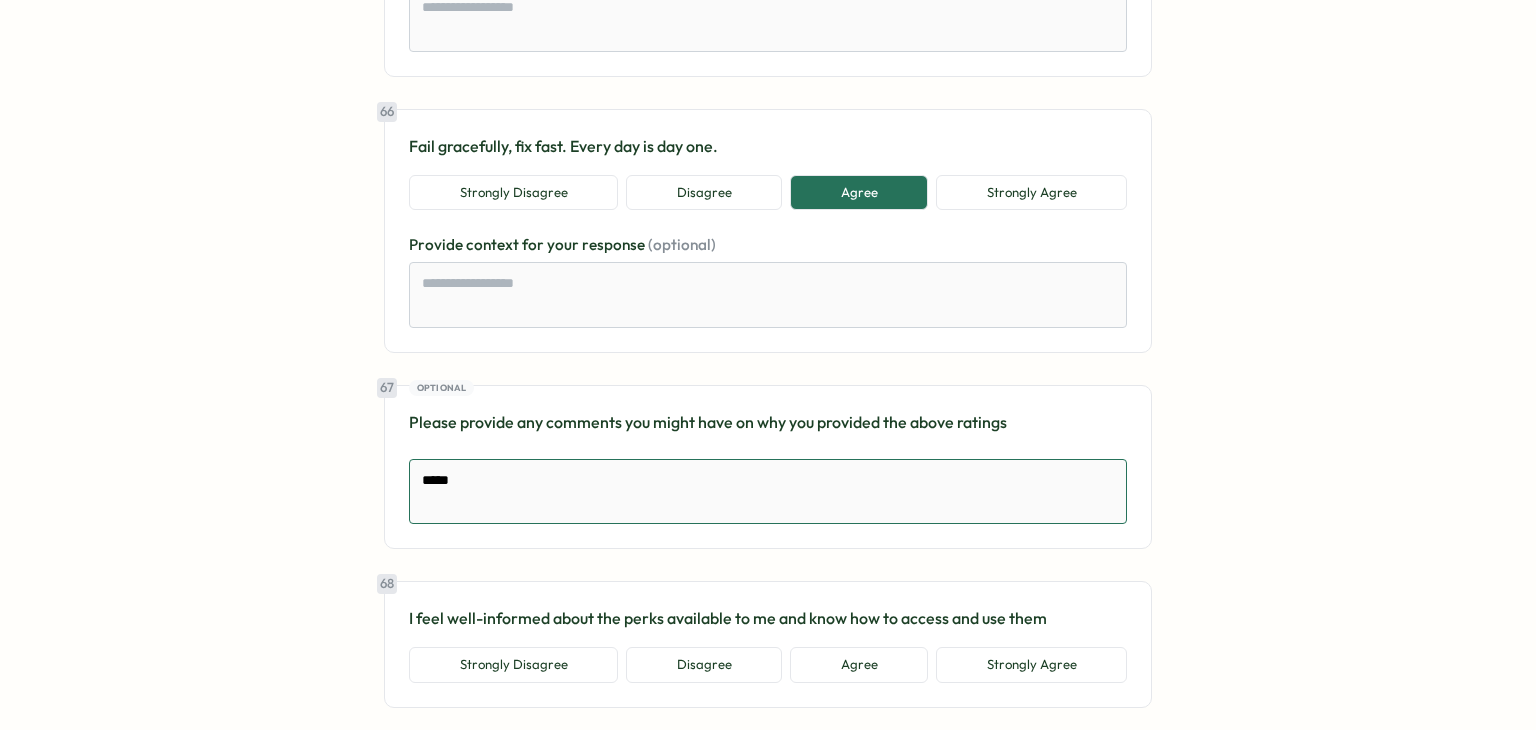 type on "******" 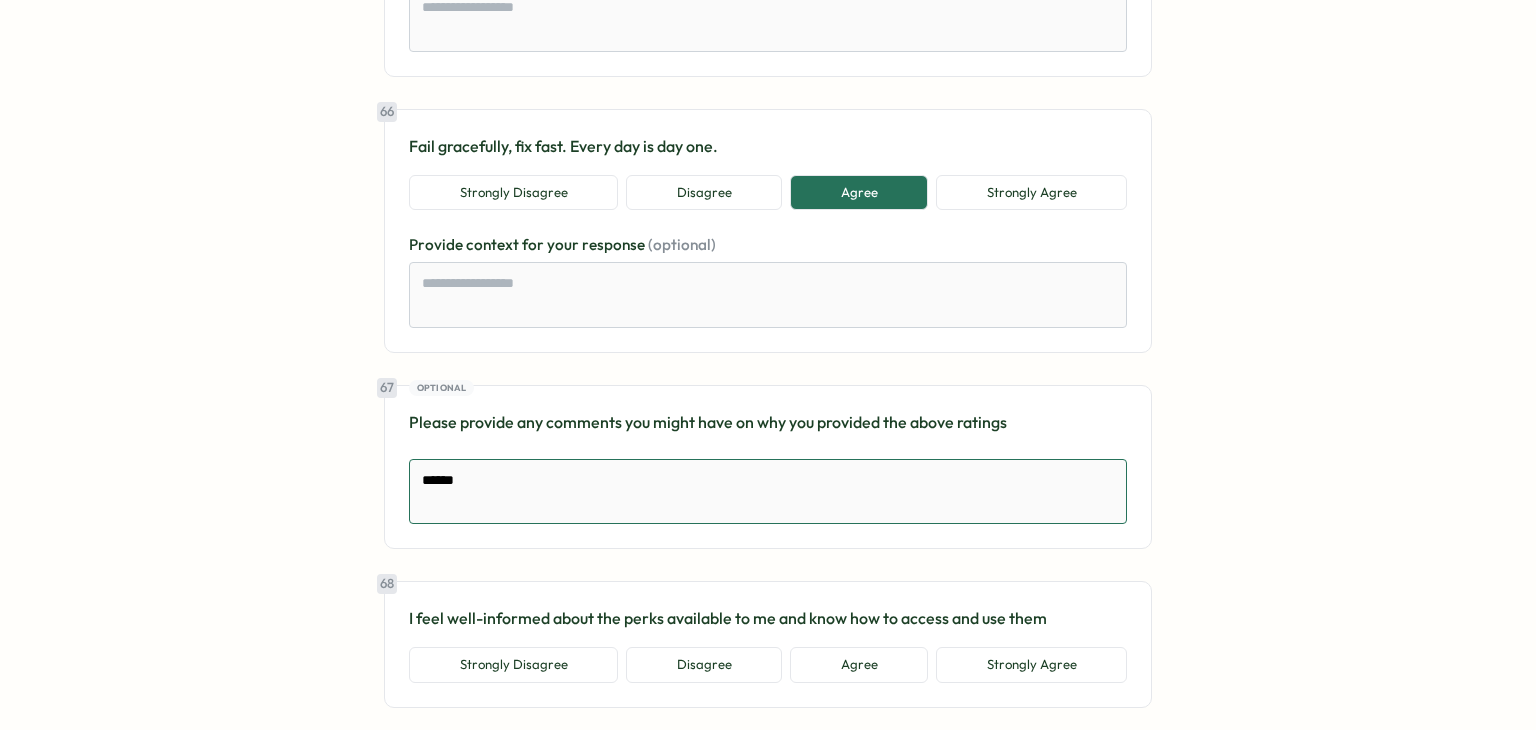 type on "*" 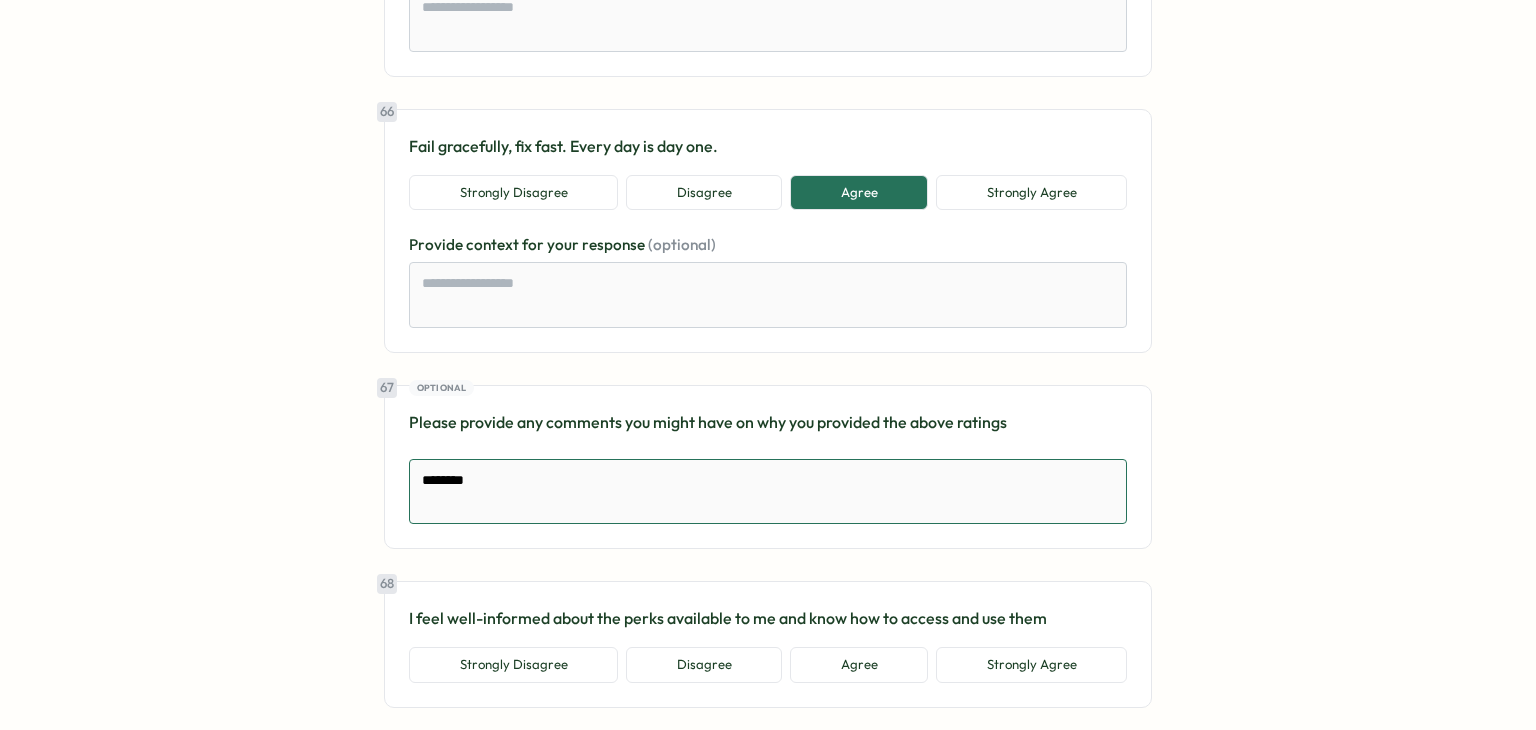 type on "*********" 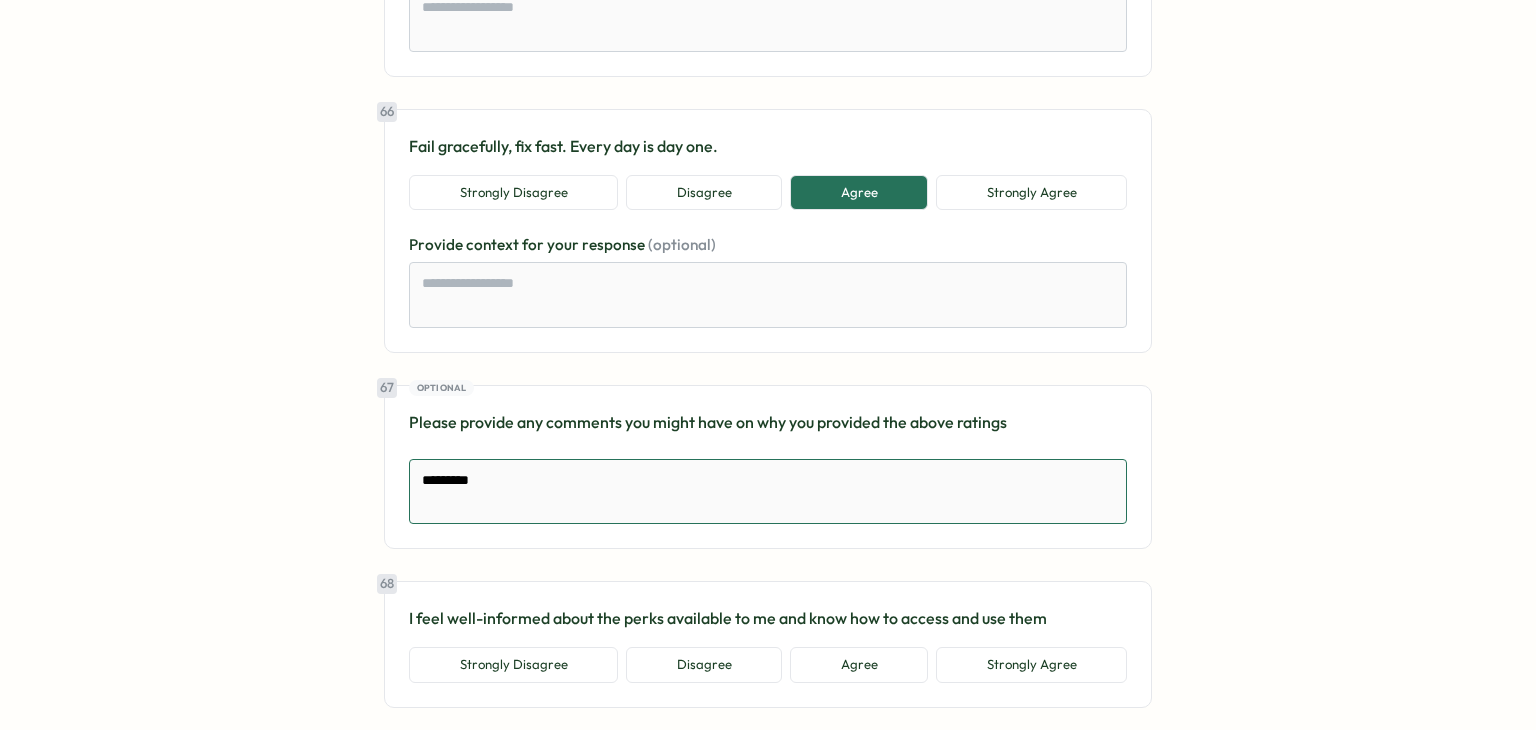 type on "*" 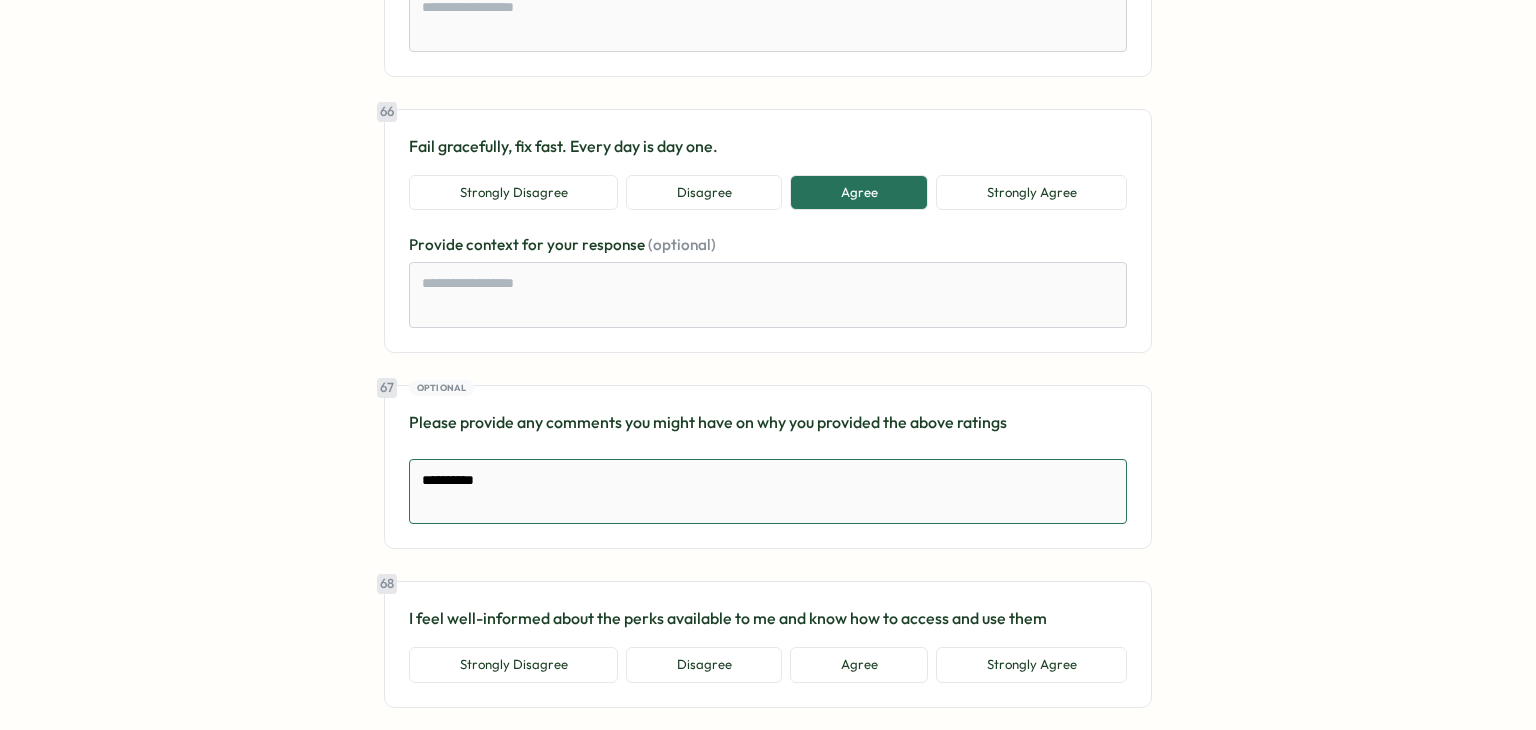 type on "*" 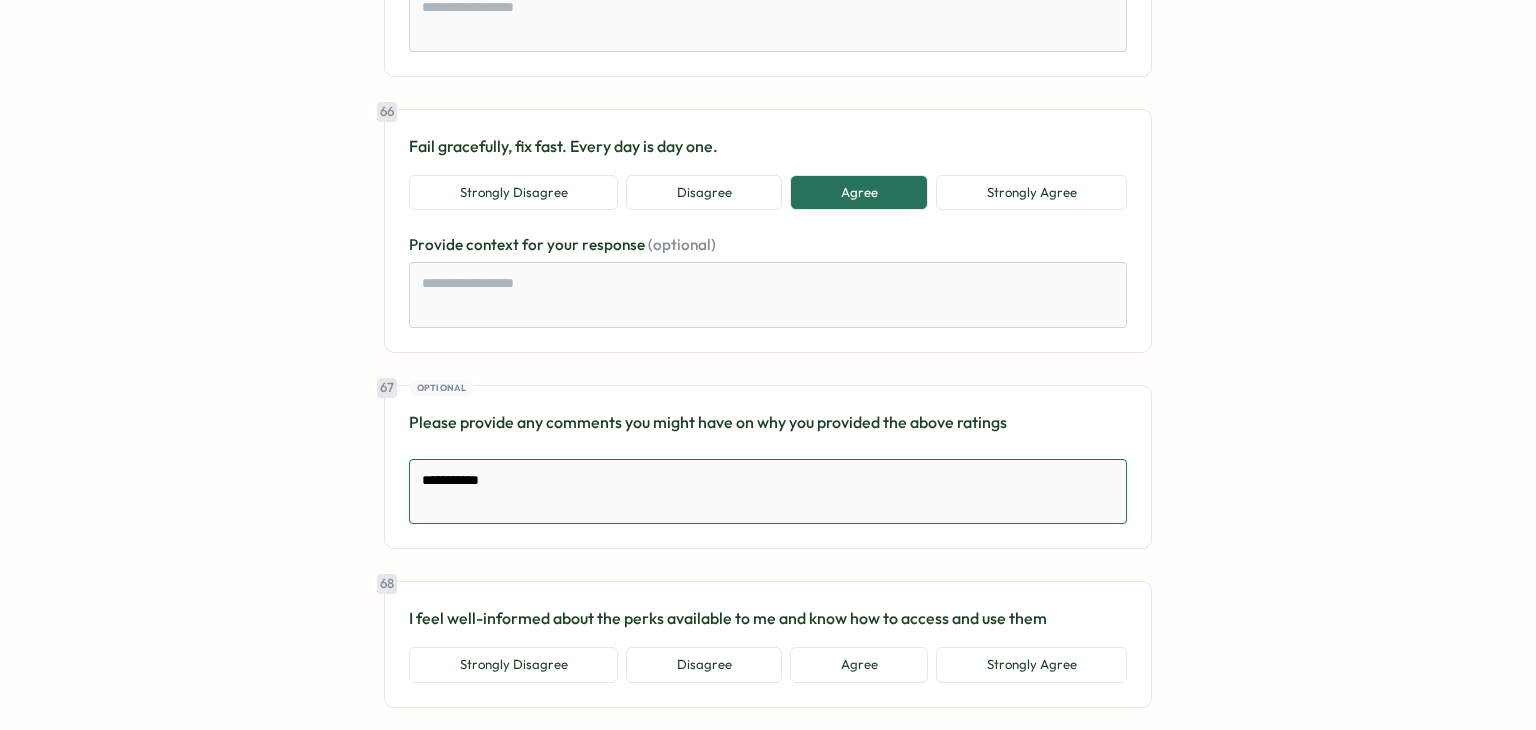 type on "**********" 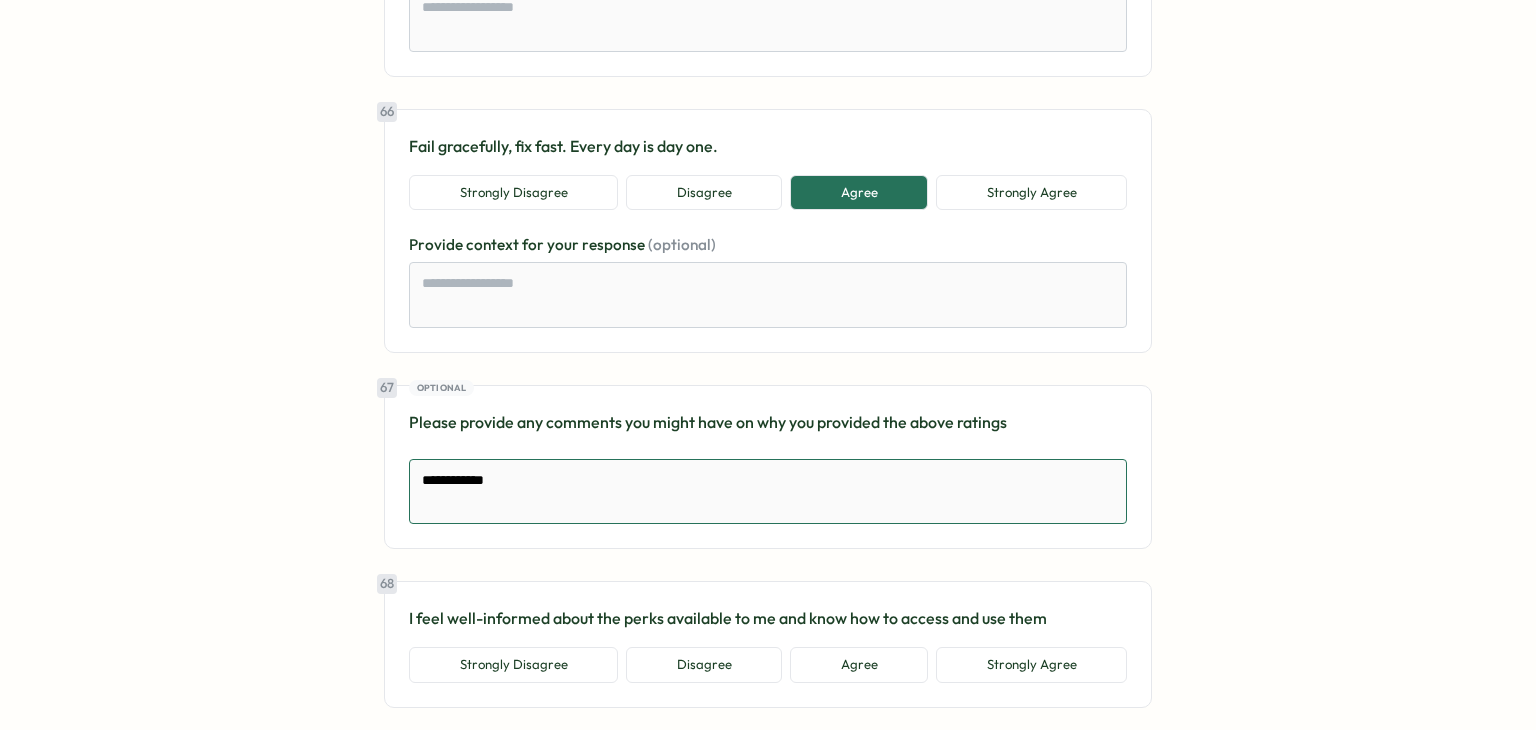type on "*" 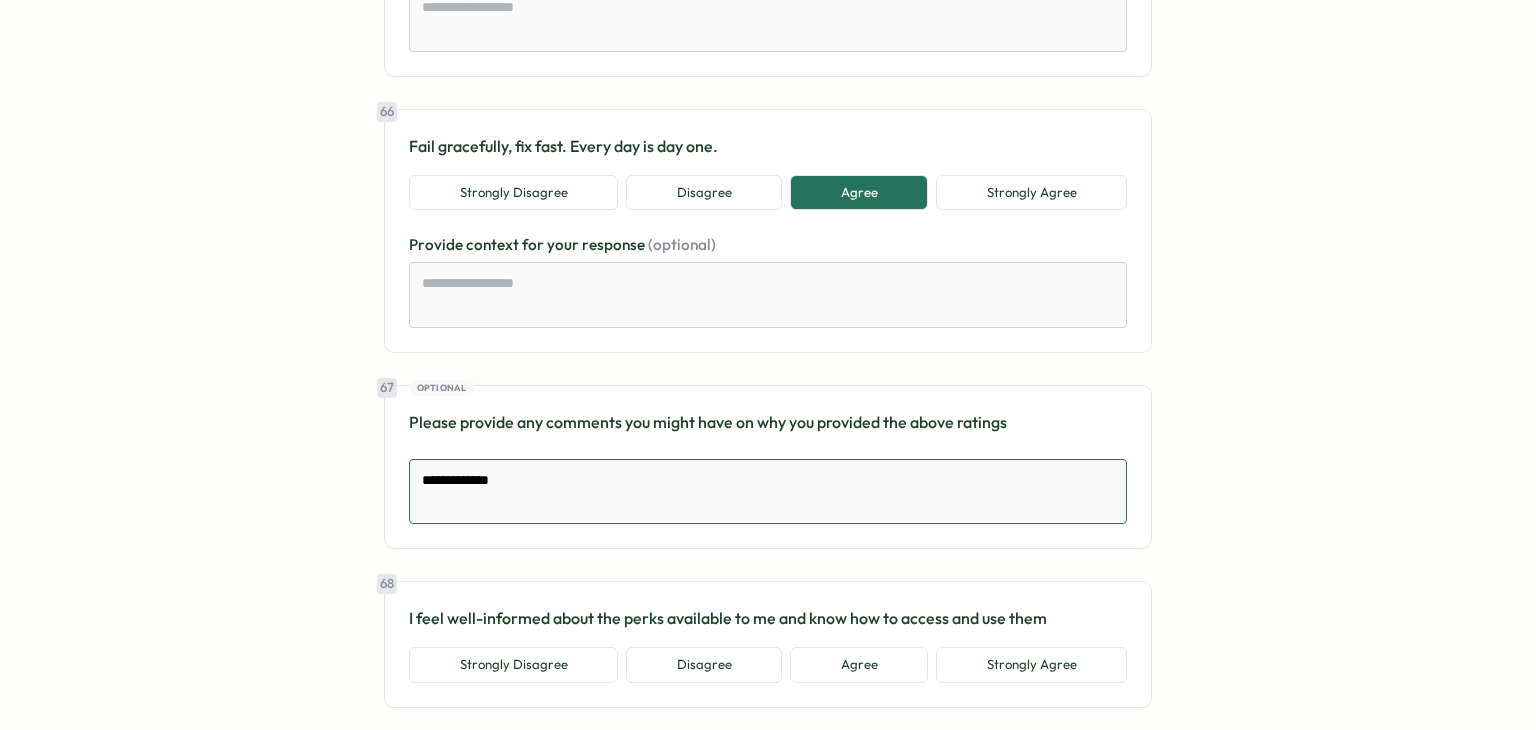 type on "*" 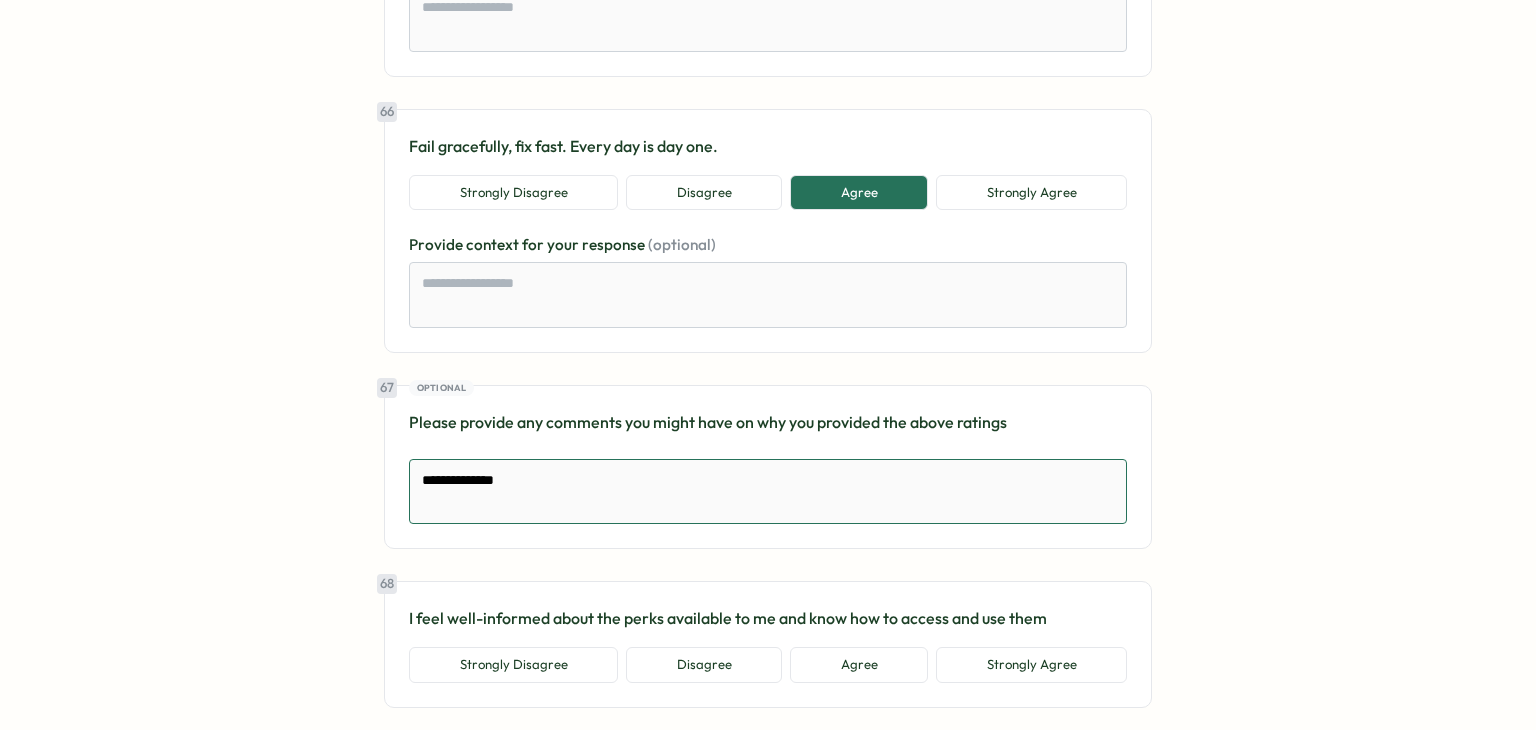 type on "*" 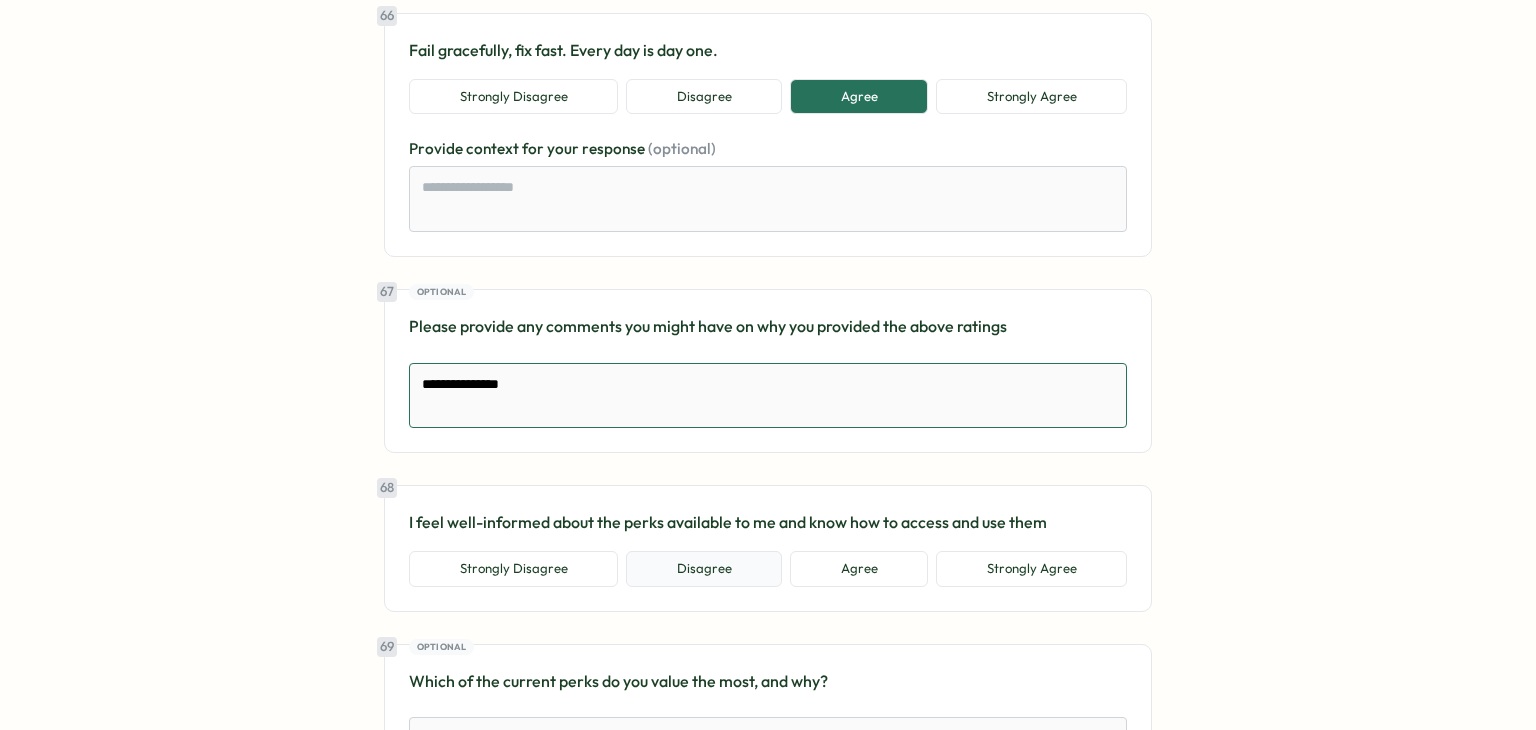type on "**********" 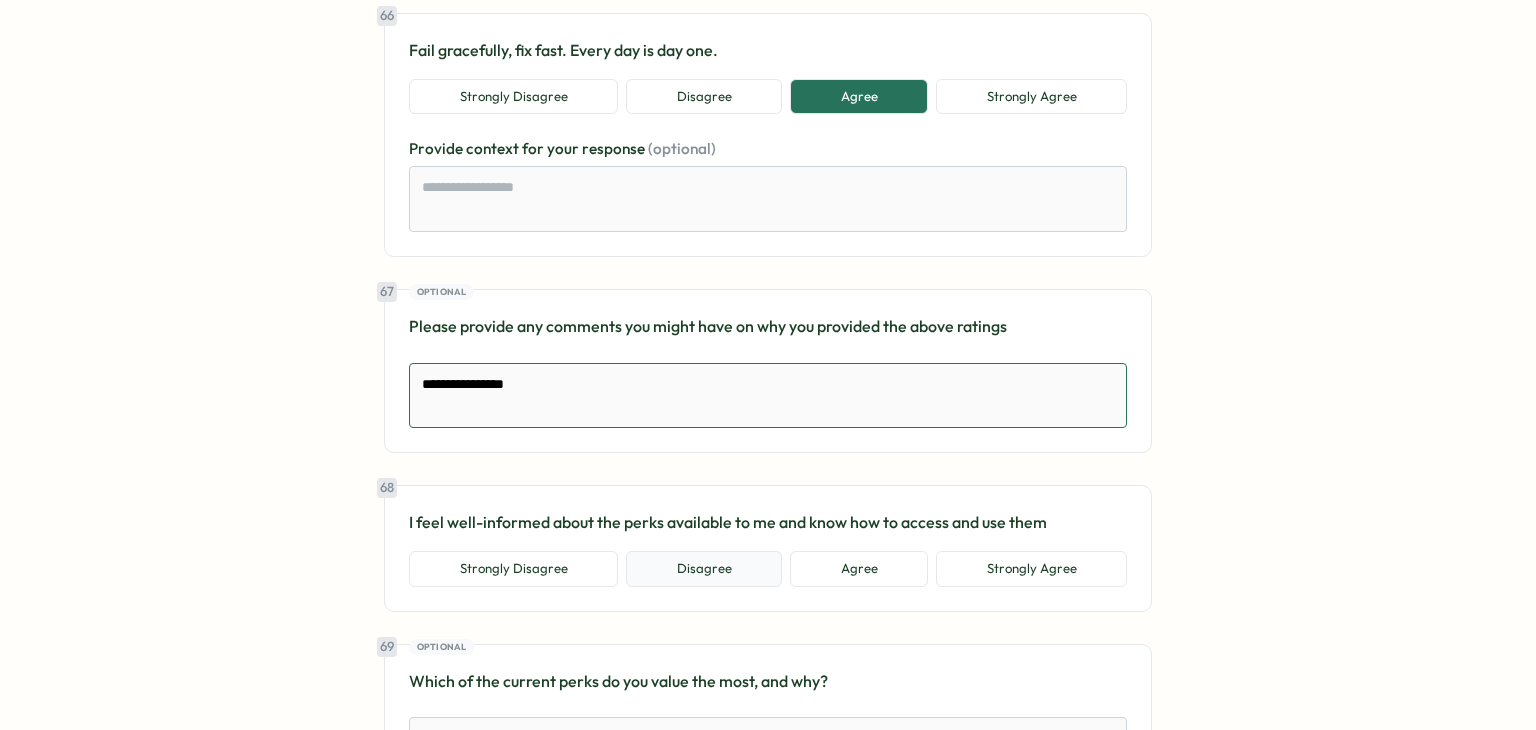 type on "*" 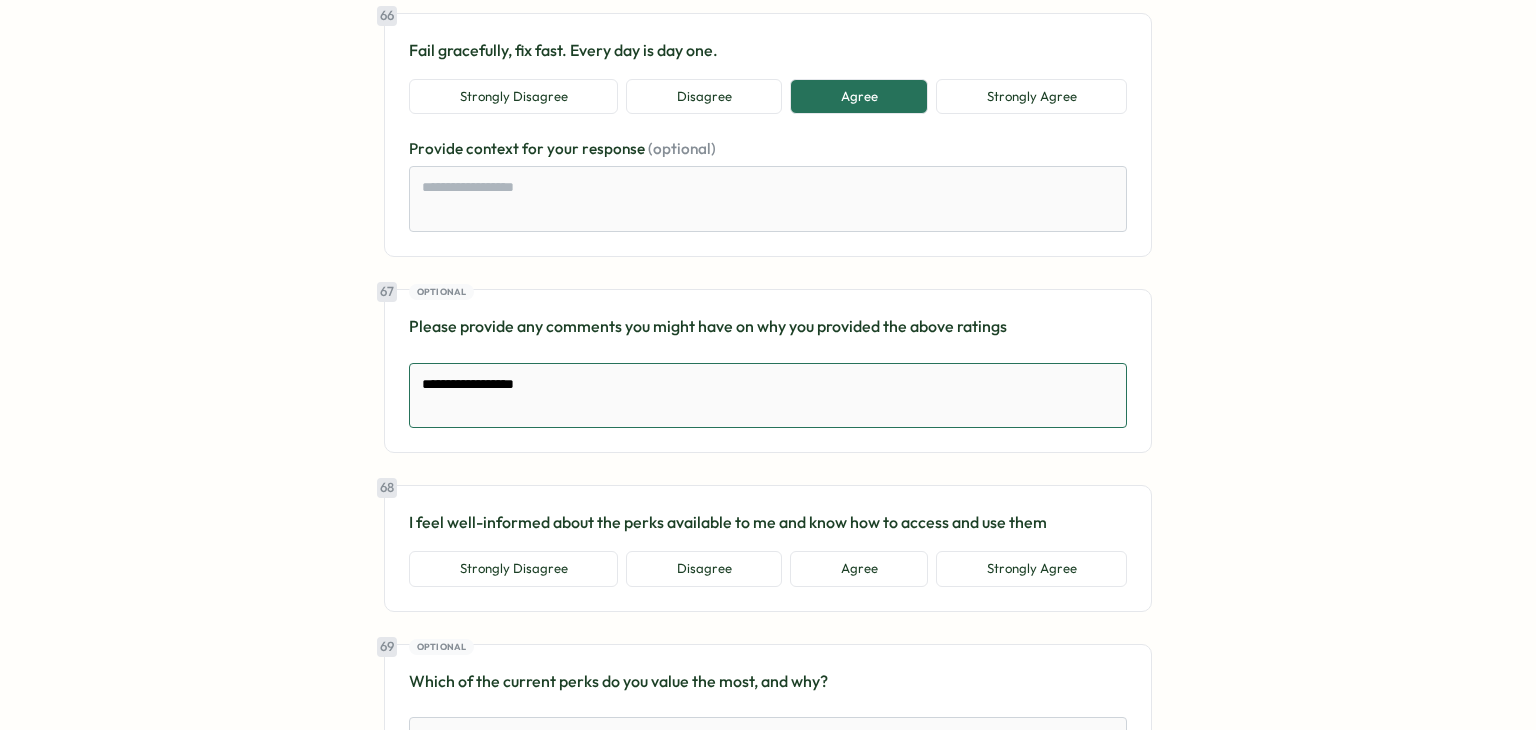 type on "**********" 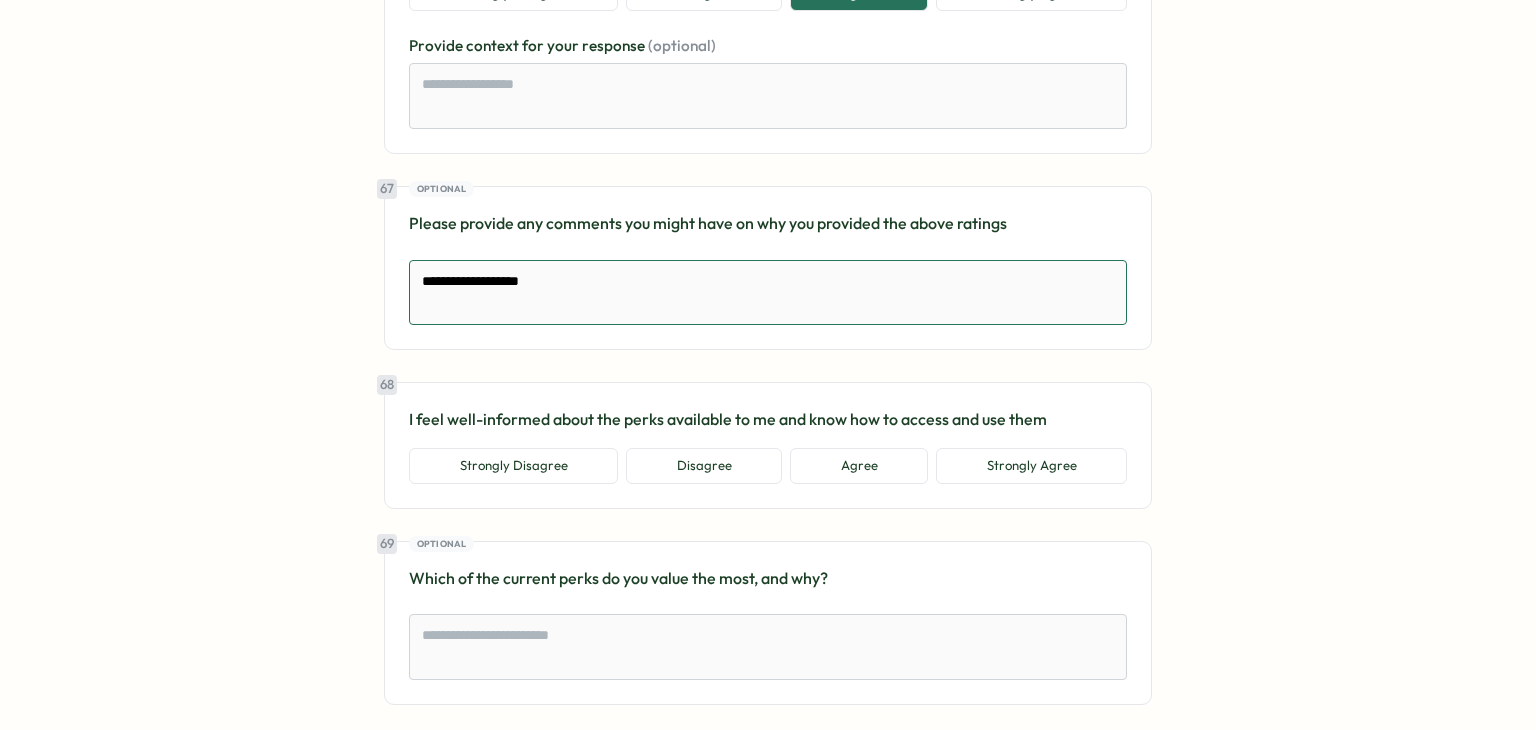 type on "*" 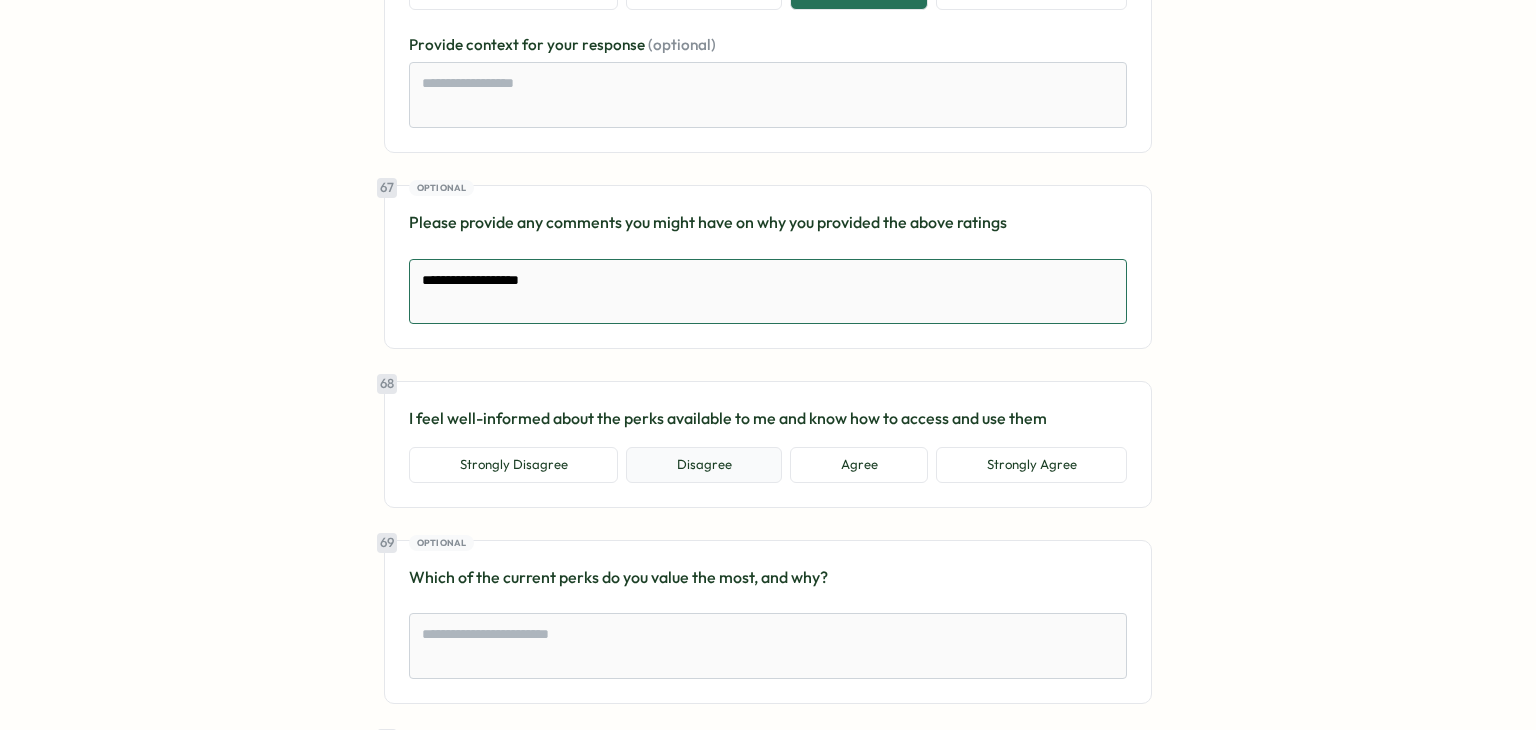 type on "**********" 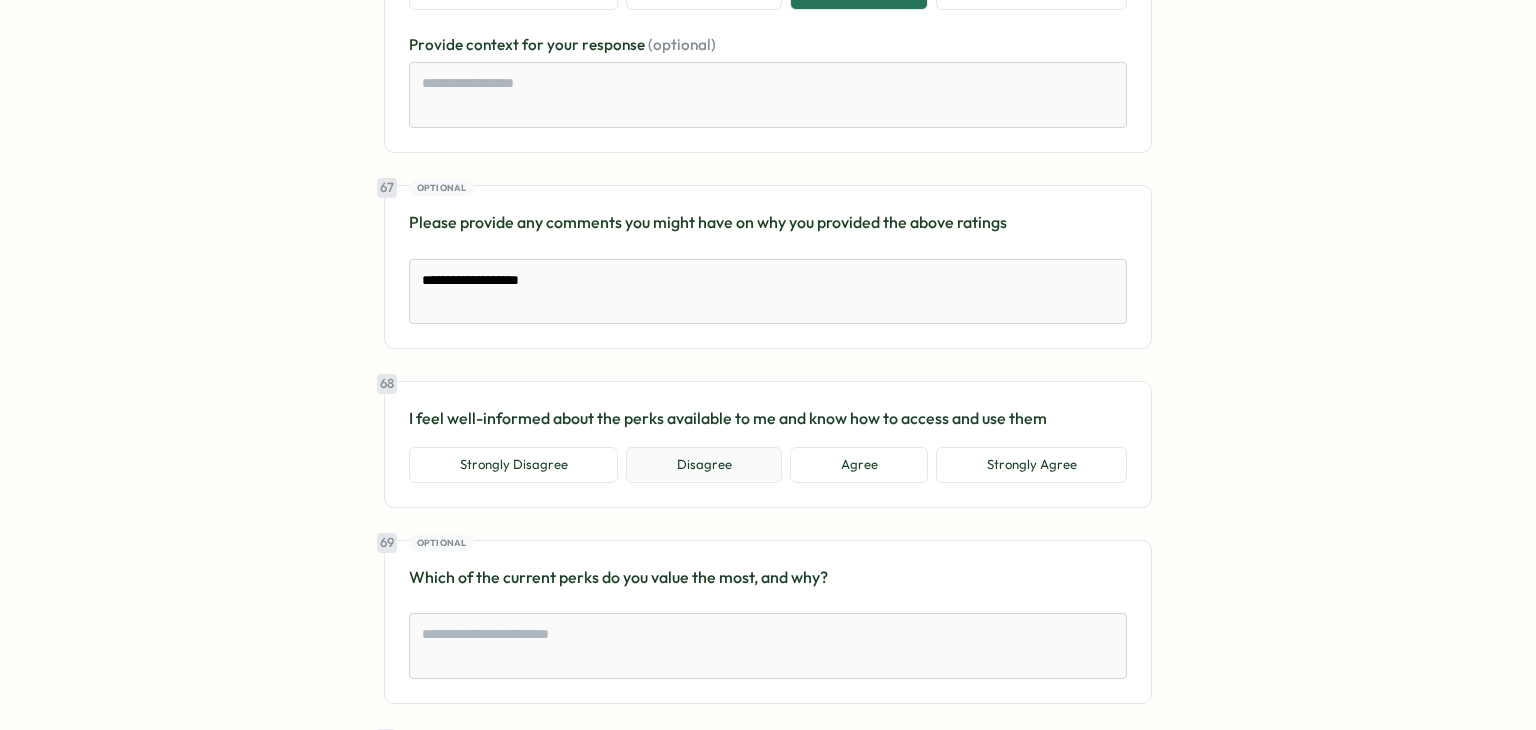 click on "Disagree" at bounding box center [704, 465] 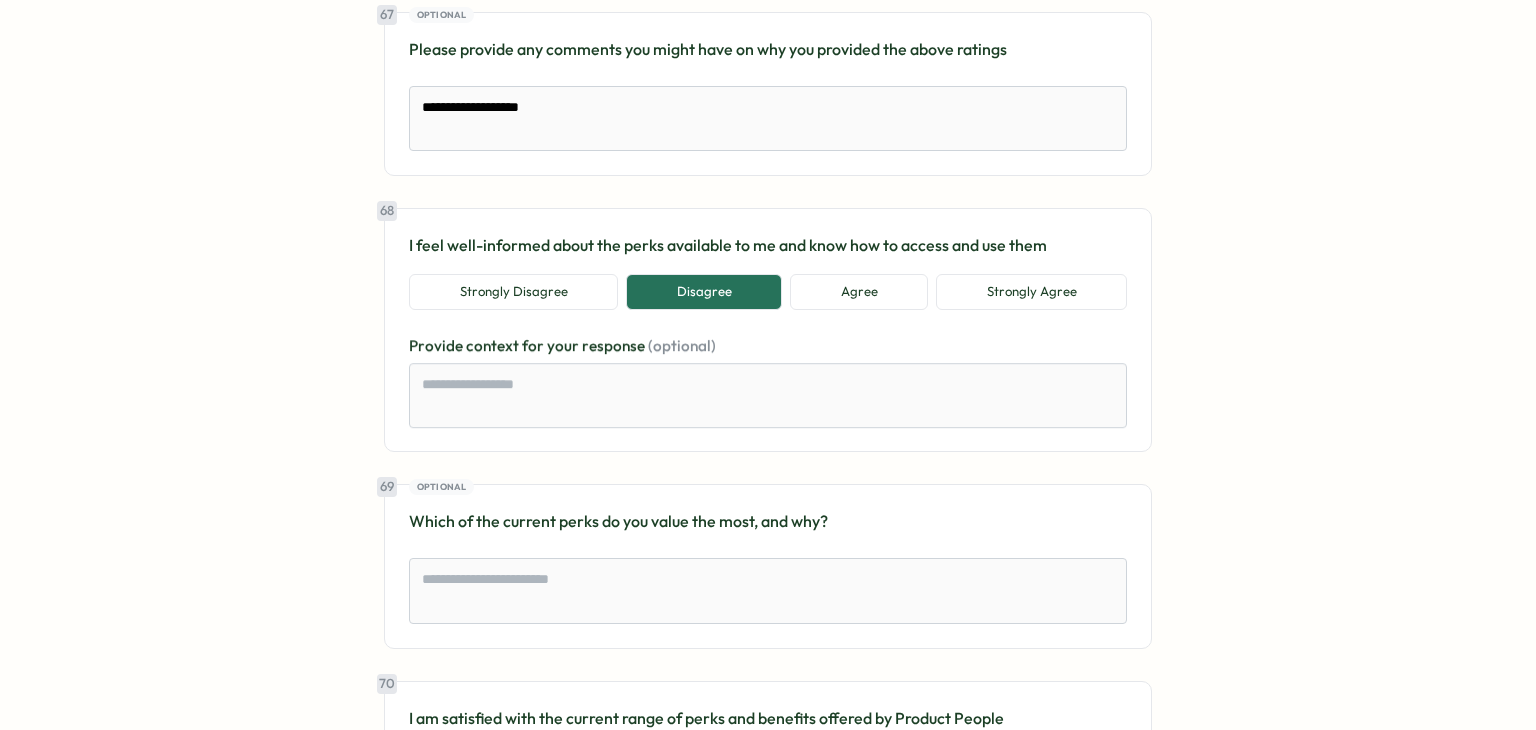 scroll, scrollTop: 18700, scrollLeft: 0, axis: vertical 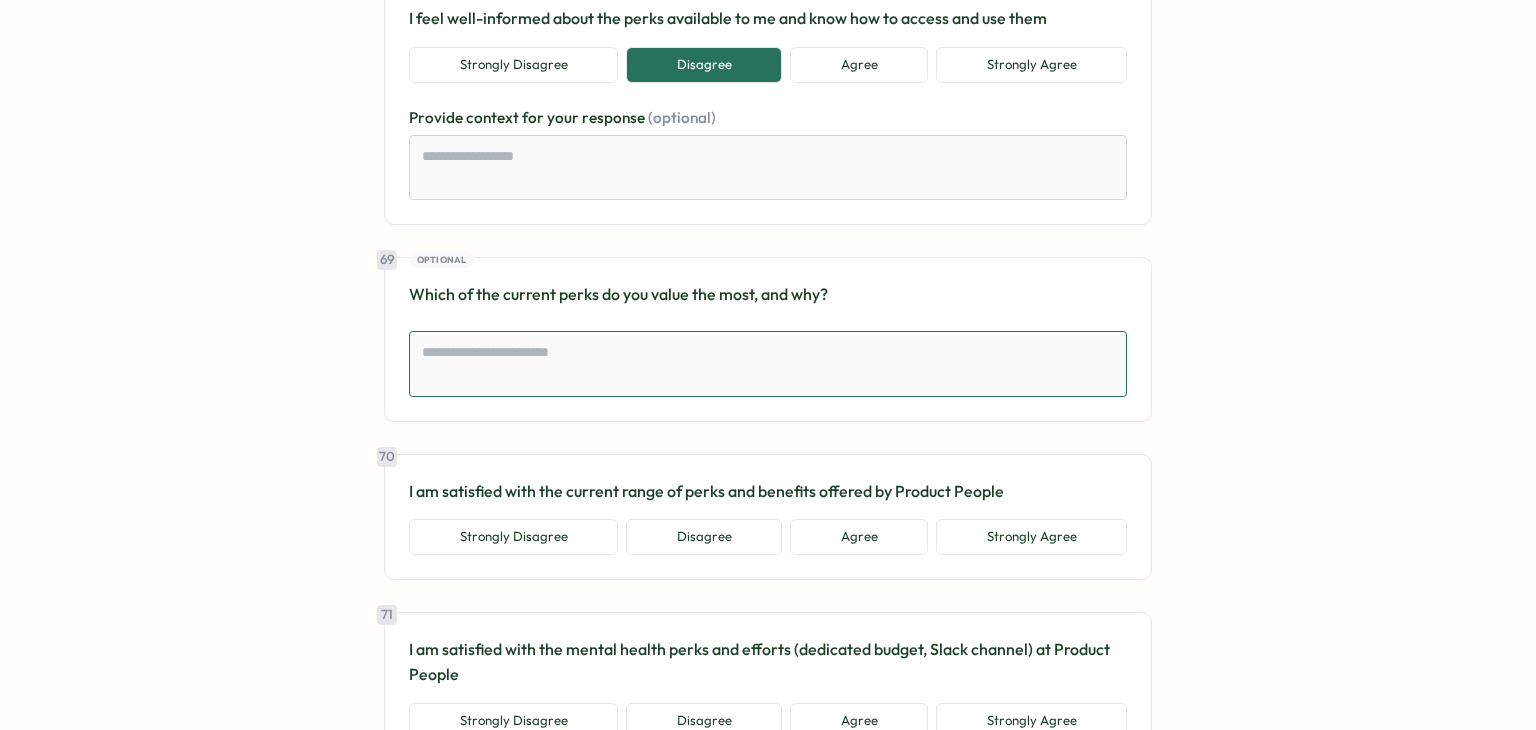 click at bounding box center [768, 364] 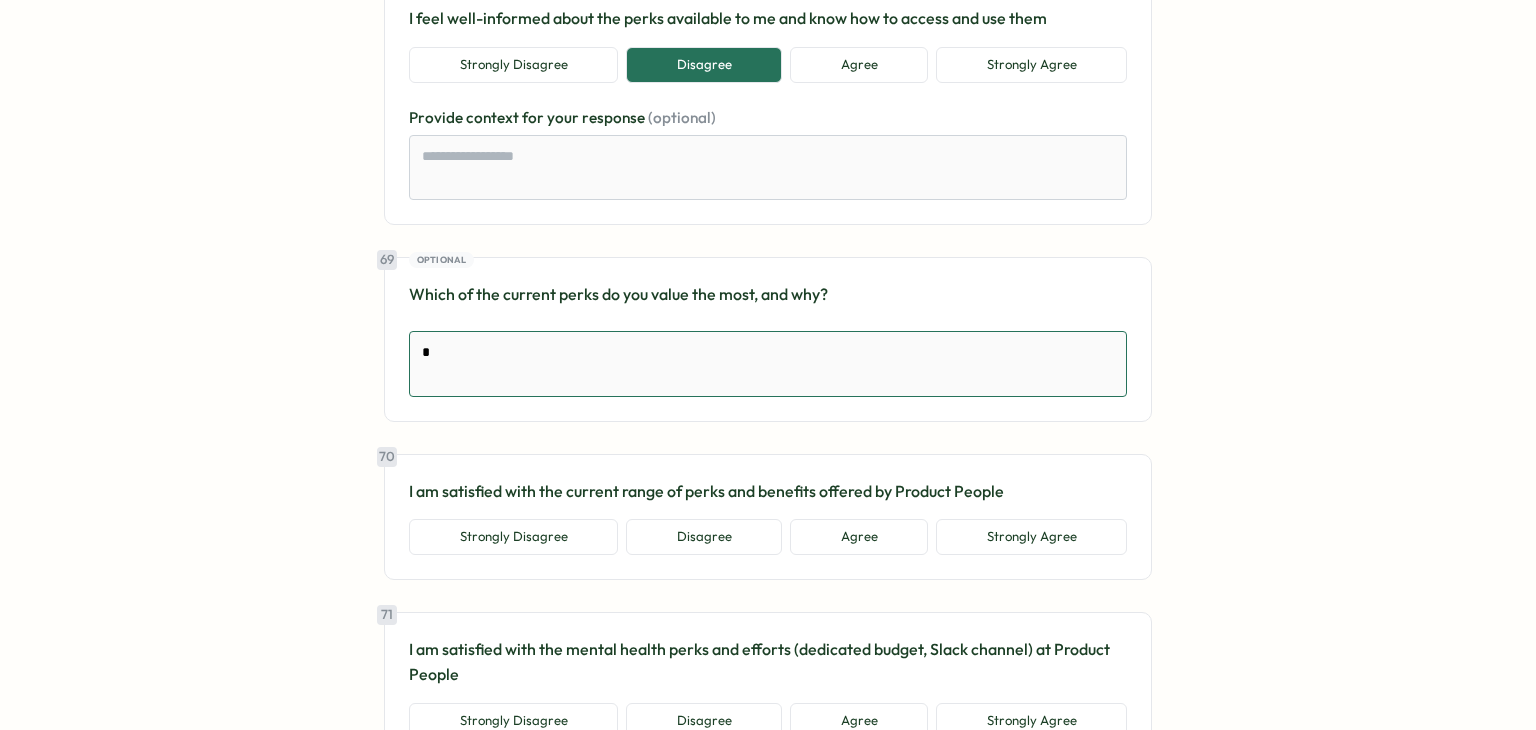 type on "*" 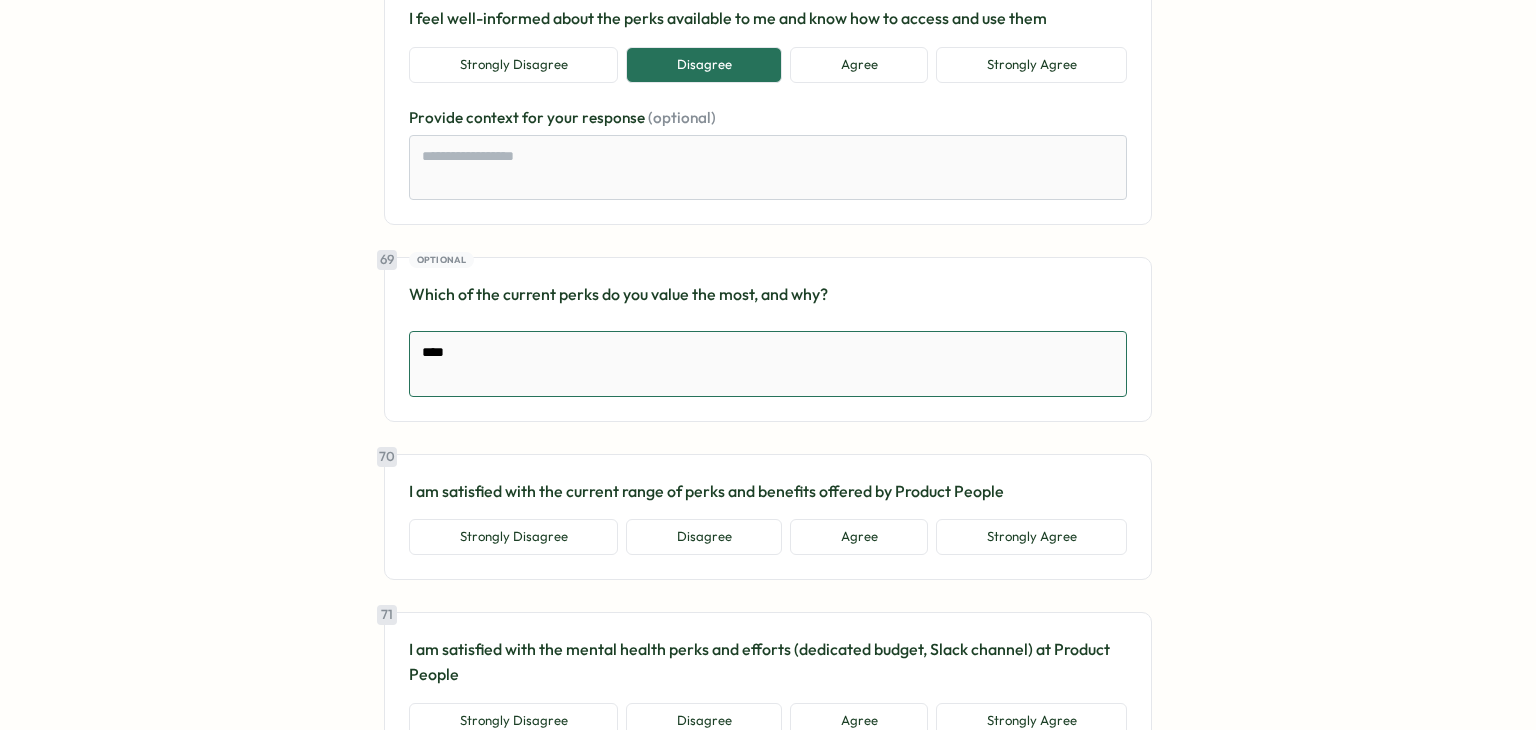 type on "****" 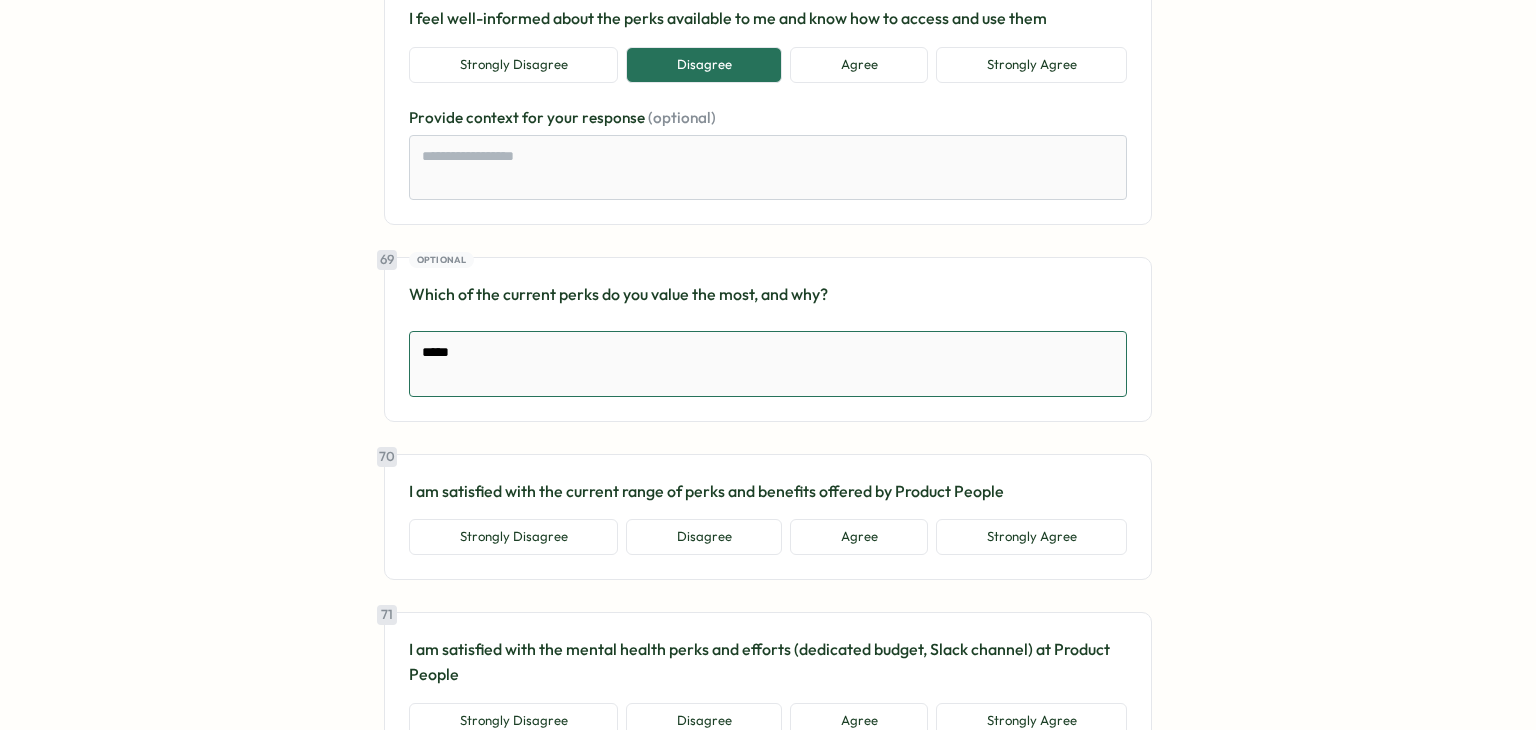 type on "*" 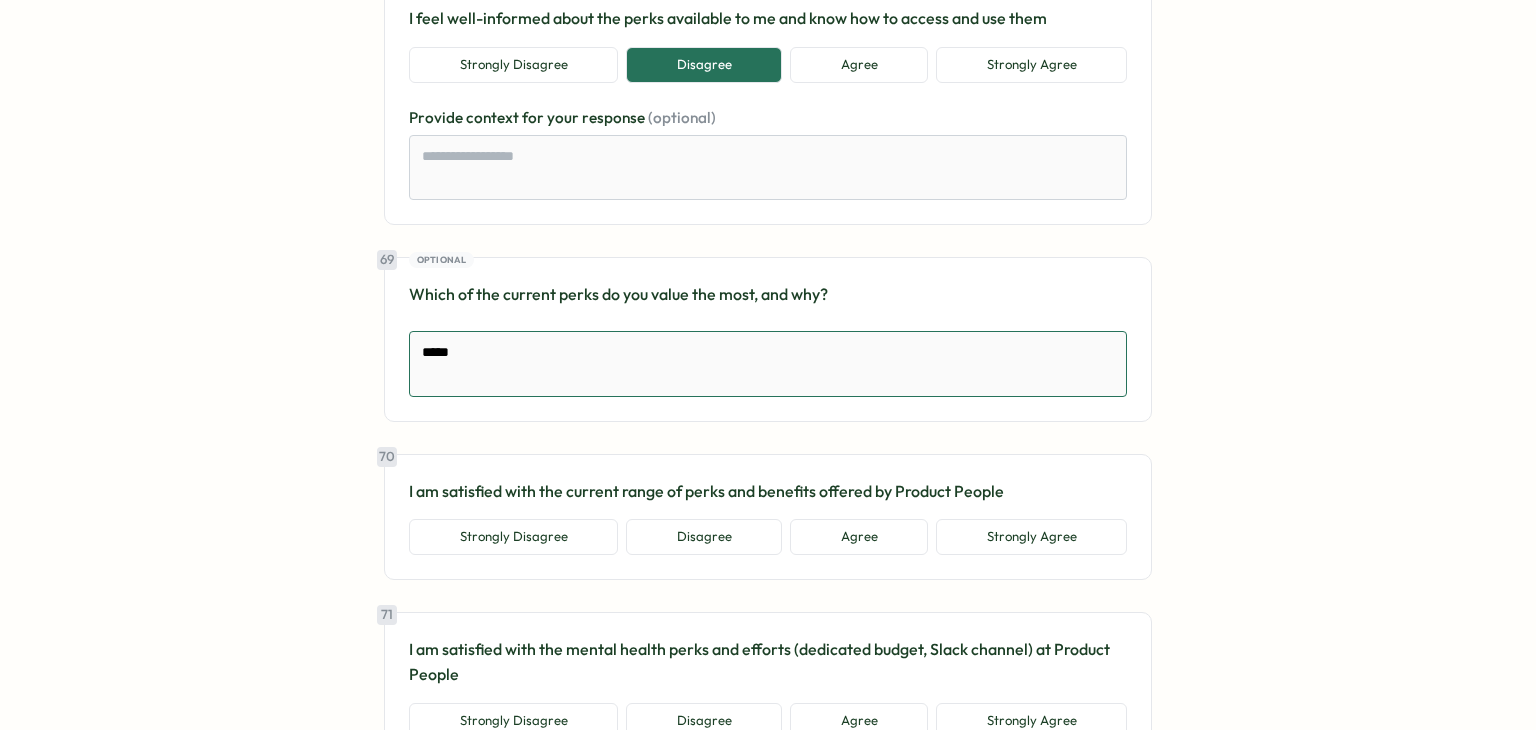 type on "******" 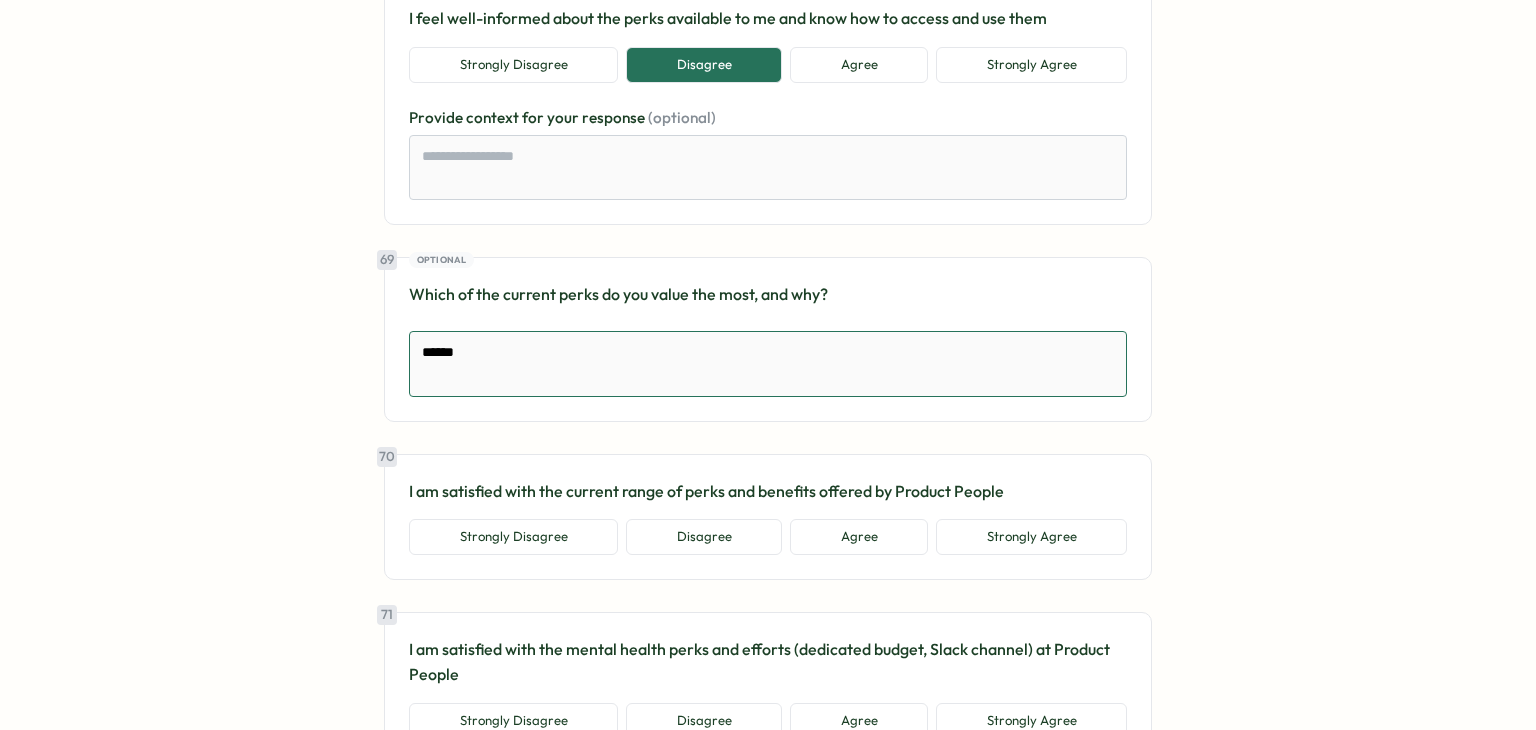 type on "*" 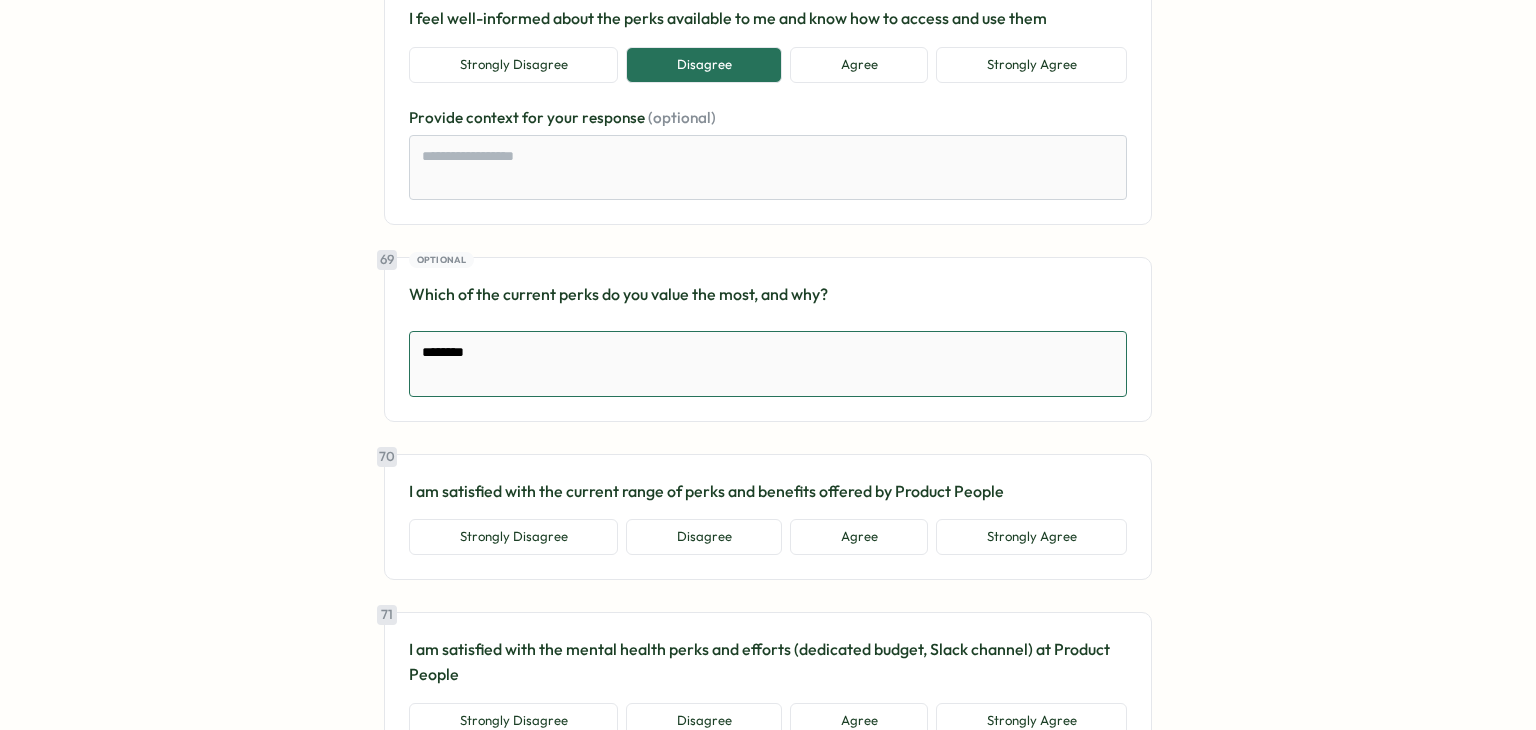type on "*********" 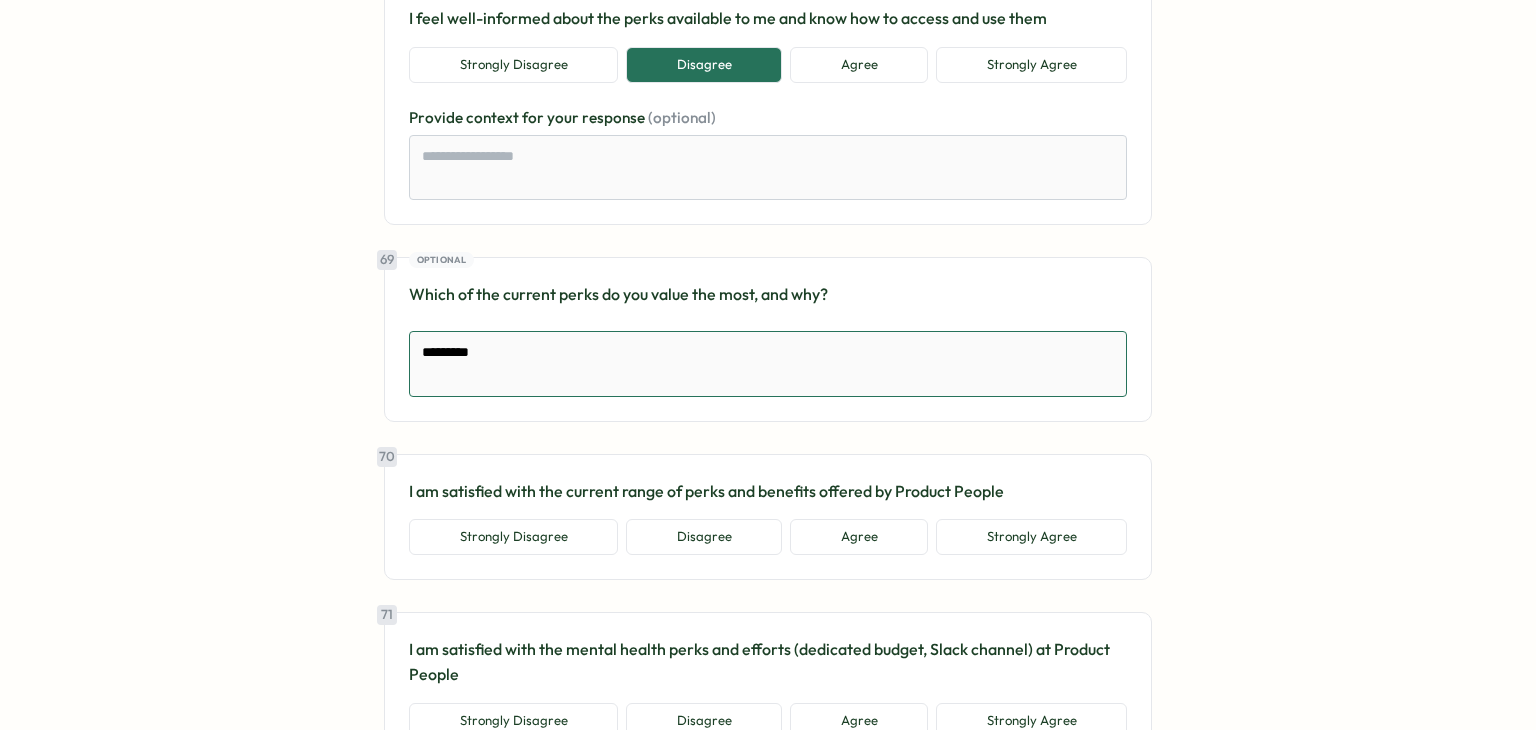 type on "*" 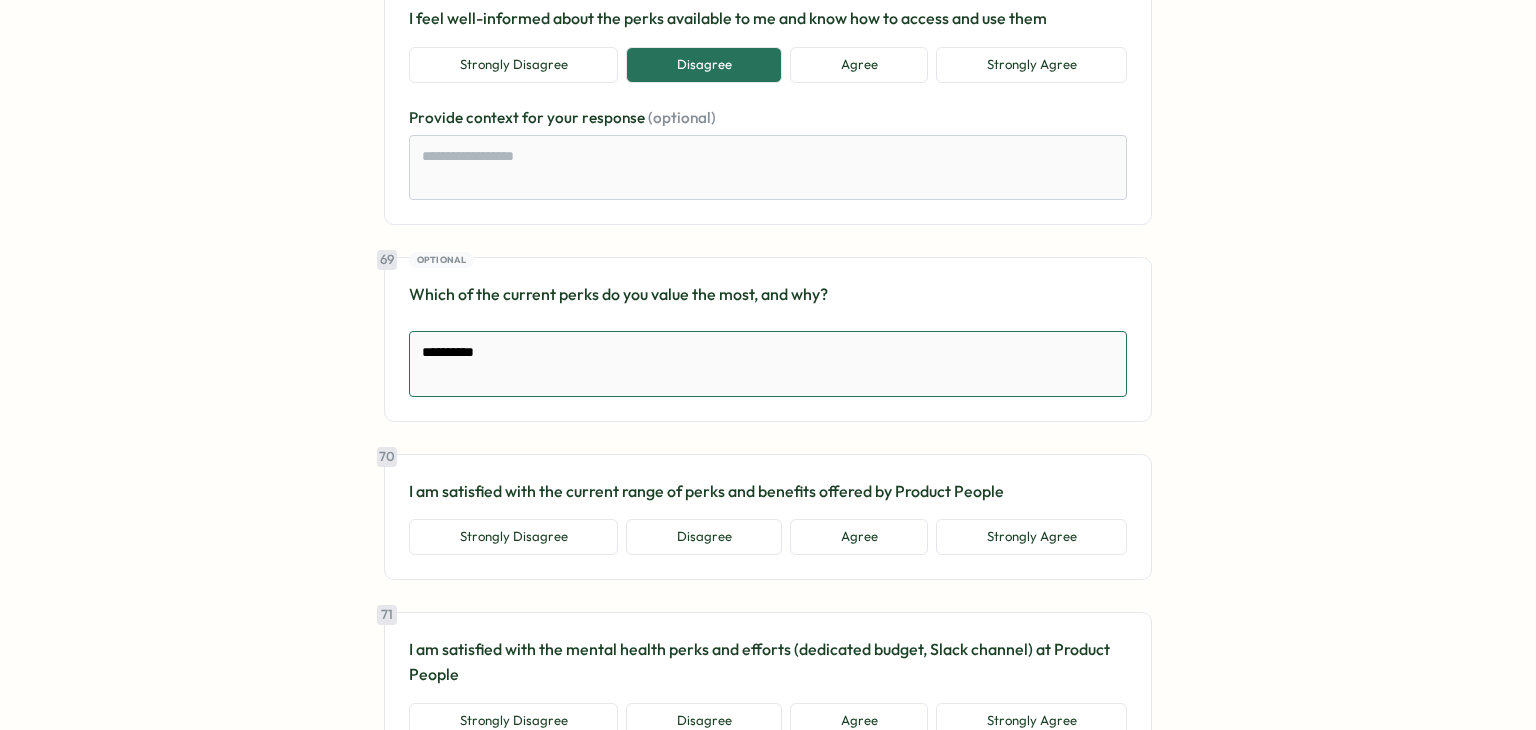 type on "*" 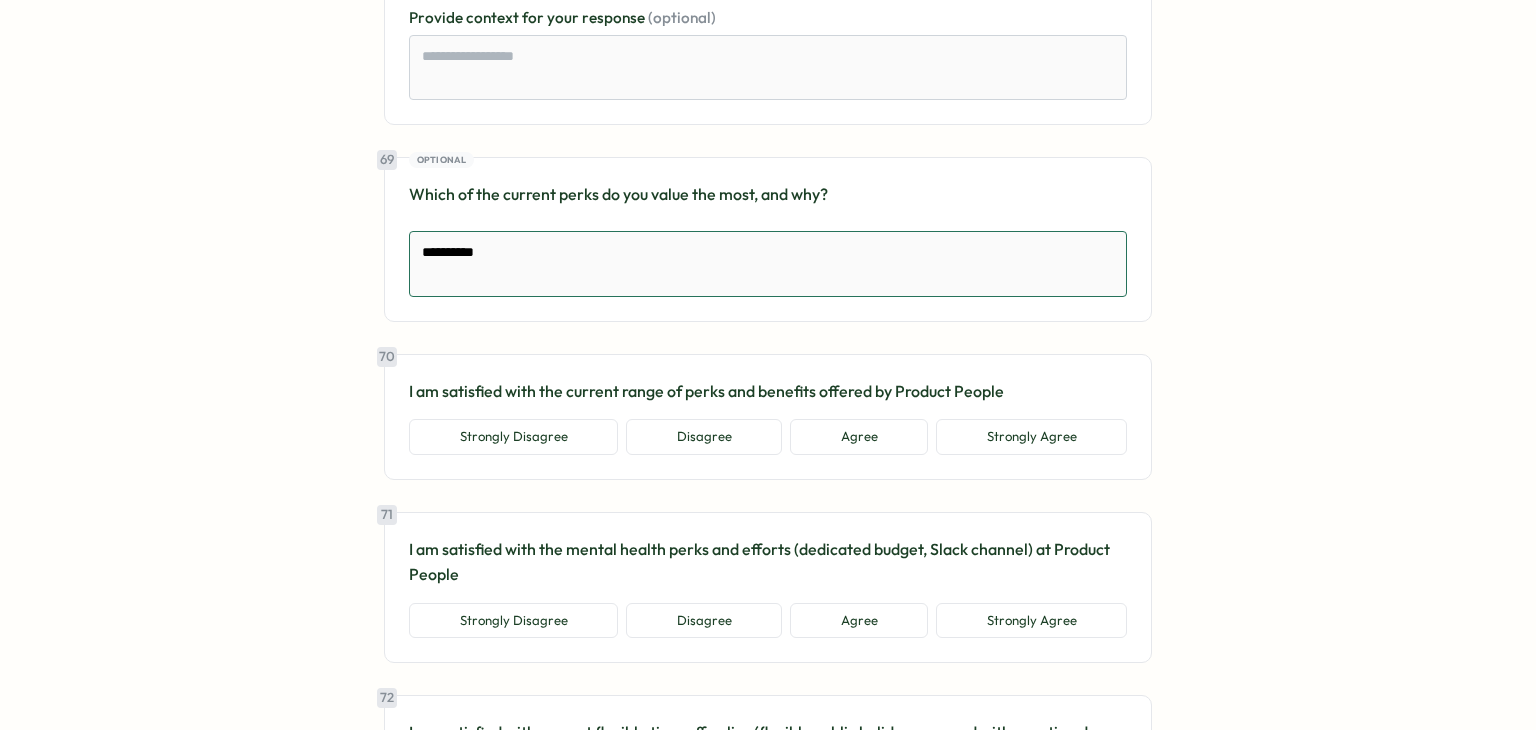 scroll, scrollTop: 19000, scrollLeft: 0, axis: vertical 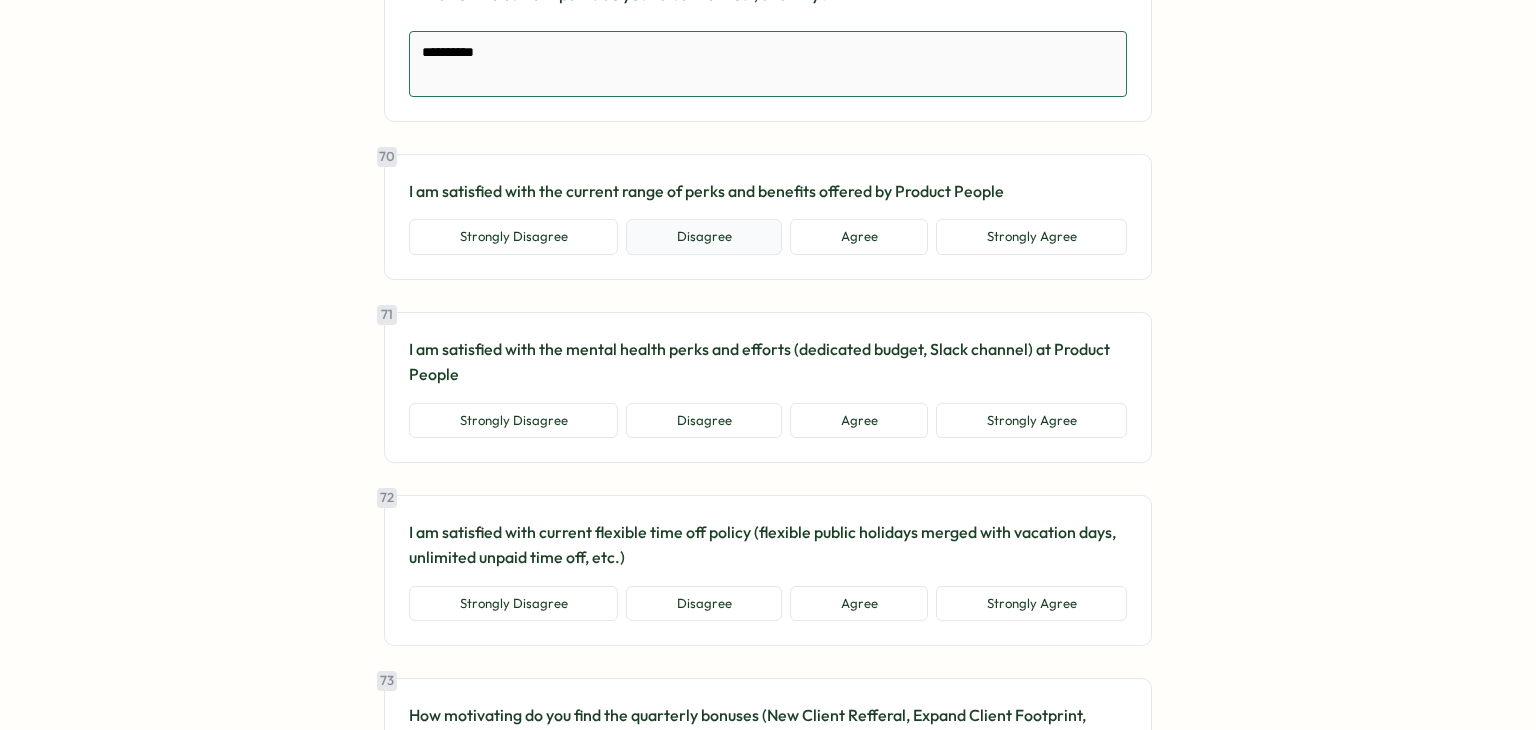 type on "**********" 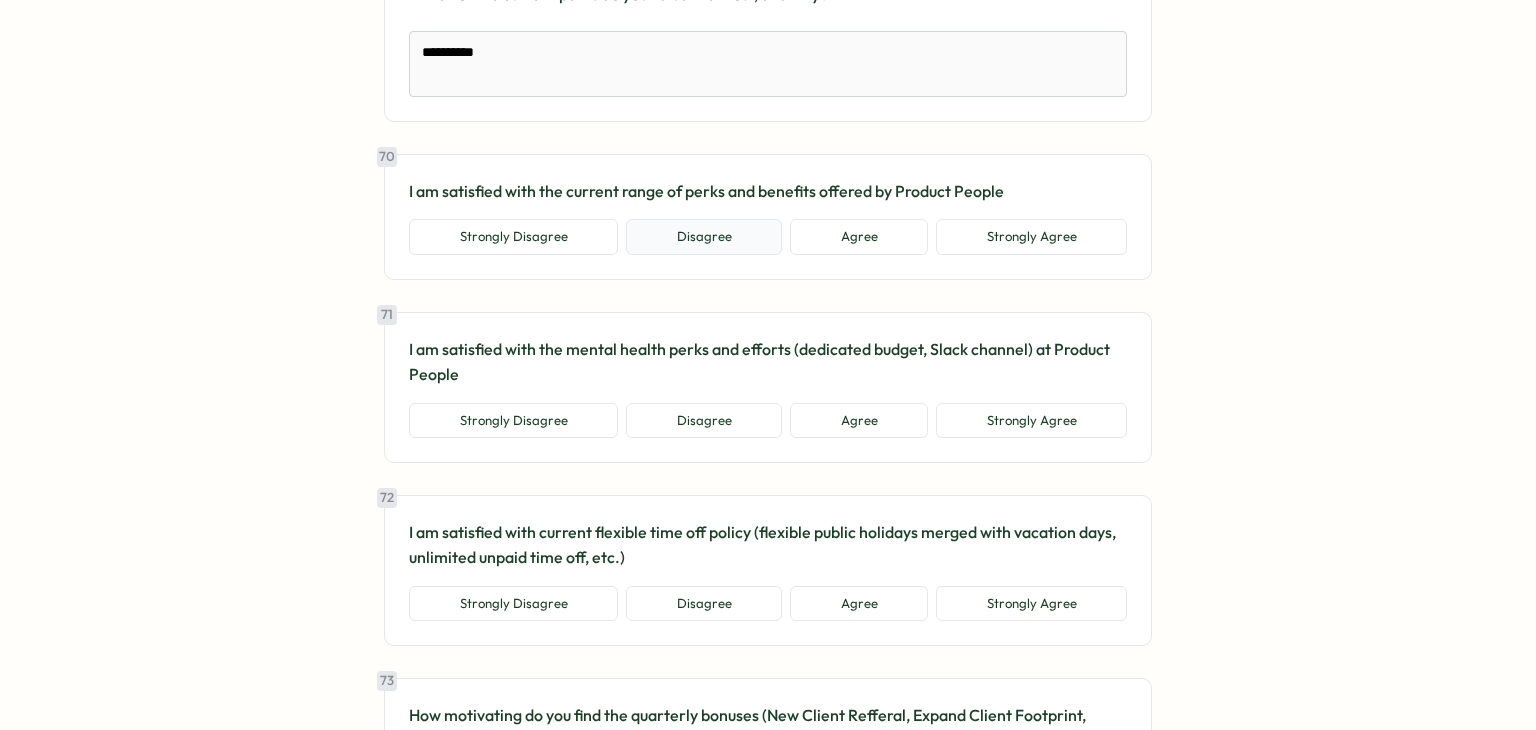 click on "Disagree" at bounding box center [704, 237] 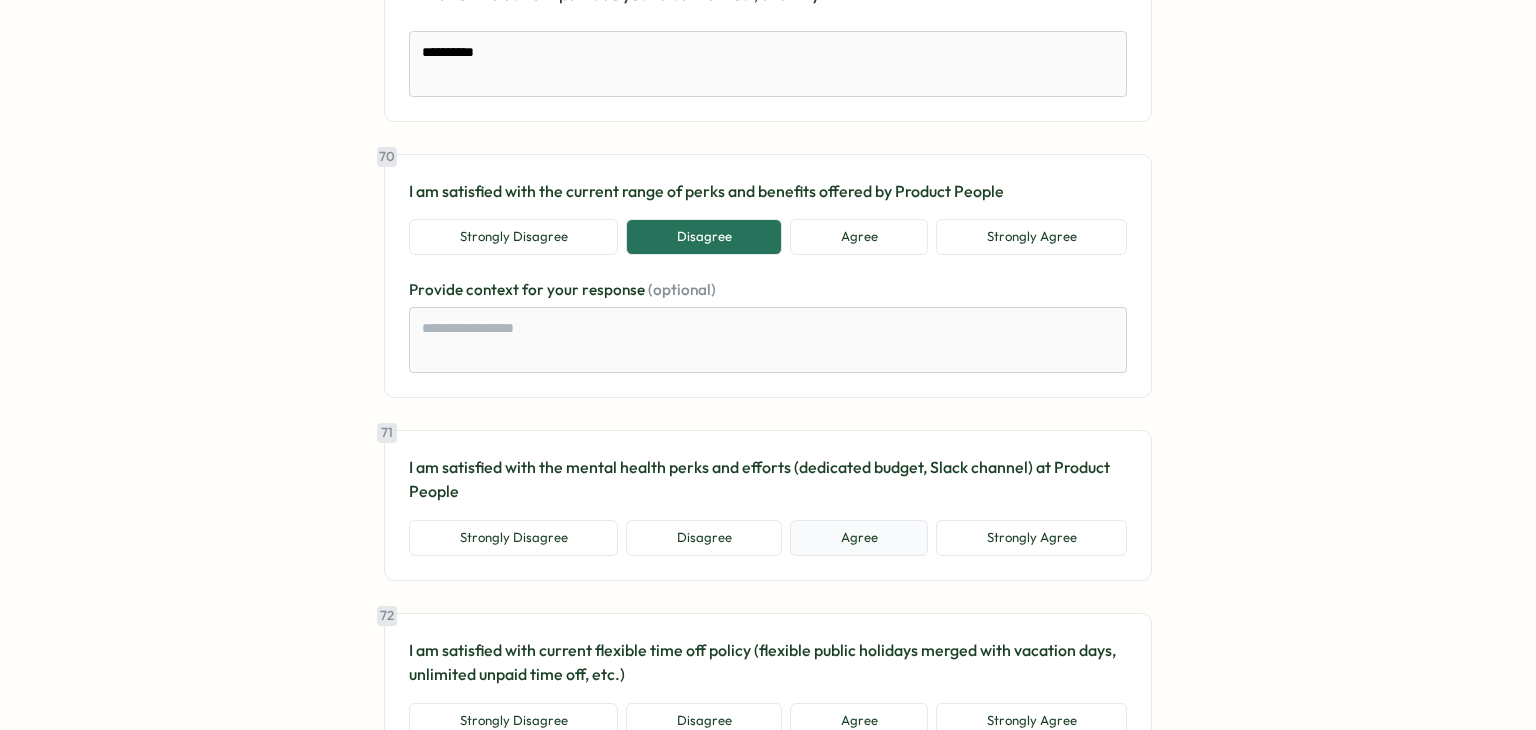 click on "Agree" at bounding box center (859, 538) 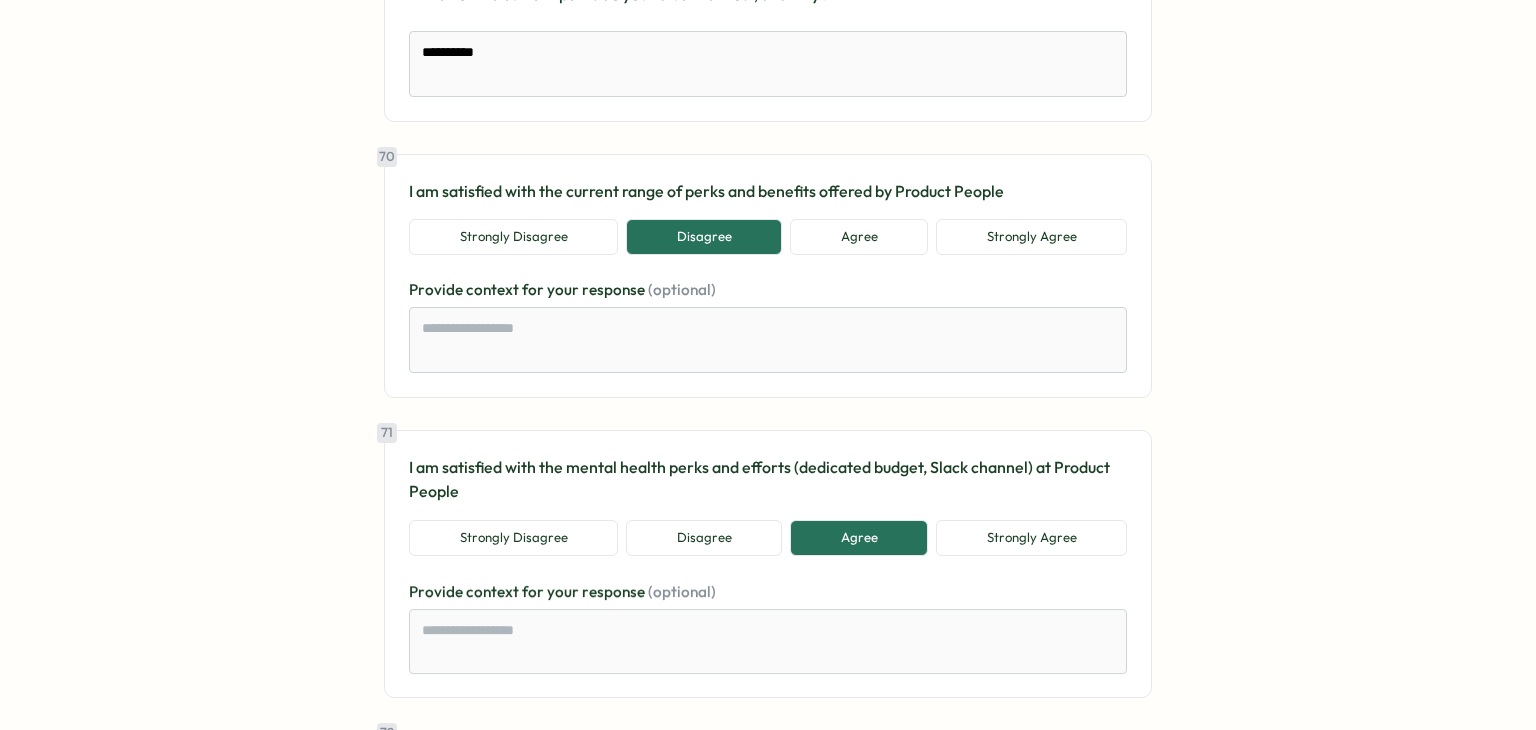 scroll, scrollTop: 19200, scrollLeft: 0, axis: vertical 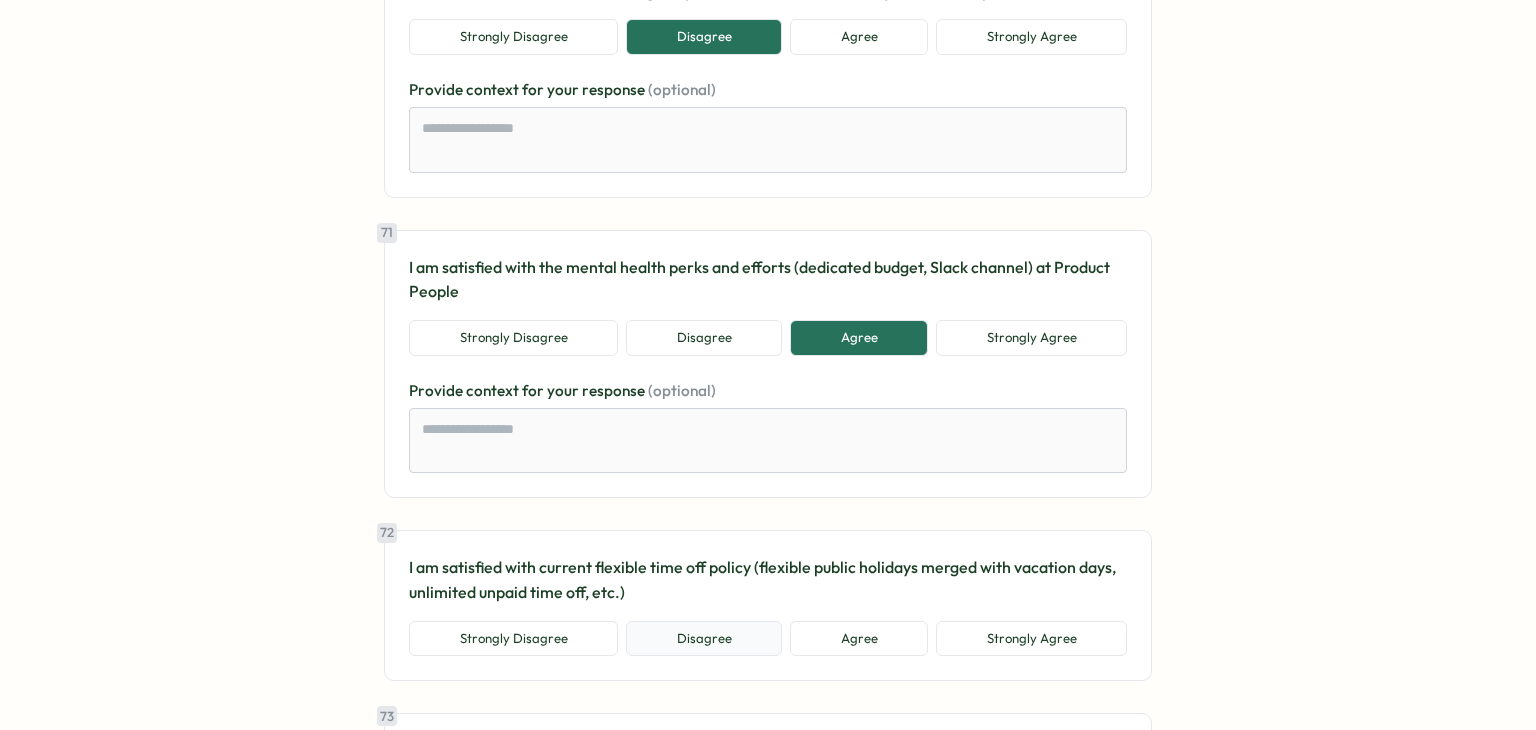 click on "Disagree" at bounding box center [704, 639] 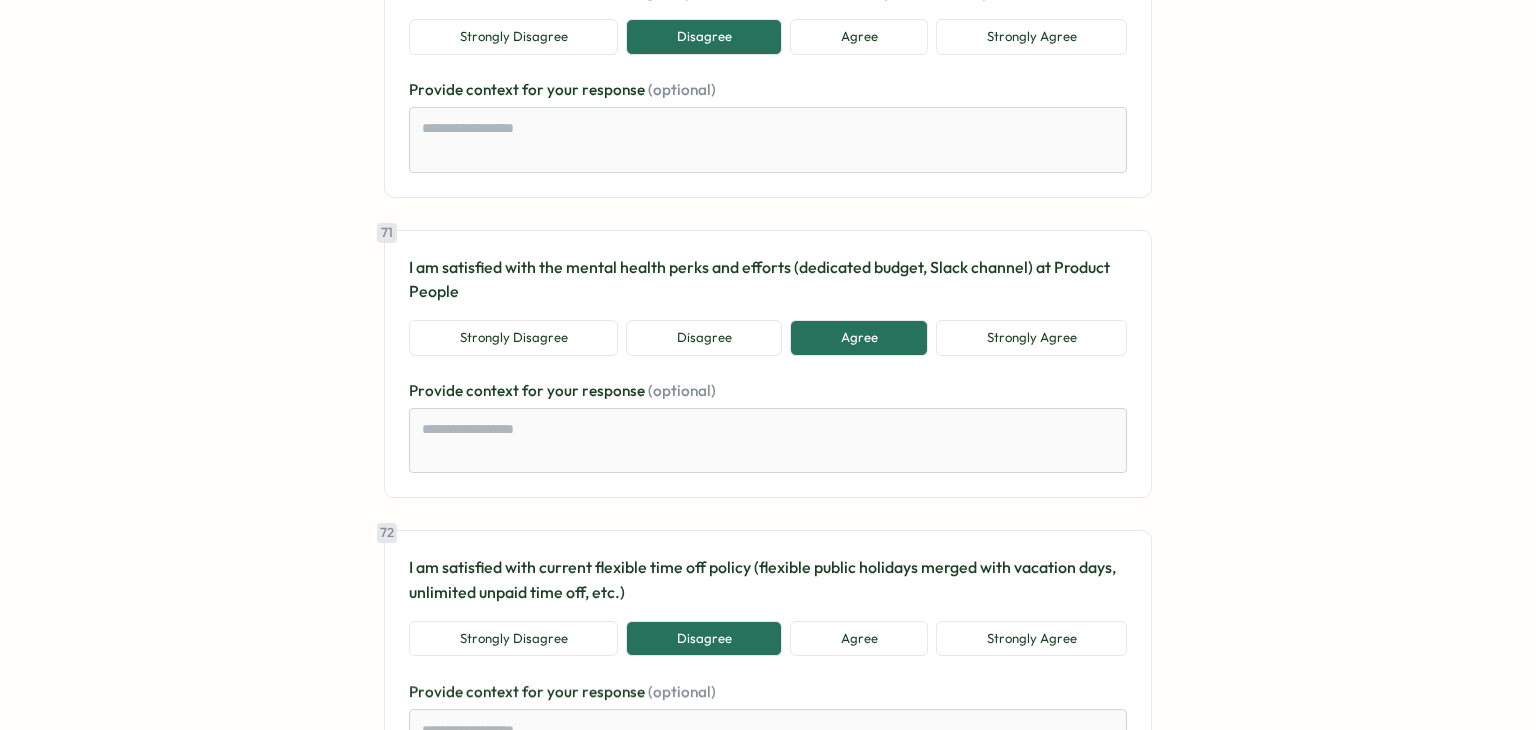 scroll, scrollTop: 19600, scrollLeft: 0, axis: vertical 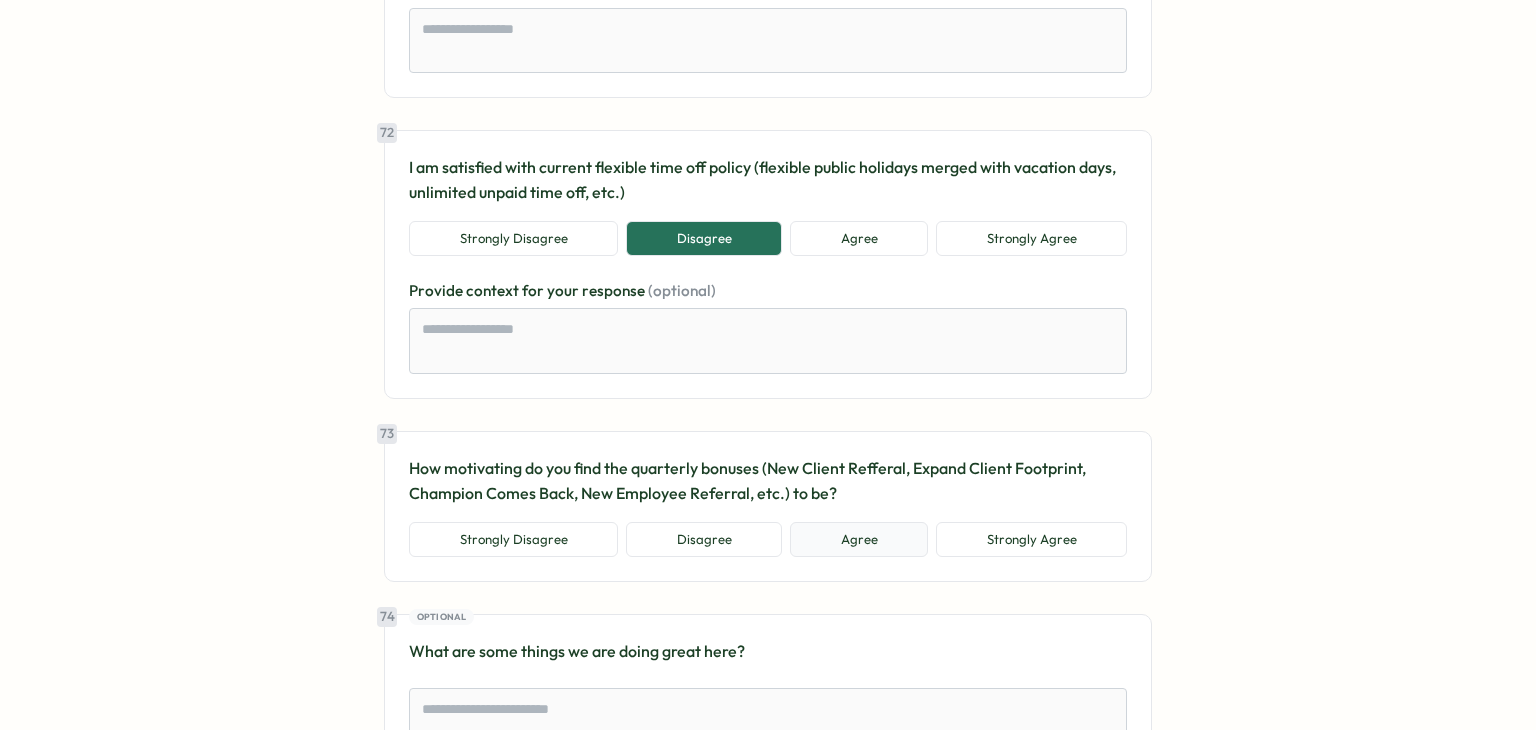 click on "Agree" at bounding box center (859, 540) 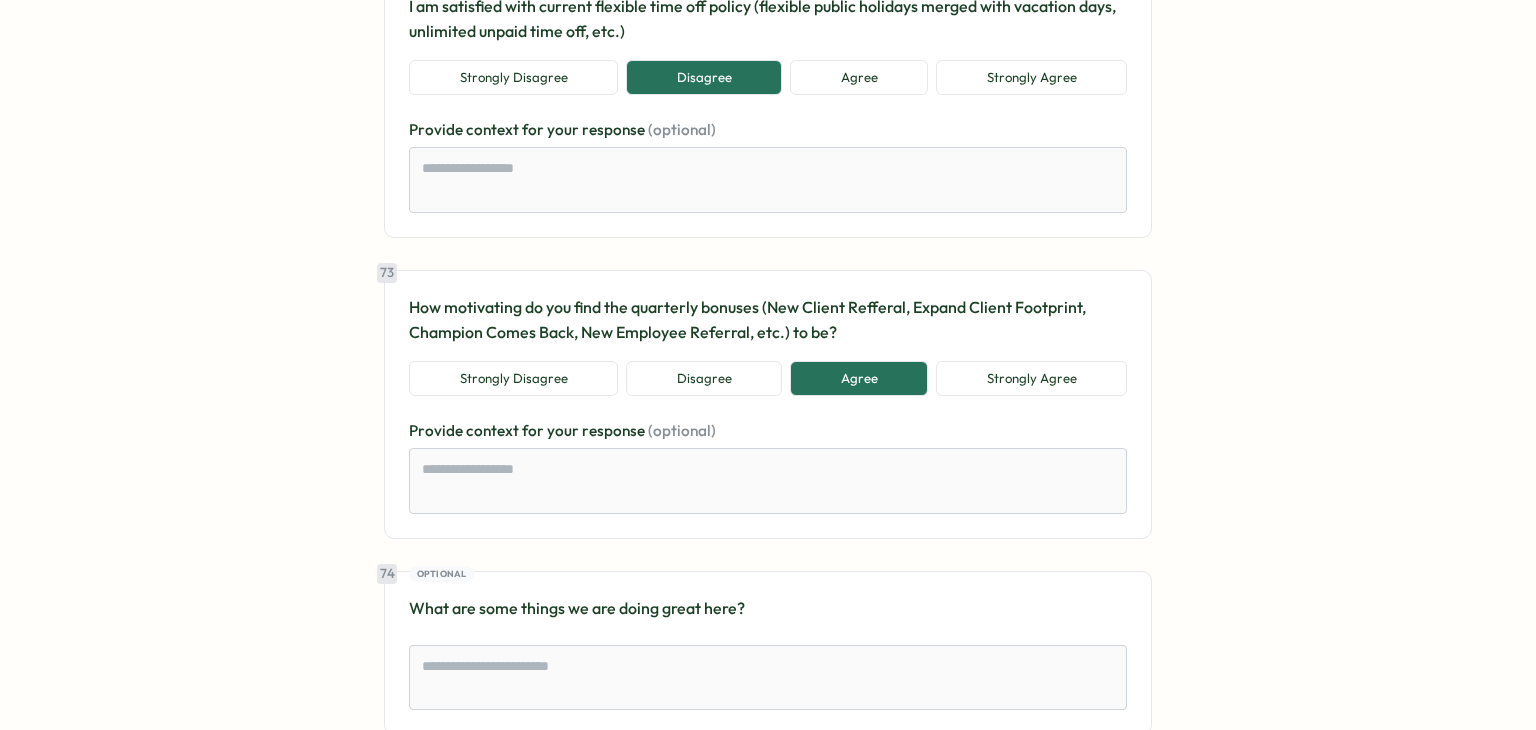 scroll, scrollTop: 20000, scrollLeft: 0, axis: vertical 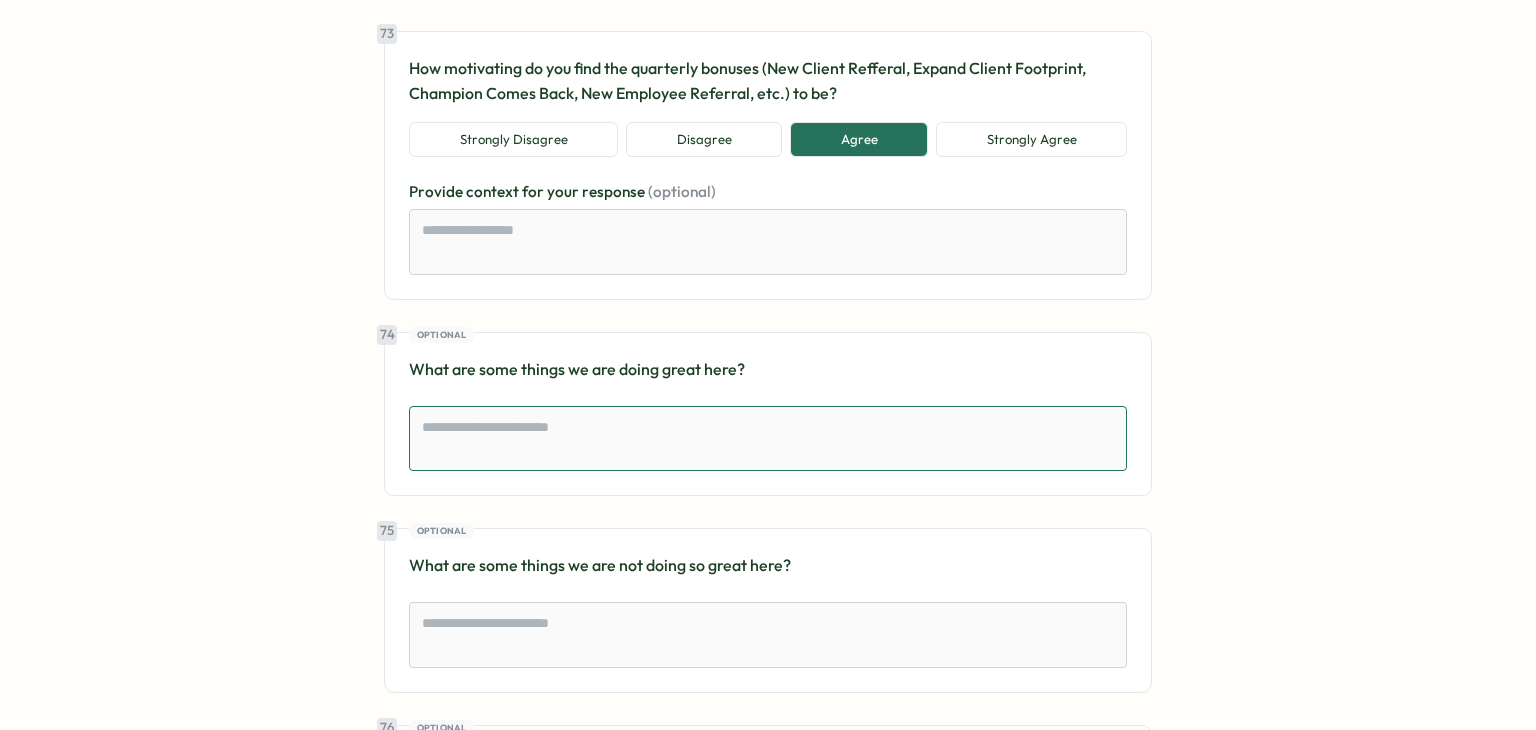 click at bounding box center (768, 439) 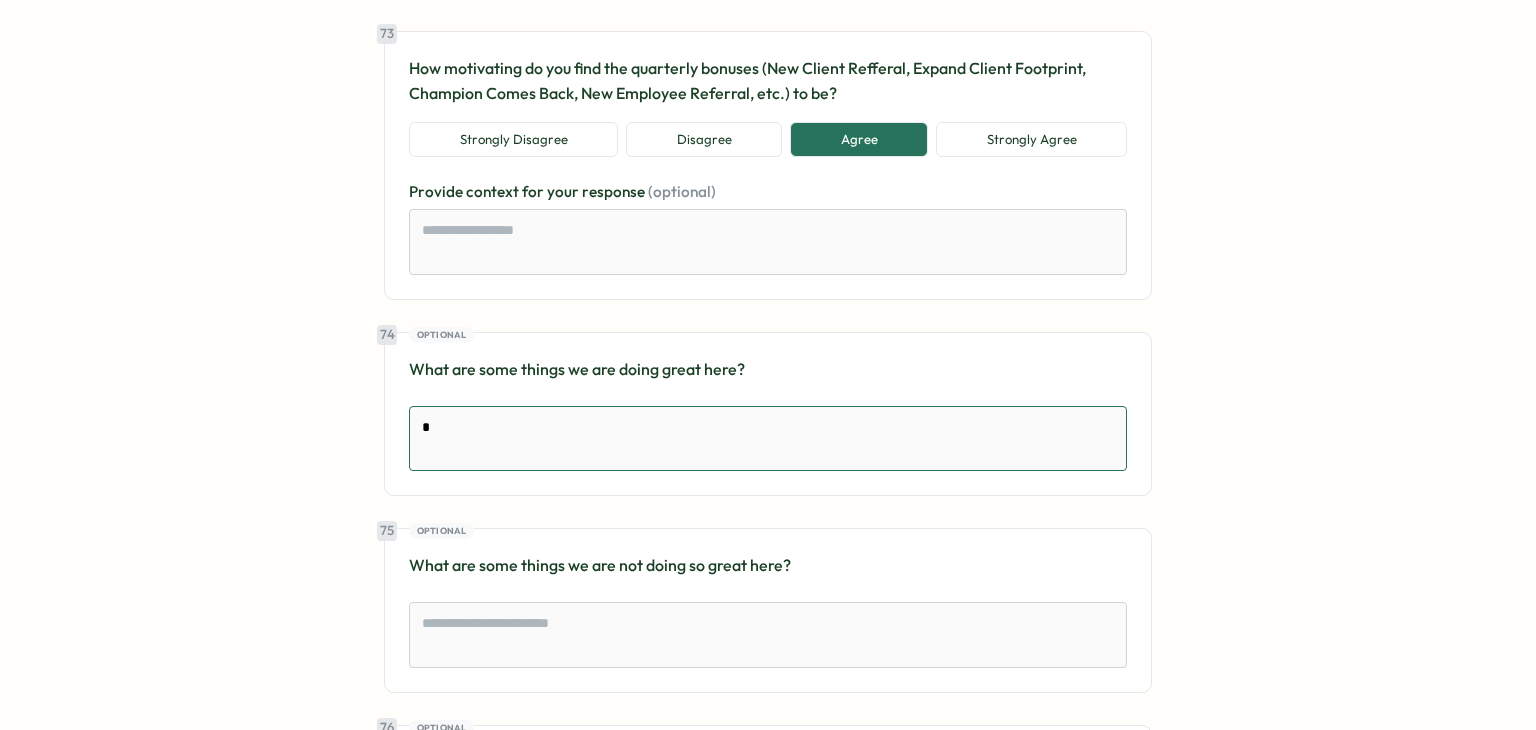 type on "*" 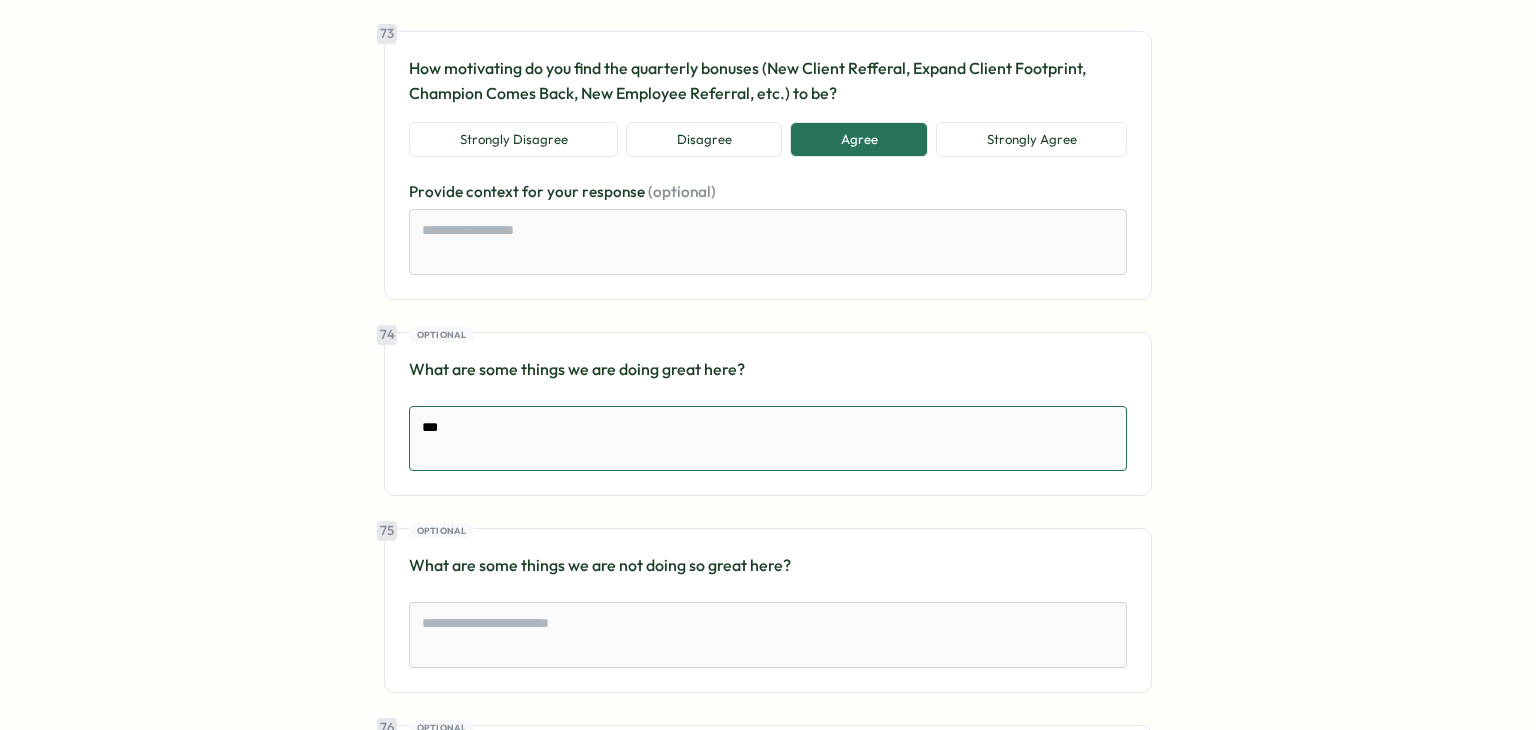 type on "****" 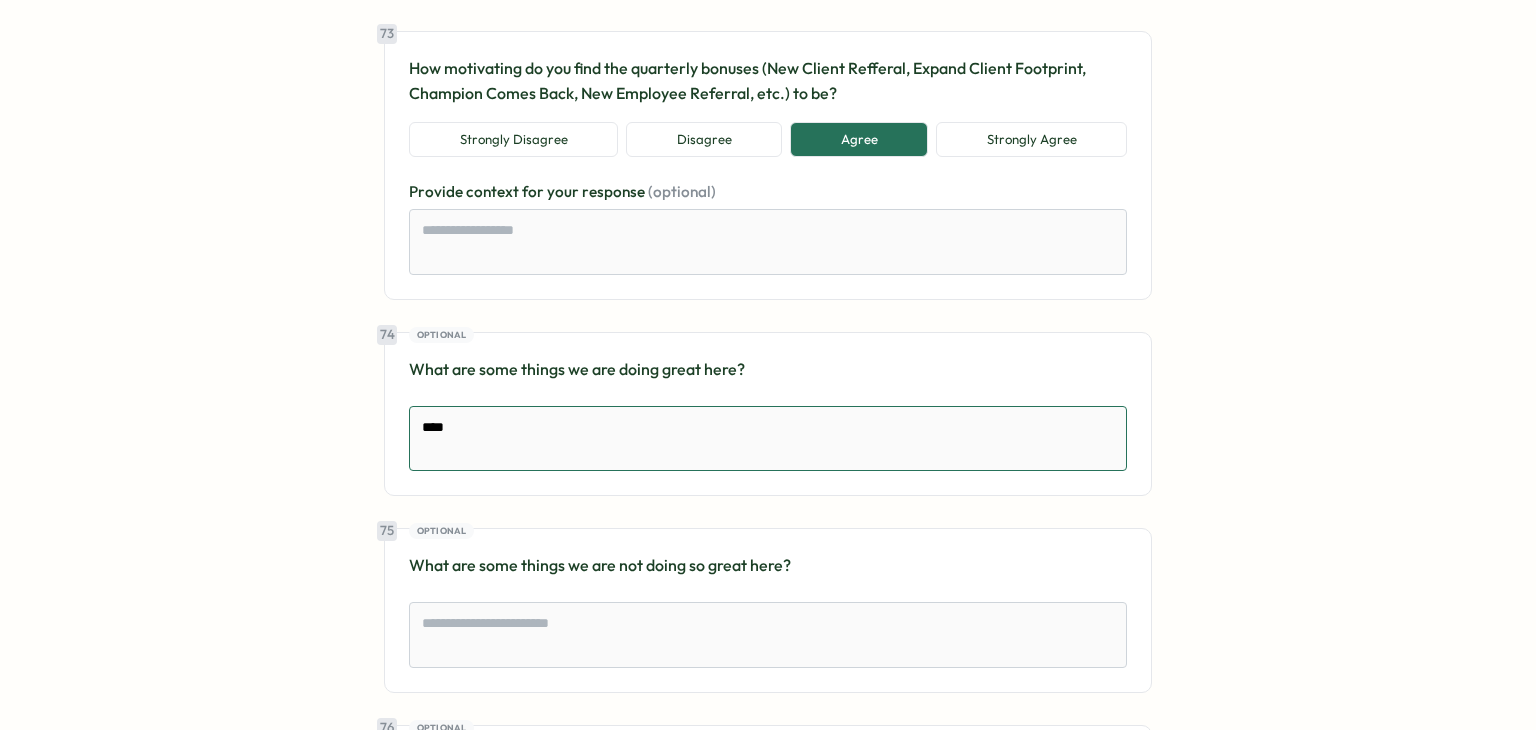 type on "*" 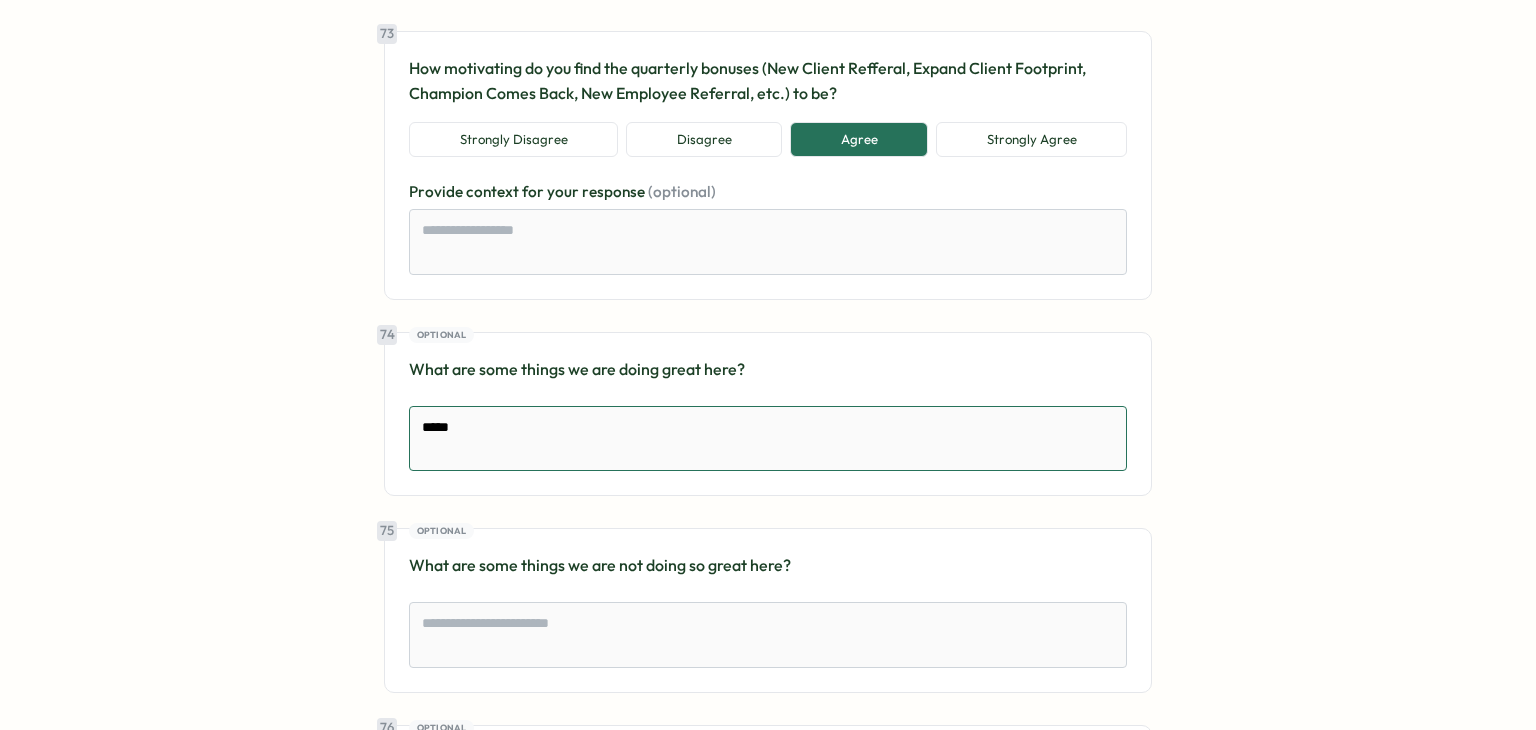 type on "******" 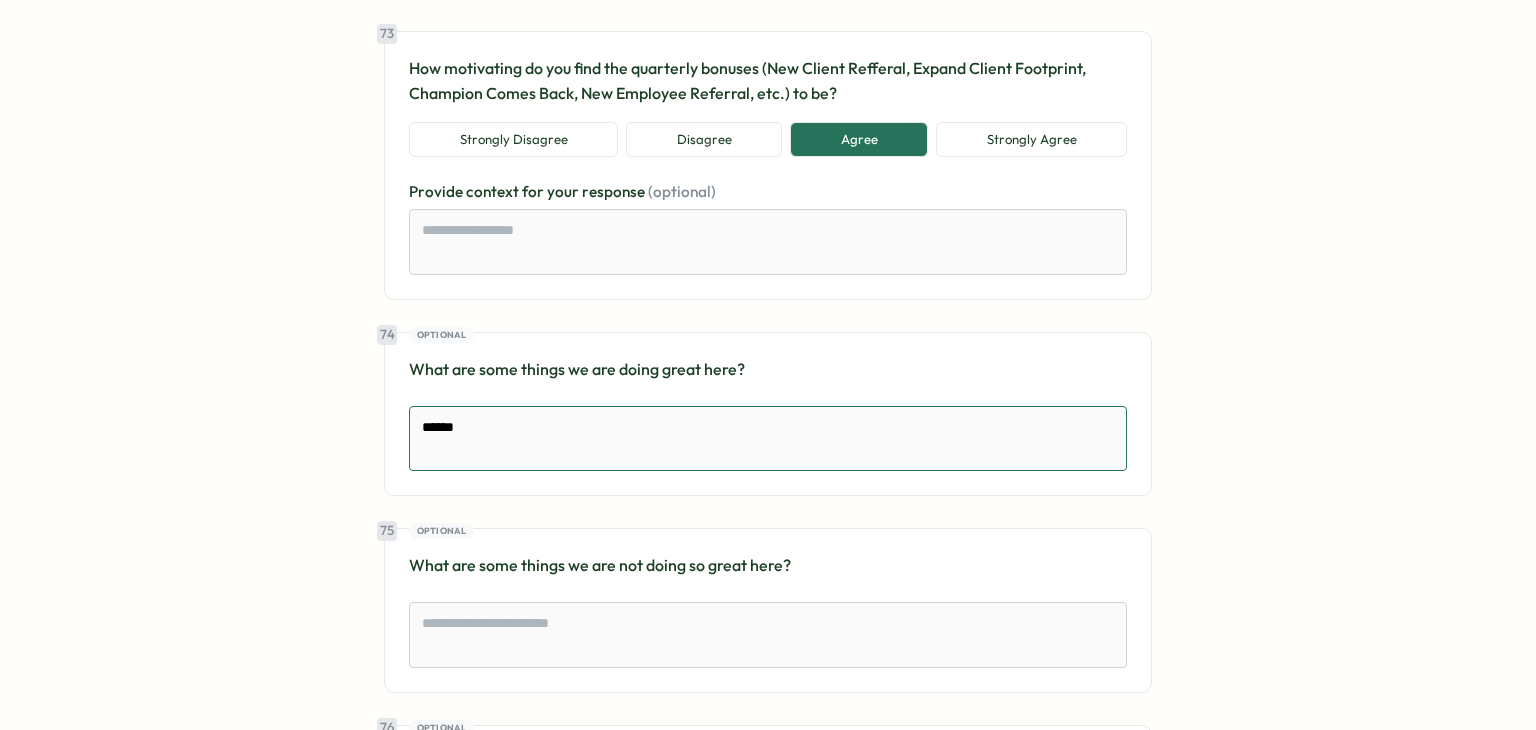 type on "*" 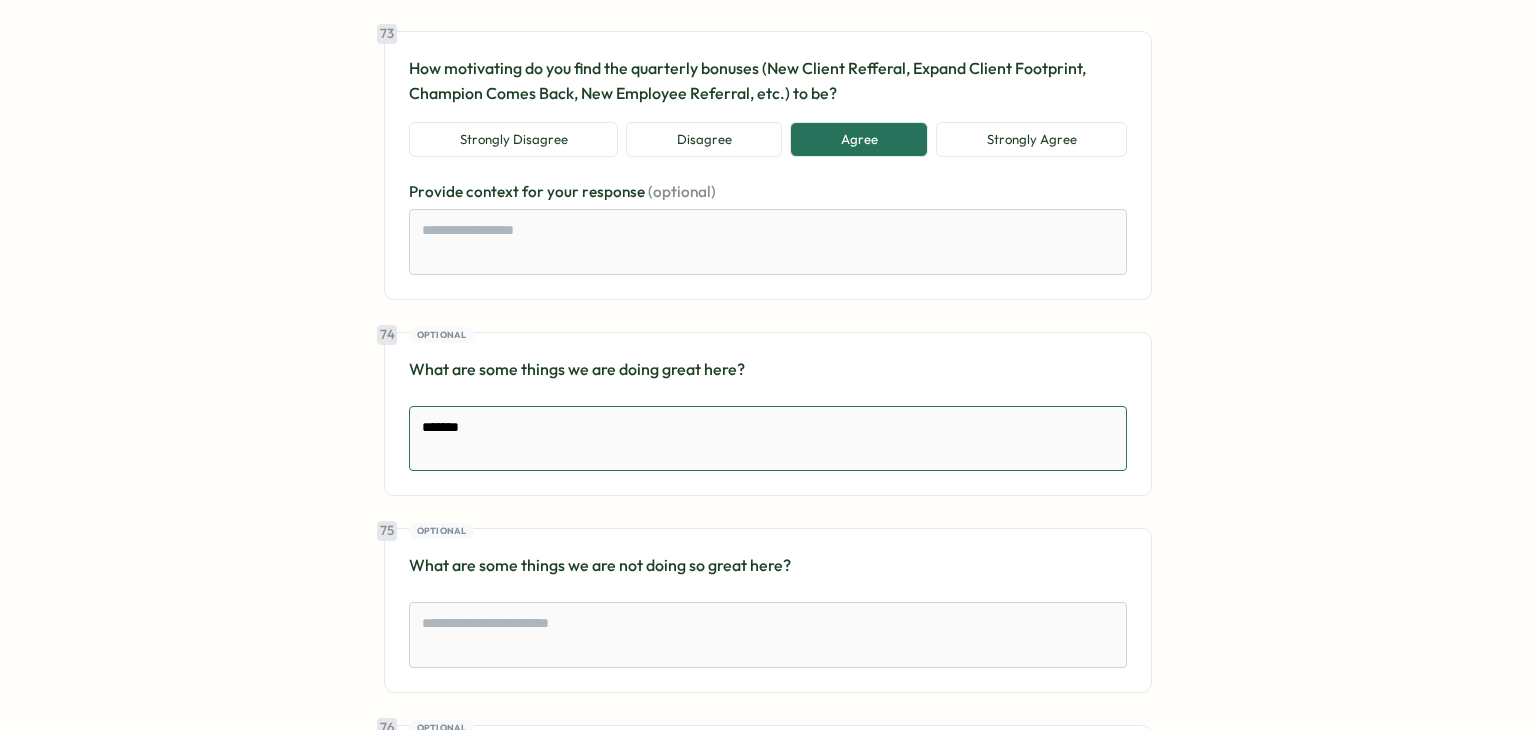 type on "********" 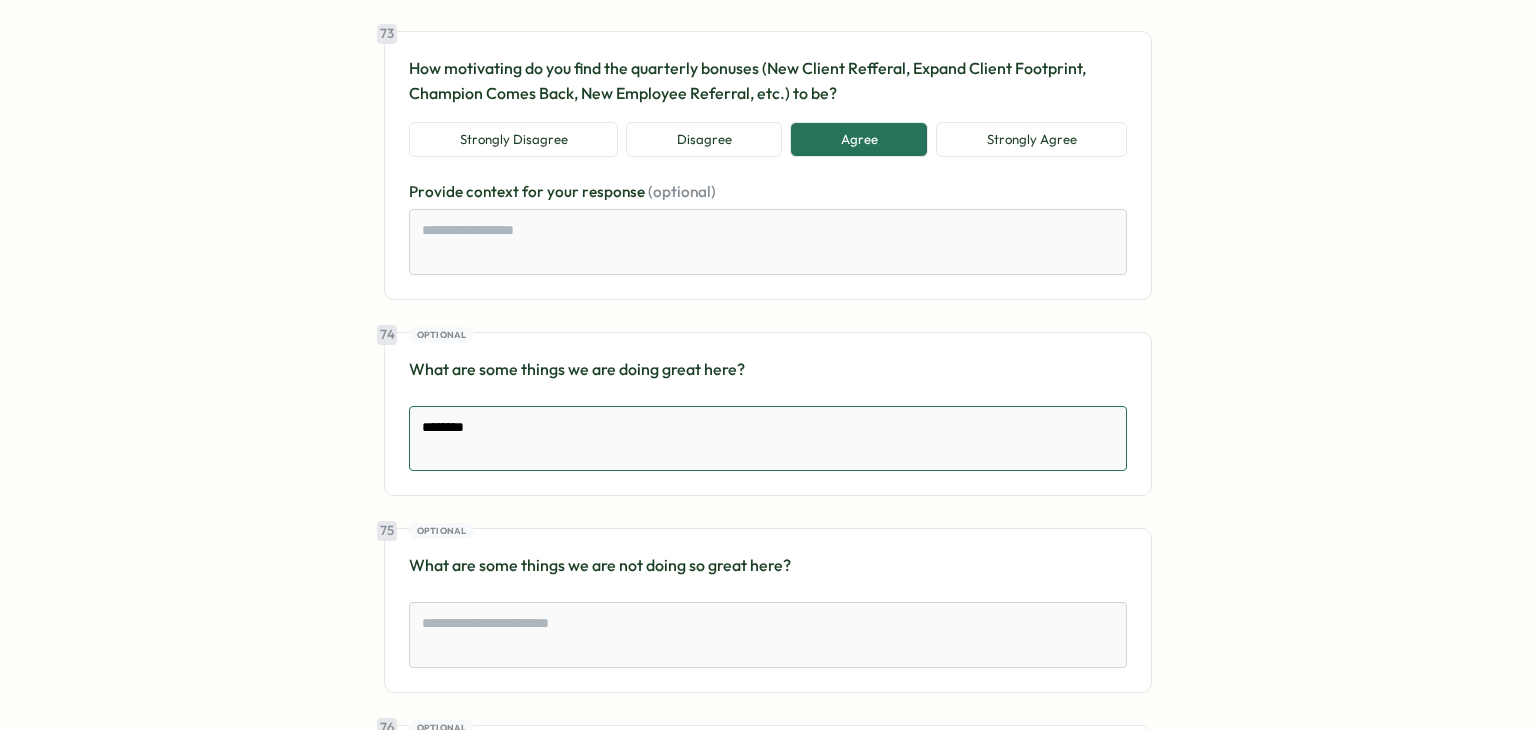 type on "*" 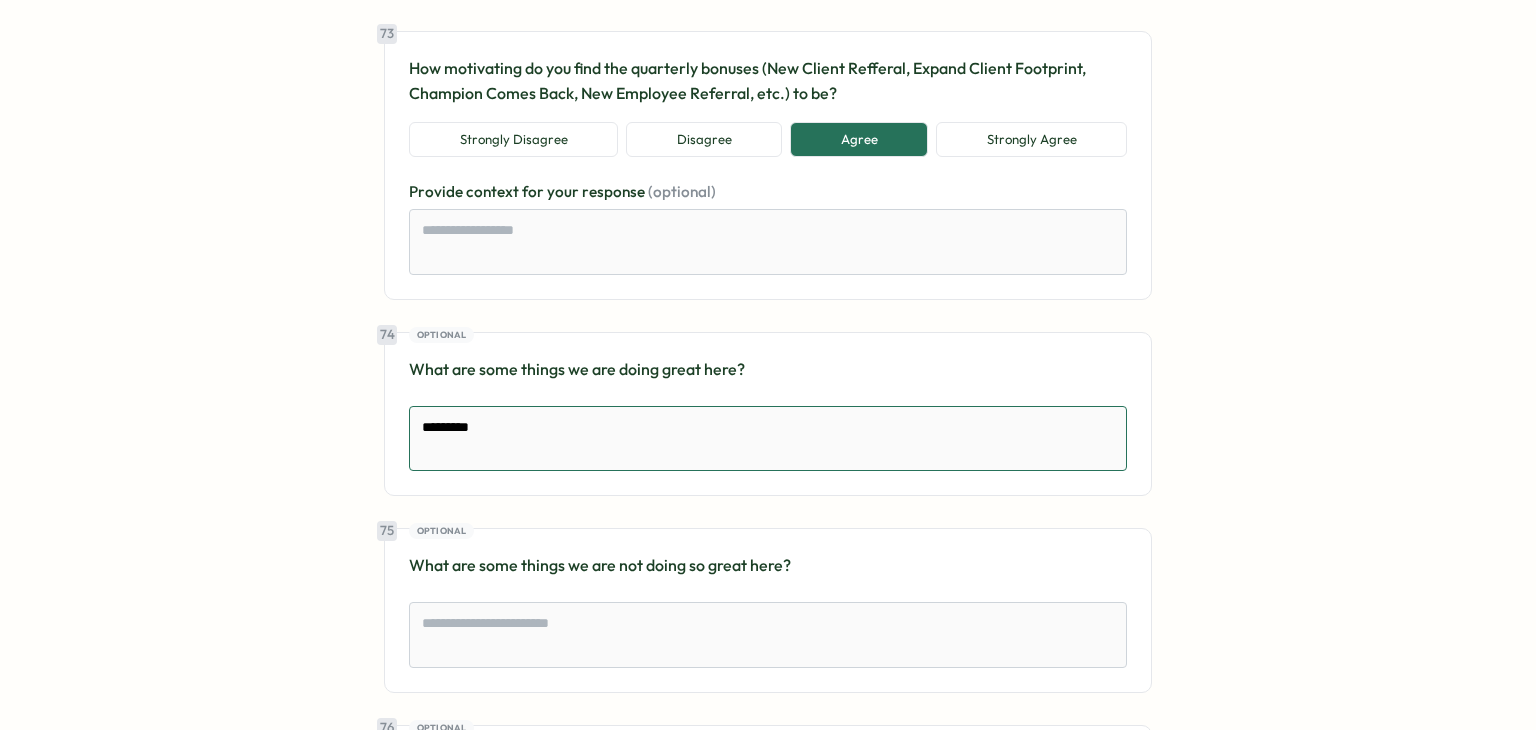 type on "**********" 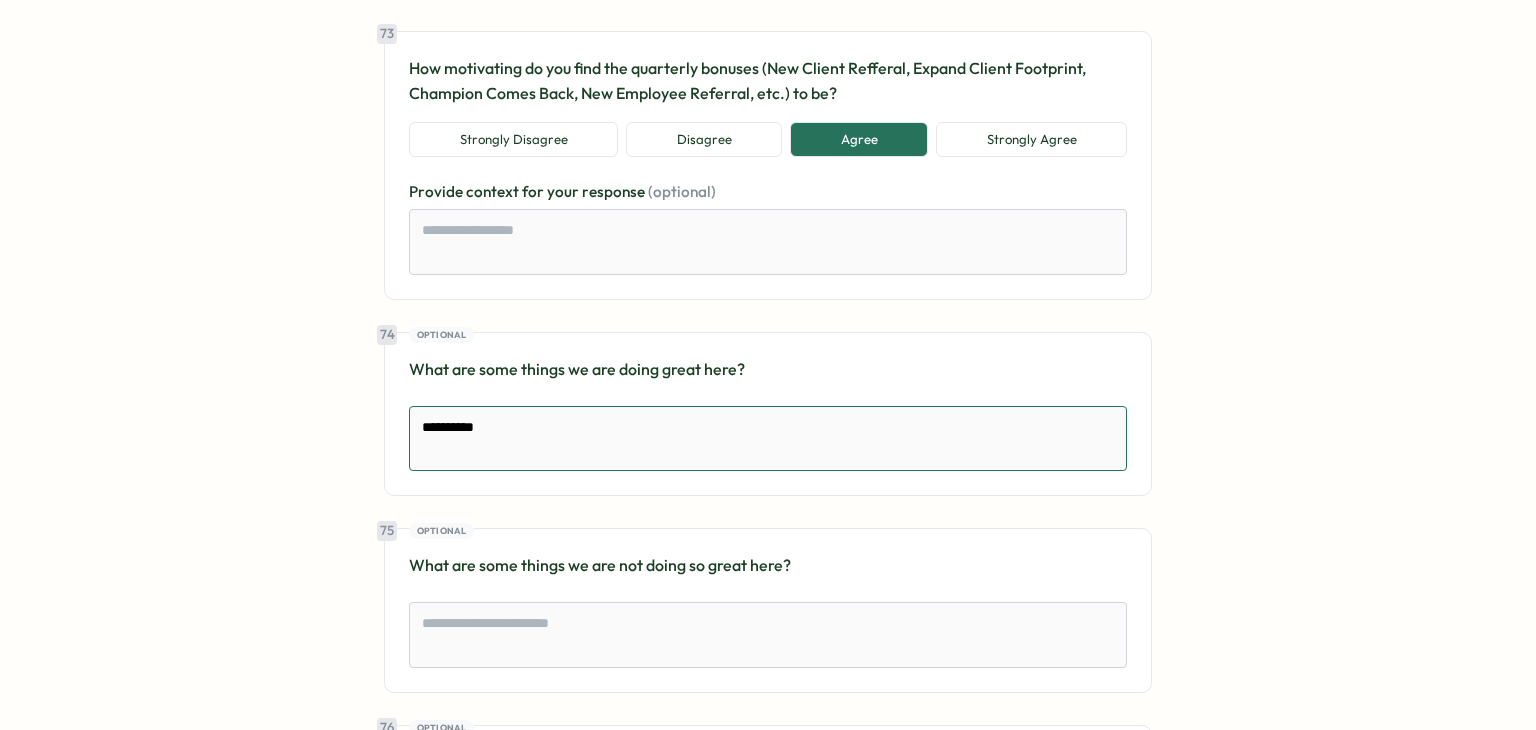 type on "*" 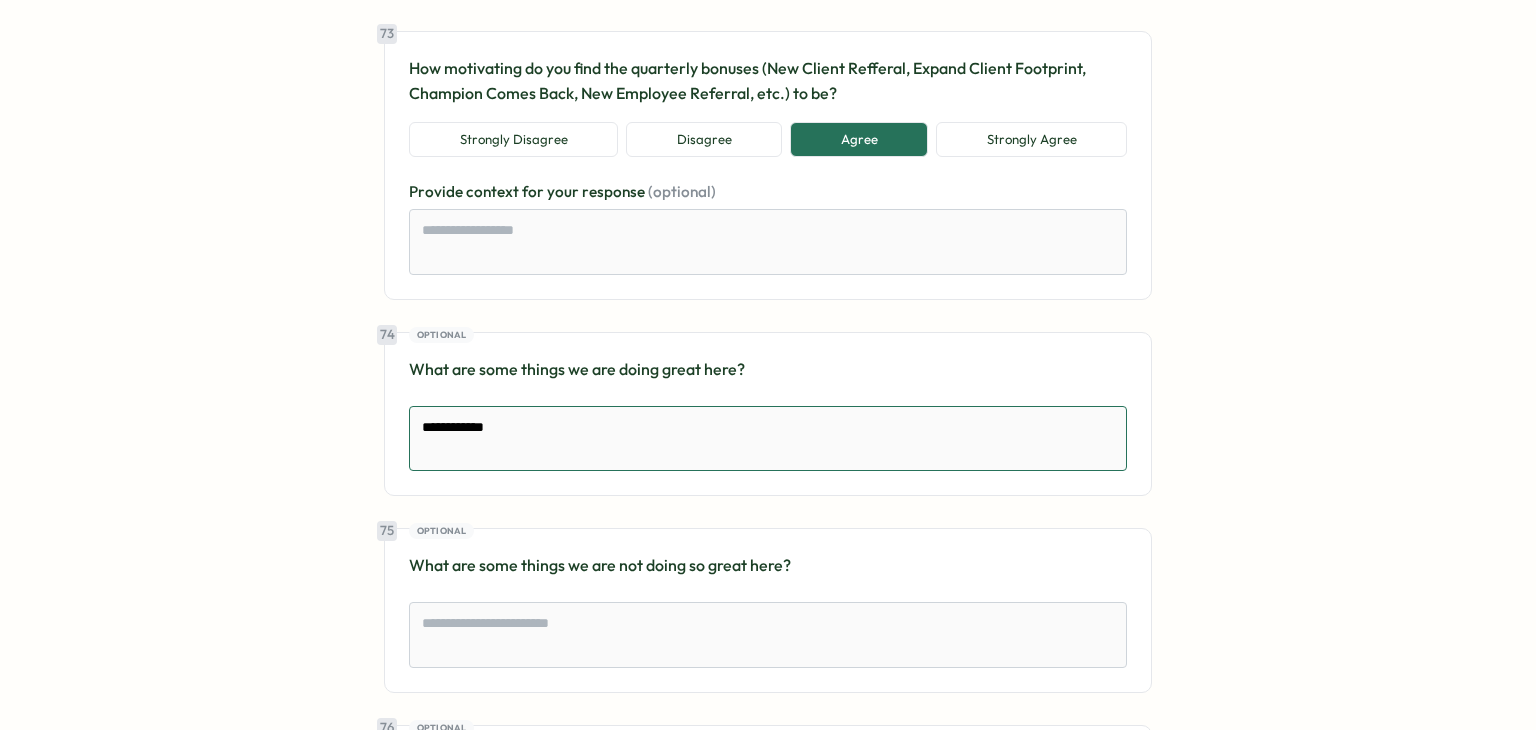 type on "**********" 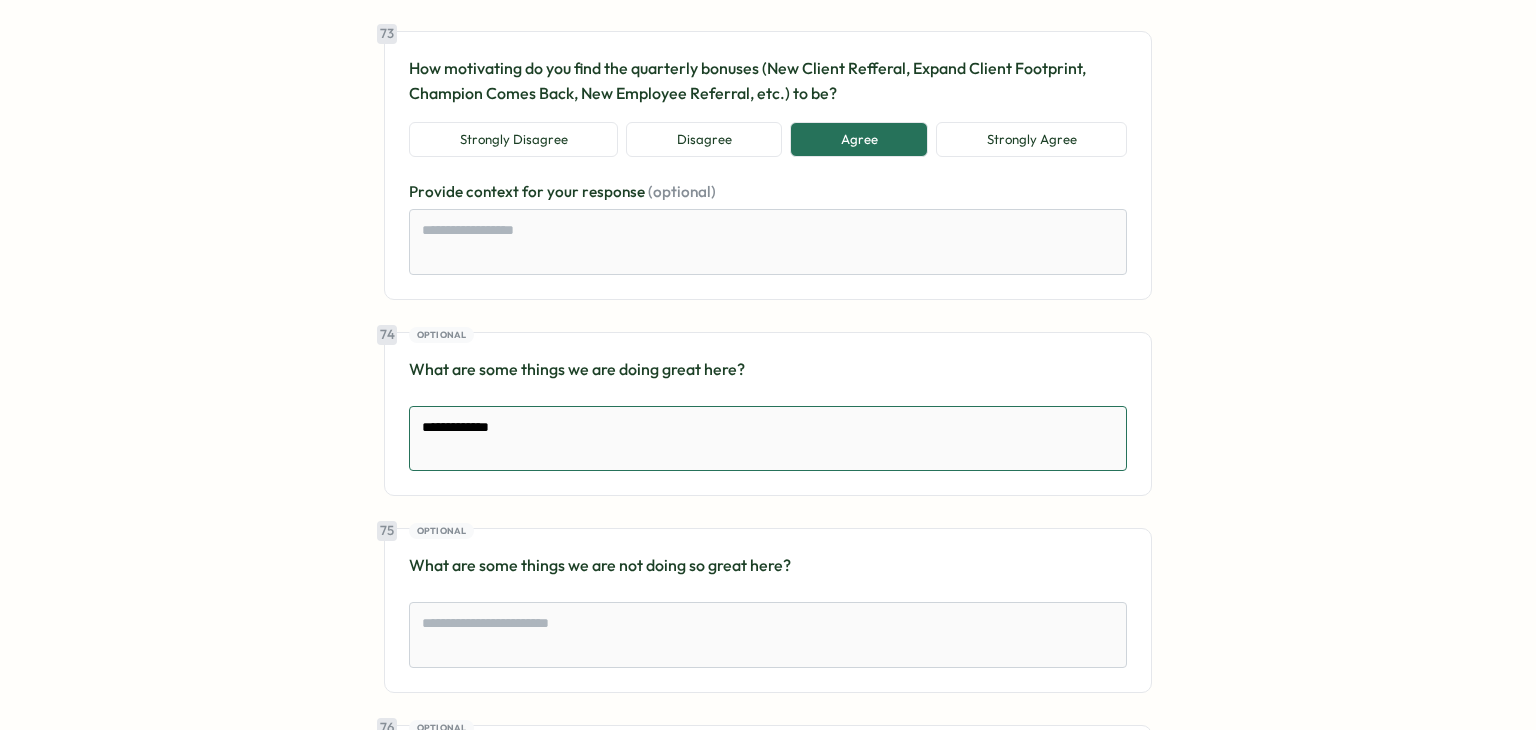 type on "*" 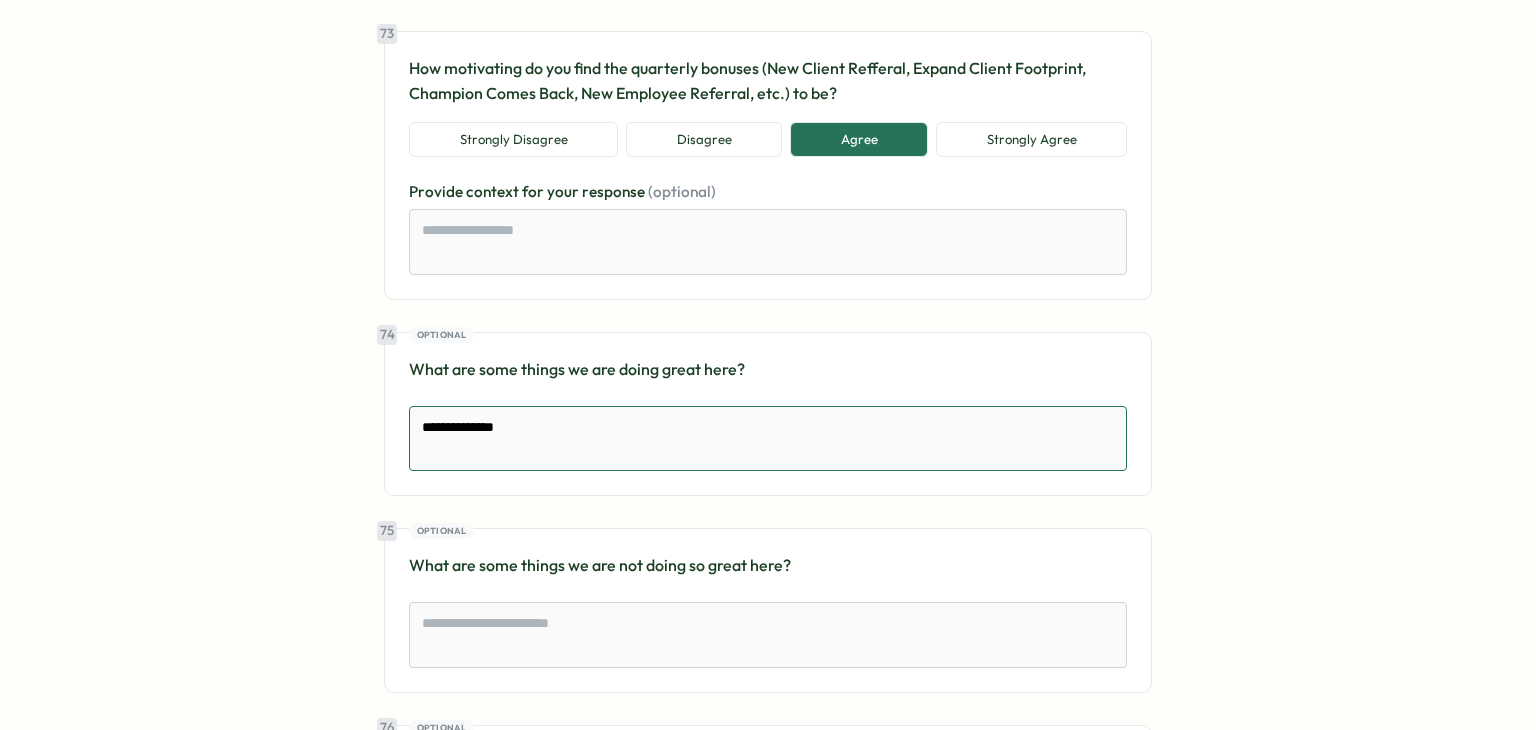 type on "*" 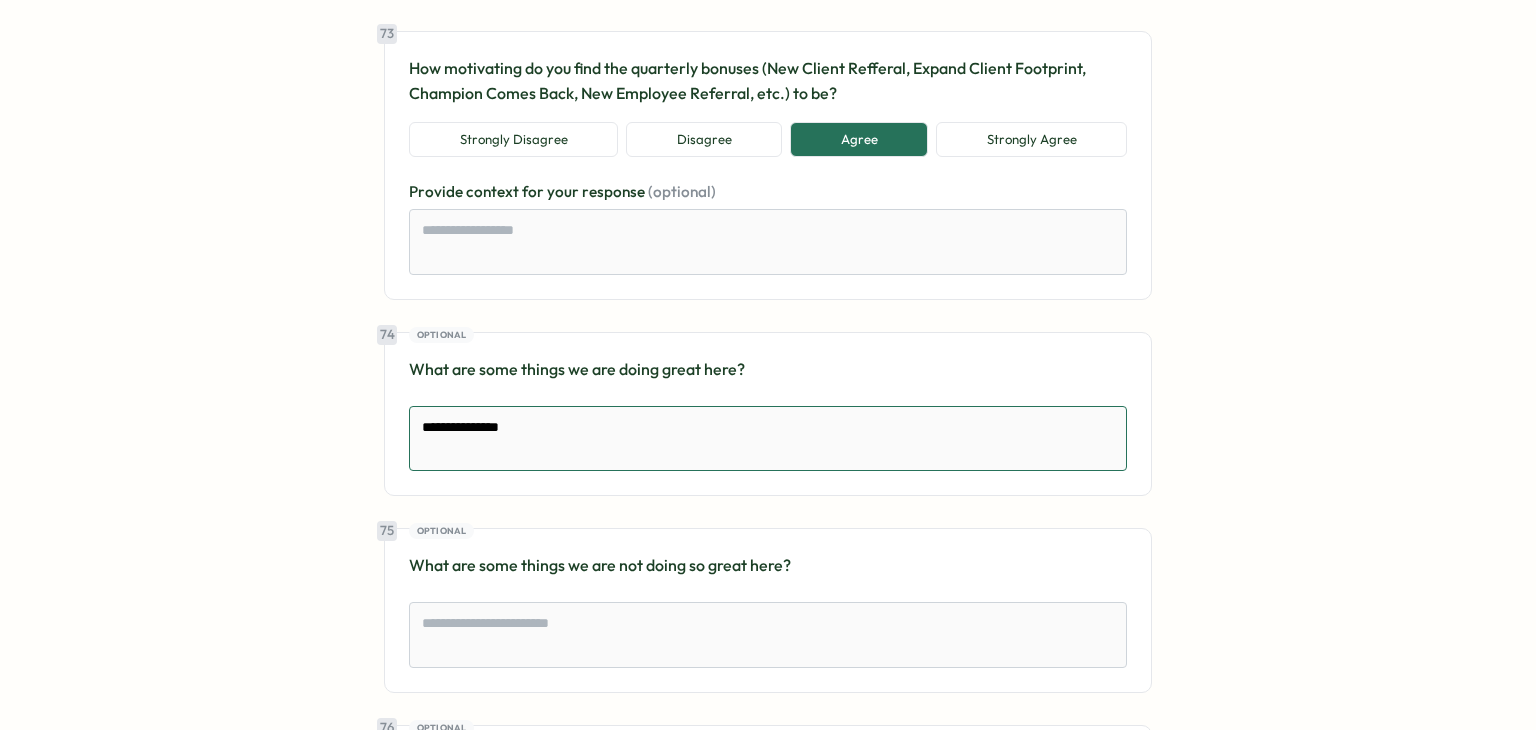 scroll, scrollTop: 20400, scrollLeft: 0, axis: vertical 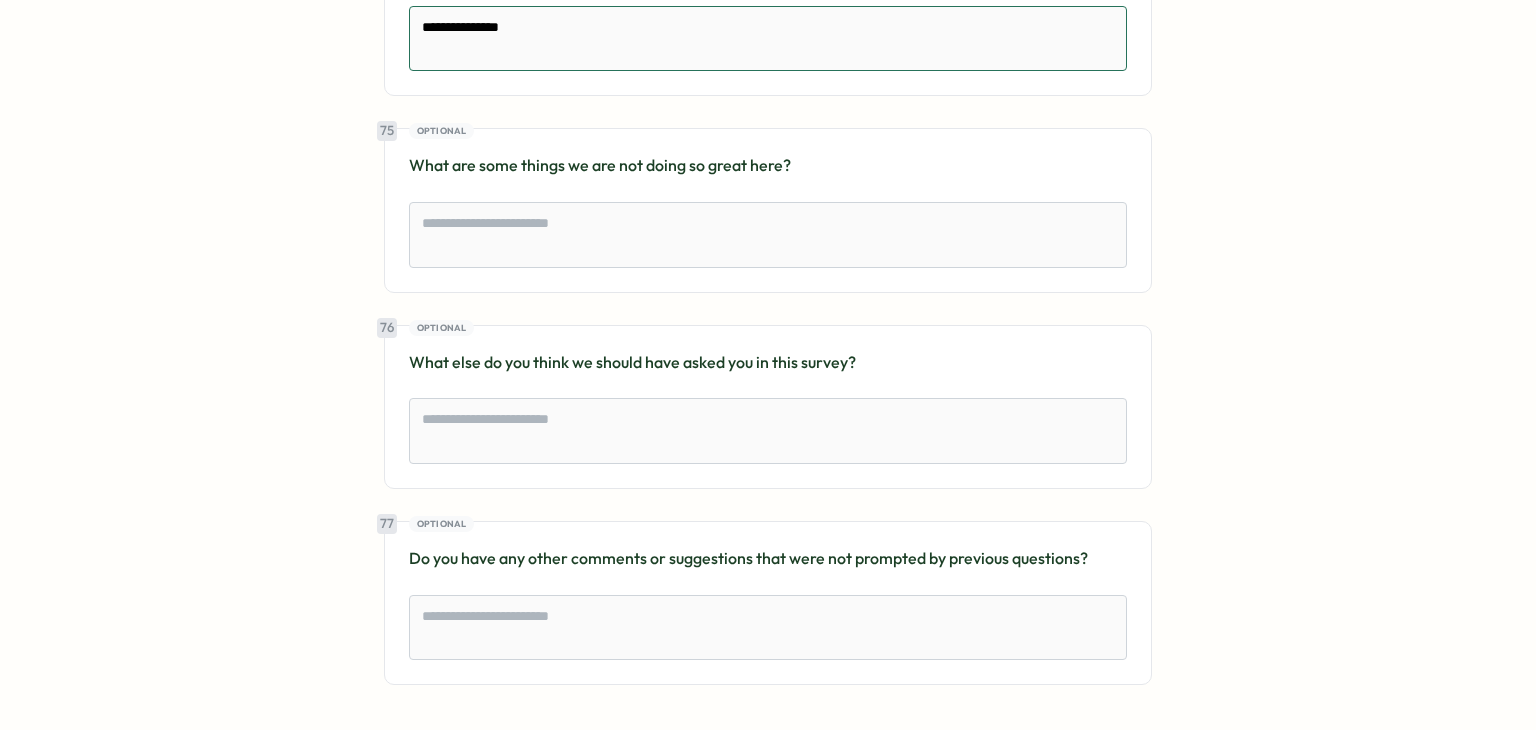 type on "**********" 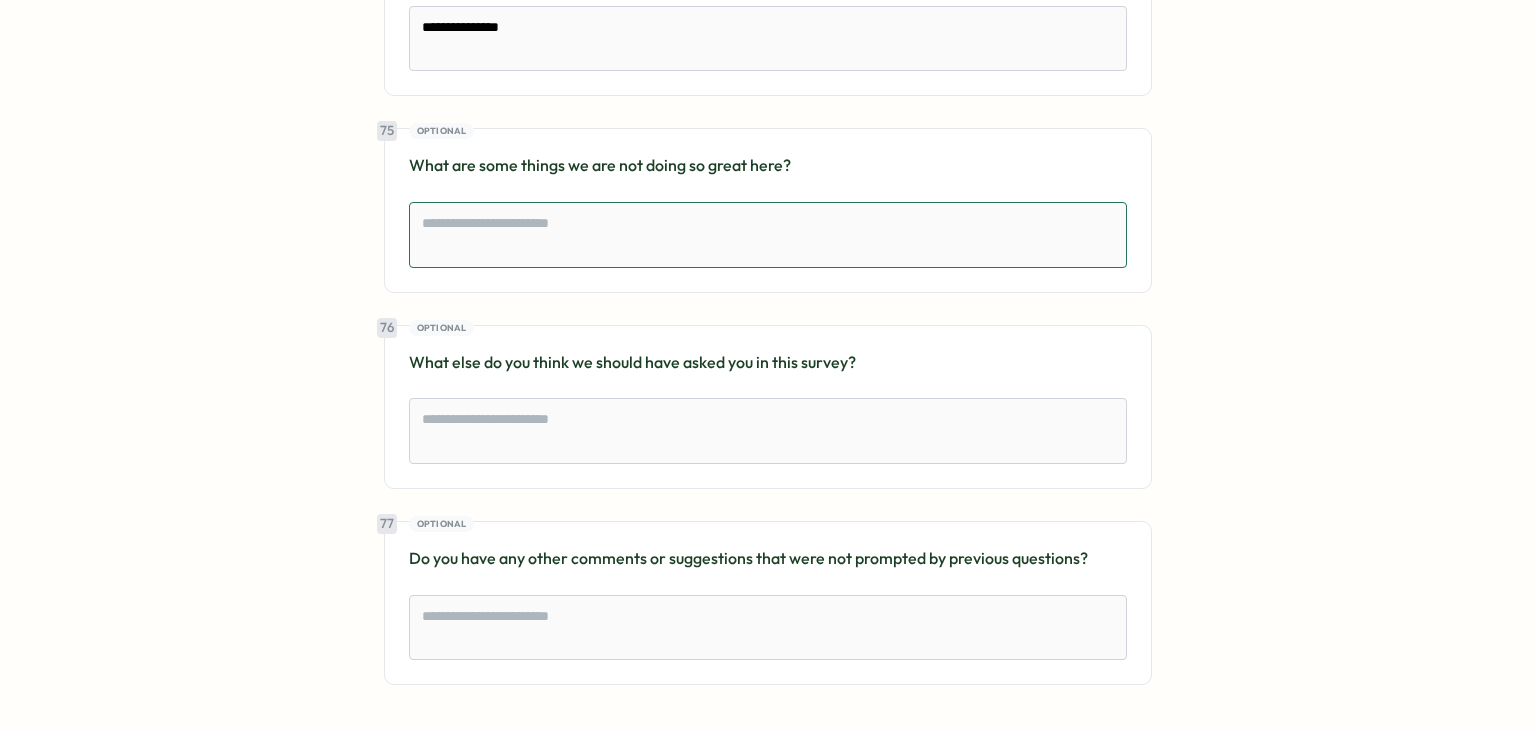 click at bounding box center (768, 235) 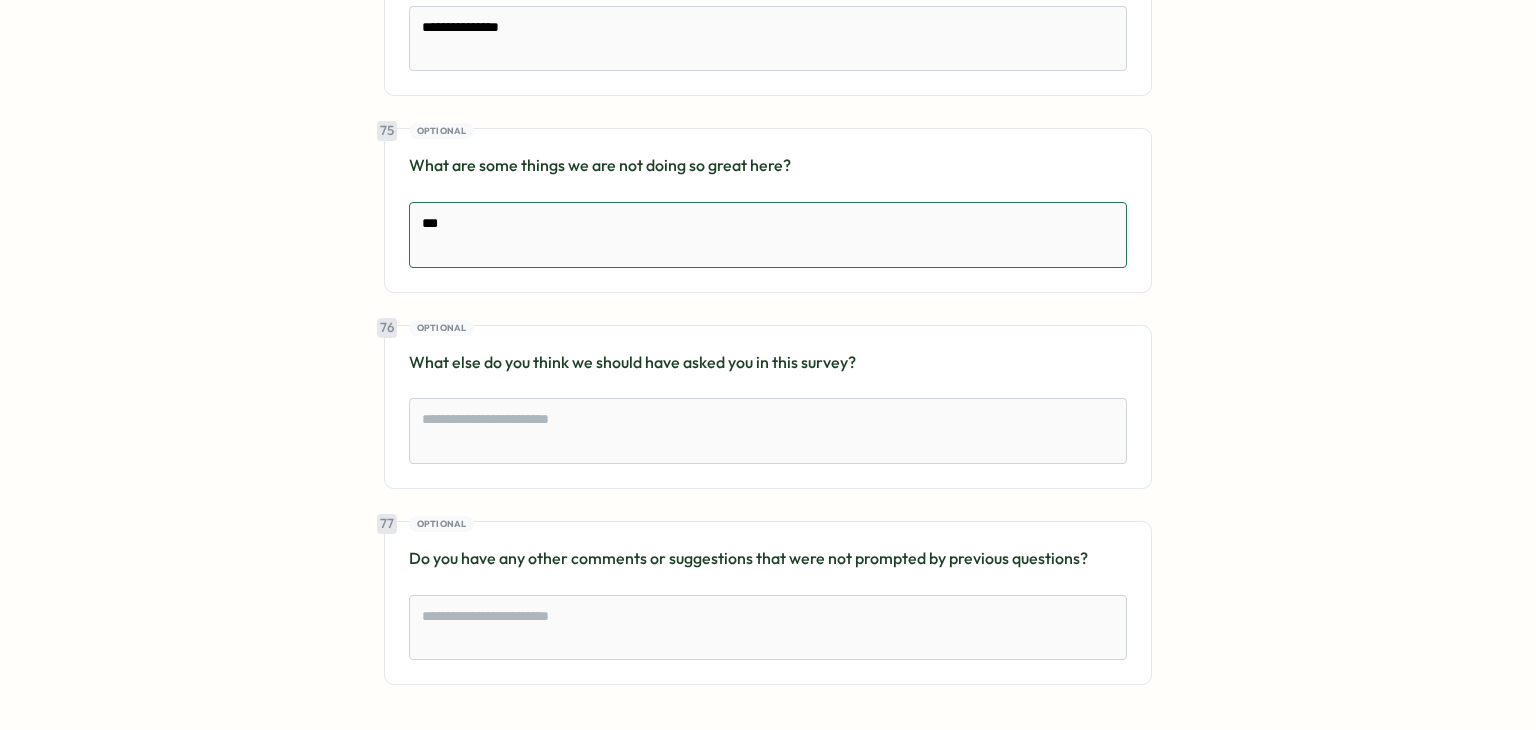 type on "****" 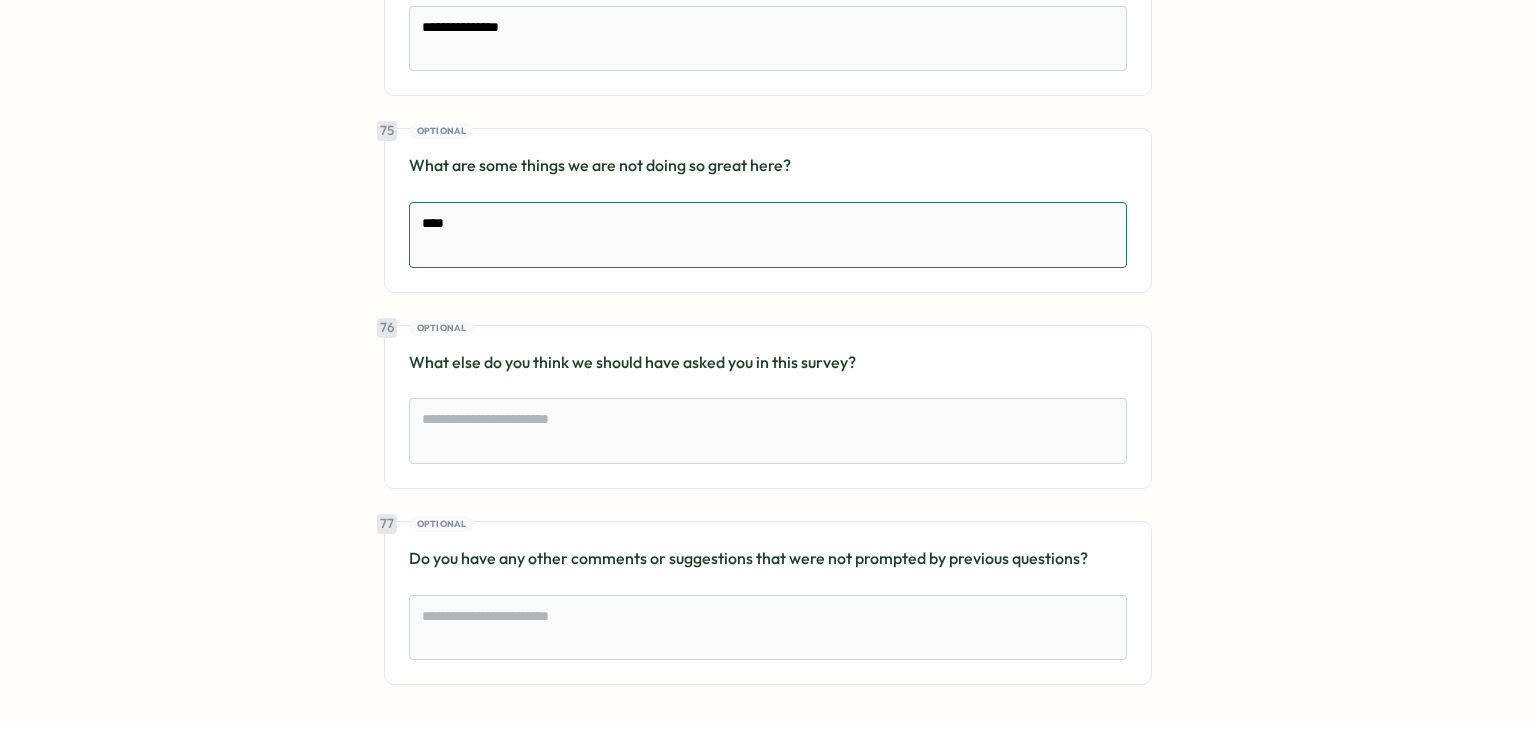 type on "*" 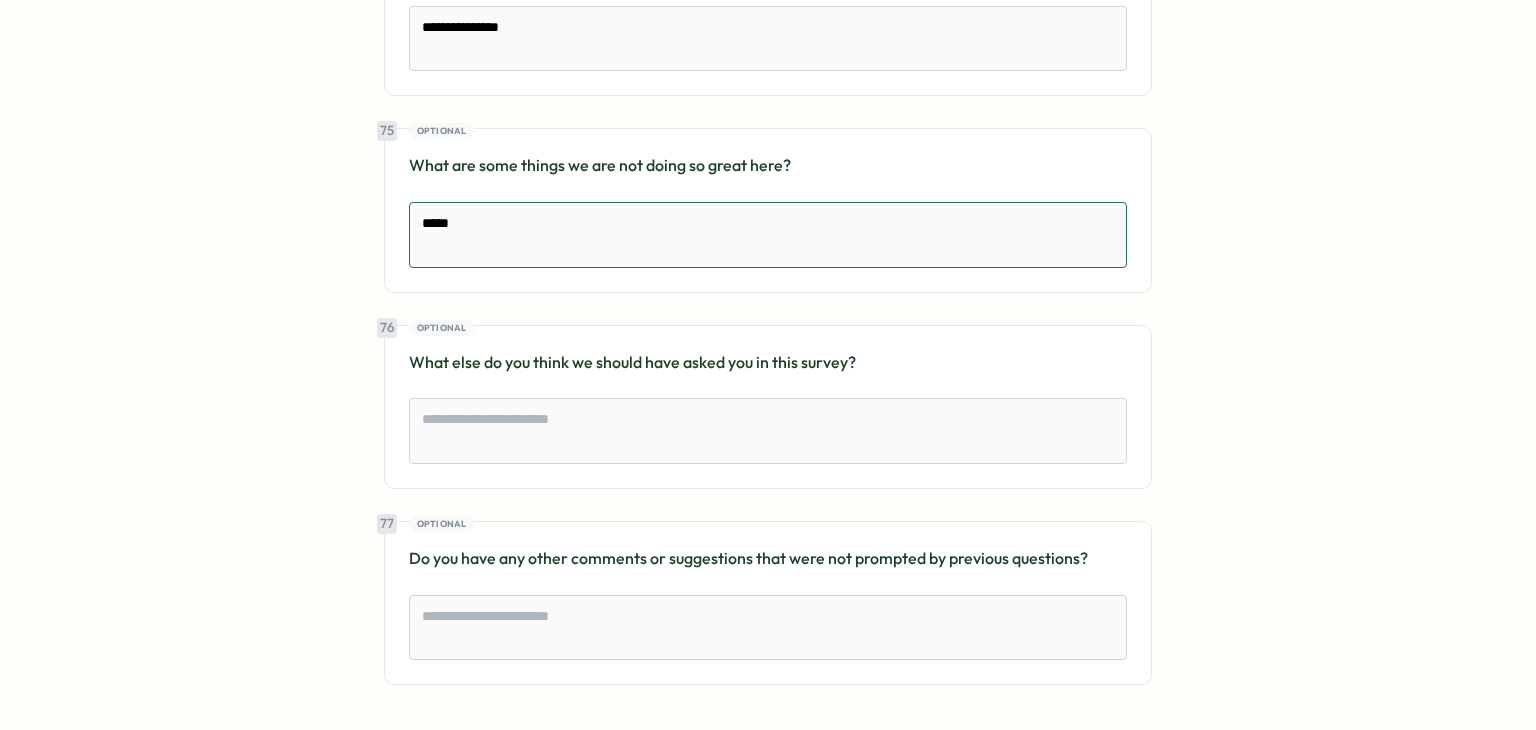 type on "*****" 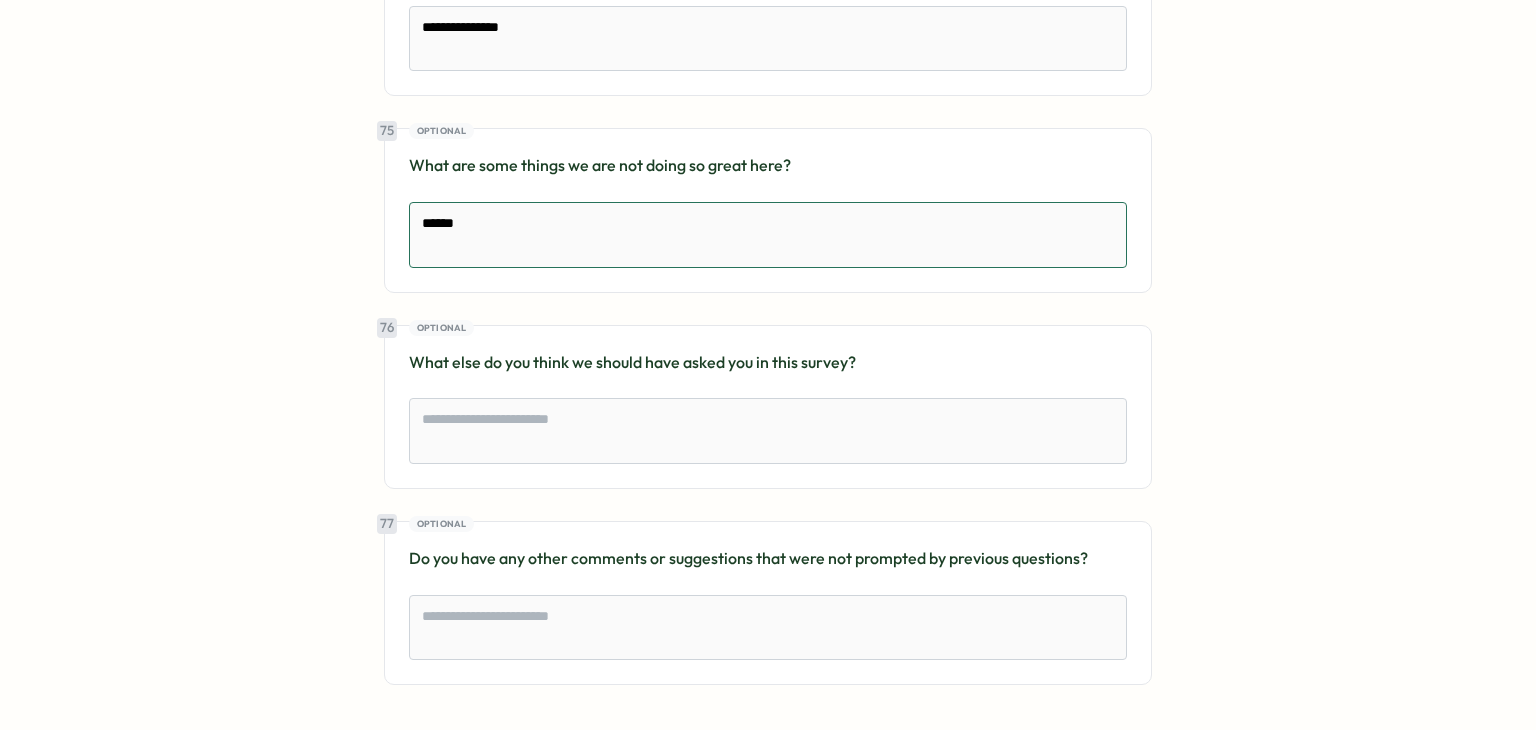 type on "*" 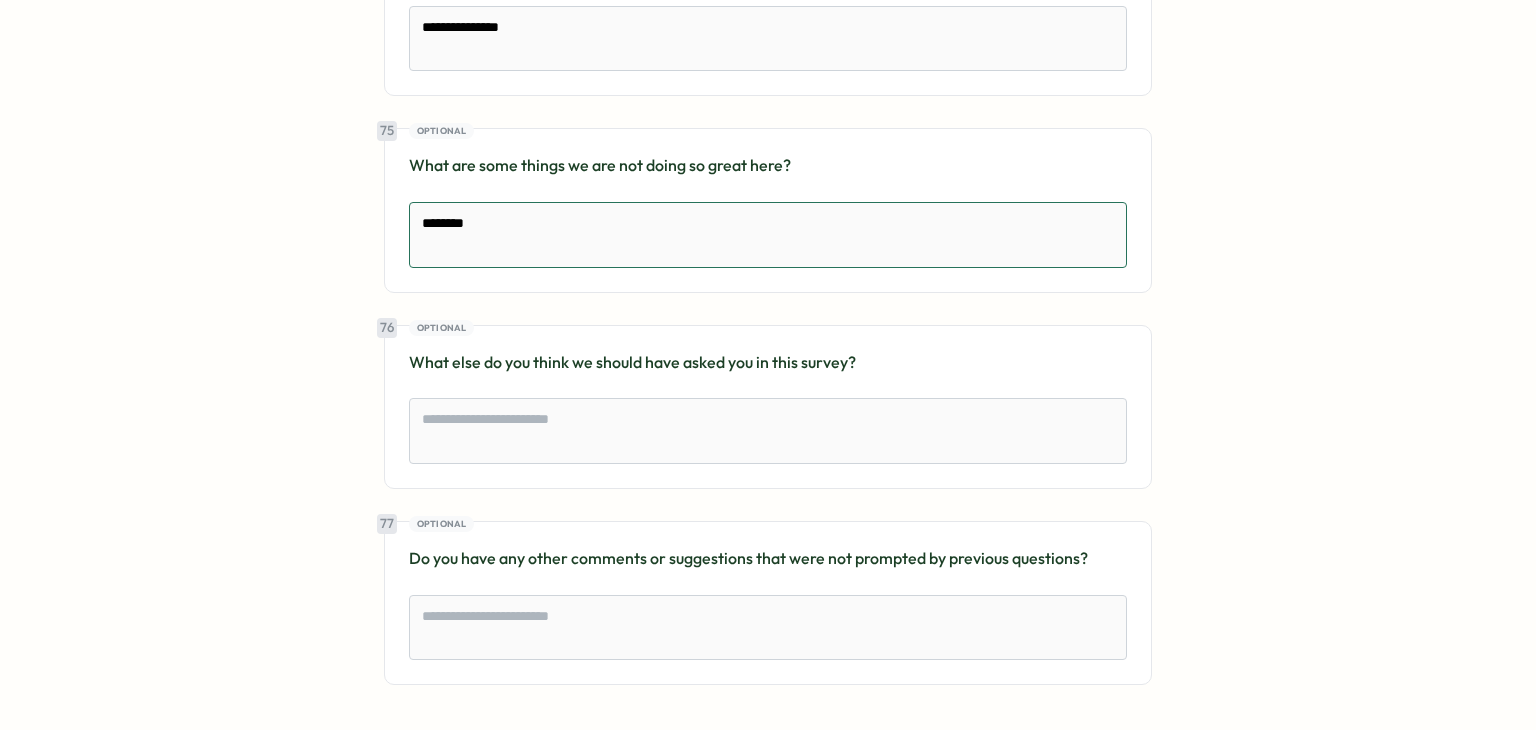 type on "*********" 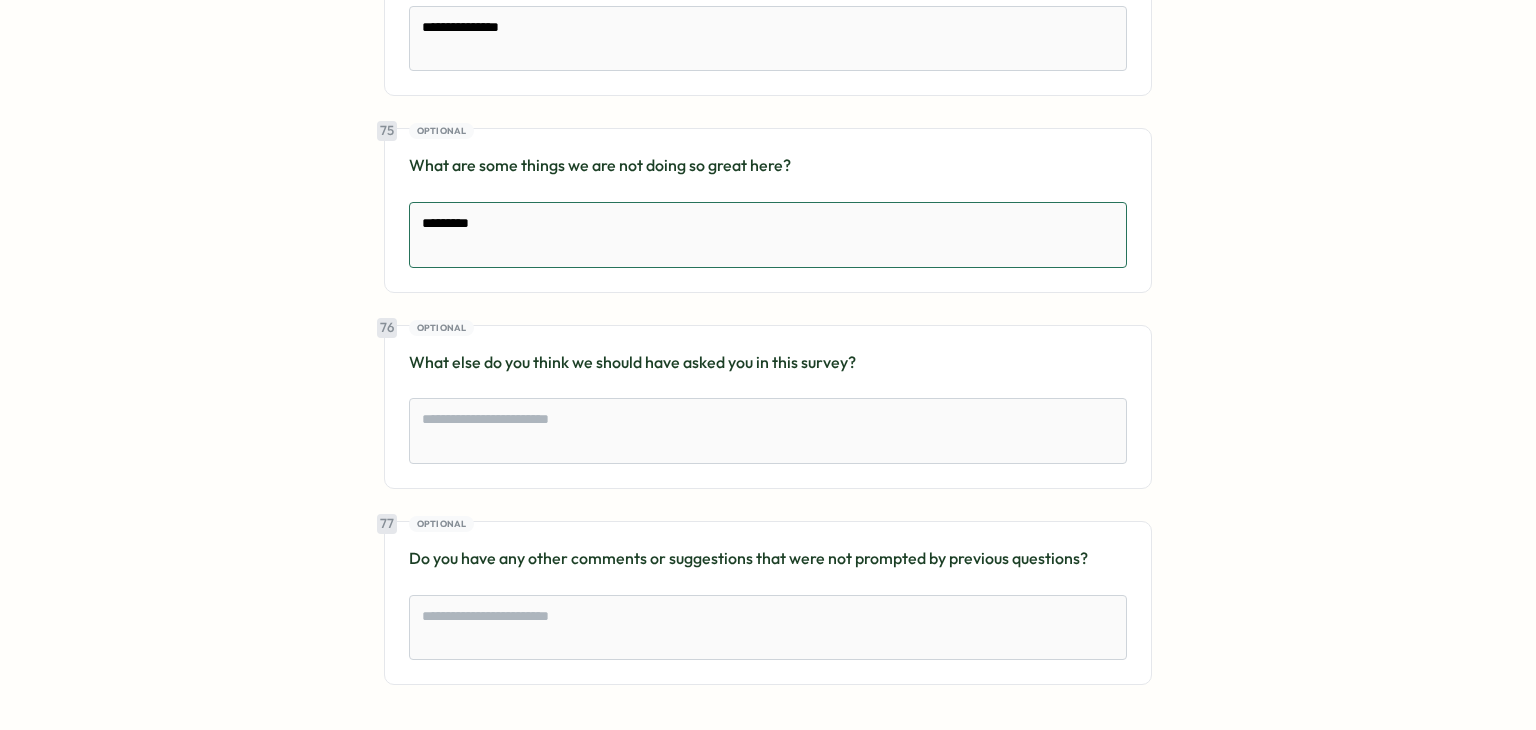 type on "*" 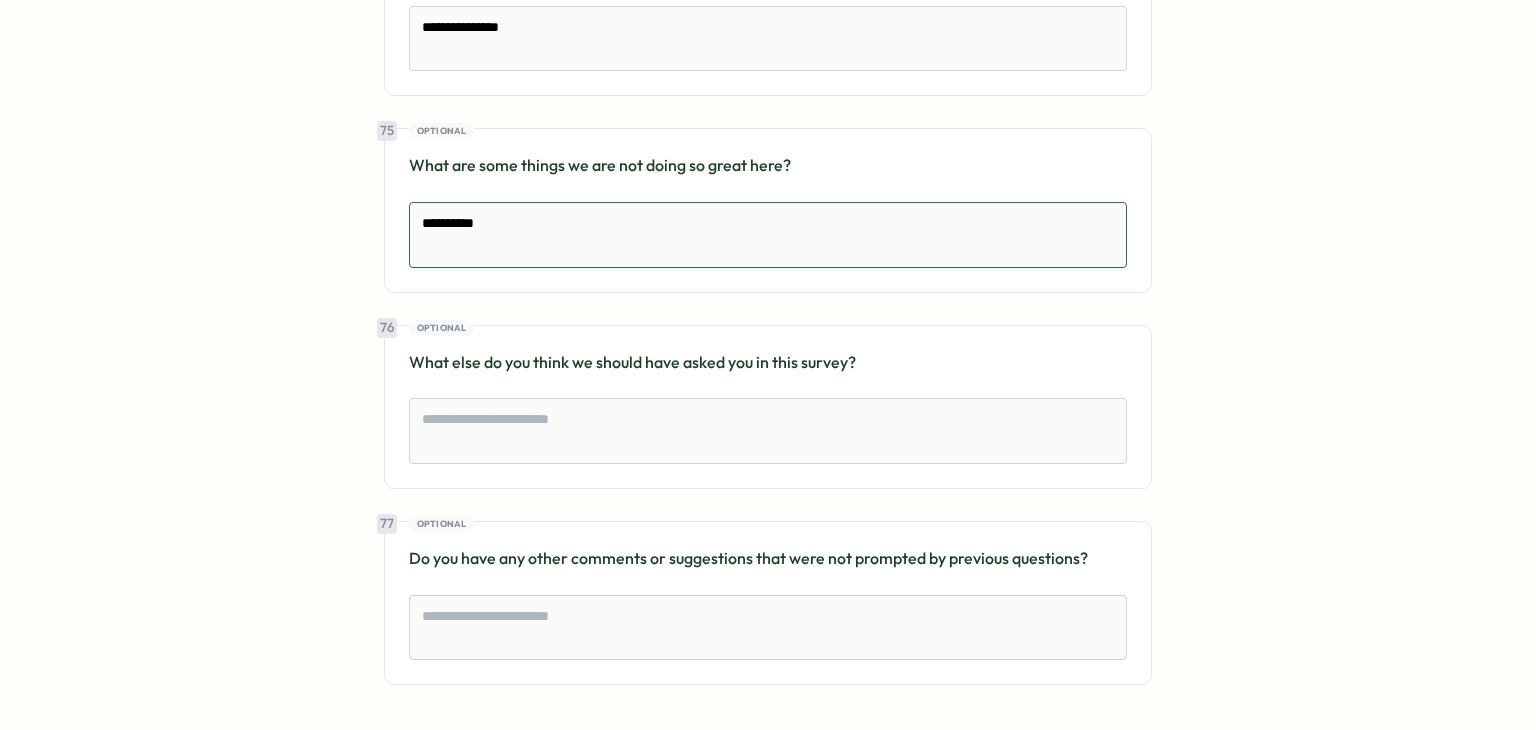 type on "*" 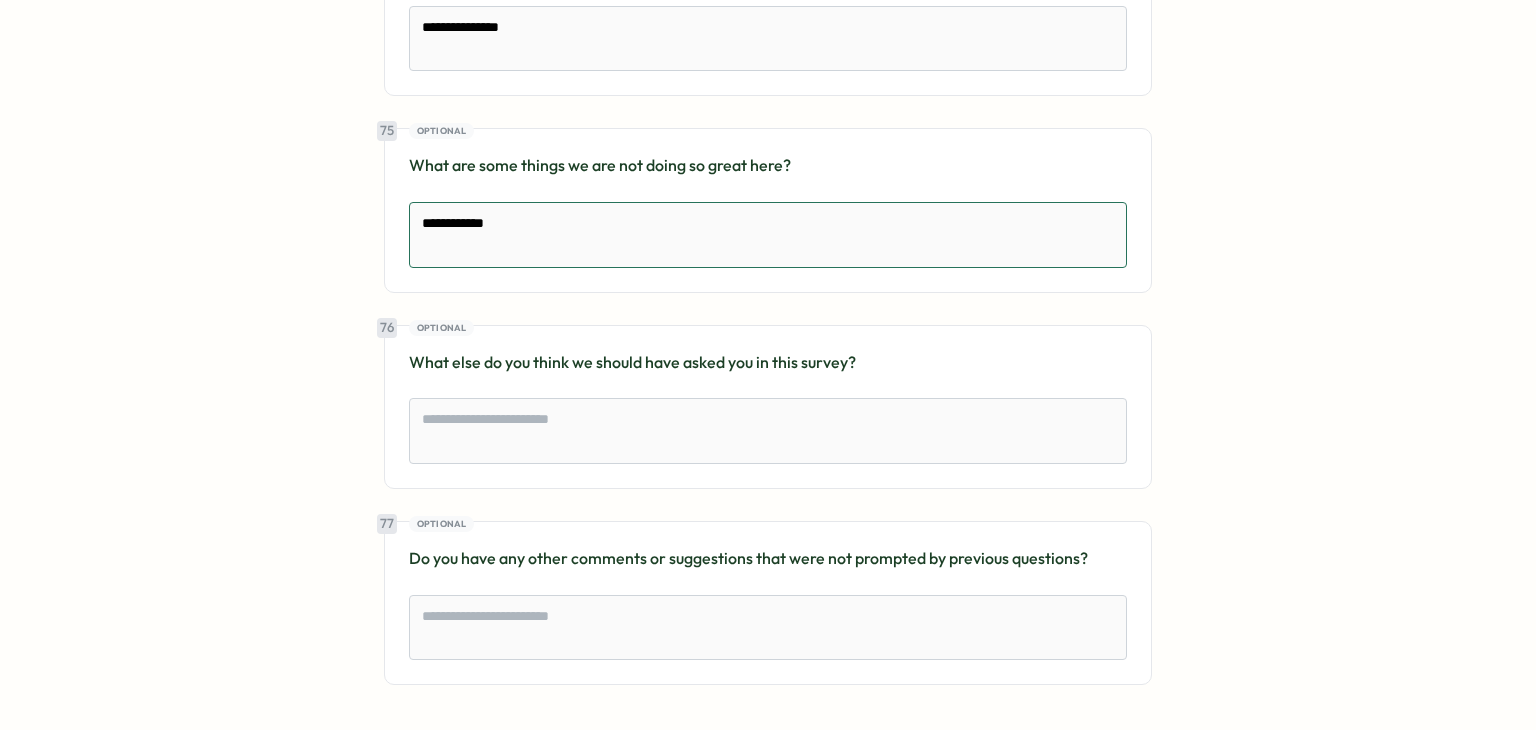 type on "**********" 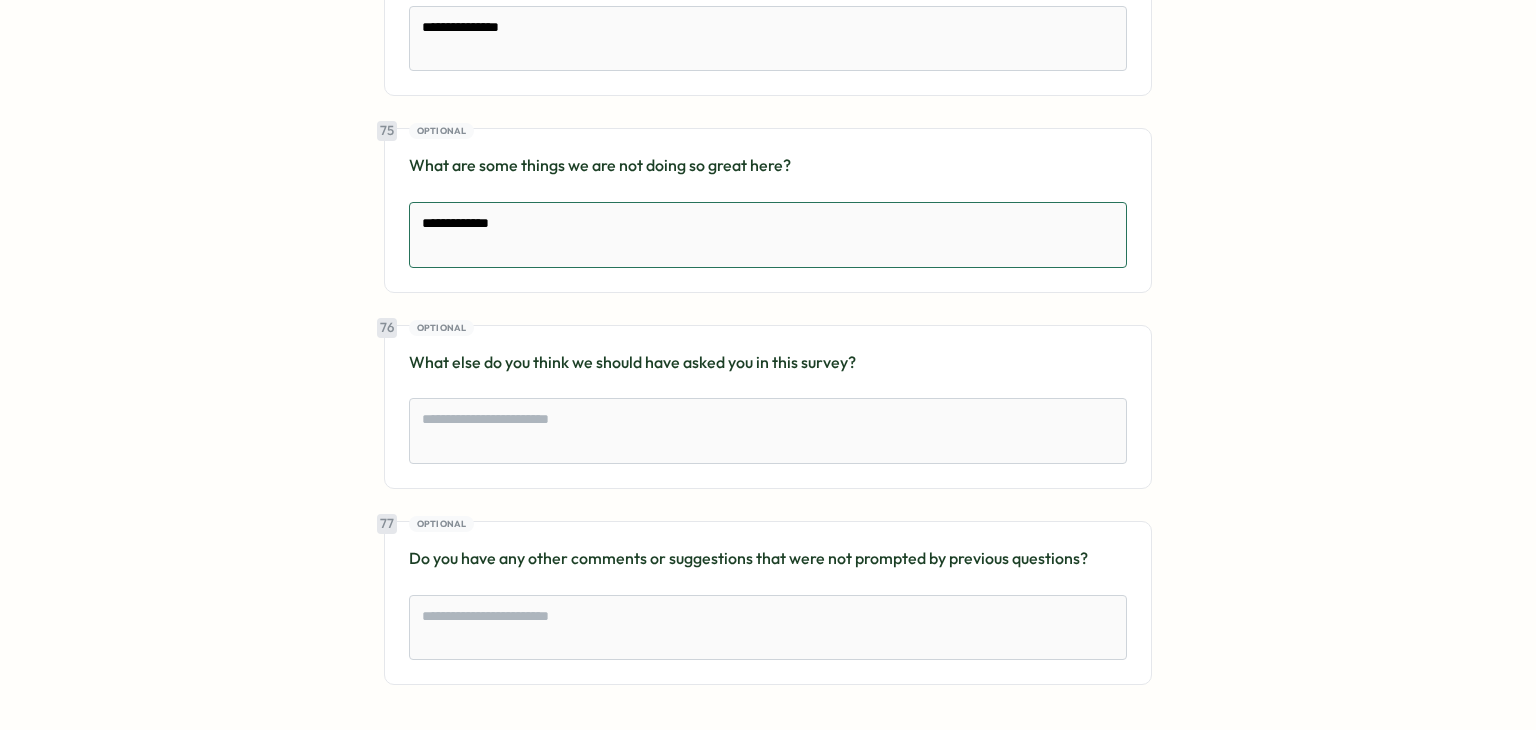 type on "*" 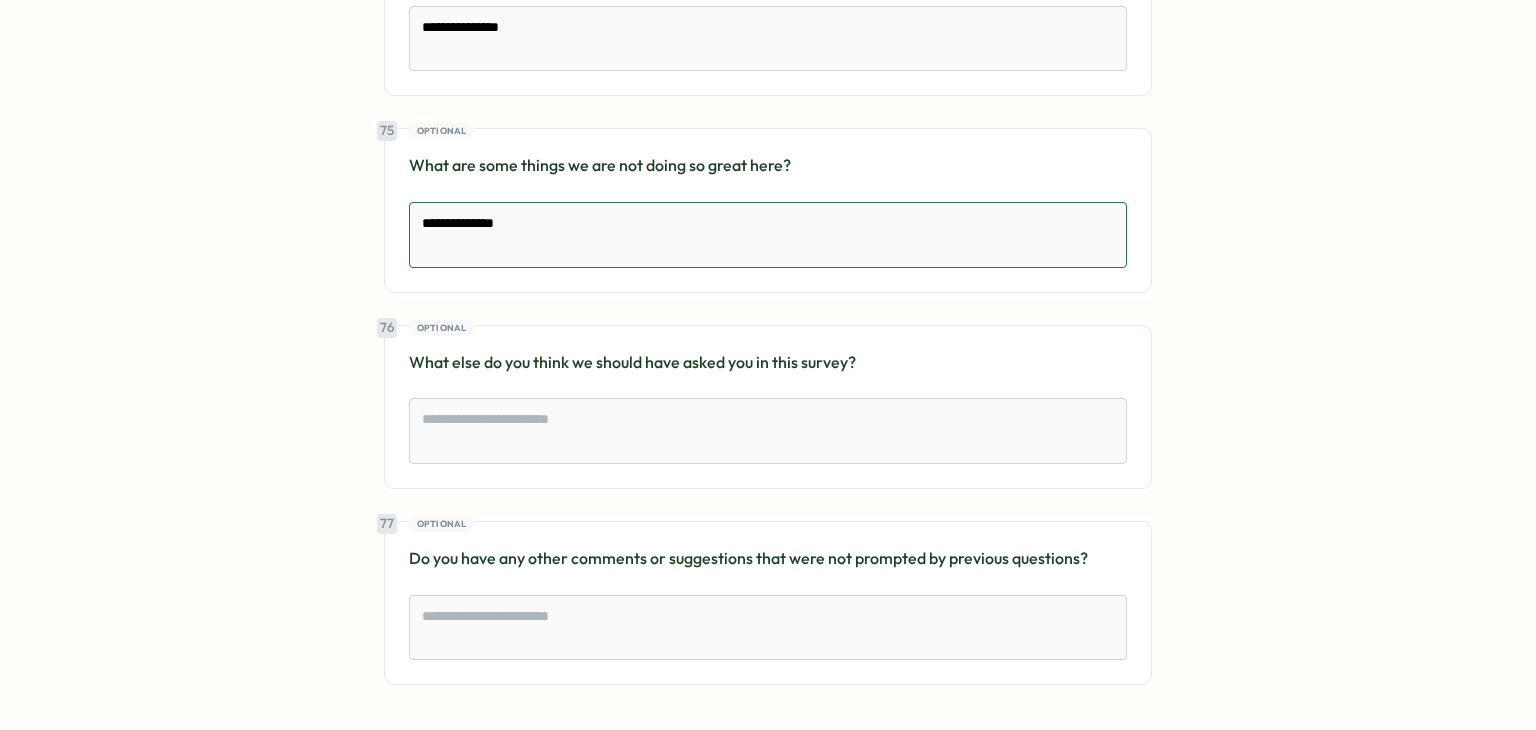 type on "**********" 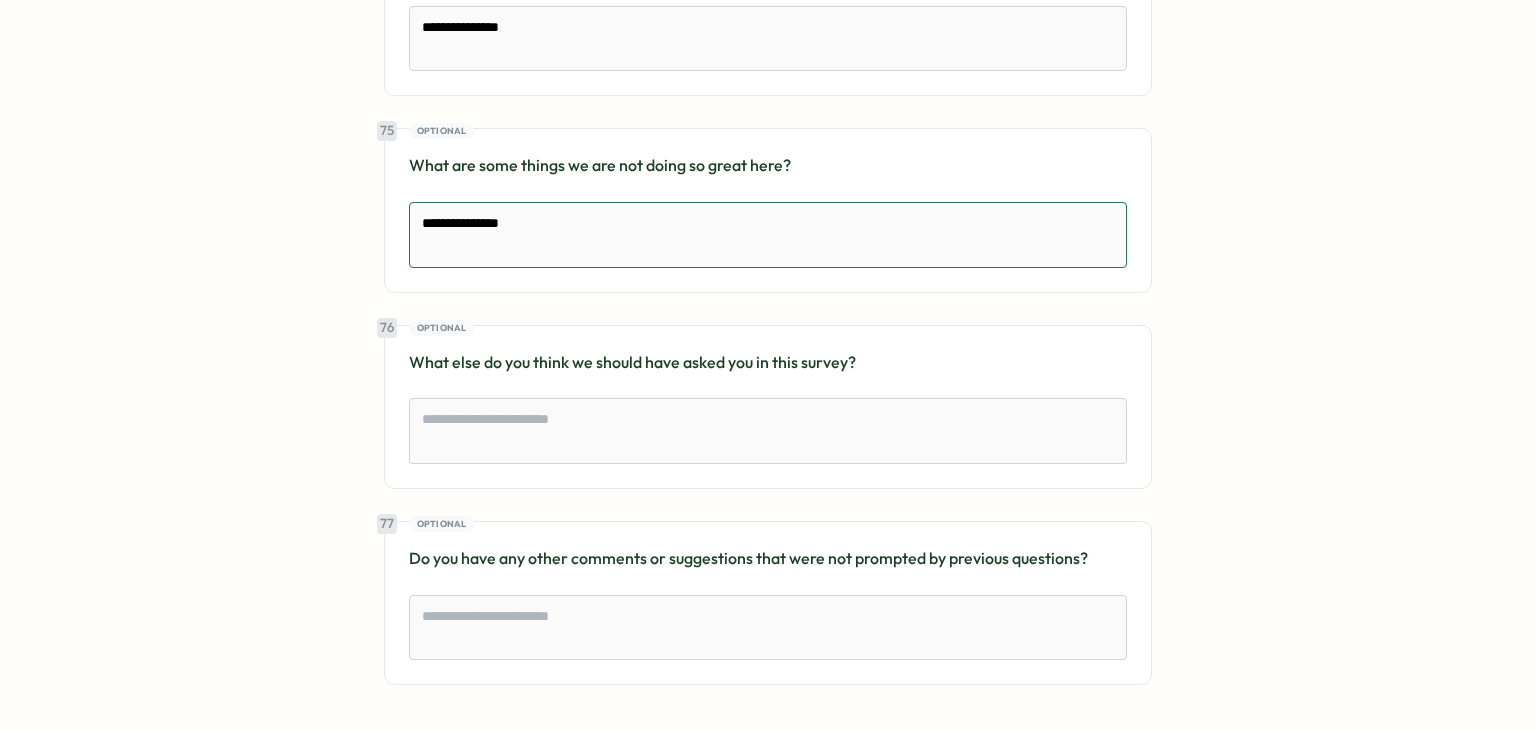 type on "*" 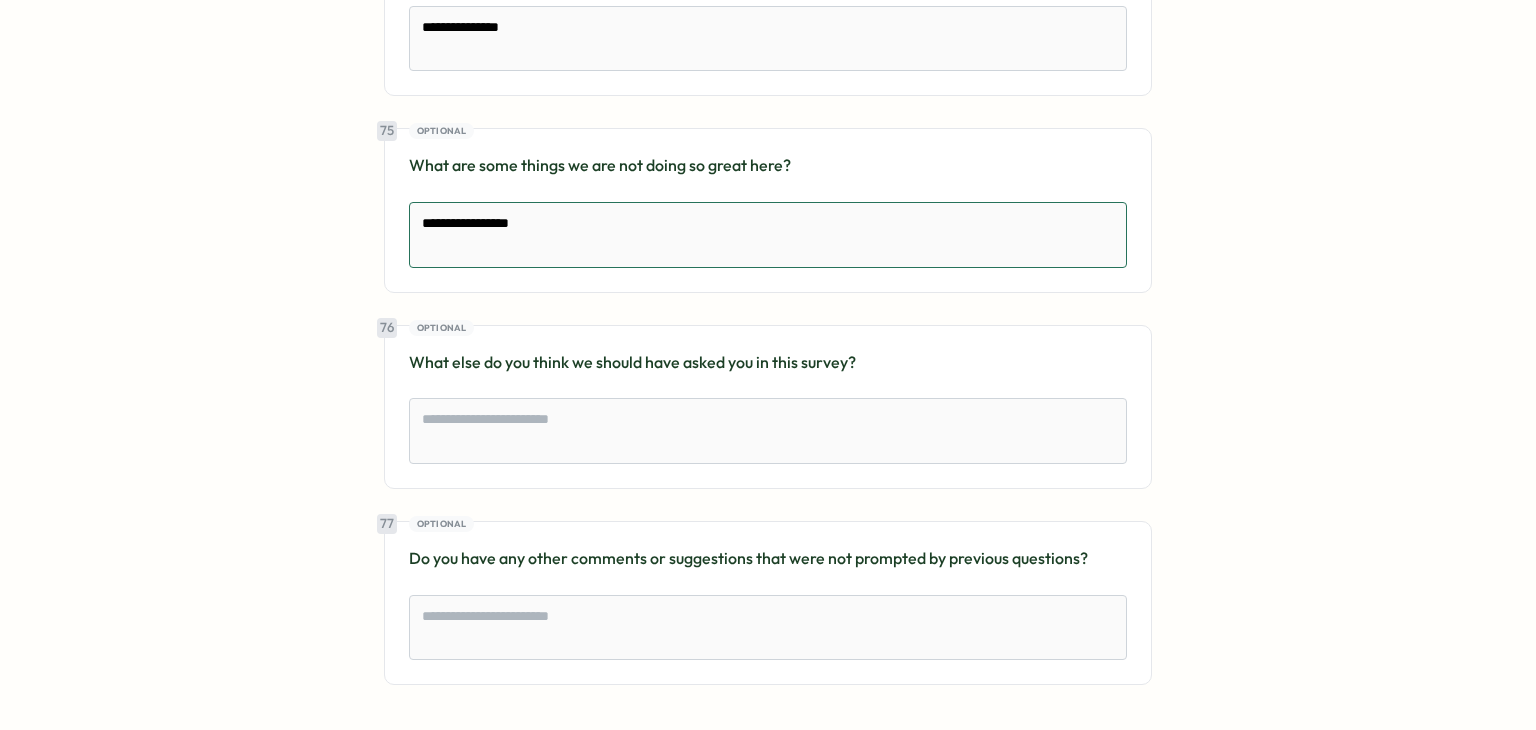 type on "**********" 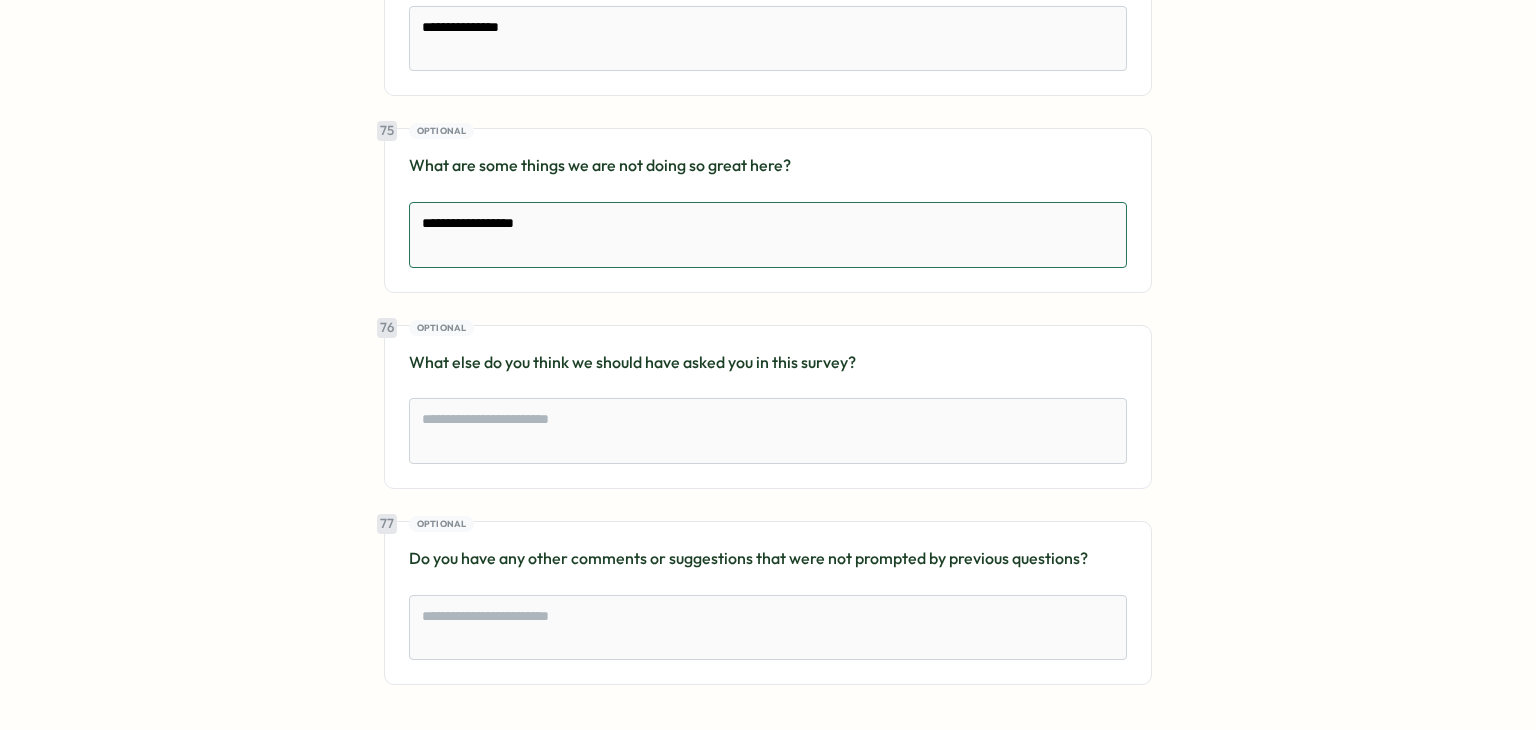 type on "*" 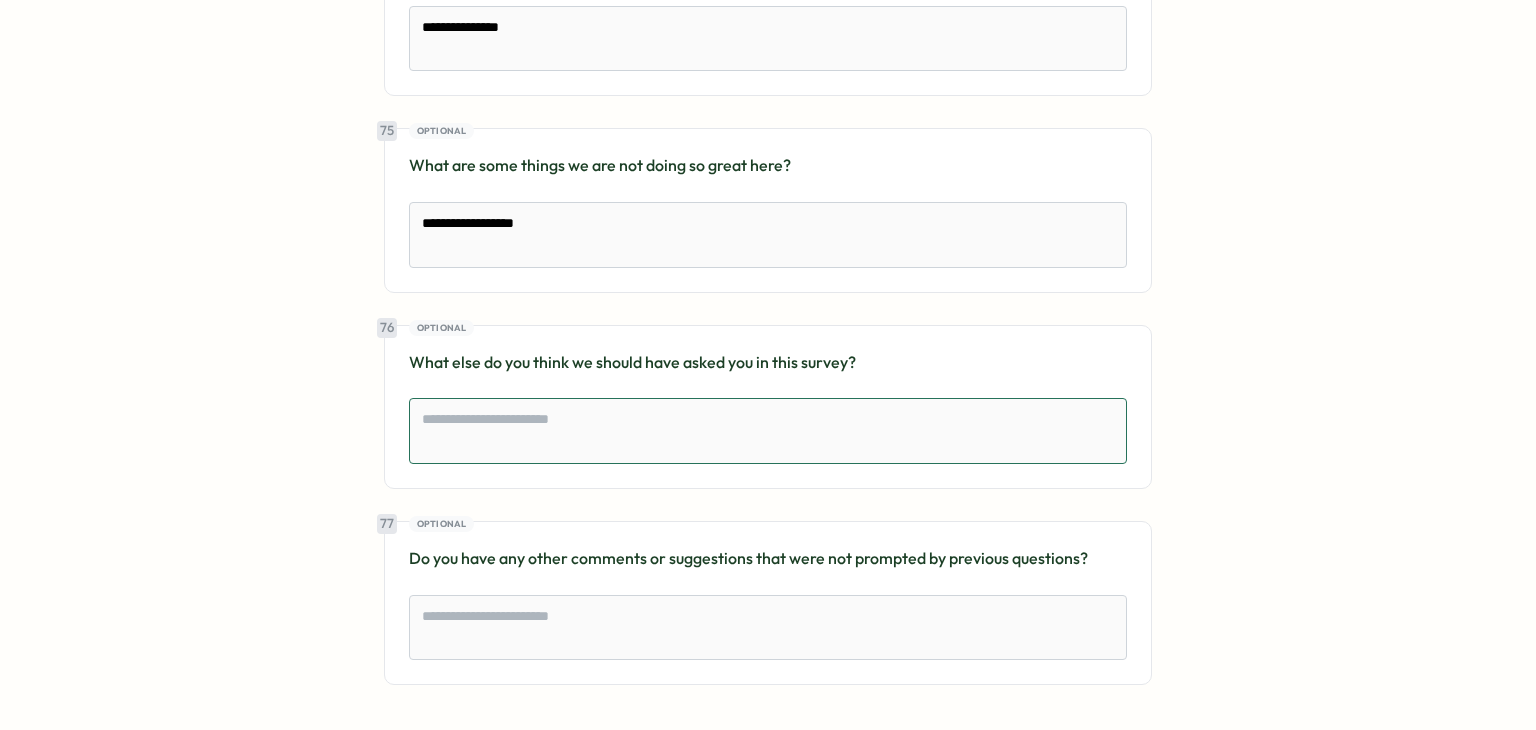 click at bounding box center (768, 431) 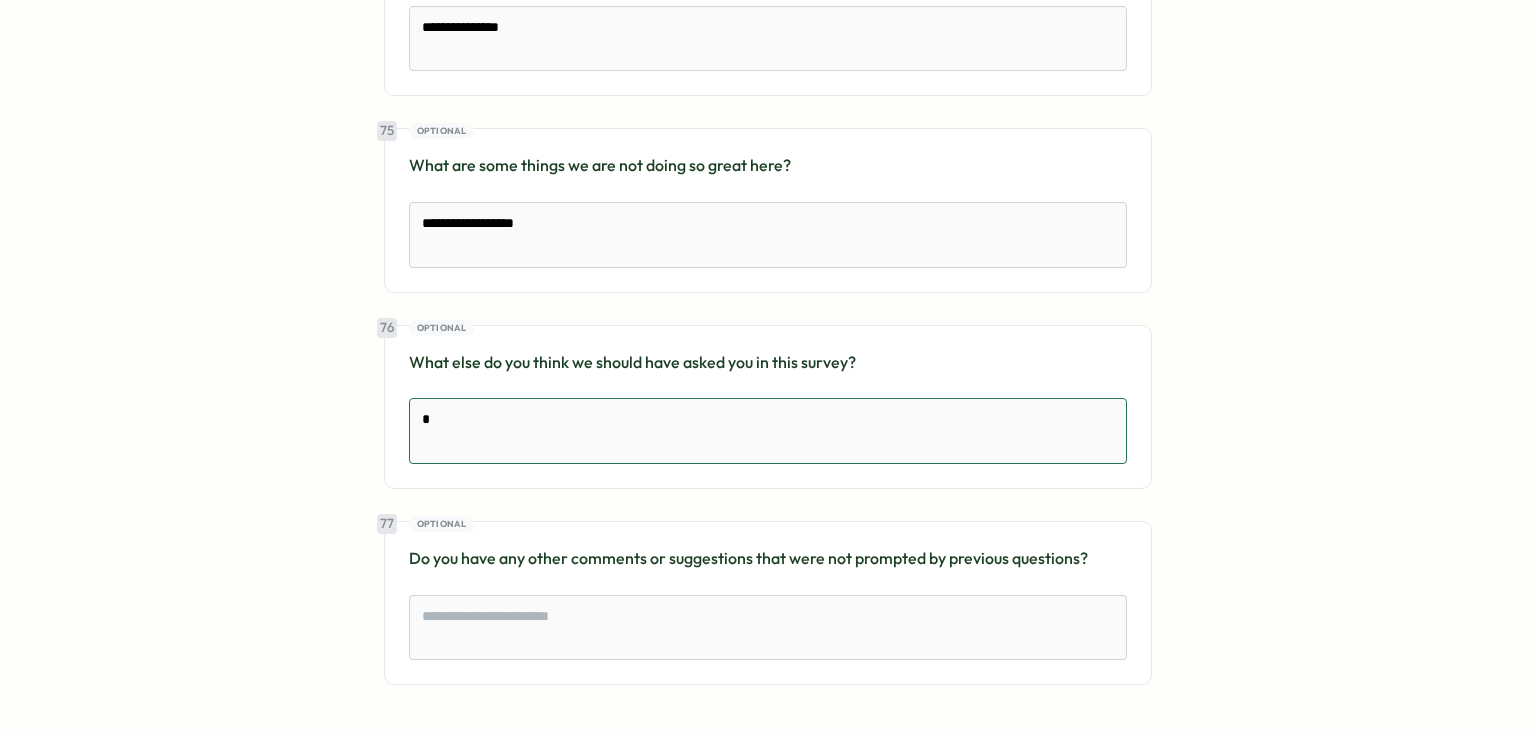 type on "*" 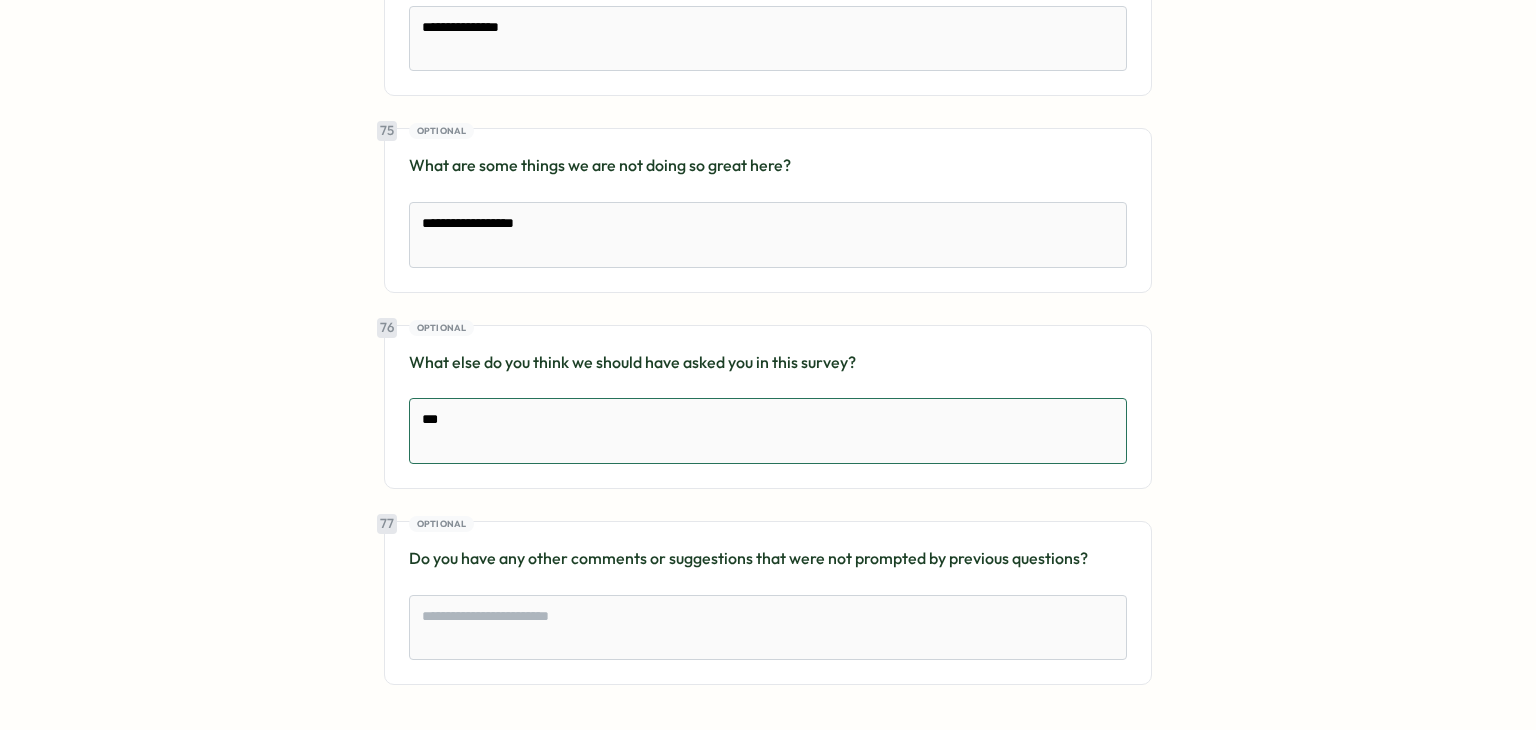 type on "****" 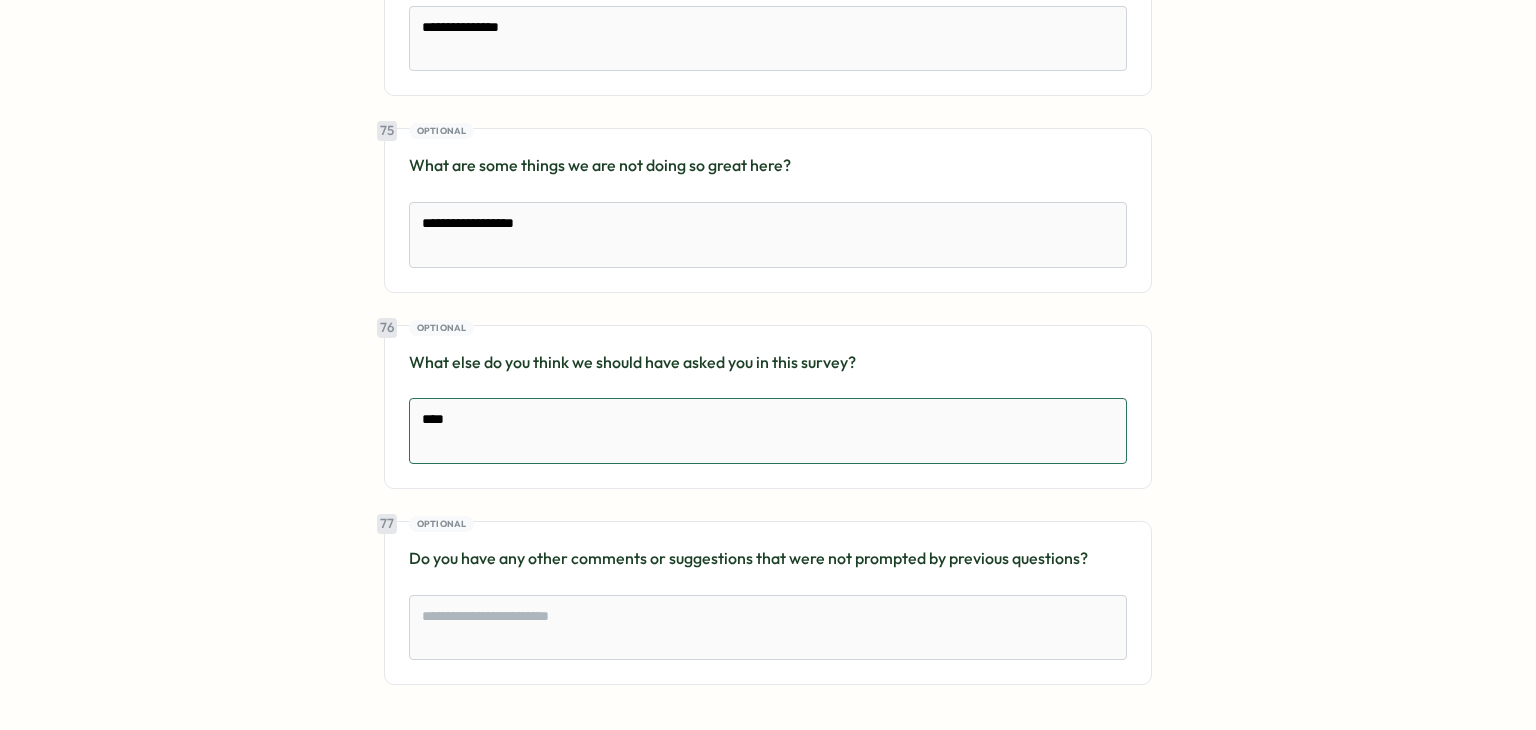 type 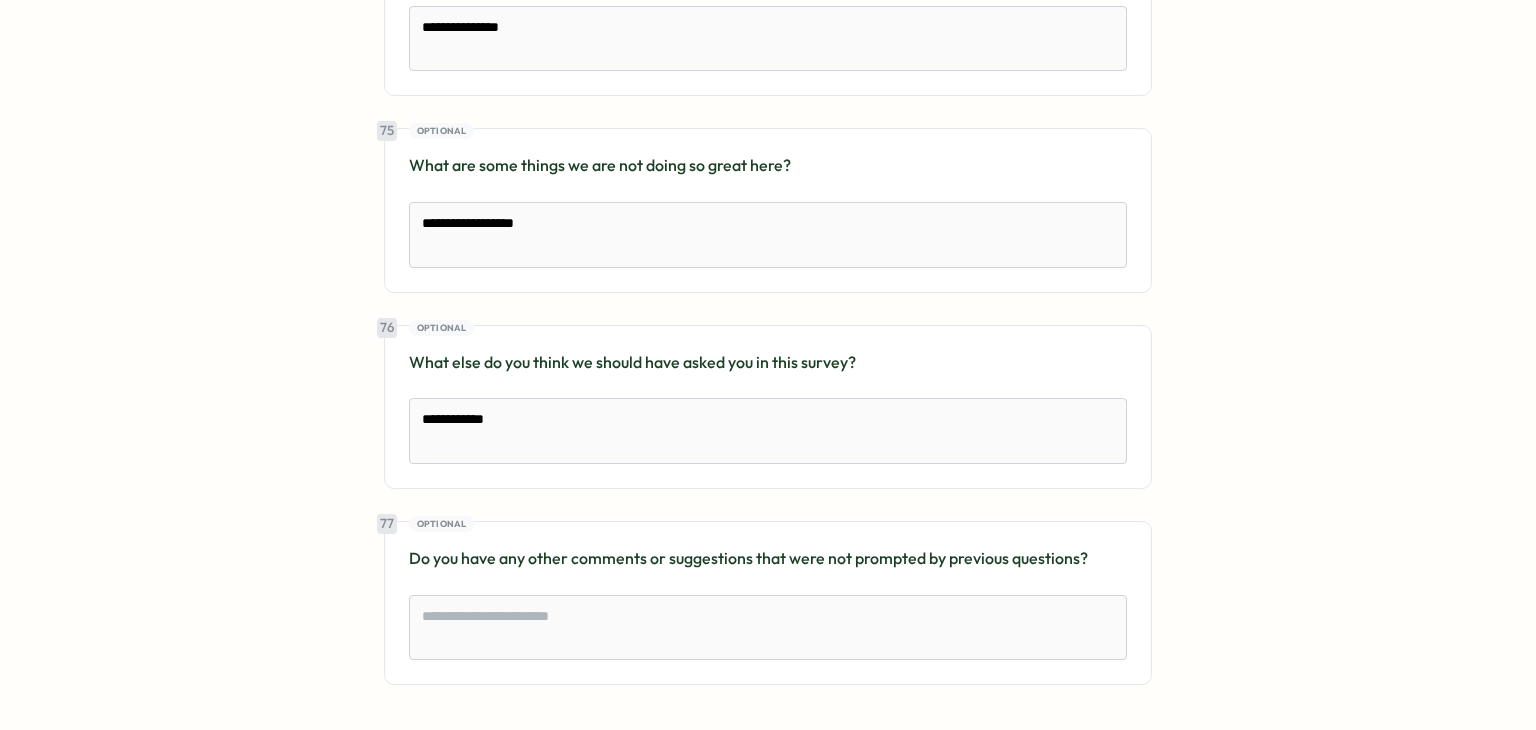 click on "Submit Anonymously" at bounding box center (1057, 751) 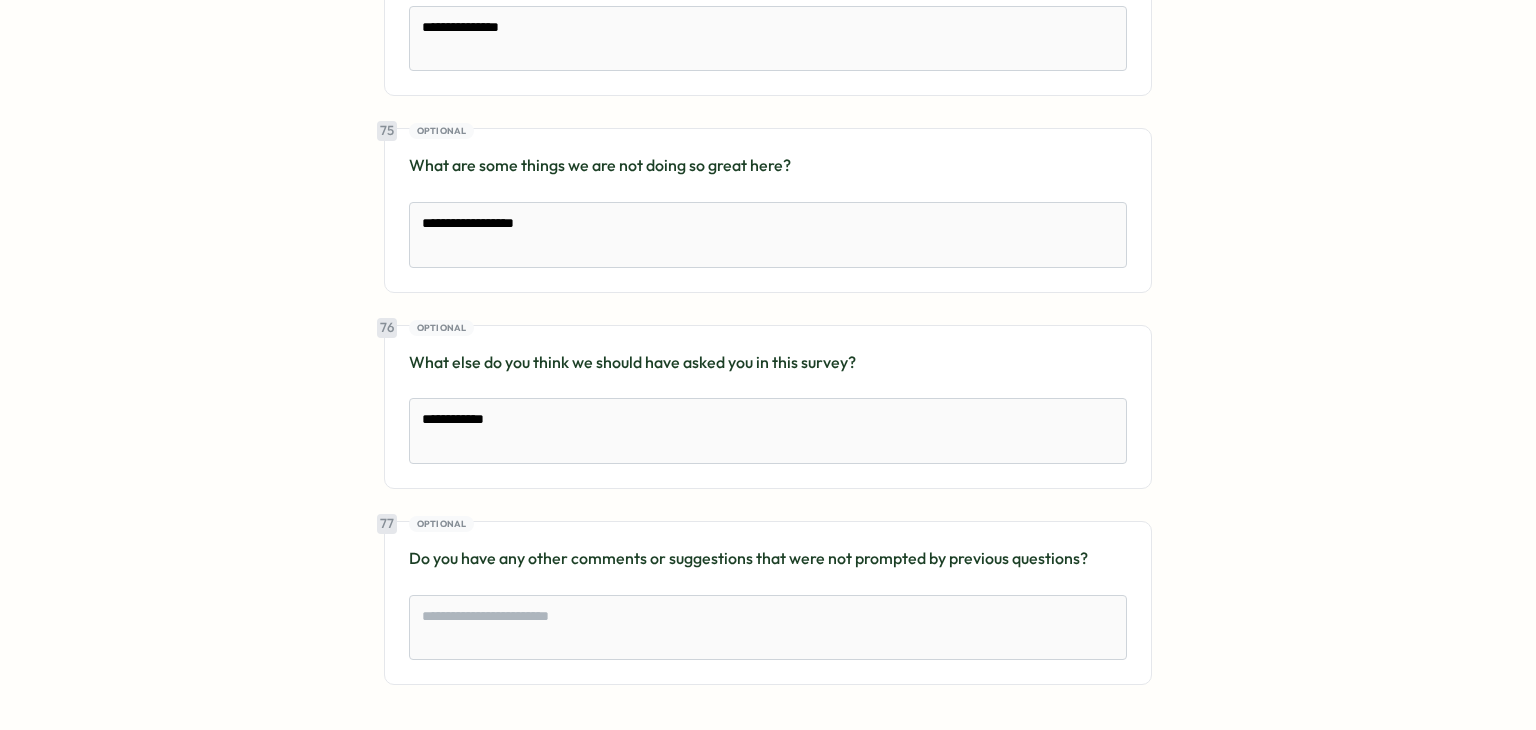 scroll, scrollTop: 0, scrollLeft: 0, axis: both 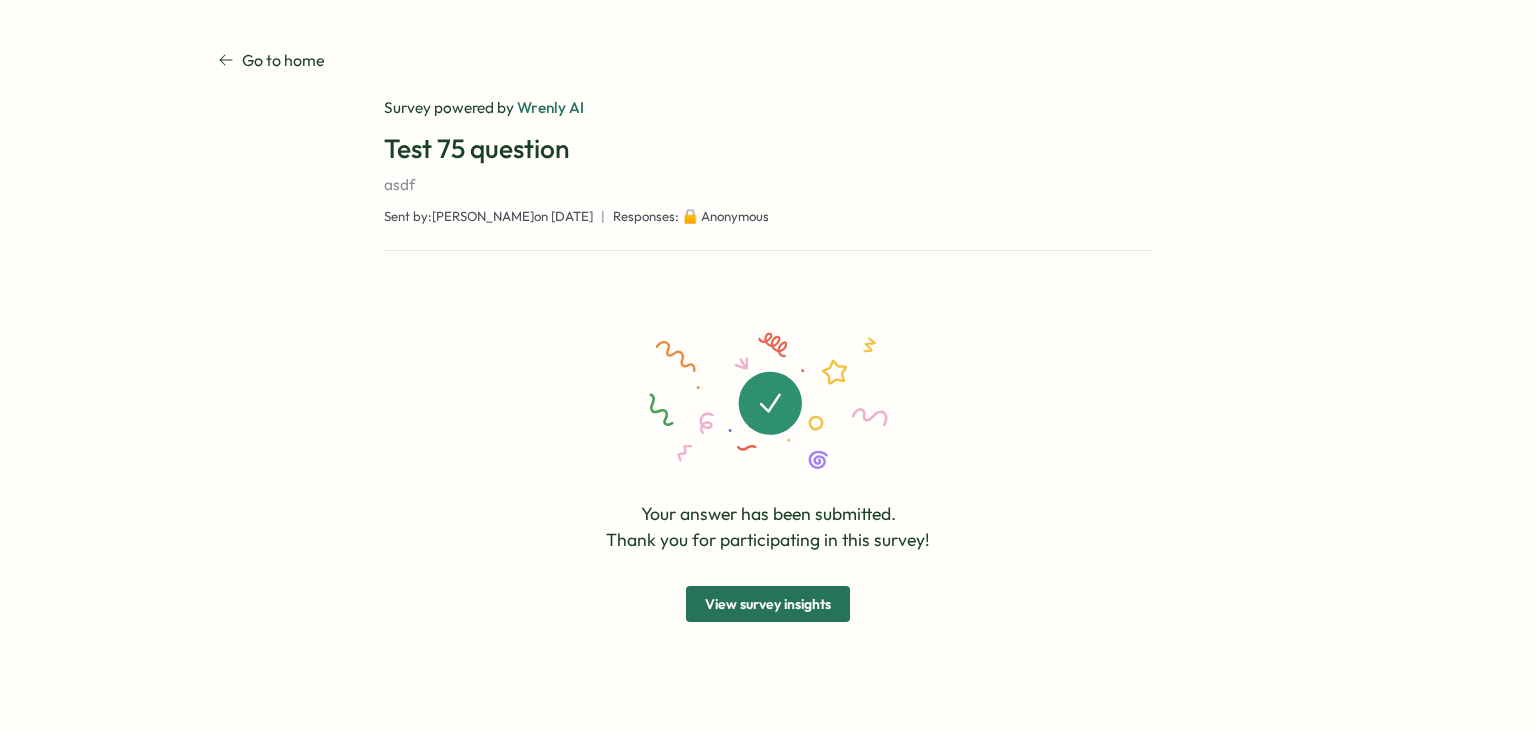 click on "Go to home" at bounding box center (283, 60) 